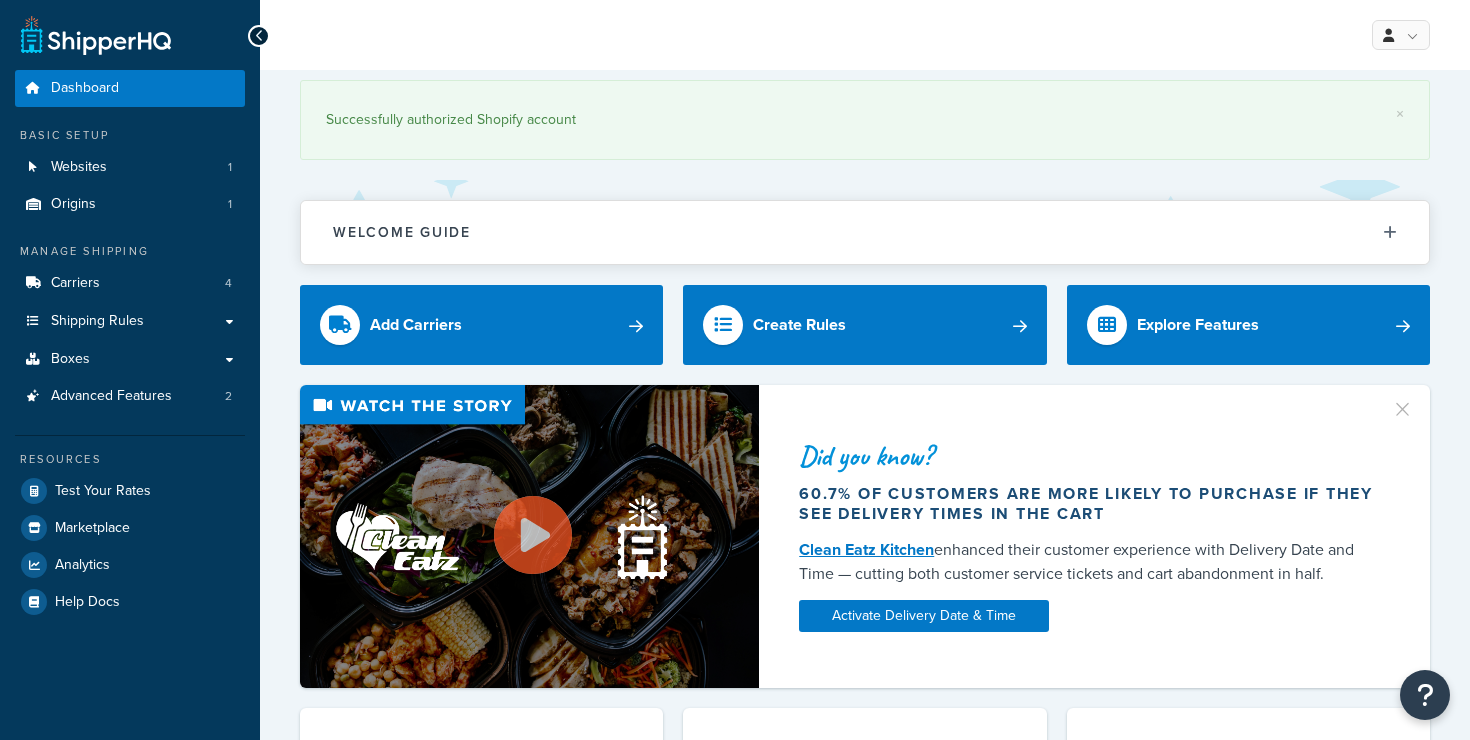 scroll, scrollTop: 0, scrollLeft: 0, axis: both 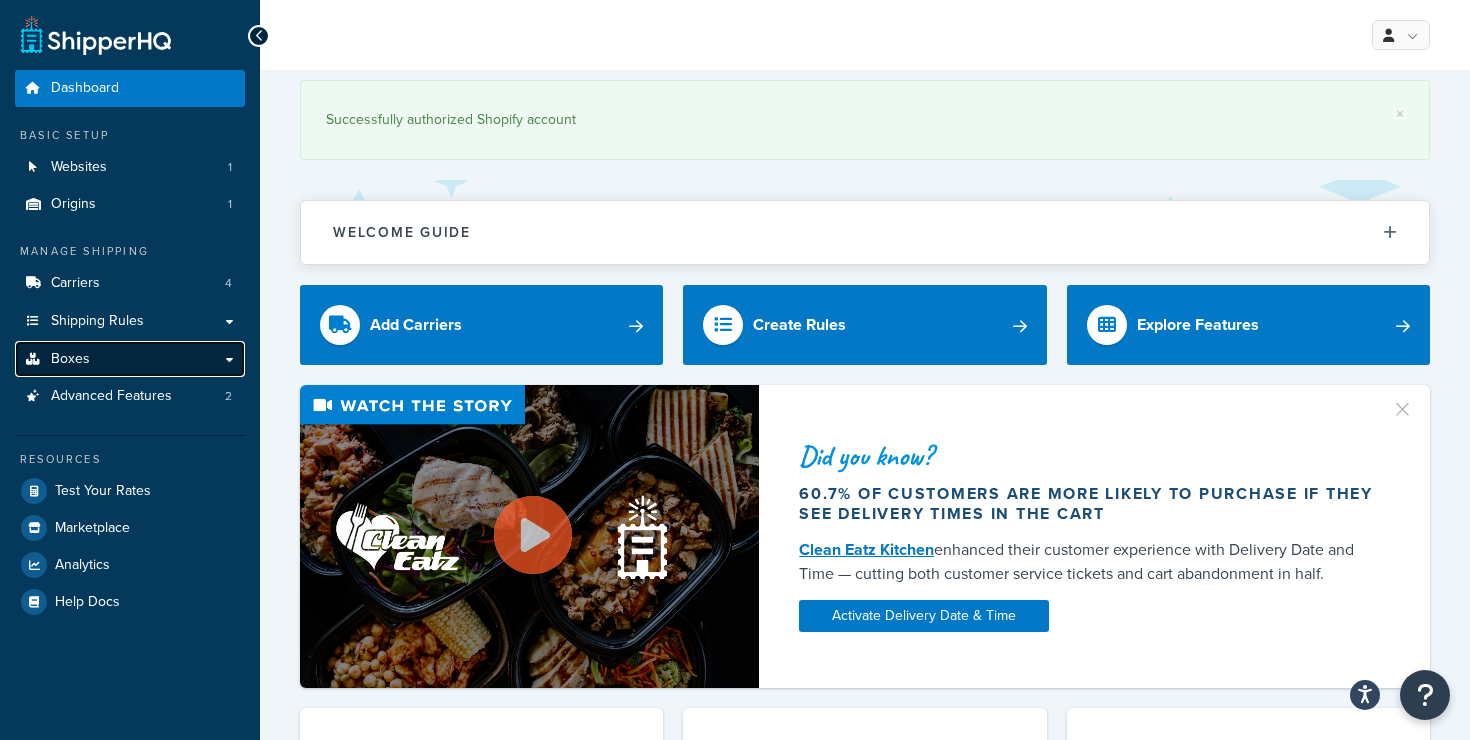 click on "Boxes" at bounding box center (130, 359) 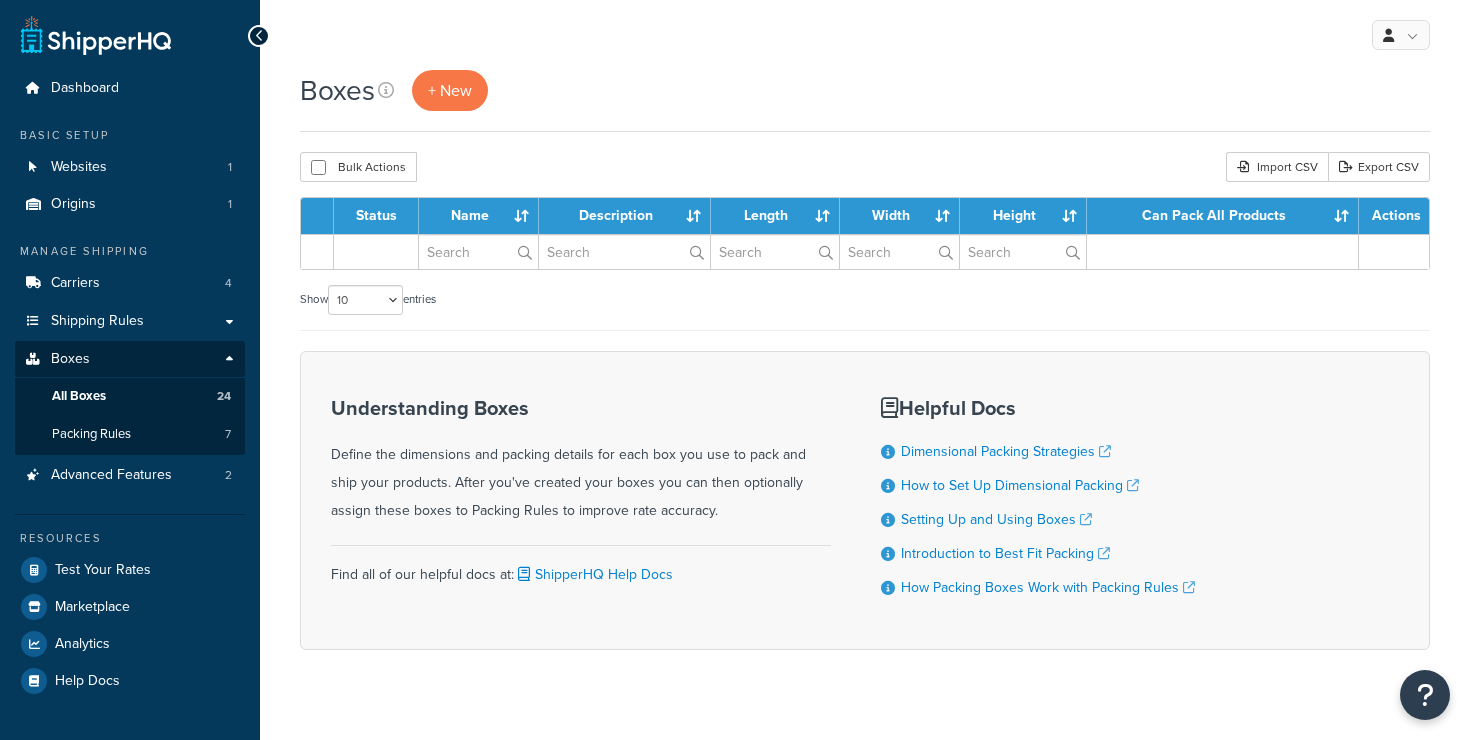 scroll, scrollTop: 0, scrollLeft: 0, axis: both 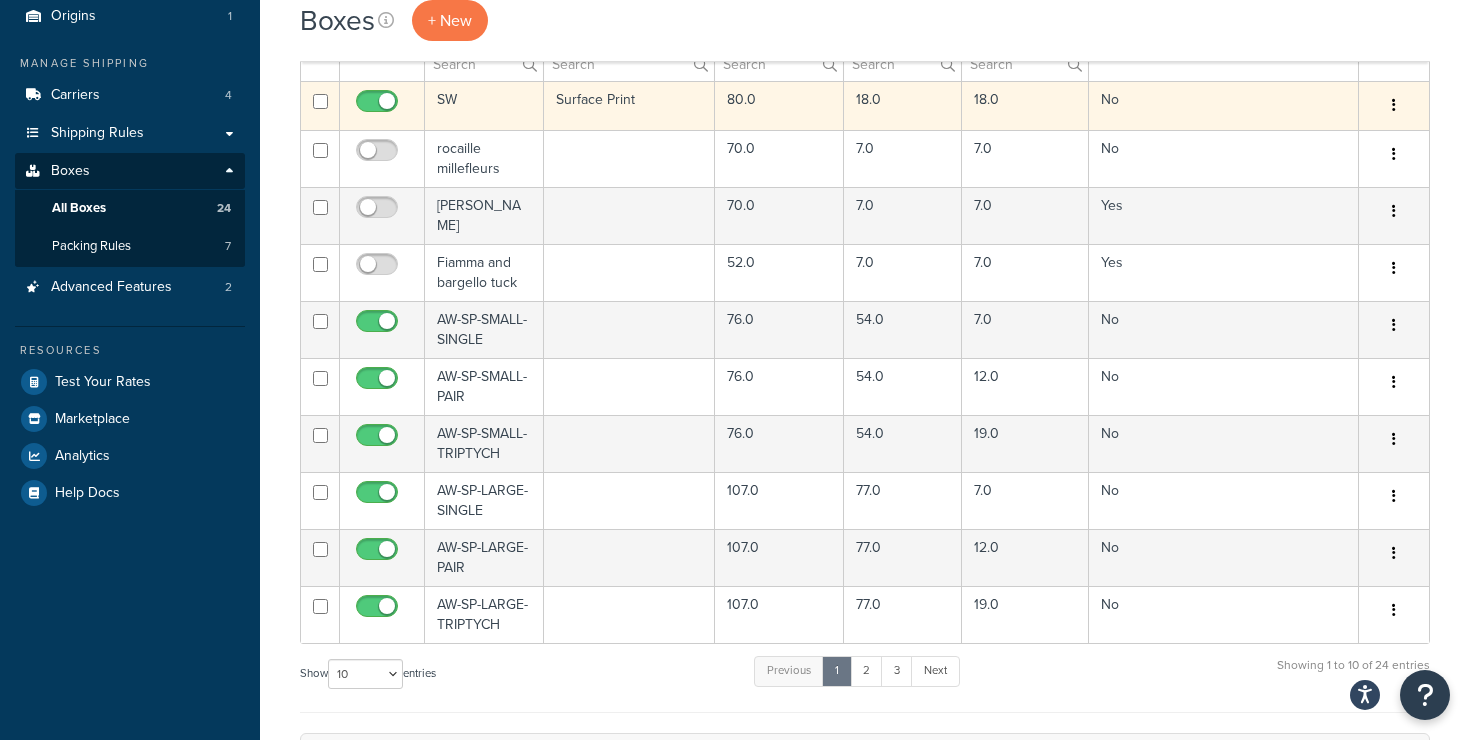 click at bounding box center (1394, 106) 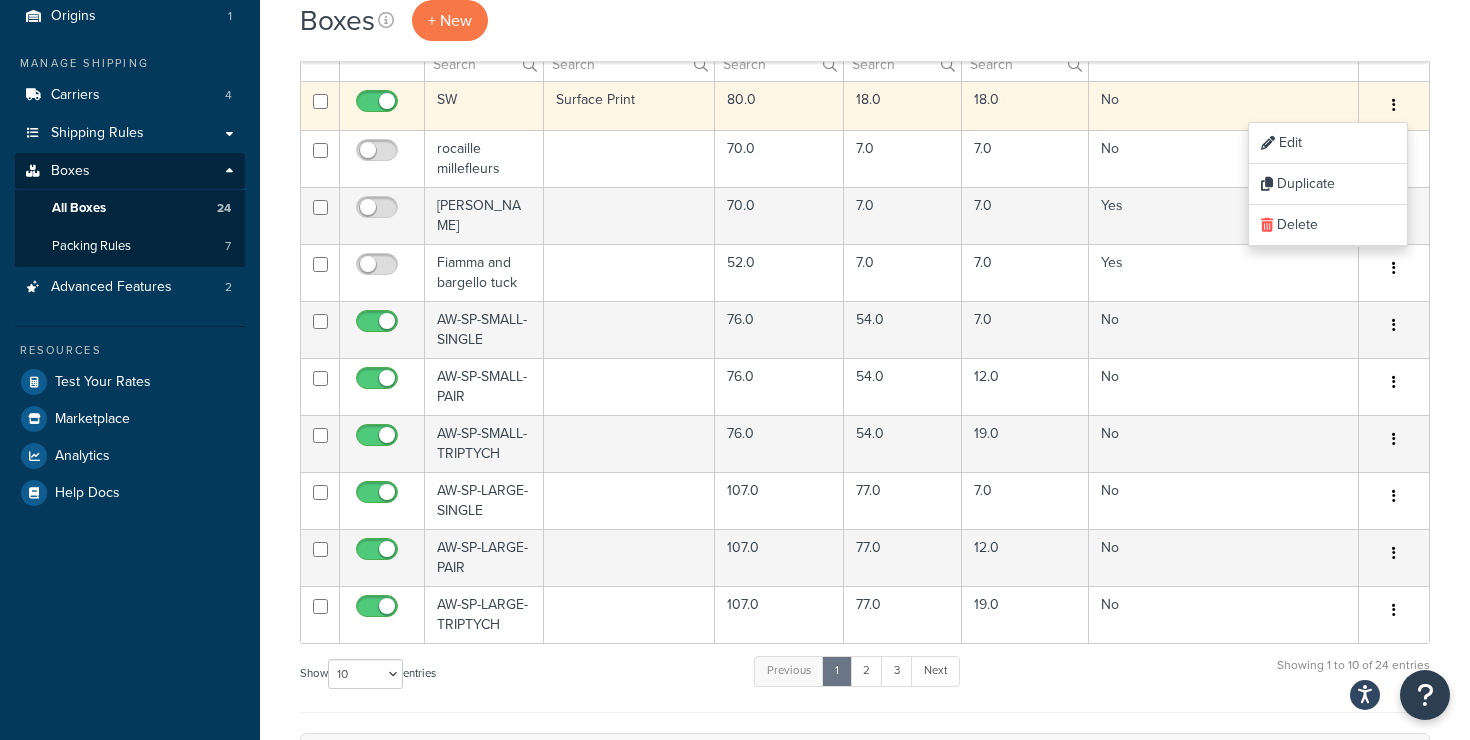 click at bounding box center [1394, 106] 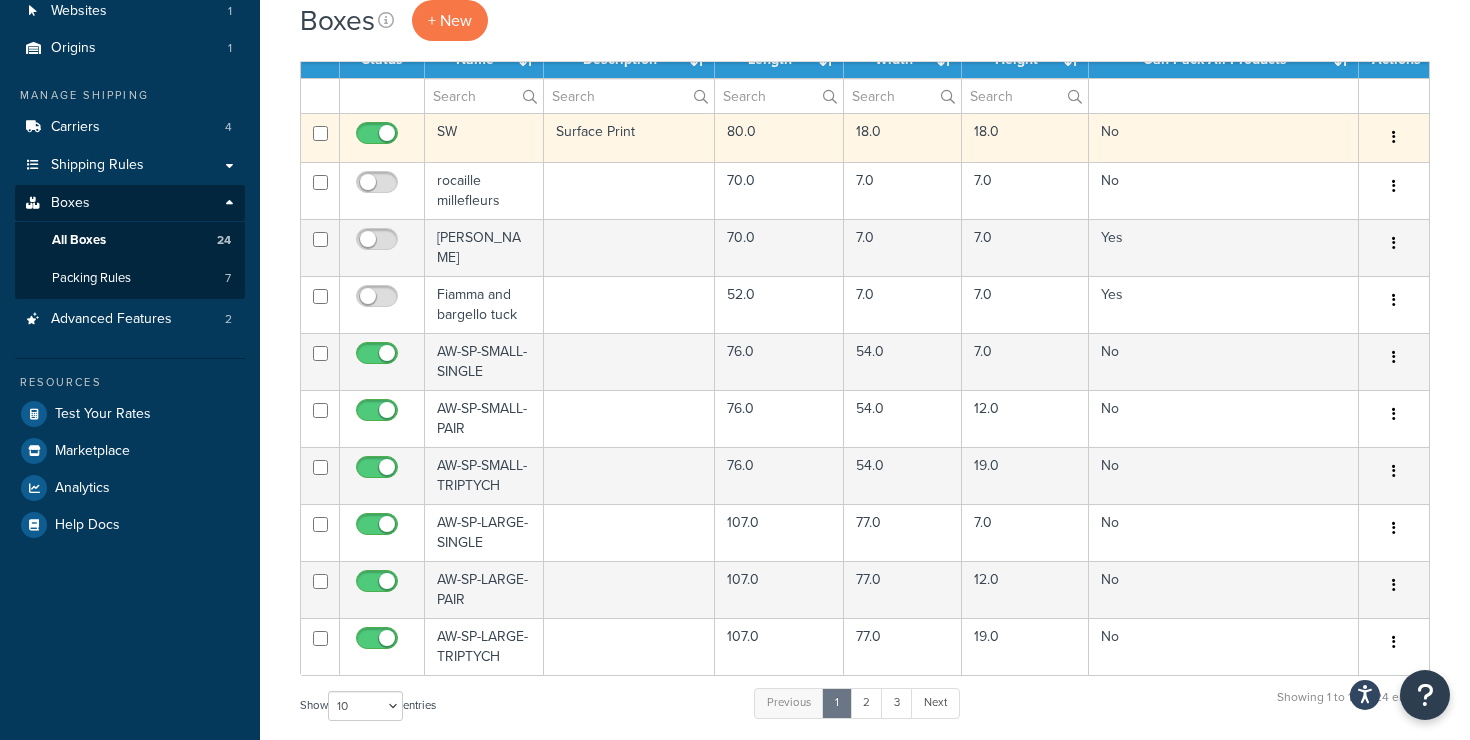 scroll, scrollTop: 139, scrollLeft: 0, axis: vertical 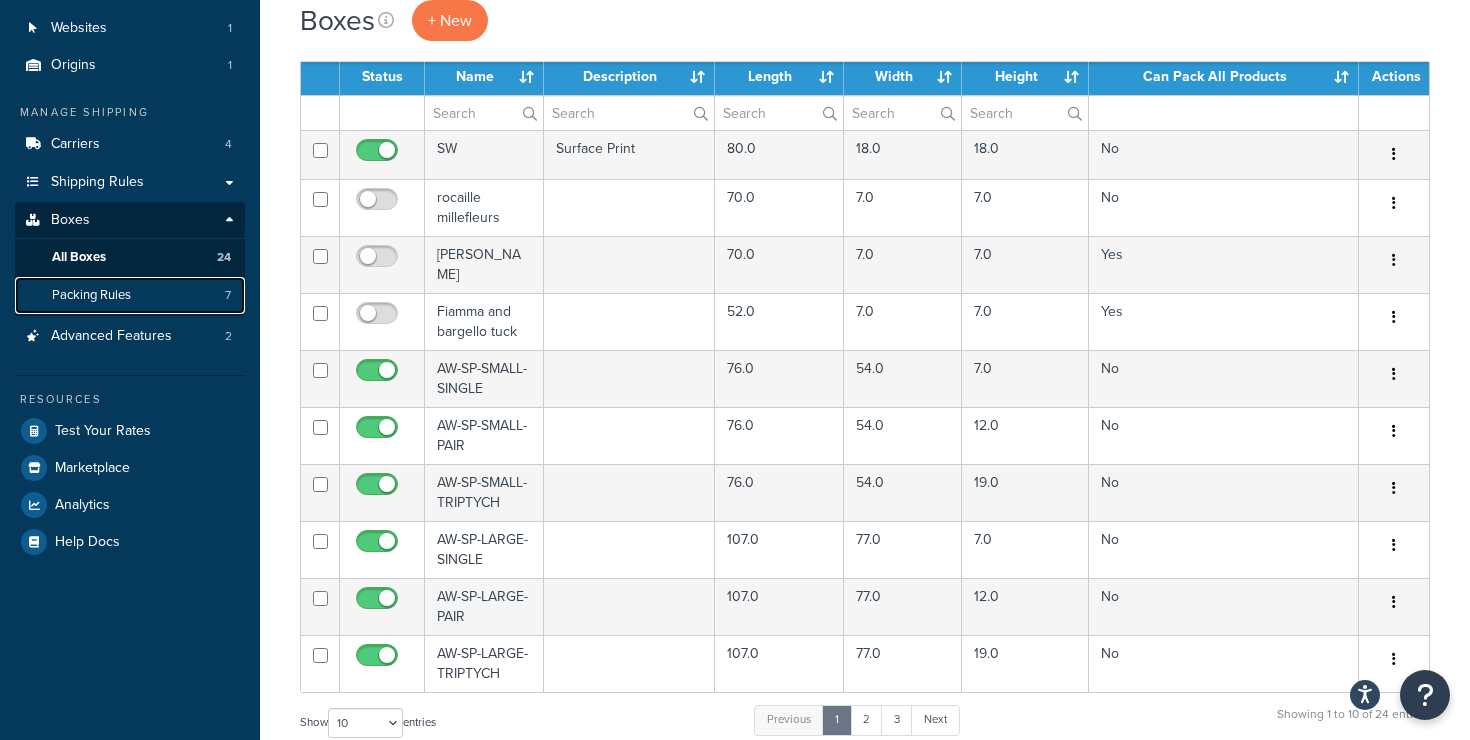click on "Packing Rules
7" at bounding box center (130, 295) 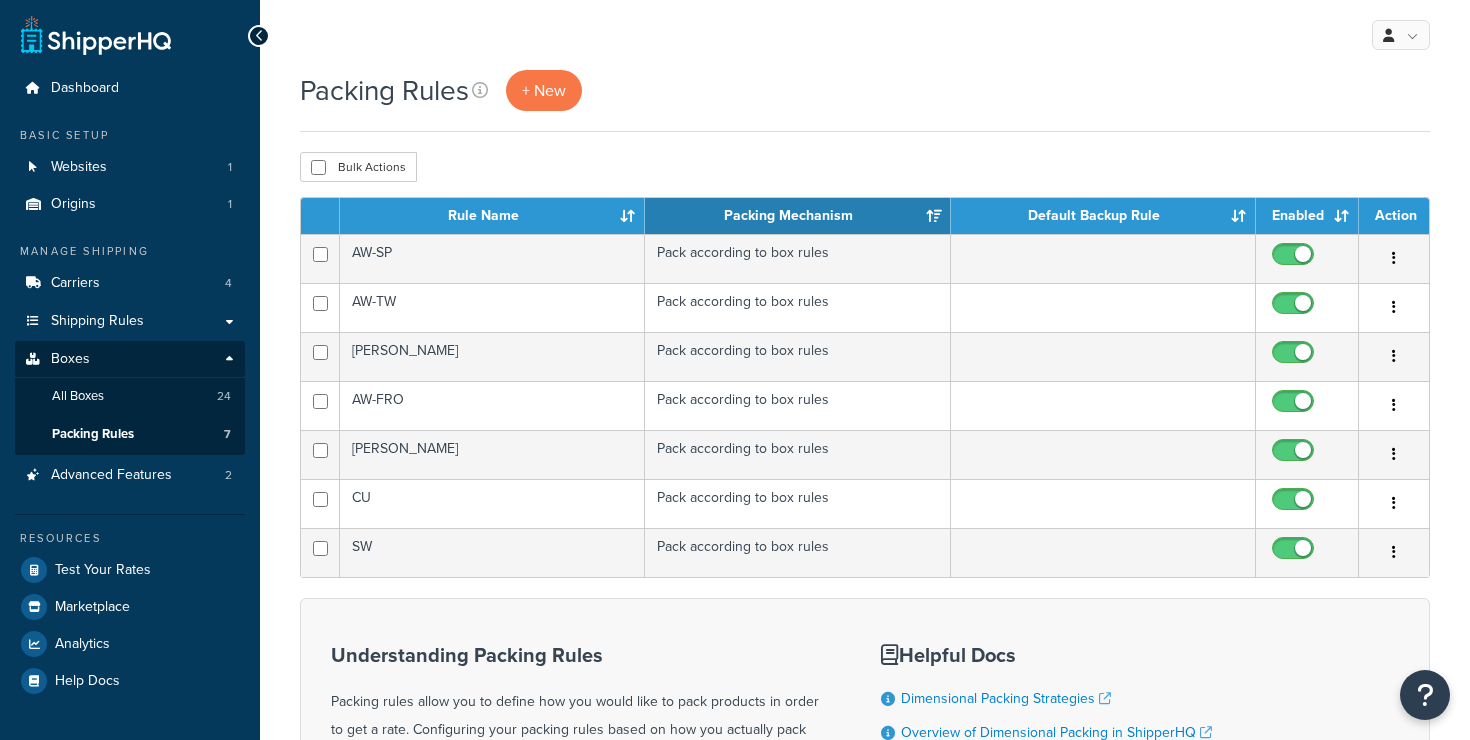 scroll, scrollTop: 0, scrollLeft: 0, axis: both 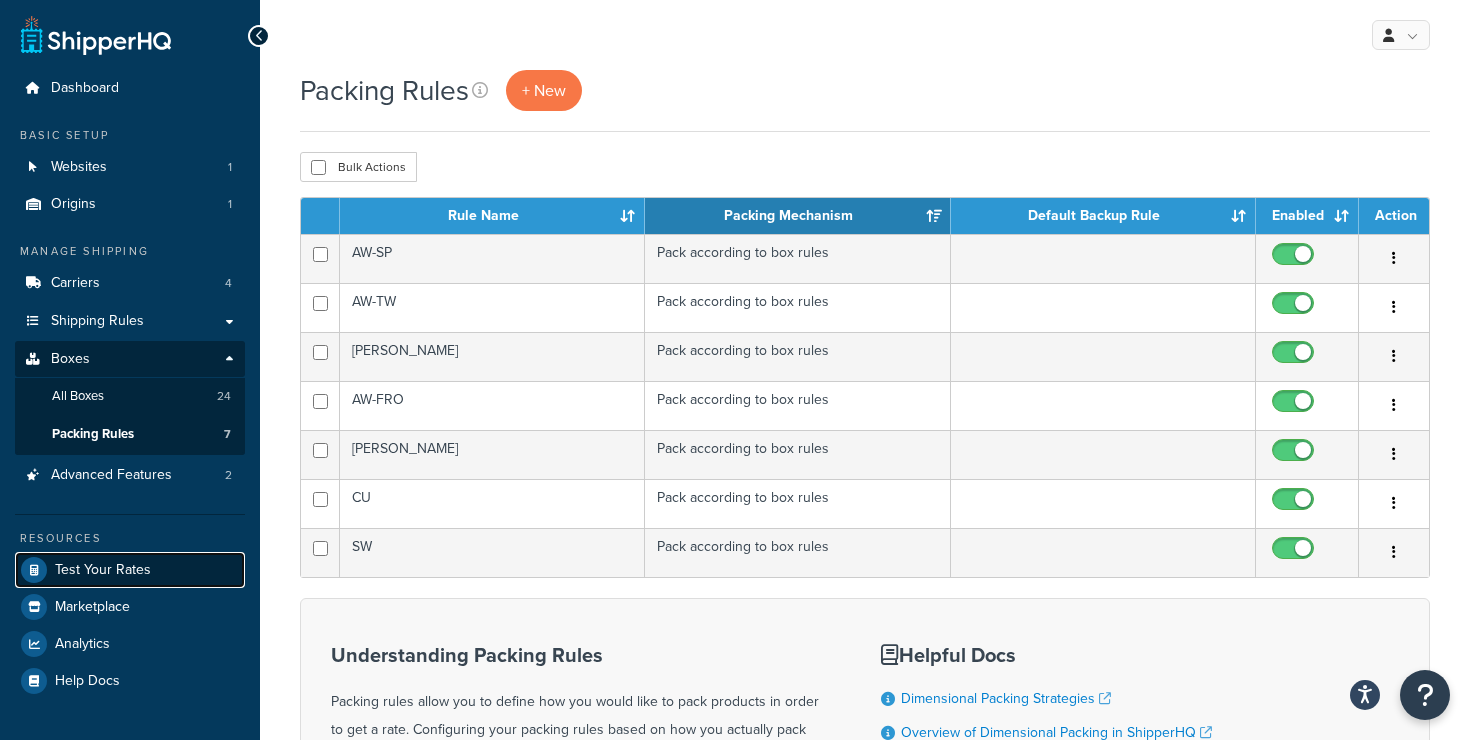 click on "Test Your Rates" at bounding box center [103, 570] 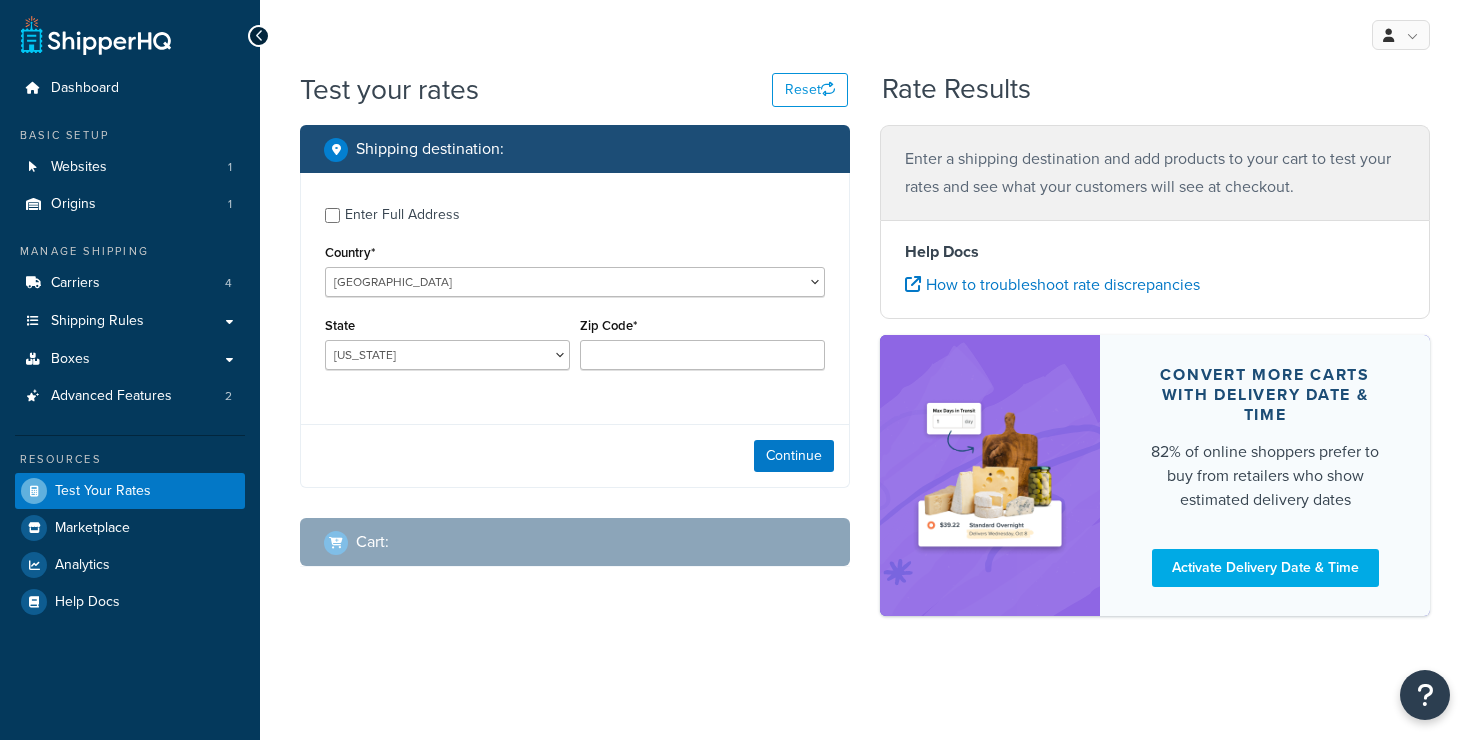 scroll, scrollTop: 0, scrollLeft: 0, axis: both 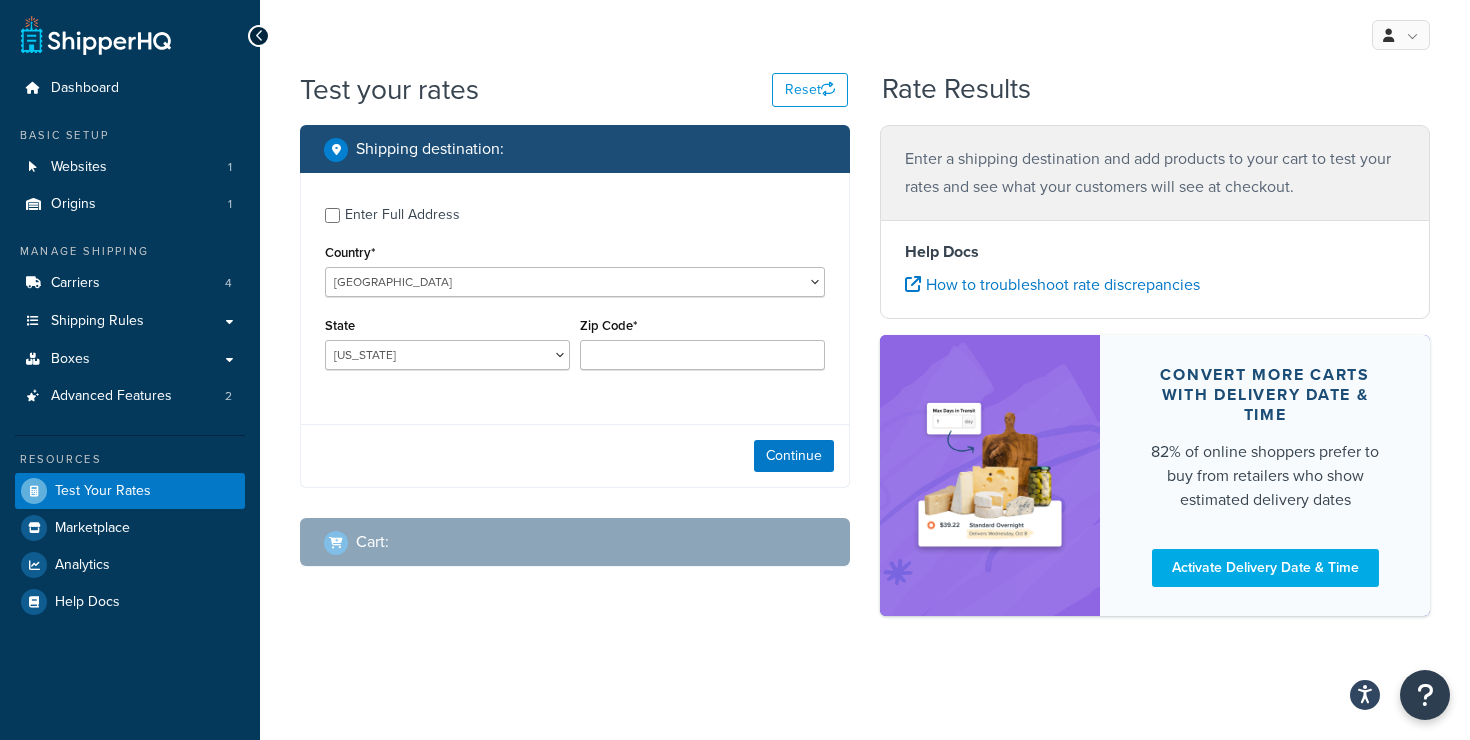 click on "Country*   United States  United Kingdom  Afghanistan  Åland Islands  Albania  Algeria  American Samoa  Andorra  Angola  Anguilla  Antarctica  Antigua and Barbuda  Argentina  Armenia  Aruba  Australia  Austria  Azerbaijan  Bahamas  Bahrain  Bangladesh  Barbados  Belarus  Belgium  Belize  Benin  Bermuda  Bhutan  Bolivia  Bonaire, Sint Eustatius and Saba  Bosnia and Herzegovina  Botswana  Bouvet Island  Brazil  British Indian Ocean Territory  Brunei Darussalam  Bulgaria  Burkina Faso  Burundi  Cambodia  Cameroon  Canada  Cape Verde  Cayman Islands  Central African Republic  Chad  Chile  China  Christmas Island  Cocos (Keeling) Islands  Colombia  Comoros  Congo  Congo, The Democratic Republic of the  Cook Islands  Costa Rica  Côte d'Ivoire  Croatia  Cuba  Curacao  Cyprus  Czech Republic  Denmark  Djibouti  Dominica  Dominican Republic  Ecuador  Egypt  El Salvador  Equatorial Guinea  Eritrea  Estonia  Ethiopia  Falkland Islands (Malvinas)  Faroe Islands  Fiji  Finland  France  French Guiana  French Polynesia" at bounding box center (575, 268) 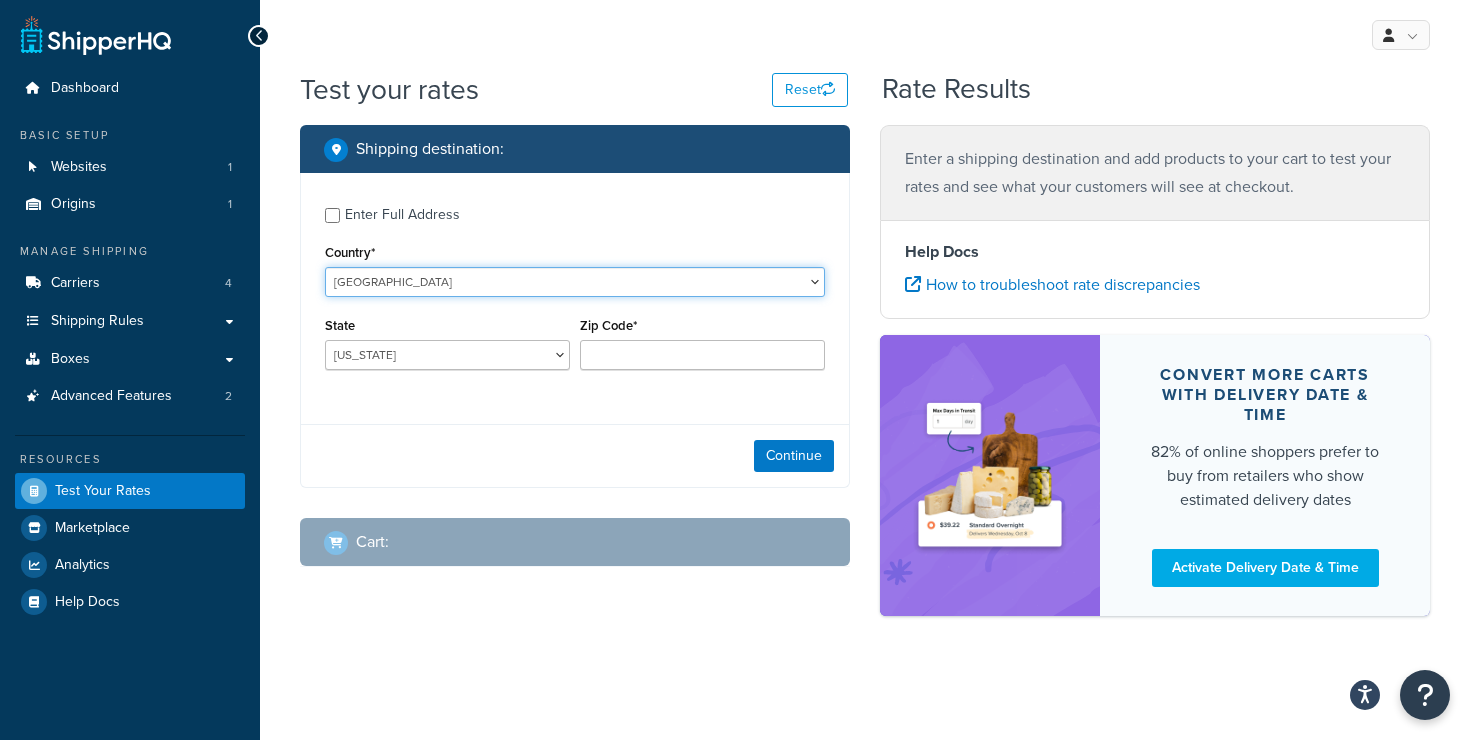 click on "United States  United Kingdom  Afghanistan  Åland Islands  Albania  Algeria  American Samoa  Andorra  Angola  Anguilla  Antarctica  Antigua and Barbuda  Argentina  Armenia  Aruba  Australia  Austria  Azerbaijan  Bahamas  Bahrain  Bangladesh  Barbados  Belarus  Belgium  Belize  Benin  Bermuda  Bhutan  Bolivia  Bonaire, Sint Eustatius and Saba  Bosnia and Herzegovina  Botswana  Bouvet Island  Brazil  British Indian Ocean Territory  Brunei Darussalam  Bulgaria  Burkina Faso  Burundi  Cambodia  Cameroon  Canada  Cape Verde  Cayman Islands  Central African Republic  Chad  Chile  China  Christmas Island  Cocos (Keeling) Islands  Colombia  Comoros  Congo  Congo, The Democratic Republic of the  Cook Islands  Costa Rica  Côte d'Ivoire  Croatia  Cuba  Curacao  Cyprus  Czech Republic  Denmark  Djibouti  Dominica  Dominican Republic  Ecuador  Egypt  El Salvador  Equatorial Guinea  Eritrea  Estonia  Ethiopia  Falkland Islands (Malvinas)  Faroe Islands  Fiji  Finland  France  French Guiana  French Polynesia  Gabon  Guam" at bounding box center [575, 282] 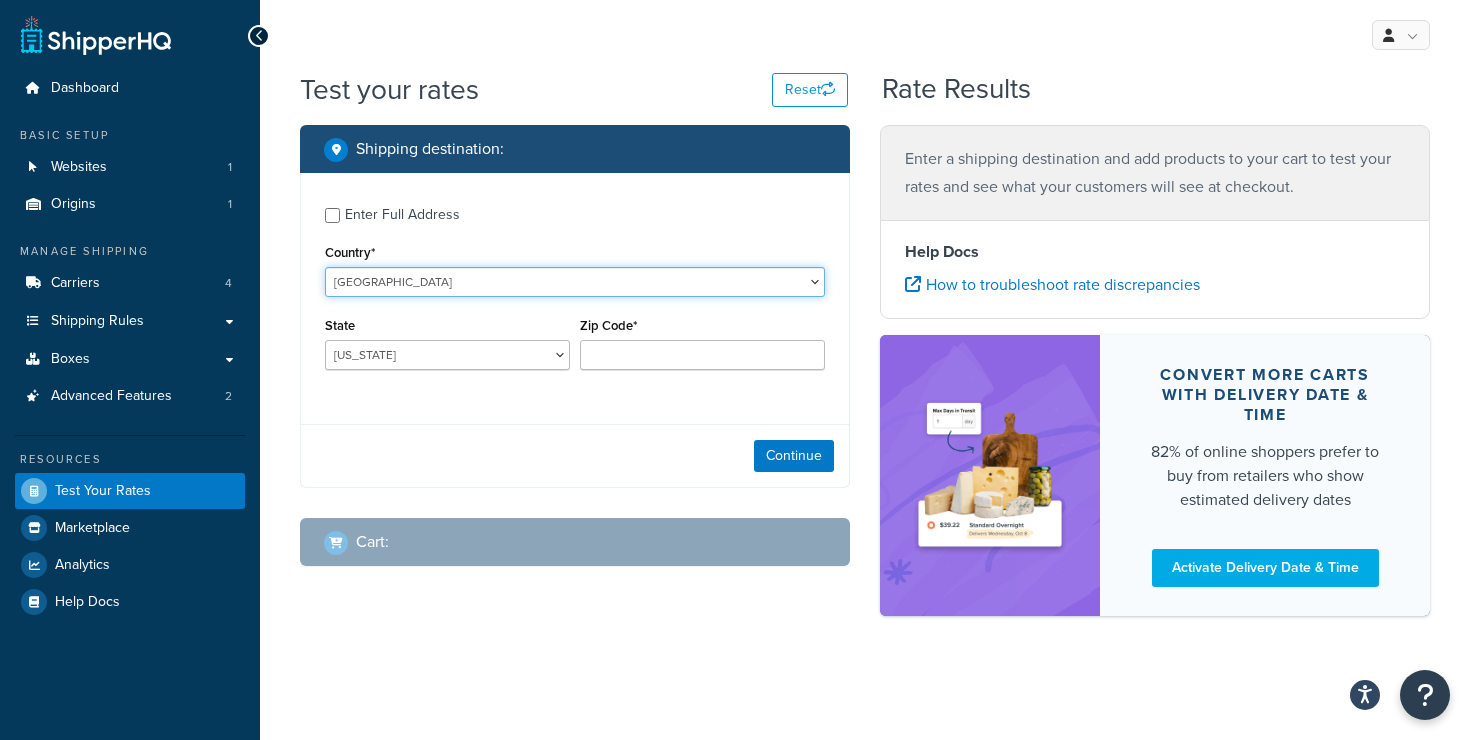select on "GB" 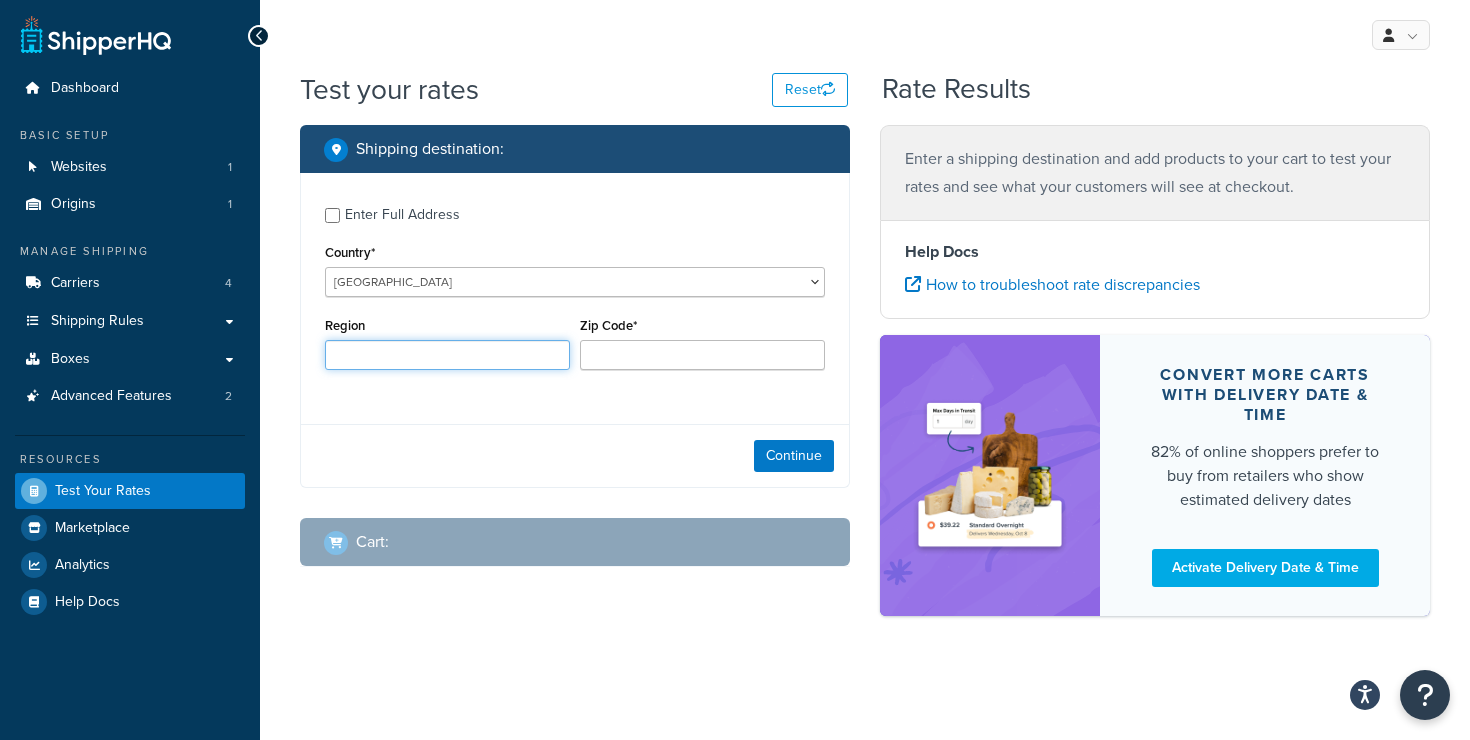 click on "Region" at bounding box center (447, 355) 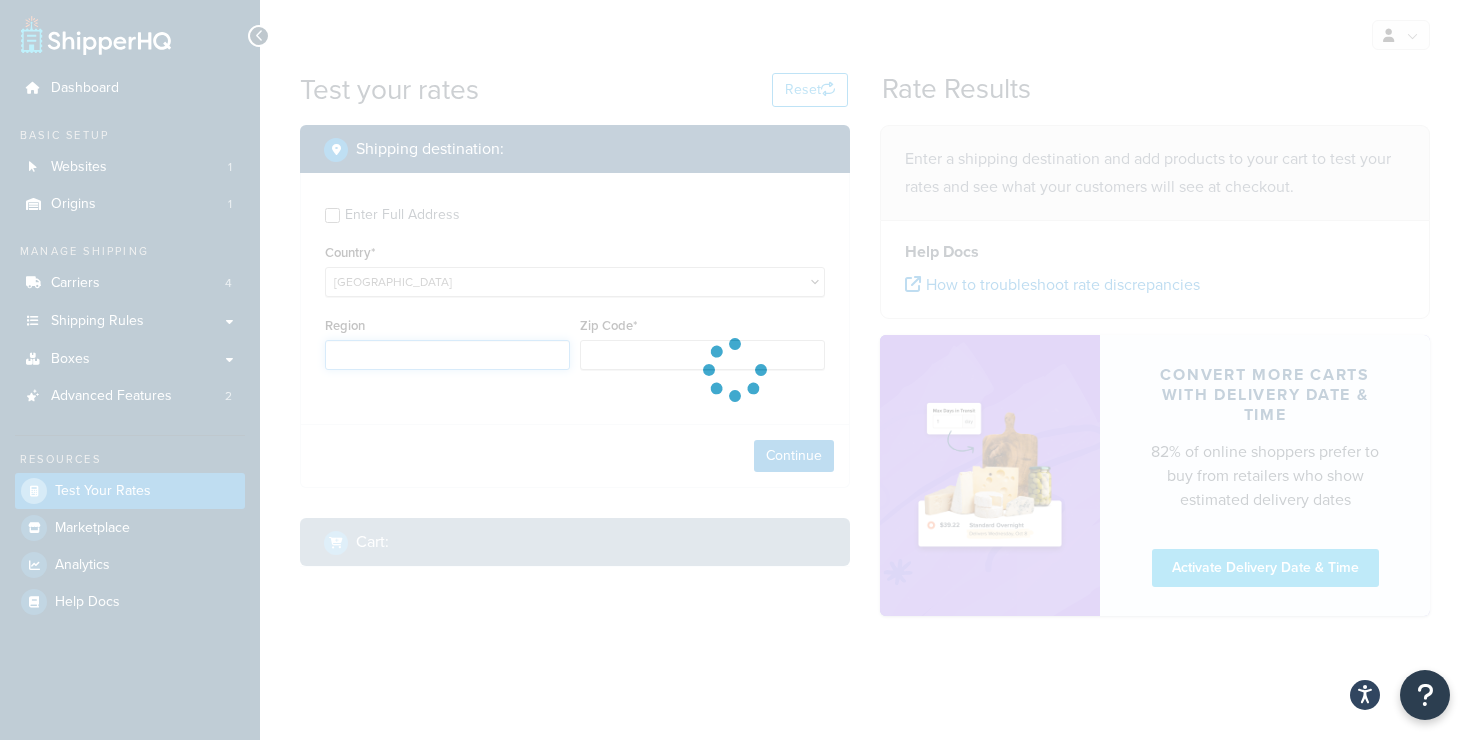type on "AL" 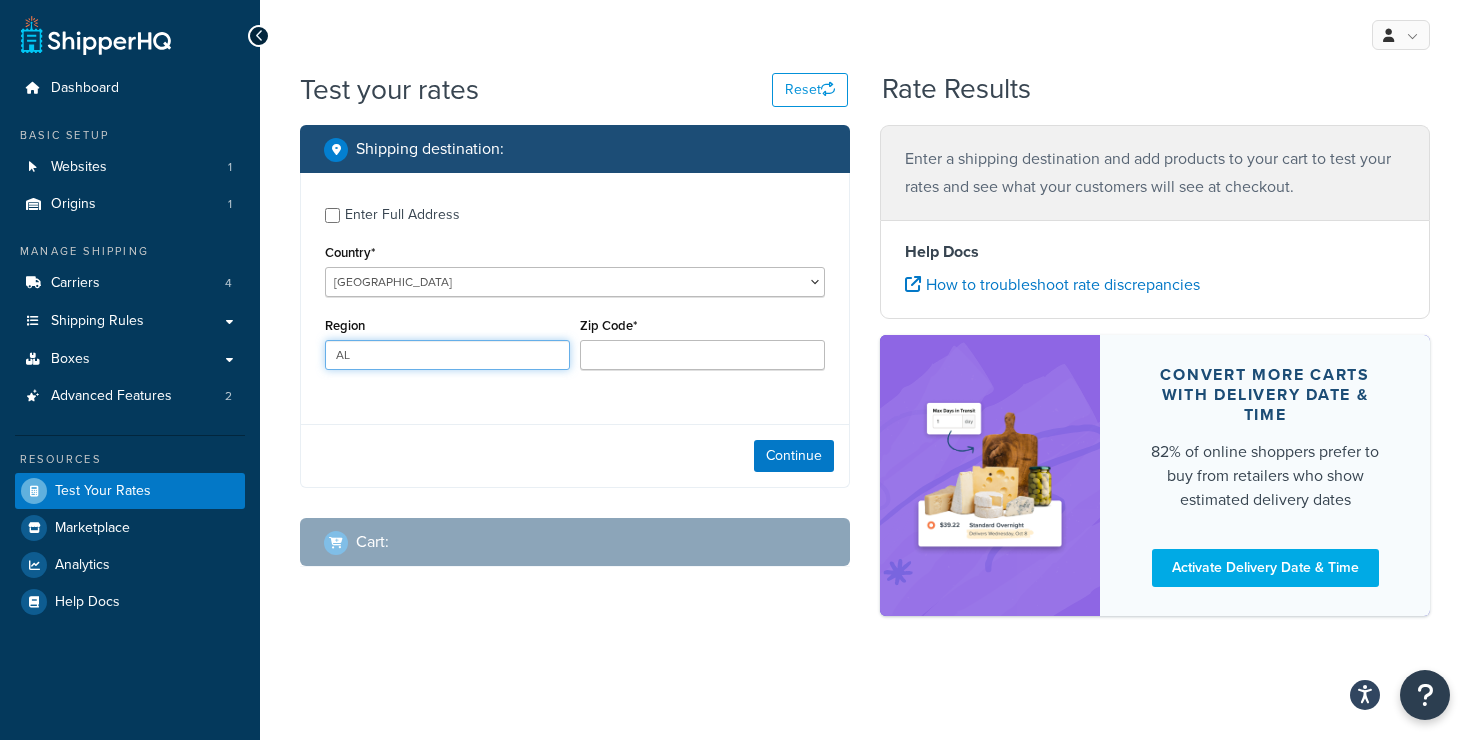 click on "AL" at bounding box center [447, 355] 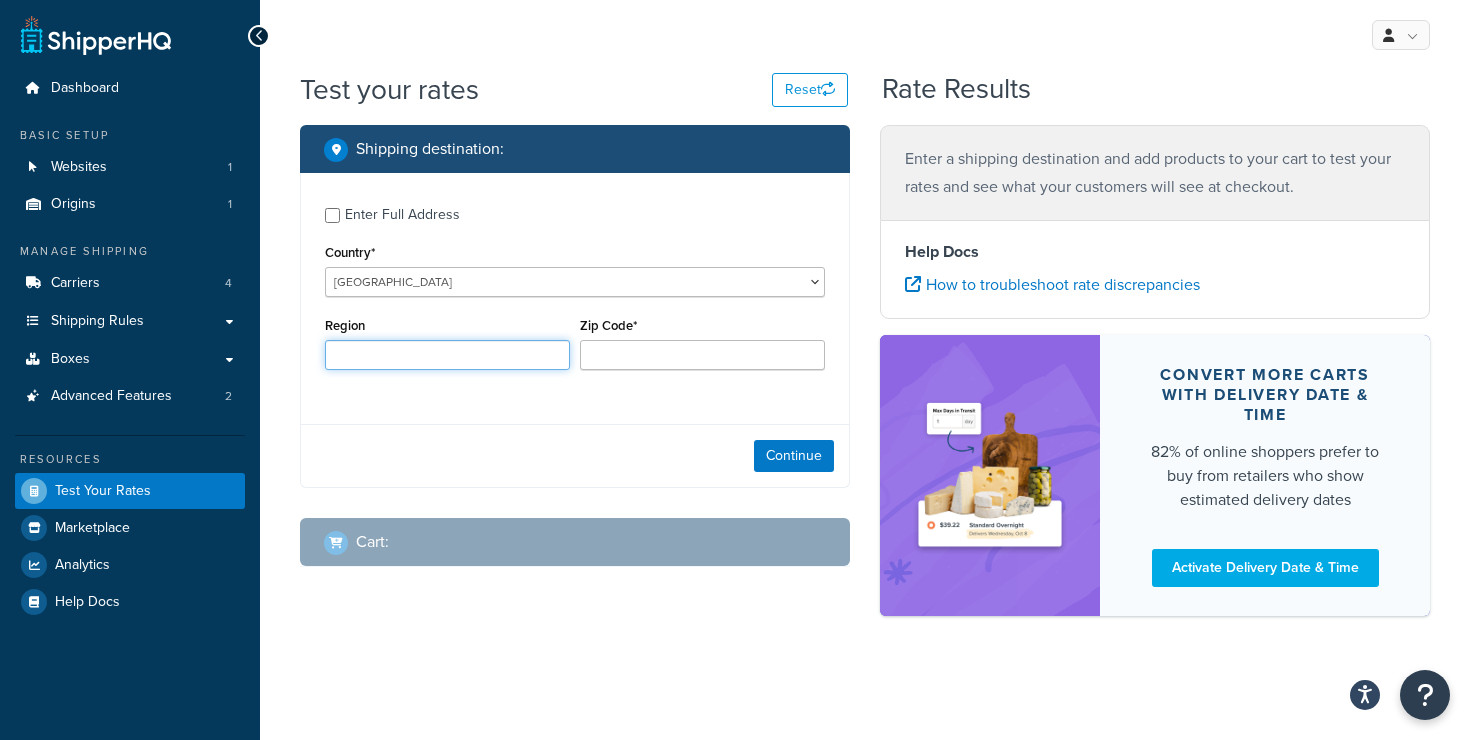 click on "Region" at bounding box center (447, 355) 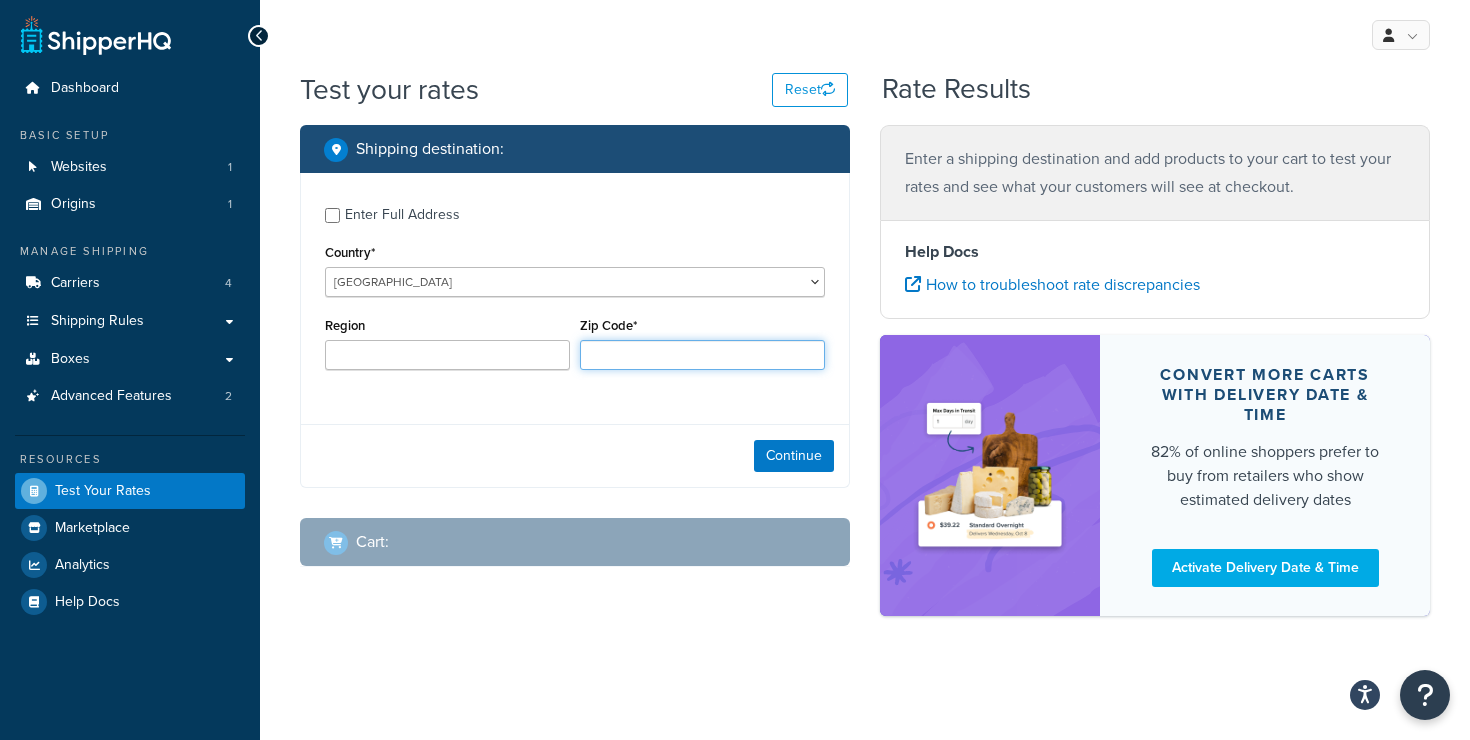 click on "Zip Code*" at bounding box center (702, 355) 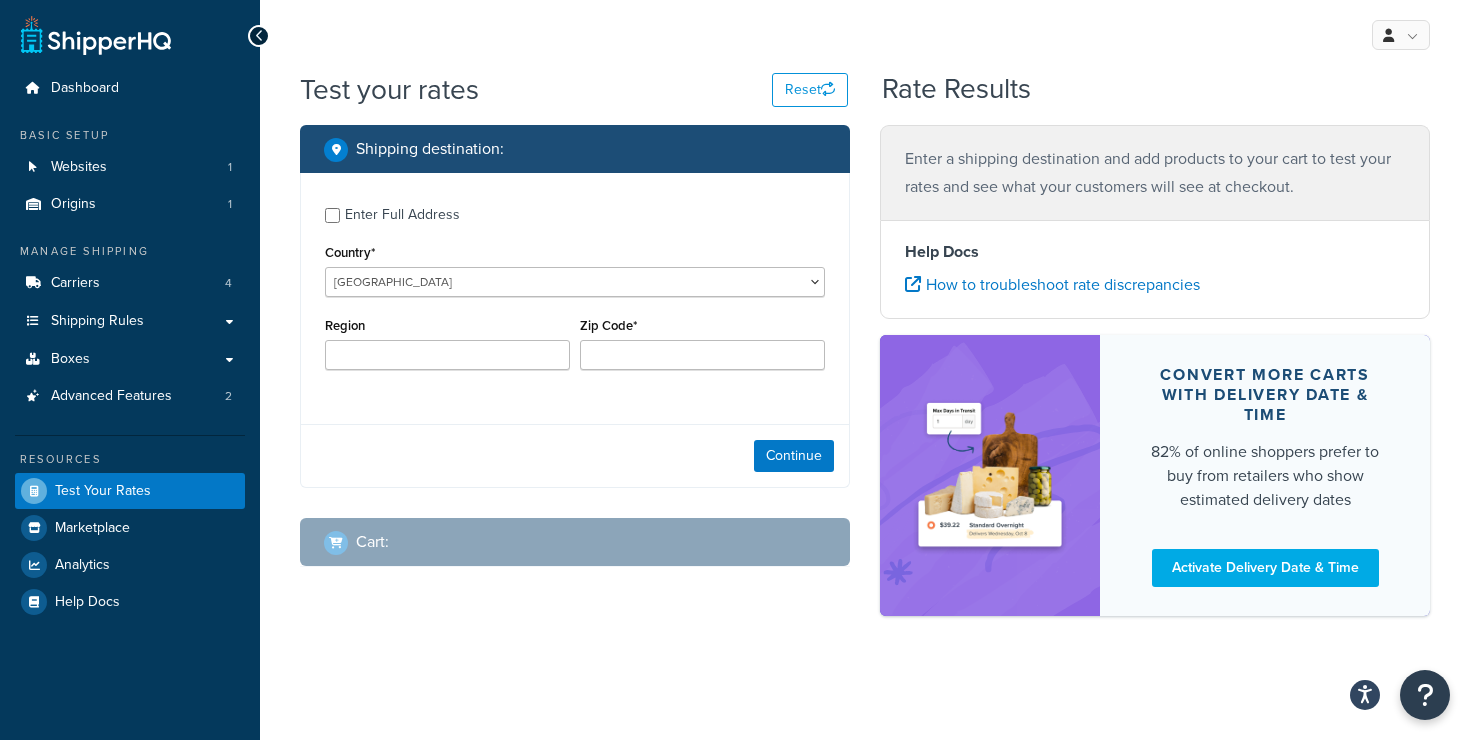 click on "Enter Full Address Country*   United States  United Kingdom  Afghanistan  Åland Islands  Albania  Algeria  American Samoa  Andorra  Angola  Anguilla  Antarctica  Antigua and Barbuda  Argentina  Armenia  Aruba  Australia  Austria  Azerbaijan  Bahamas  Bahrain  Bangladesh  Barbados  Belarus  Belgium  Belize  Benin  Bermuda  Bhutan  Bolivia  Bonaire, Sint Eustatius and Saba  Bosnia and Herzegovina  Botswana  Bouvet Island  Brazil  British Indian Ocean Territory  Brunei Darussalam  Bulgaria  Burkina Faso  Burundi  Cambodia  Cameroon  Canada  Cape Verde  Cayman Islands  Central African Republic  Chad  Chile  China  Christmas Island  Cocos (Keeling) Islands  Colombia  Comoros  Congo  Congo, The Democratic Republic of the  Cook Islands  Costa Rica  Côte d'Ivoire  Croatia  Cuba  Curacao  Cyprus  Czech Republic  Denmark  Djibouti  Dominica  Dominican Republic  Ecuador  Egypt  El Salvador  Equatorial Guinea  Eritrea  Estonia  Ethiopia  Falkland Islands (Malvinas)  Faroe Islands  Fiji  Finland  France  Gabon  Ghana" at bounding box center (575, 330) 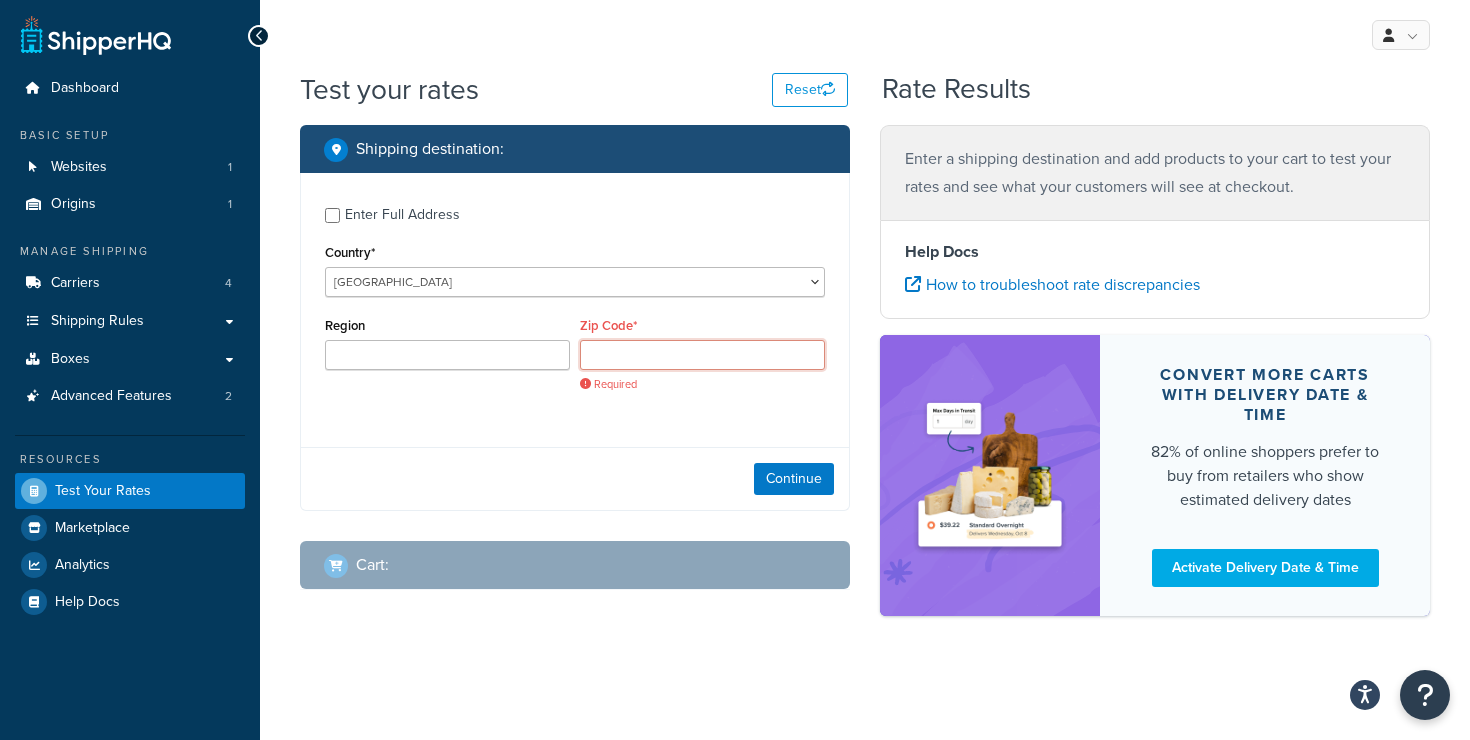 click on "Zip Code*" at bounding box center [702, 355] 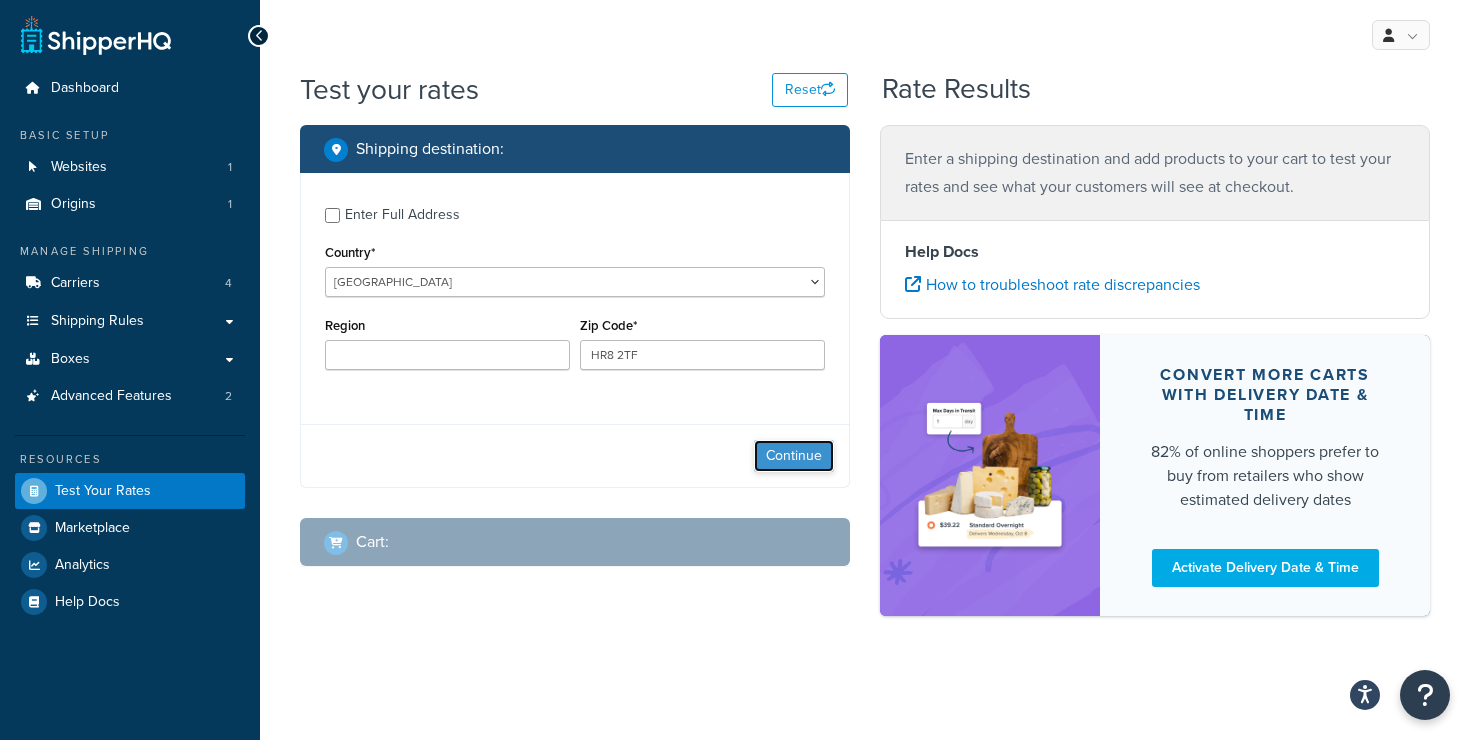 click on "Continue" at bounding box center [794, 456] 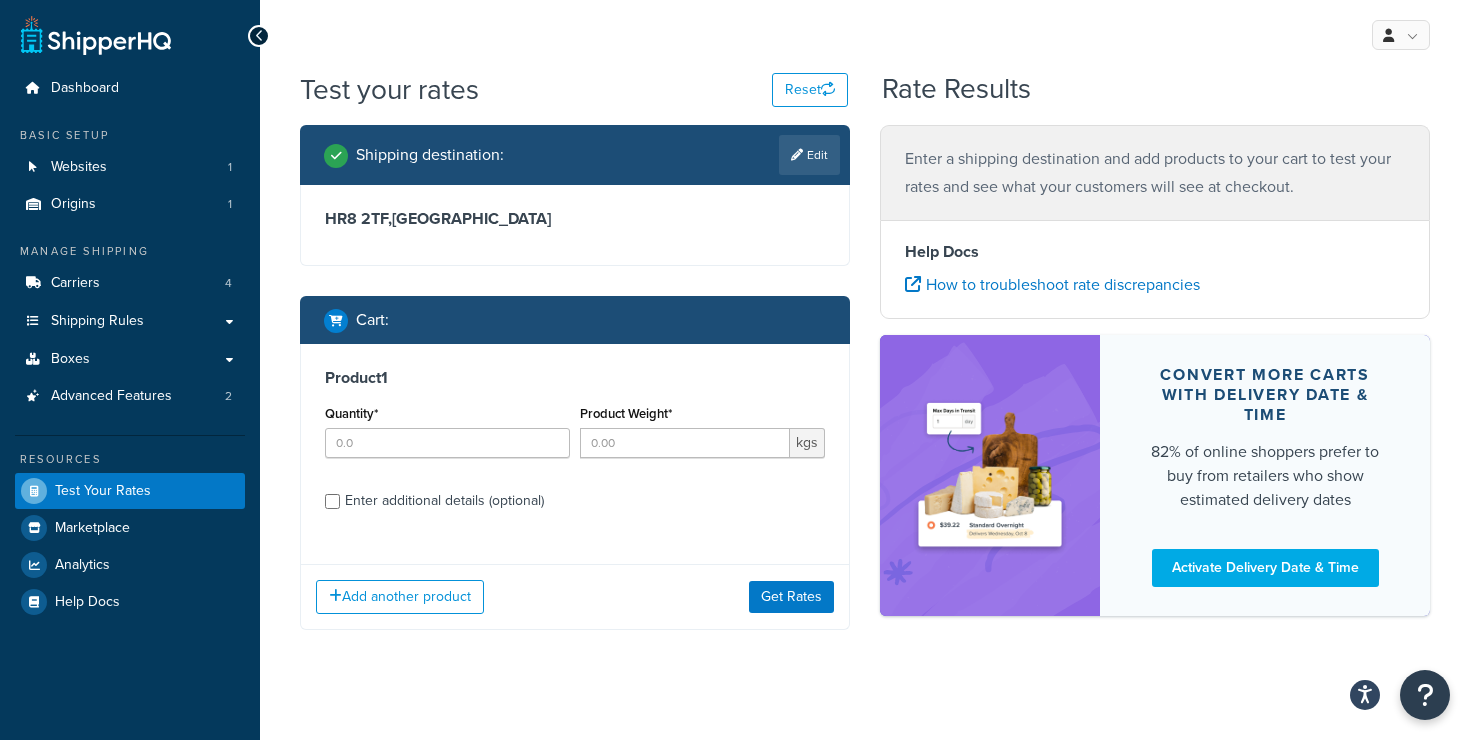 click on "Quantity*" at bounding box center [447, 429] 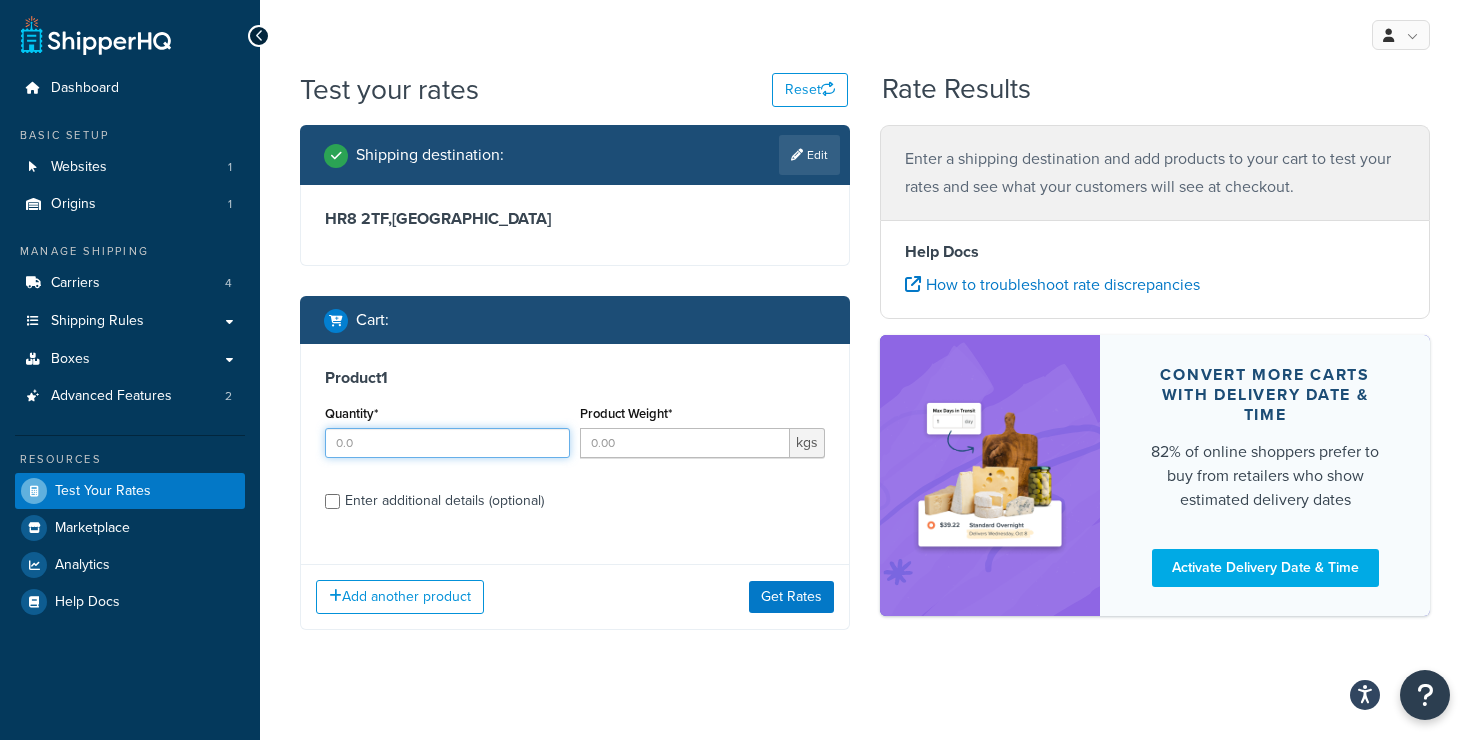 click on "Quantity*" at bounding box center [447, 443] 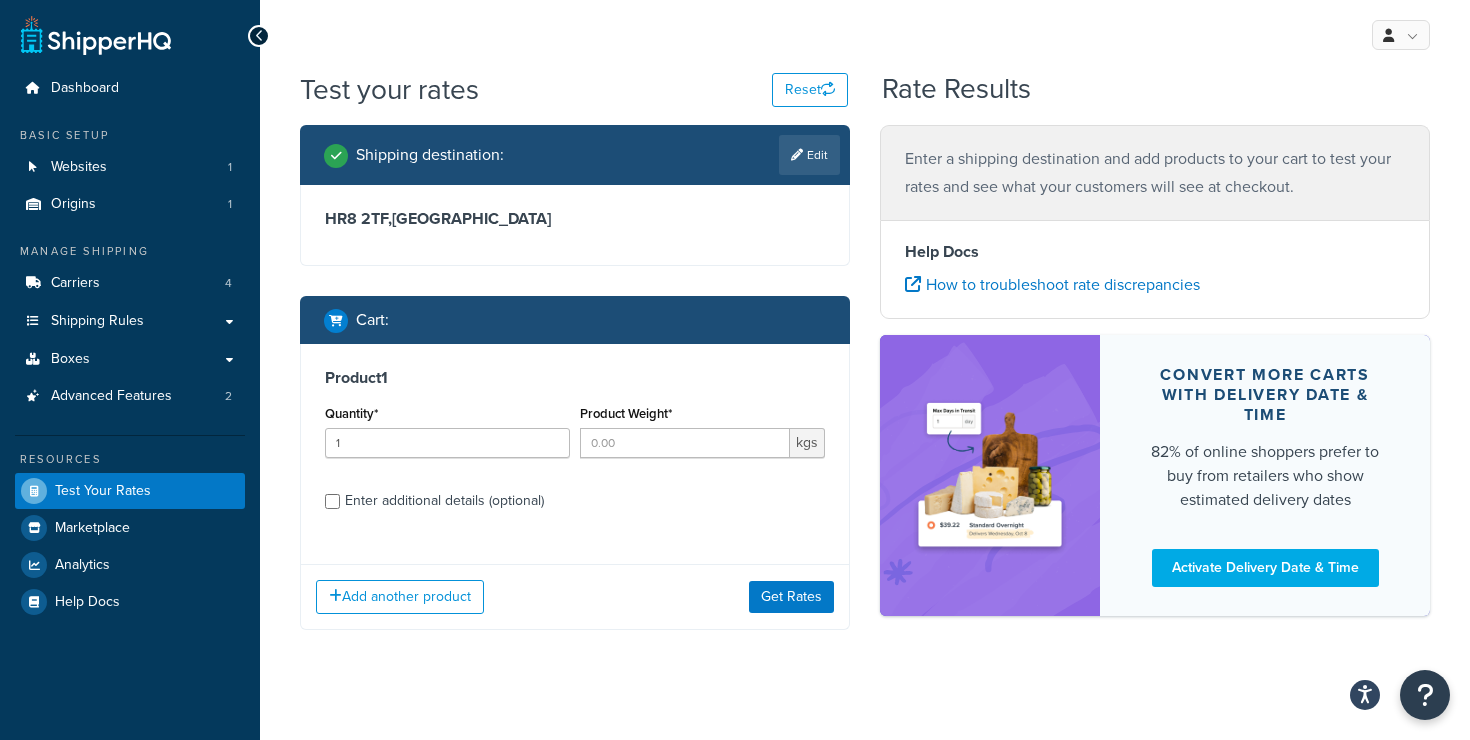 click on "Enter additional details (optional)" at bounding box center (444, 501) 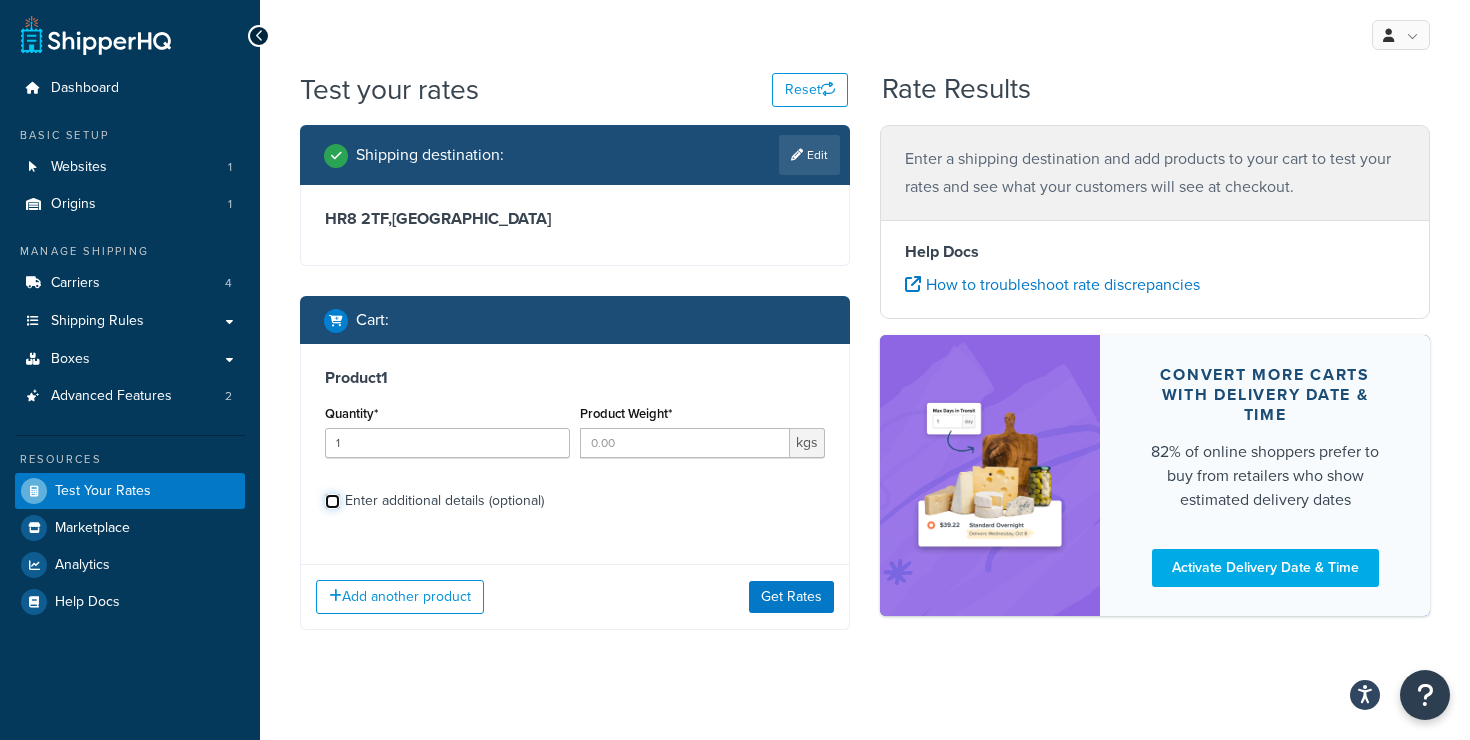 click on "Enter additional details (optional)" at bounding box center (332, 501) 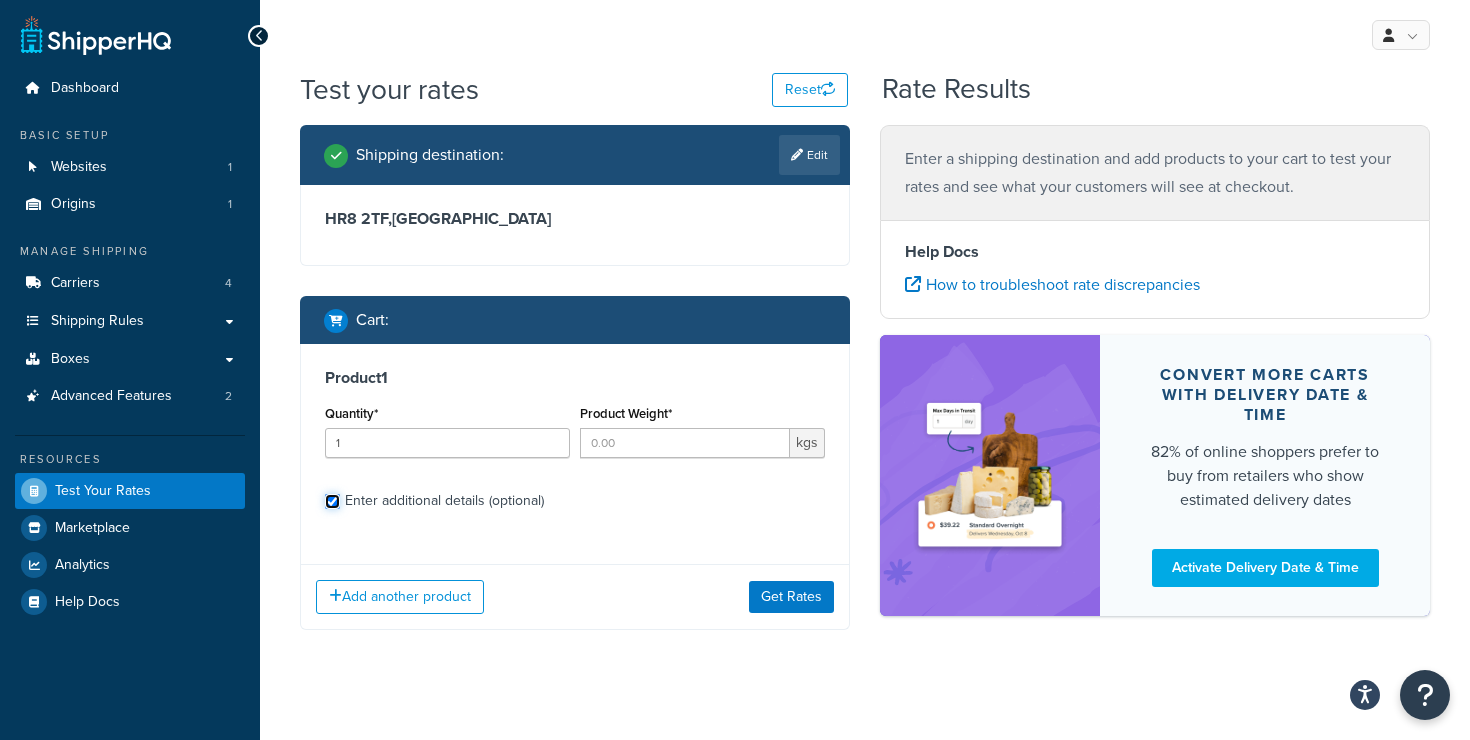 checkbox on "true" 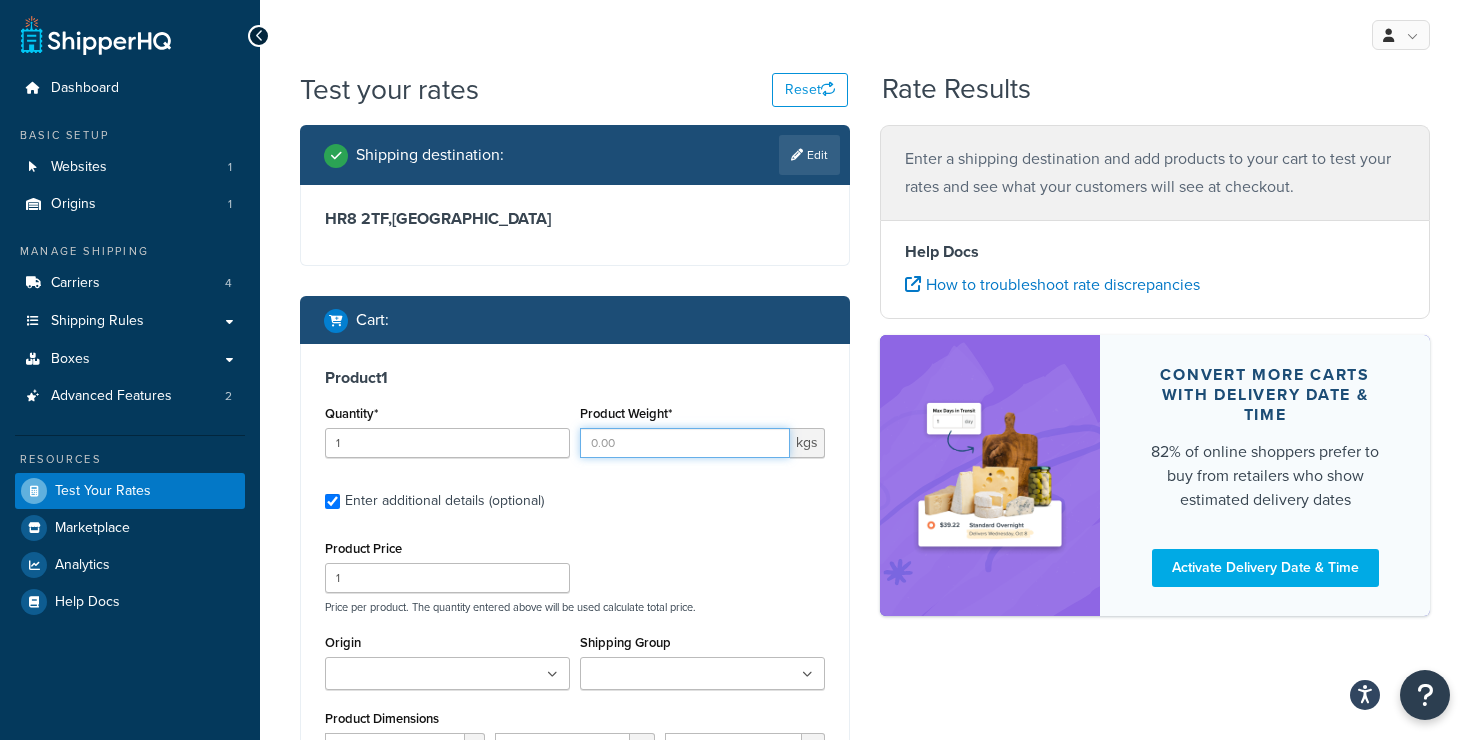 click on "Product Weight*" at bounding box center (685, 443) 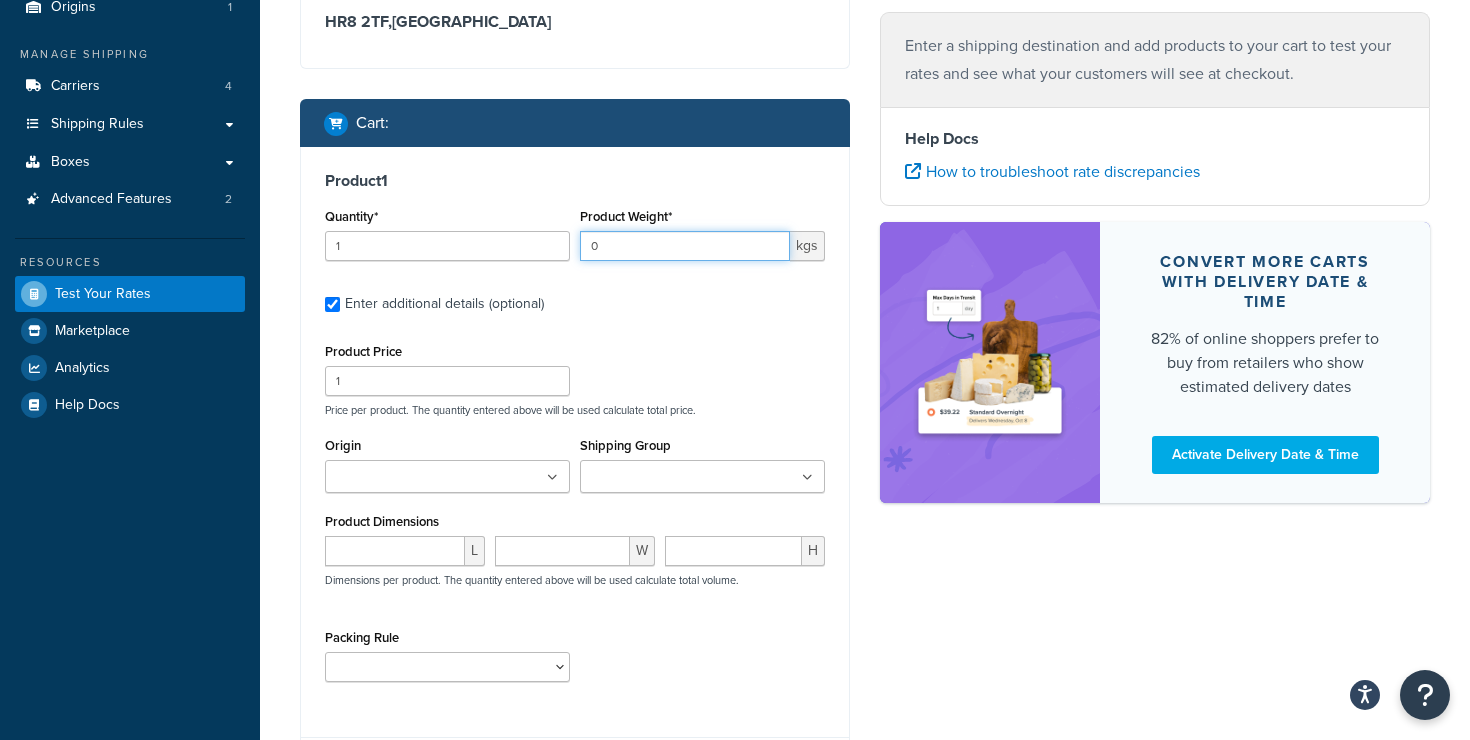 scroll, scrollTop: 216, scrollLeft: 0, axis: vertical 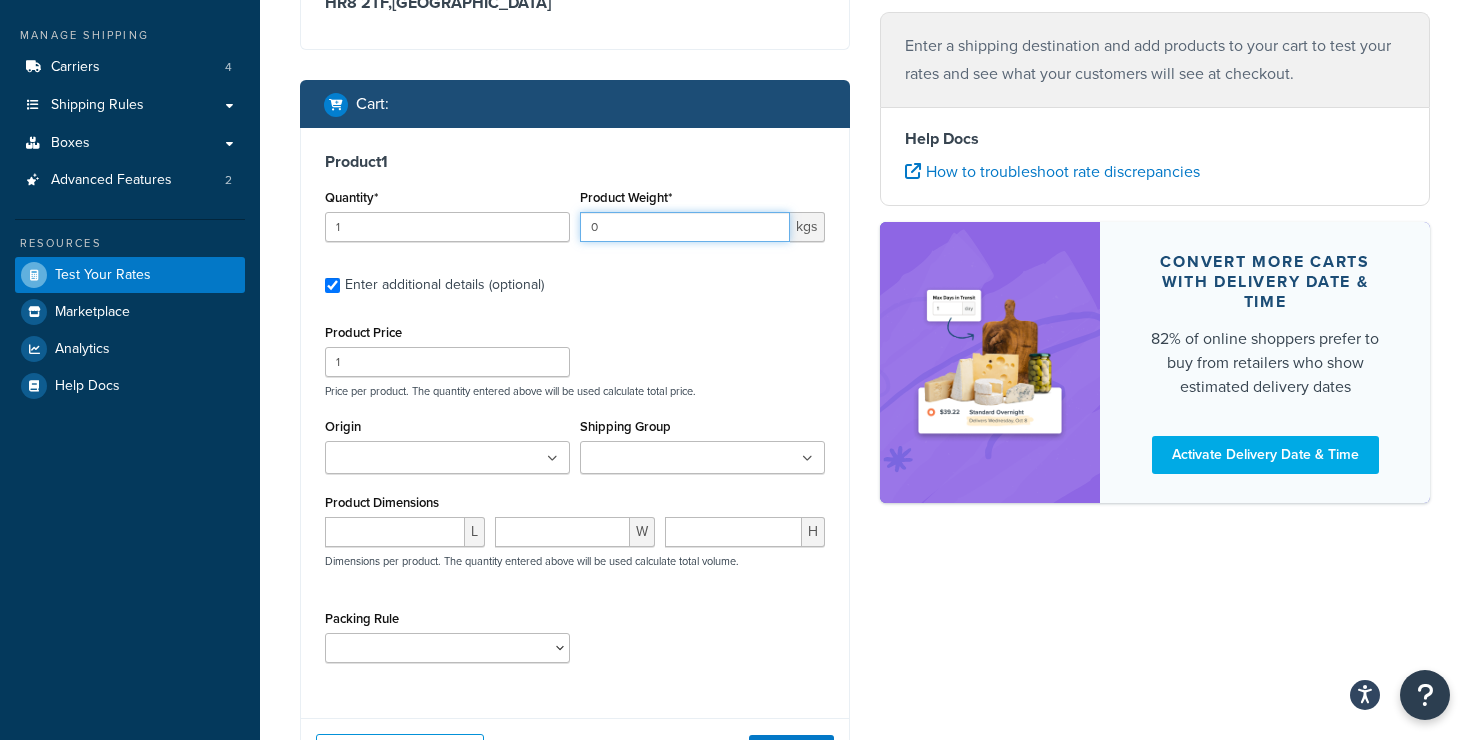 type on "0" 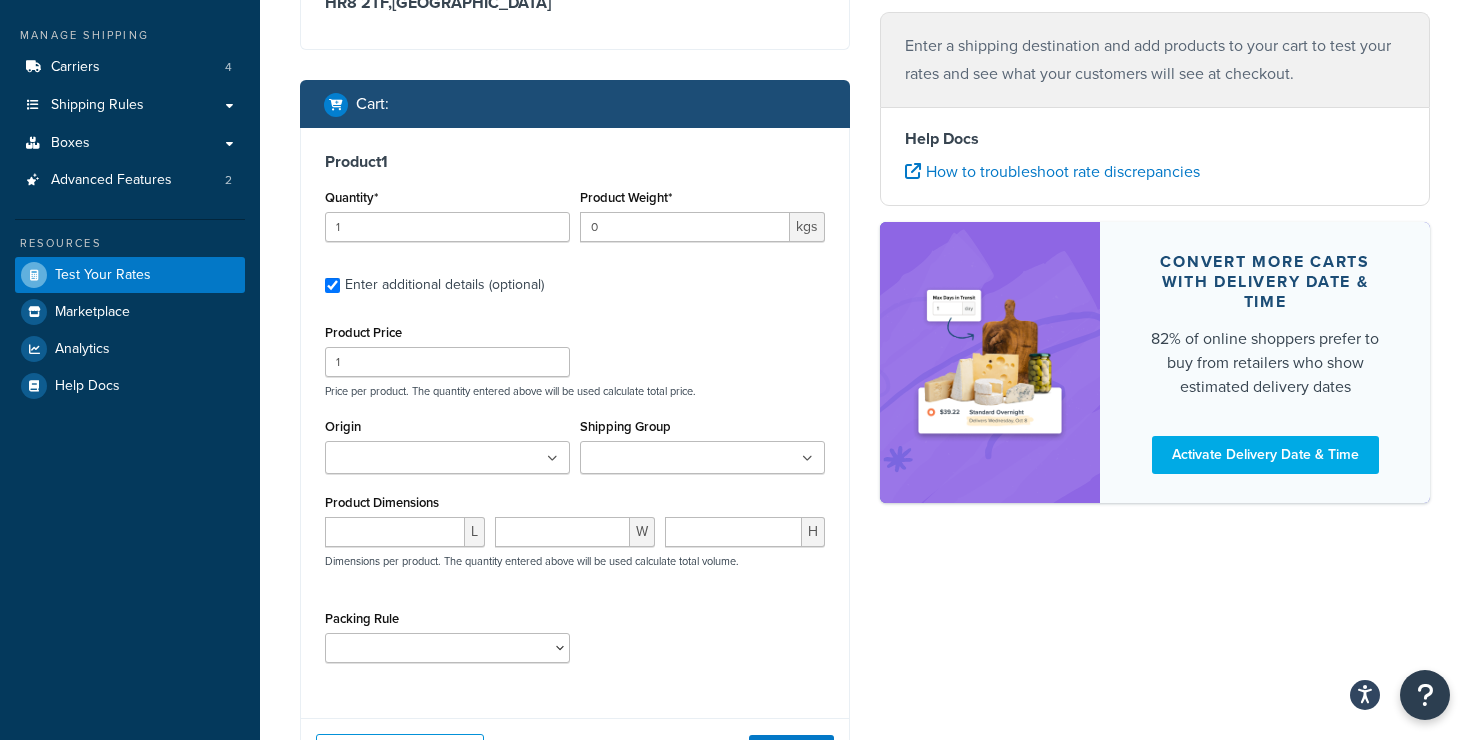 click on "Product Price   1 Price per product. The quantity entered above will be used calculate total price." at bounding box center [575, 358] 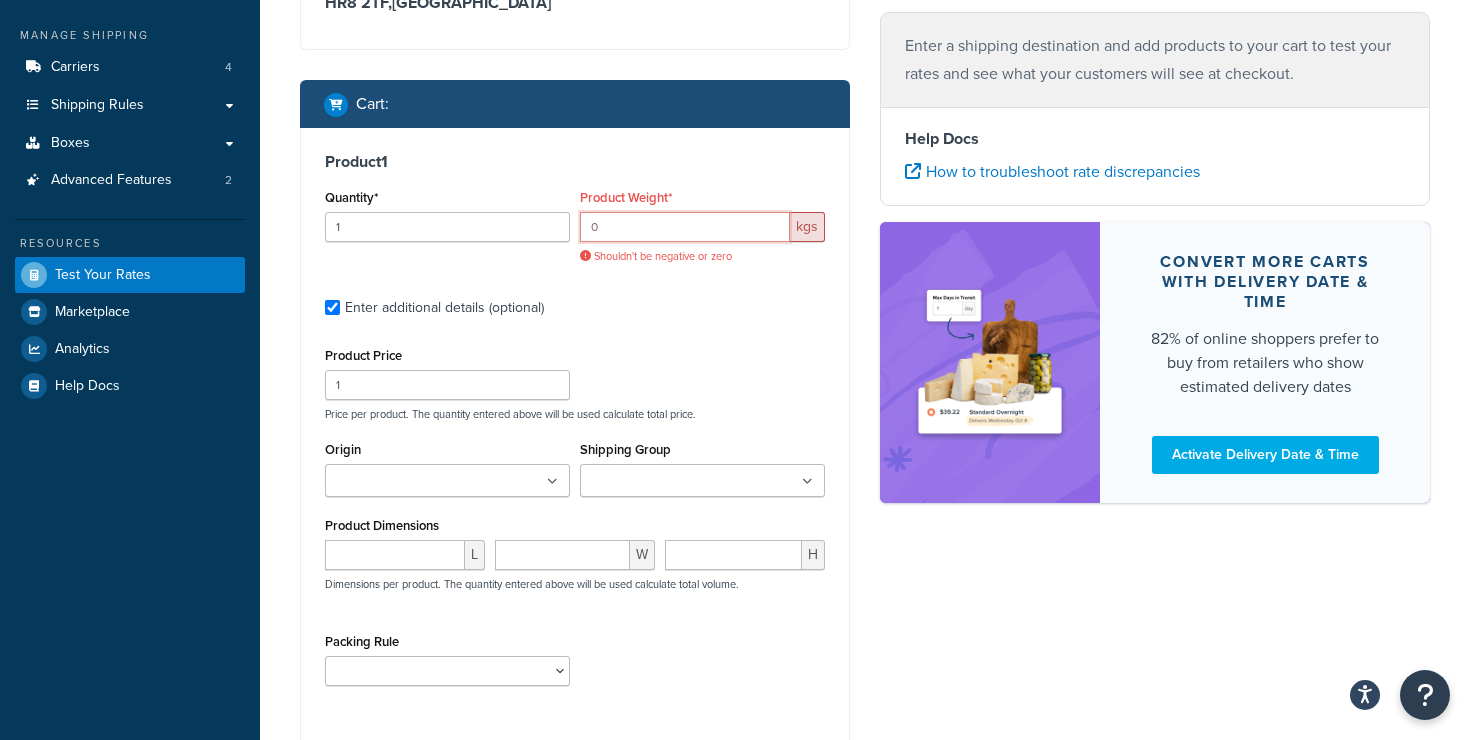 click on "0" at bounding box center [685, 227] 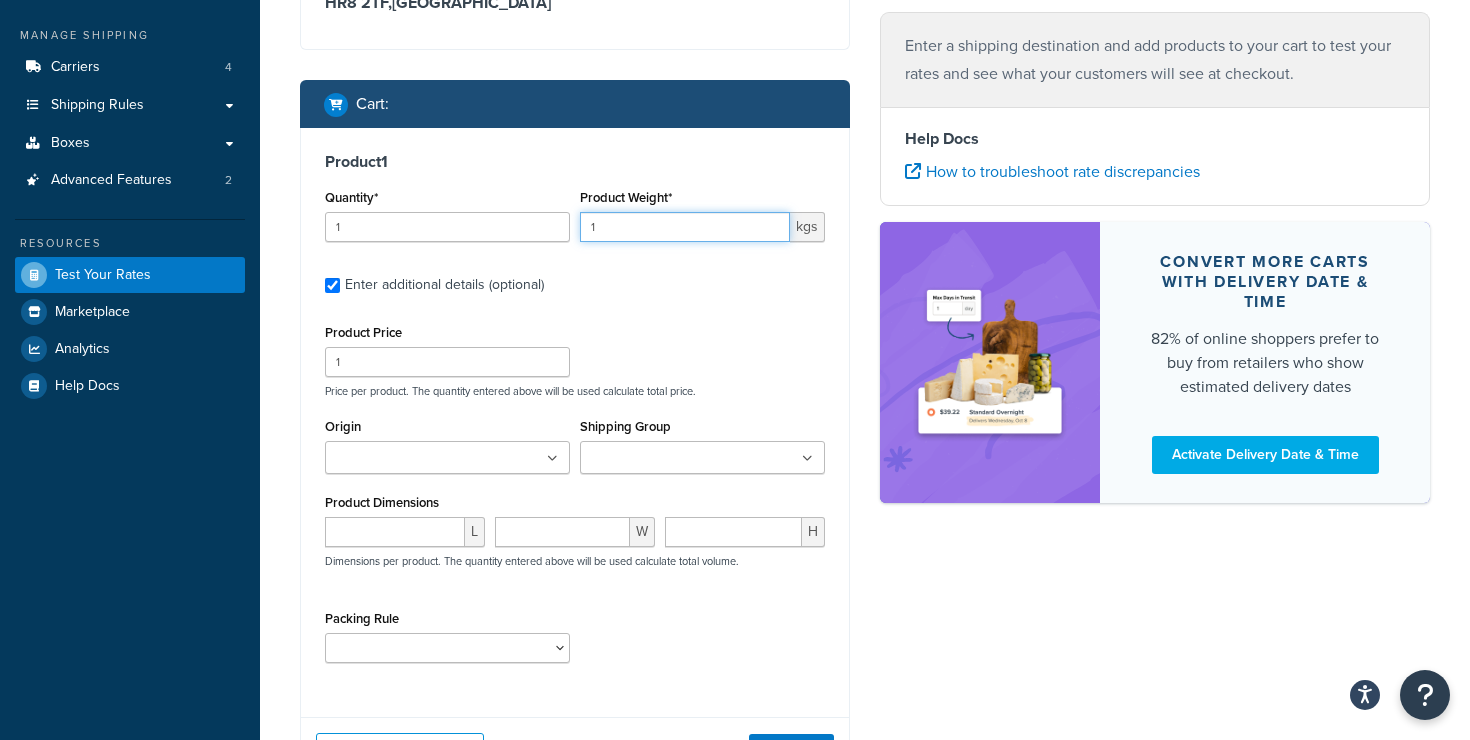 type on "1" 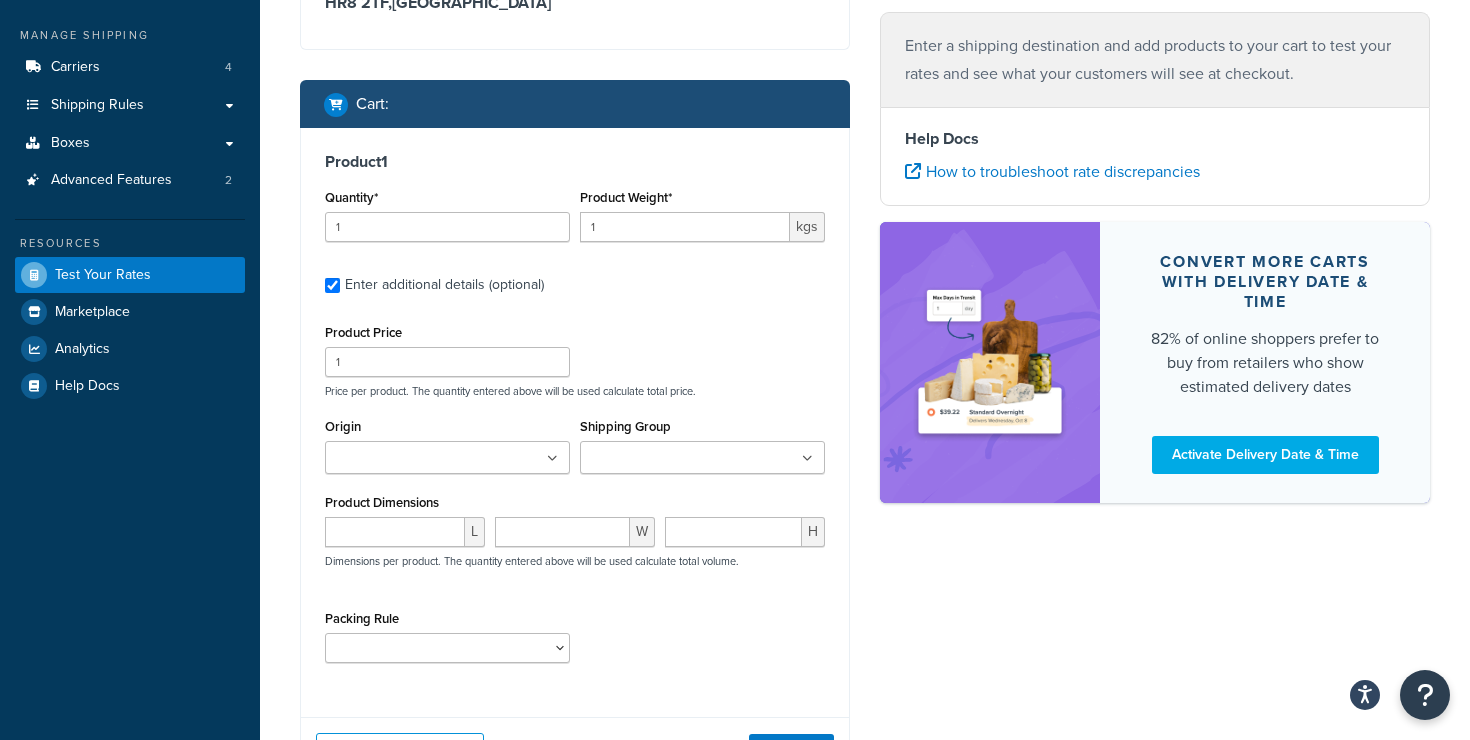 click on "Enter additional details (optional)" at bounding box center [585, 283] 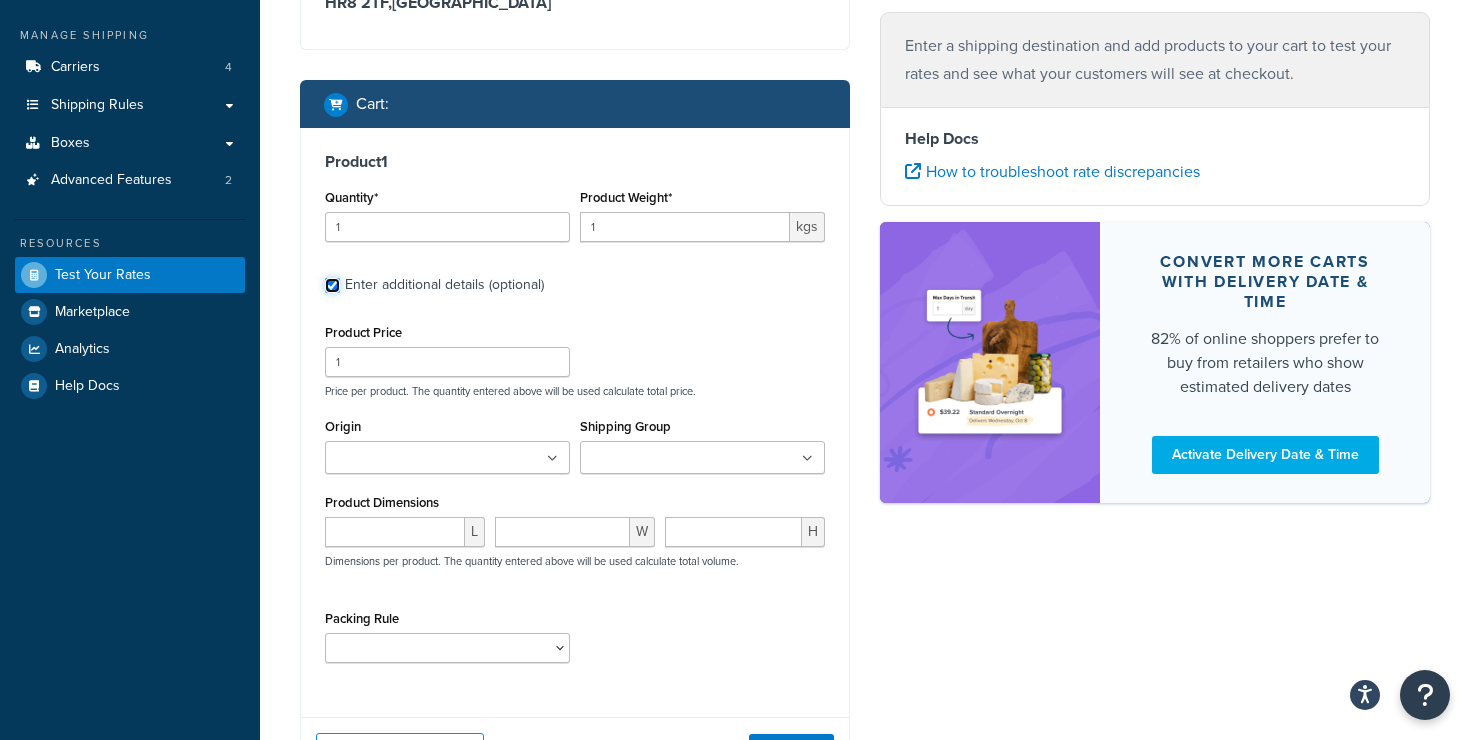 click on "Enter additional details (optional)" at bounding box center [332, 285] 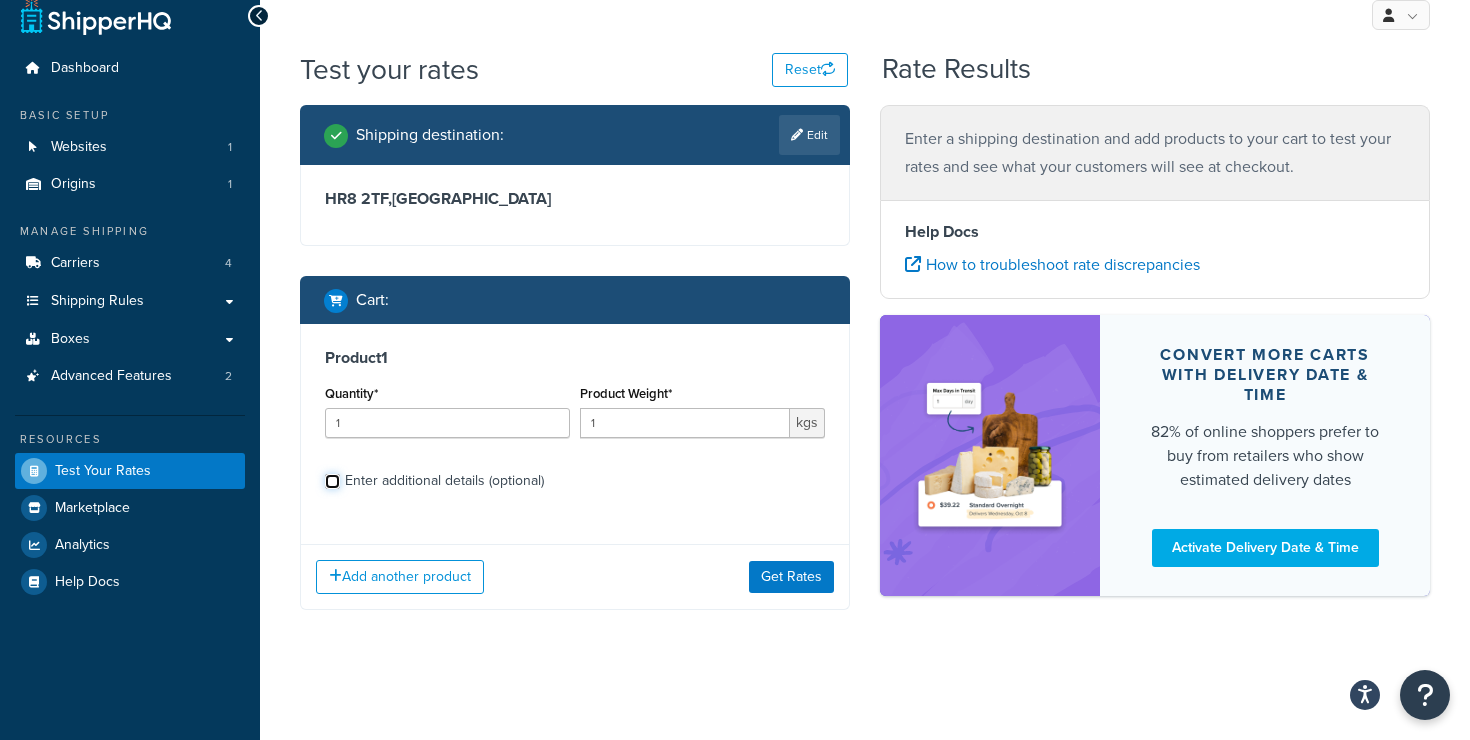 scroll, scrollTop: 21, scrollLeft: 0, axis: vertical 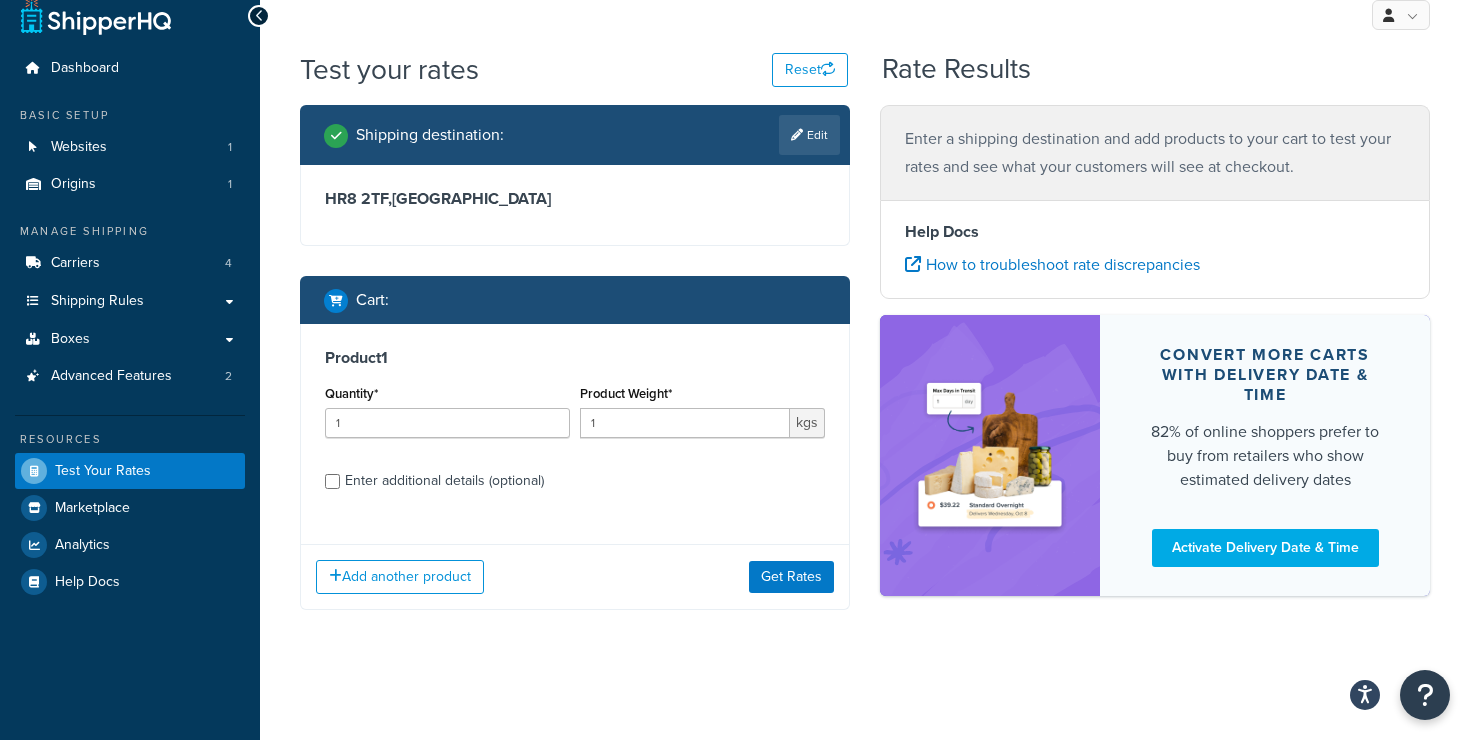 click on "Enter additional details (optional)" at bounding box center (444, 481) 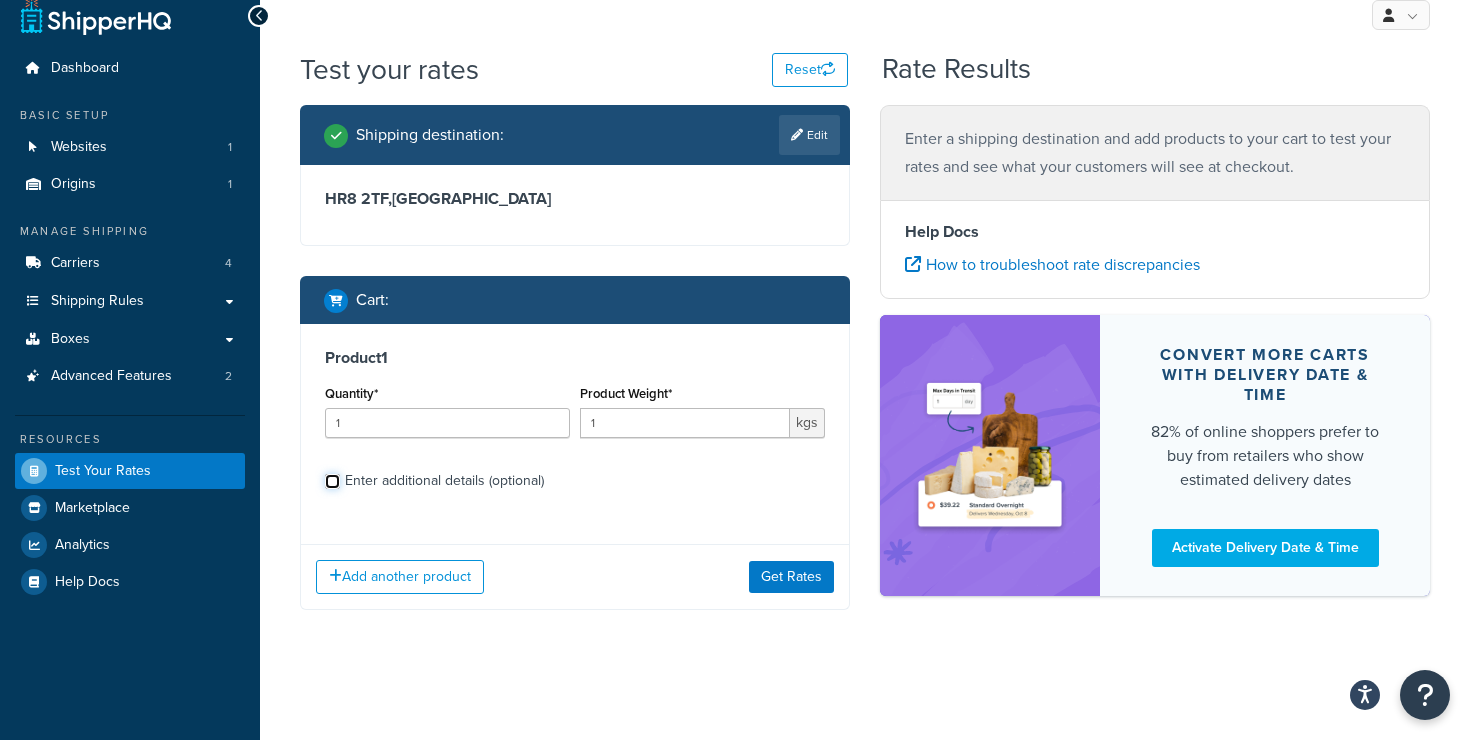 click on "Enter additional details (optional)" at bounding box center [332, 481] 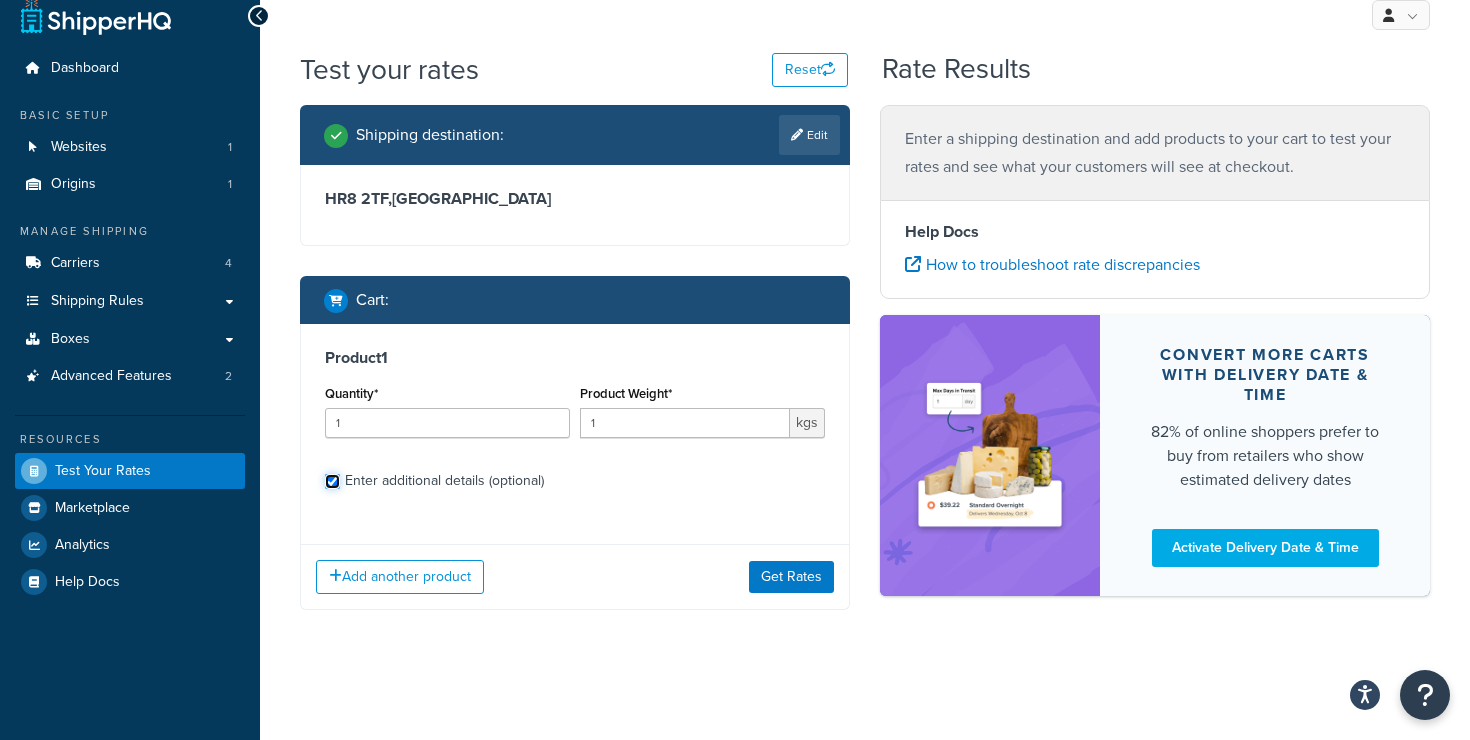 checkbox on "true" 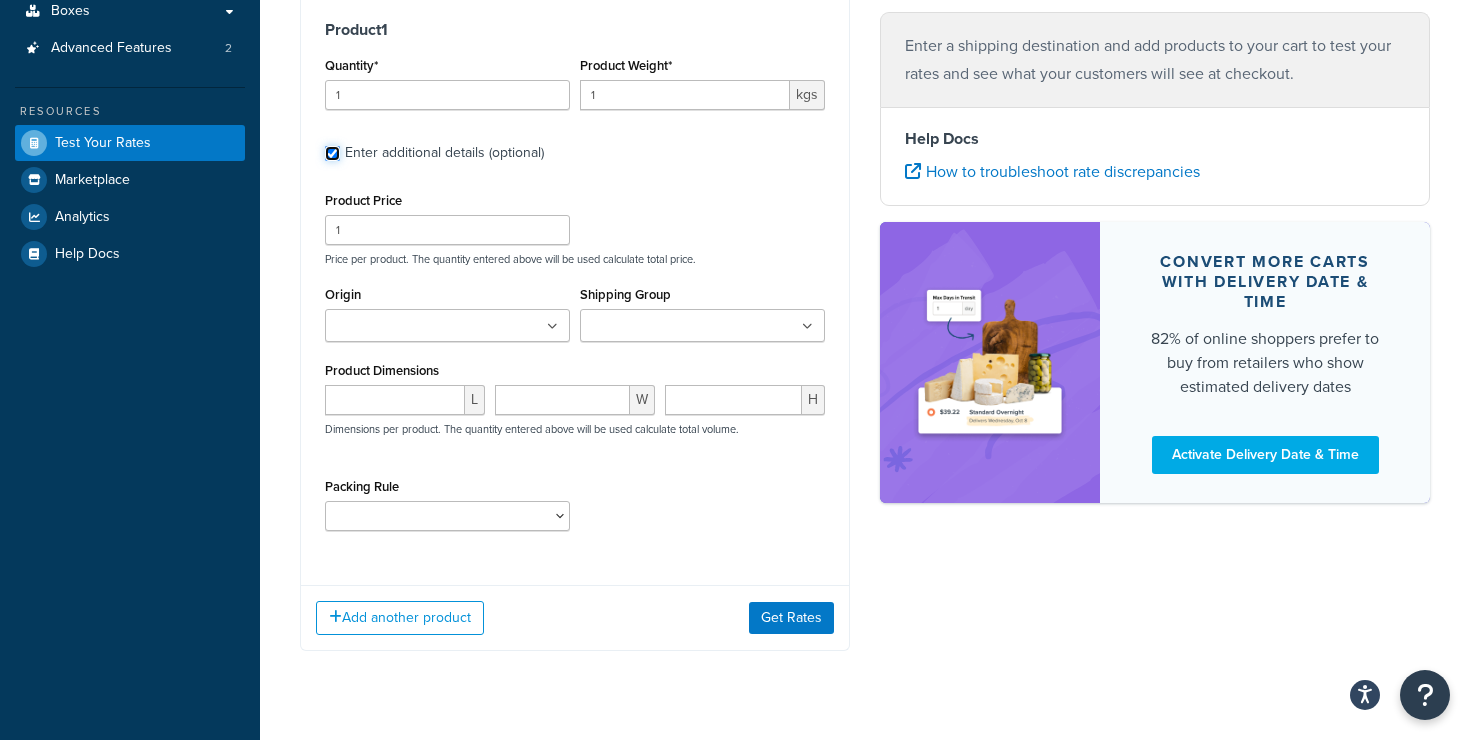 scroll, scrollTop: 391, scrollLeft: 0, axis: vertical 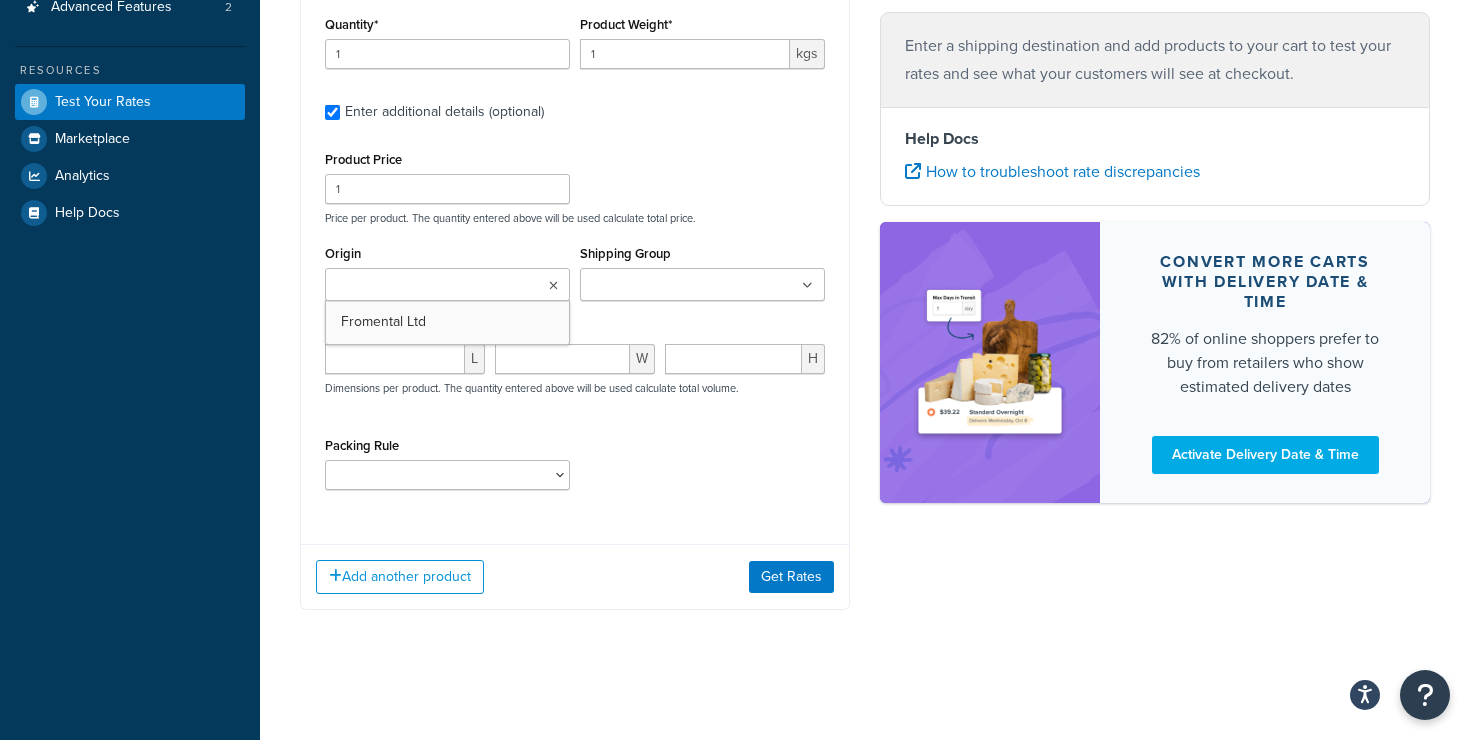 click at bounding box center (447, 284) 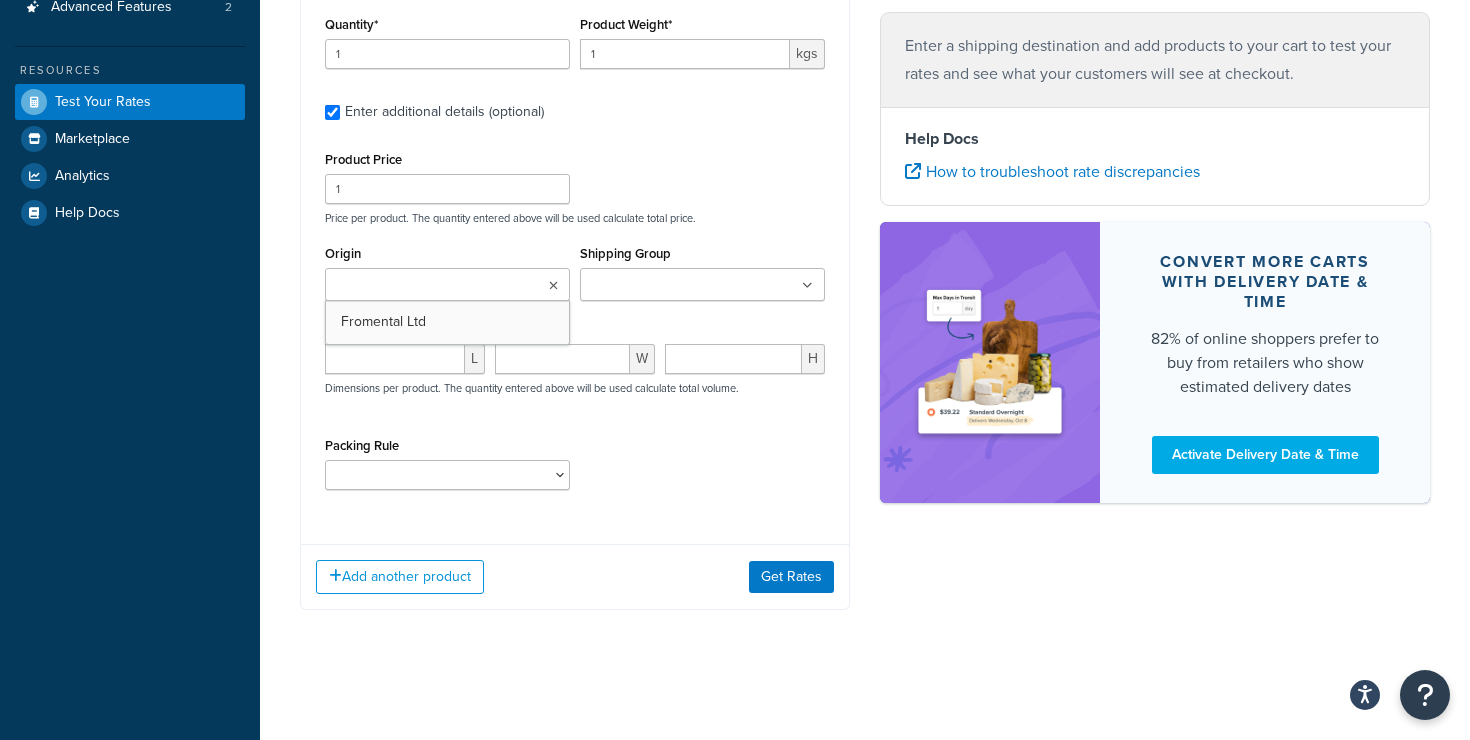 click on "Shipping Group" at bounding box center (674, 286) 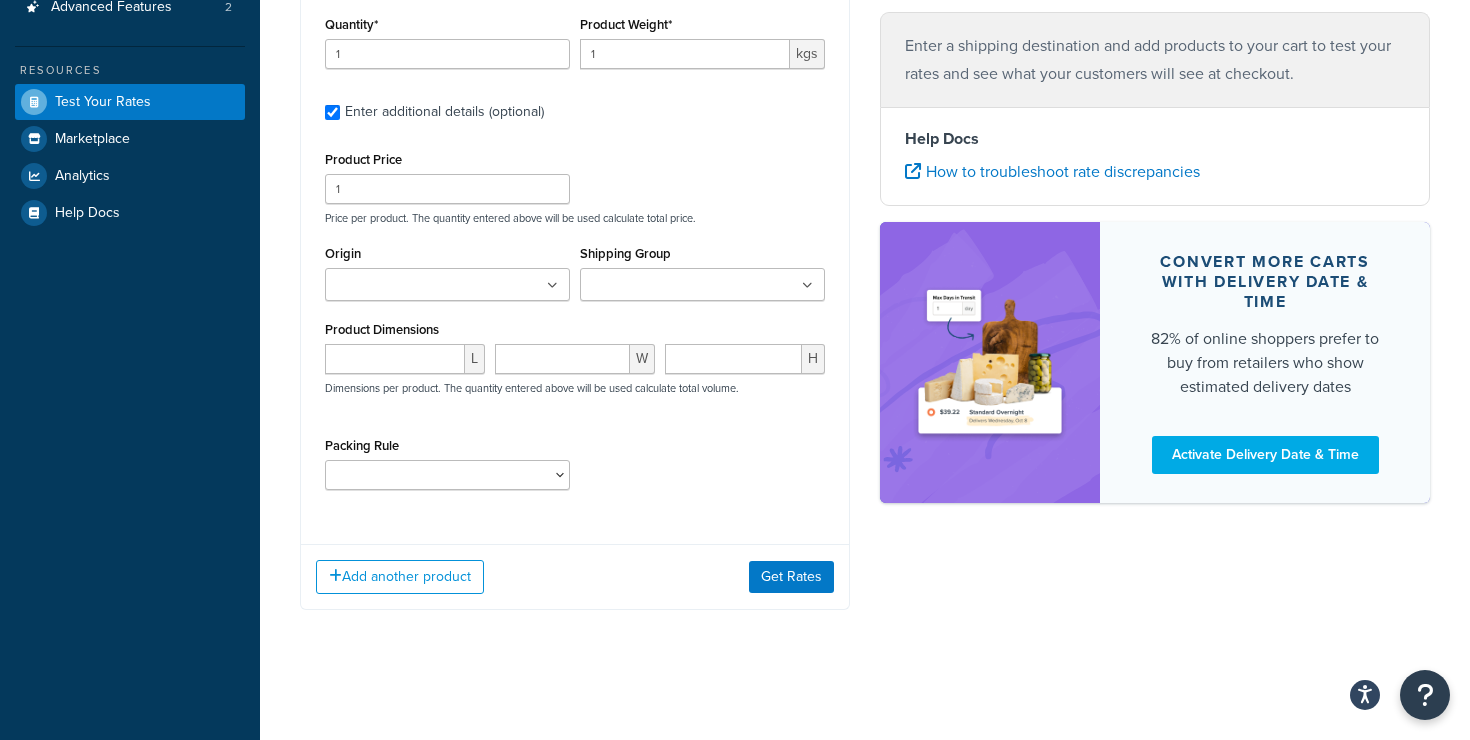 click on "Product Price   1 Price per product. The quantity entered above will be used calculate total price. Origin   Fromental Ltd Shipping Group   Bulky Cushions FedEx Items IW - Artworks IW - Cushions Royal Mail Items Small Single UK Dropship Wallpaper Product Dimensions   L   W   H Dimensions per product. The quantity entered above will be used calculate total volume. Packing Rule     AW-EB  AW-FRO  AW-HH  AW-SP  AW-TW  CU  SW" at bounding box center (575, 325) 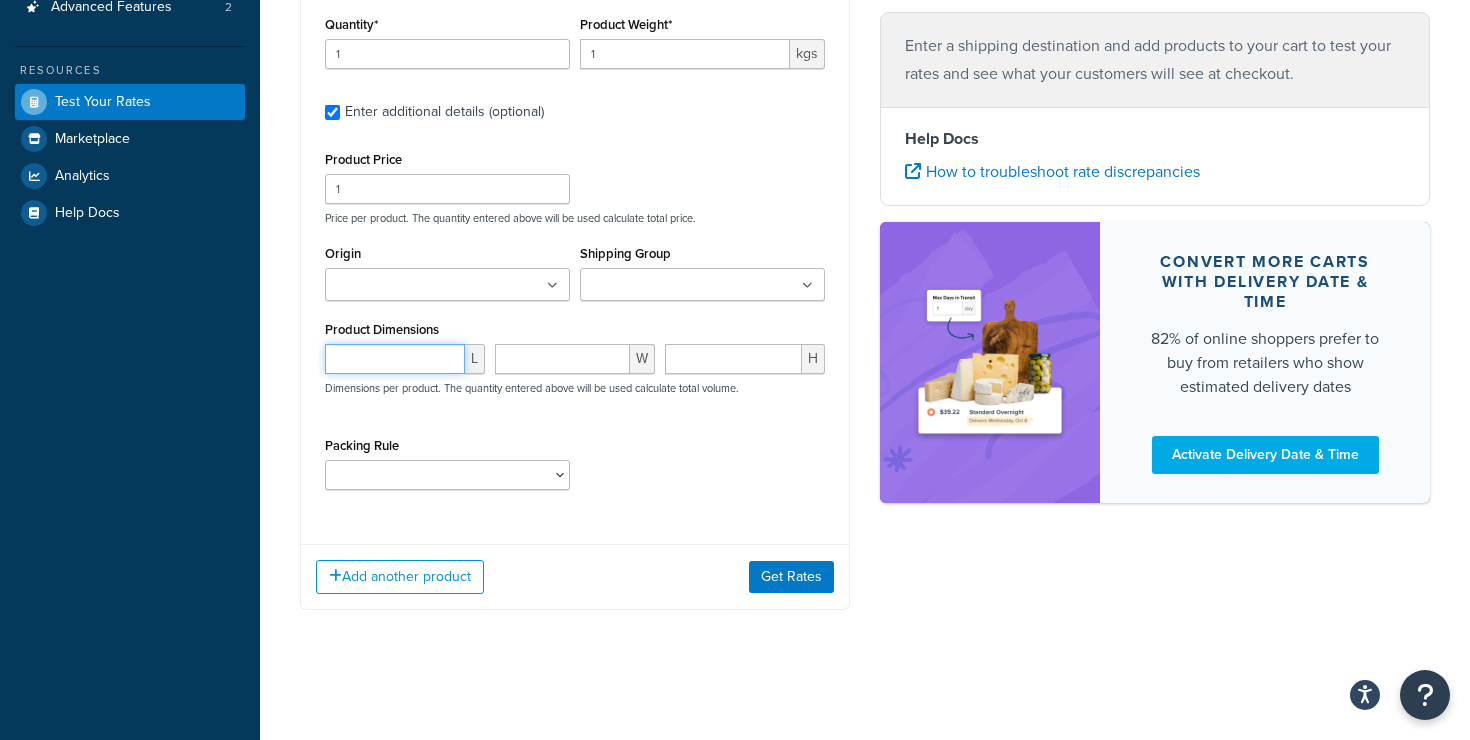 click at bounding box center [395, 359] 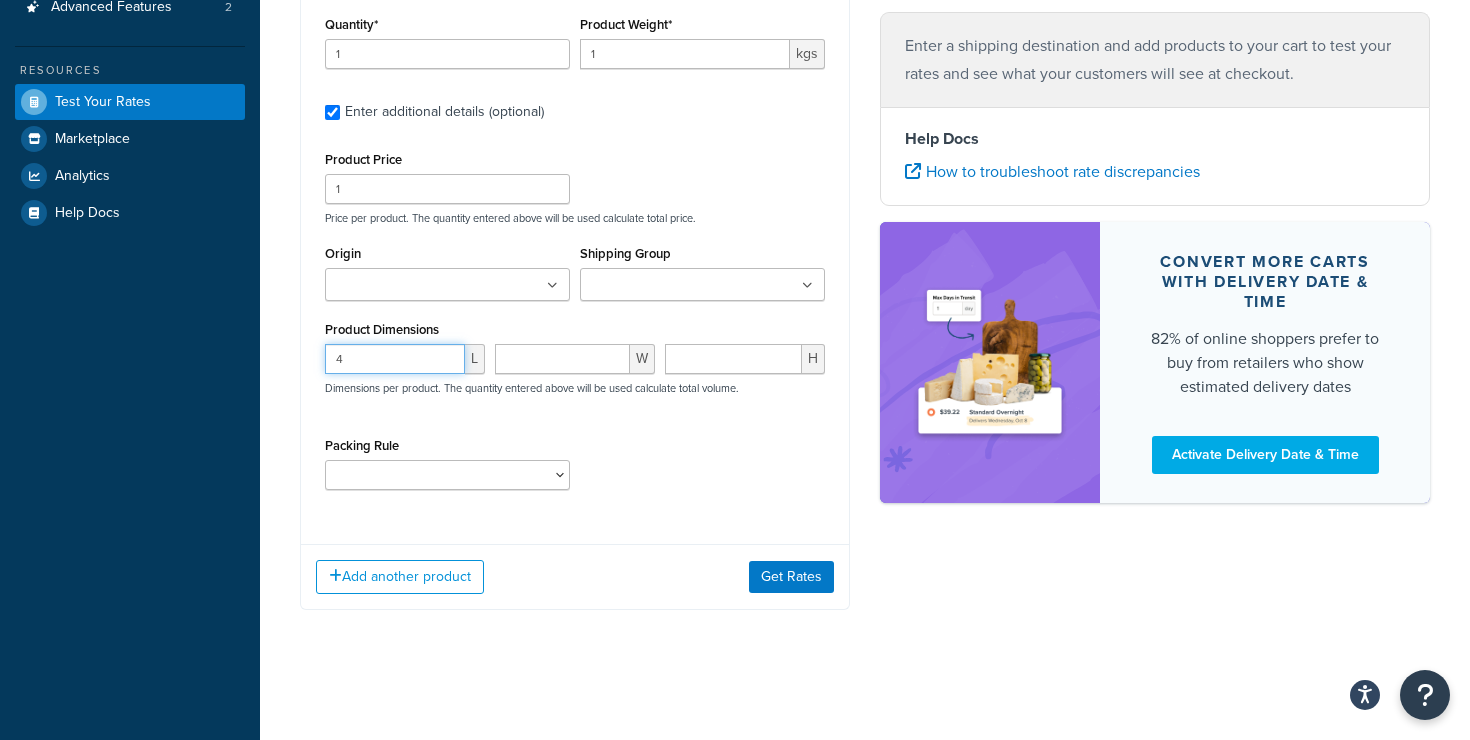 type on "4" 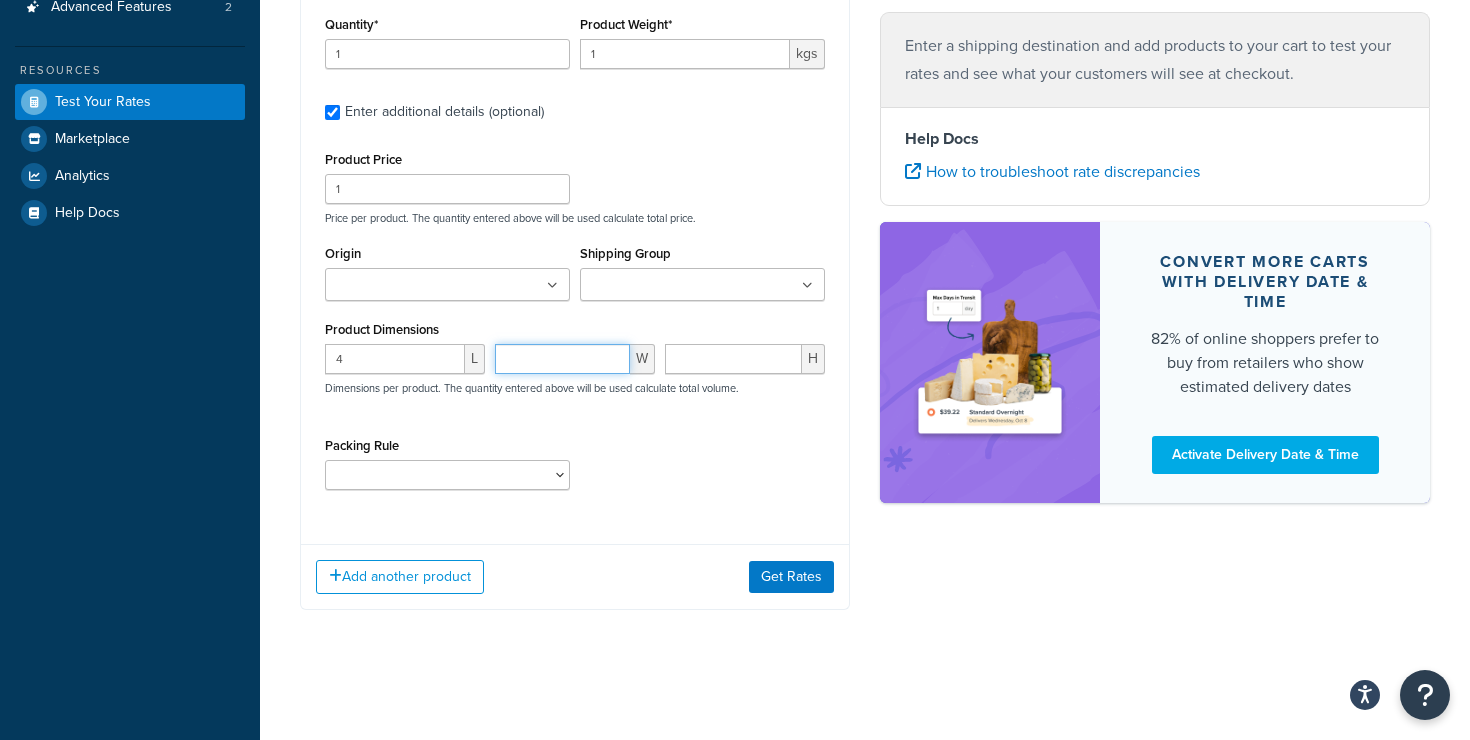 click at bounding box center [562, 359] 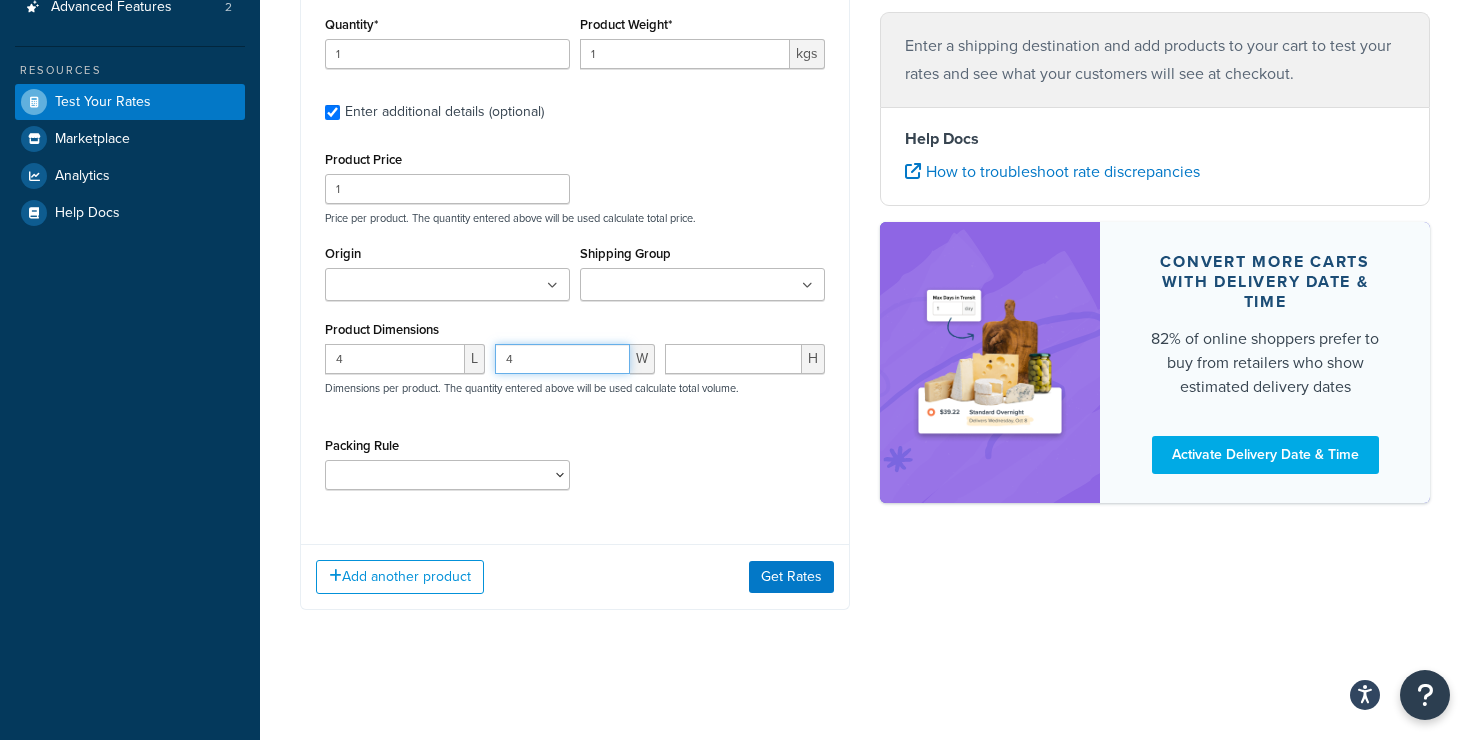 type on "4" 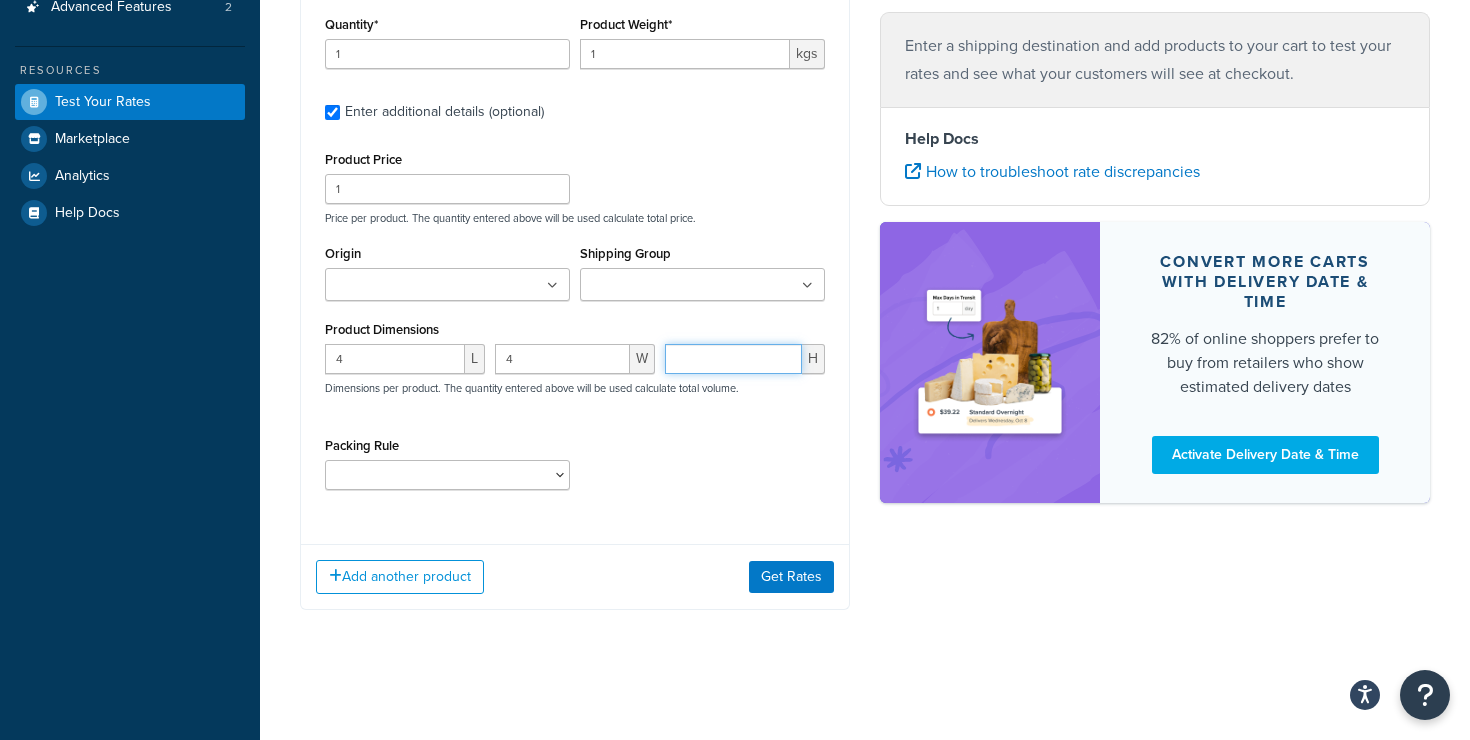 click at bounding box center [733, 359] 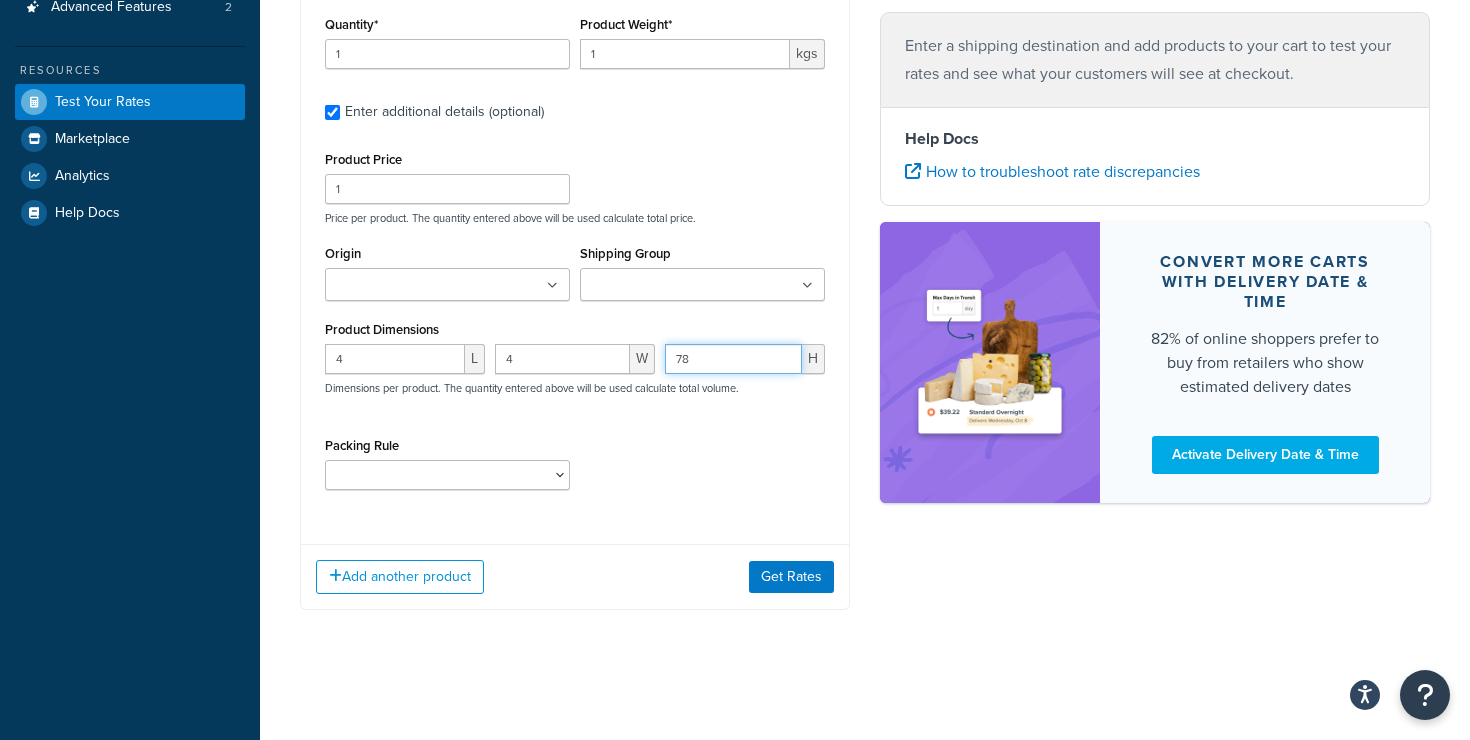 type on "78" 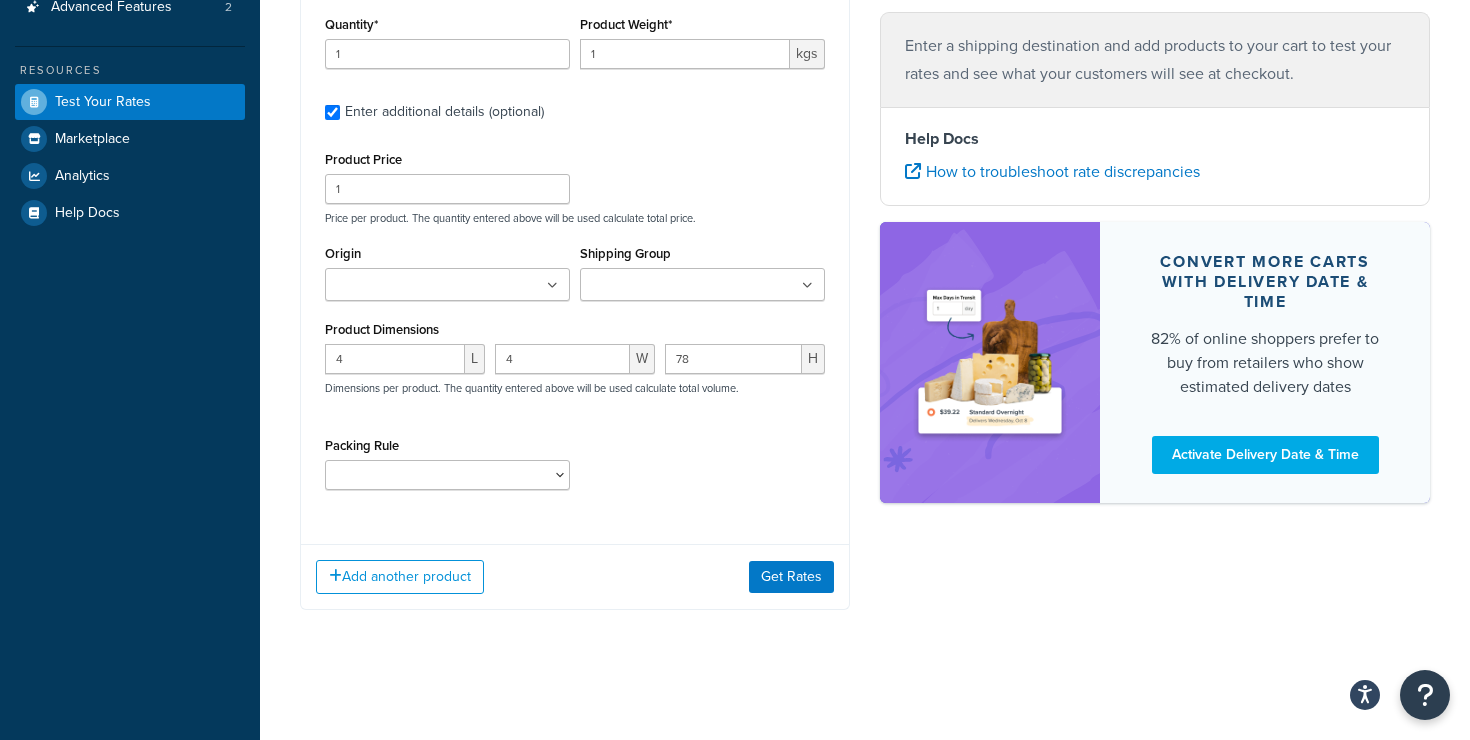 click on "Packing Rule     AW-EB  AW-FRO  AW-HH  AW-SP  AW-TW  CU  SW" at bounding box center (575, 468) 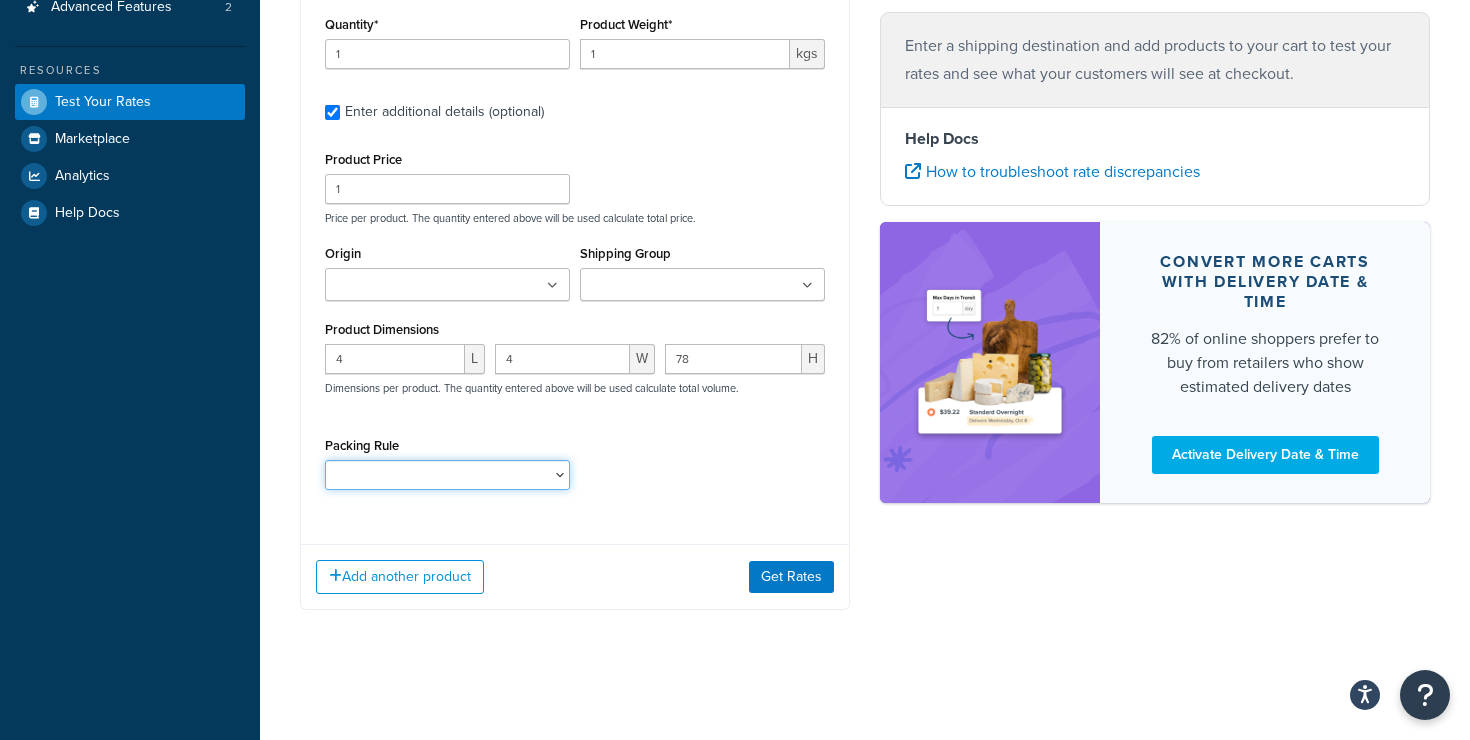 click on "AW-EB  AW-FRO  AW-HH  AW-SP  AW-TW  CU  SW" at bounding box center [447, 475] 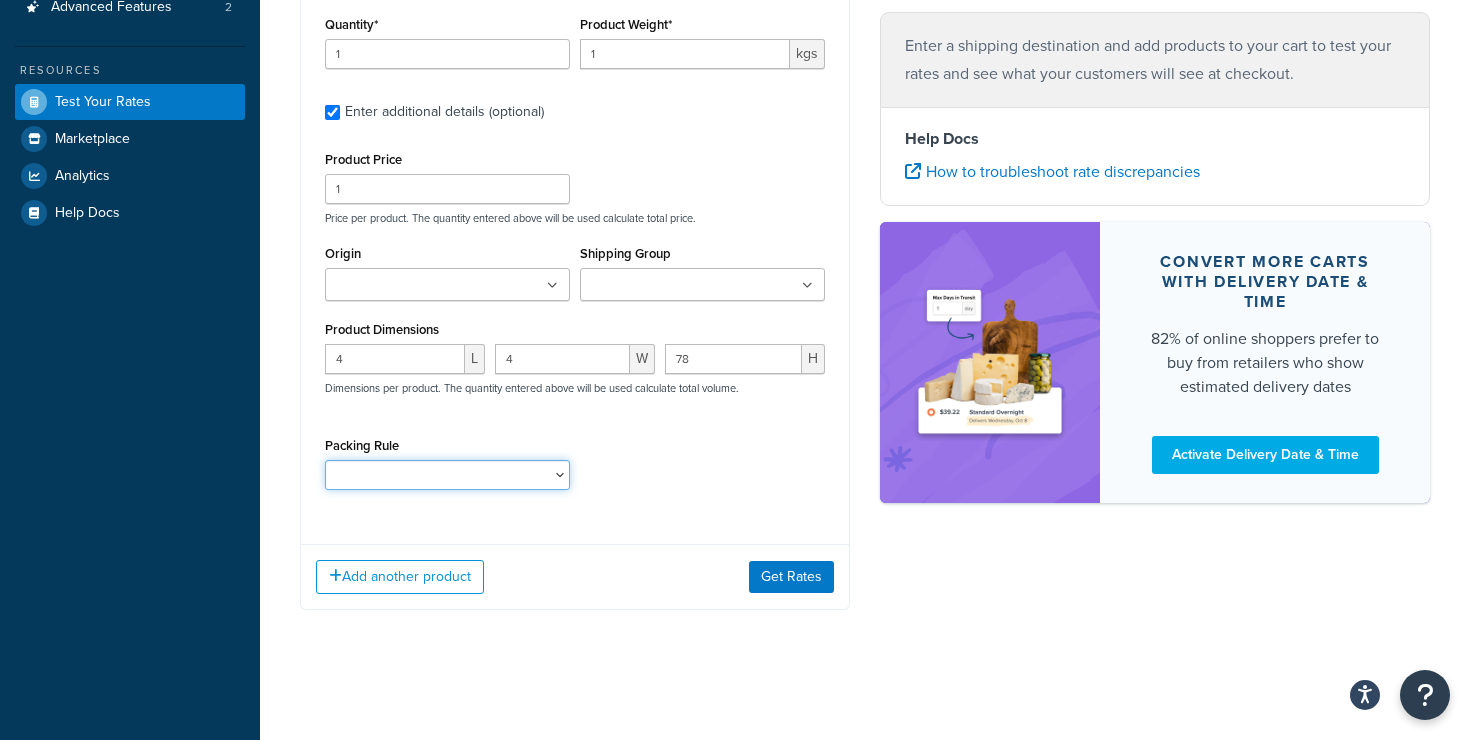 select on "86281" 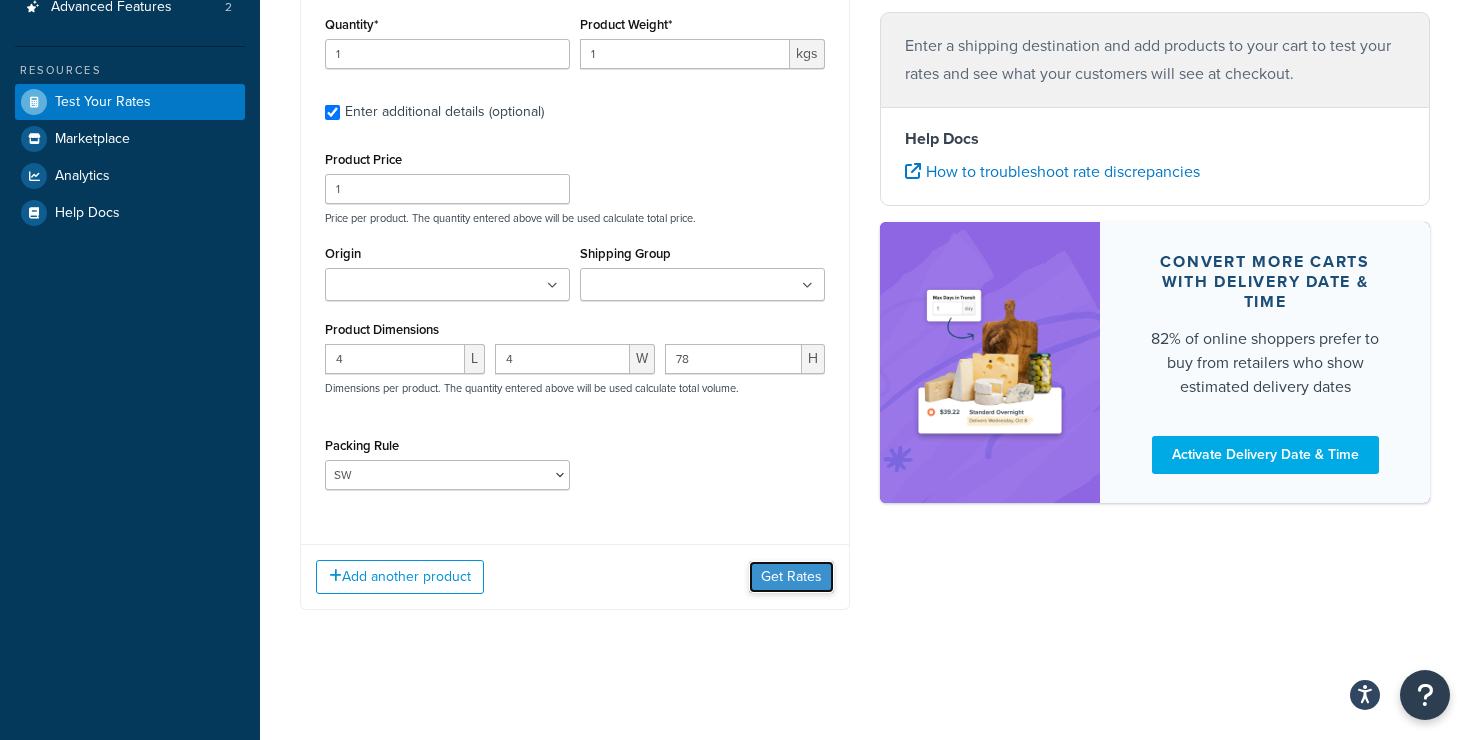 click on "Get Rates" at bounding box center [791, 577] 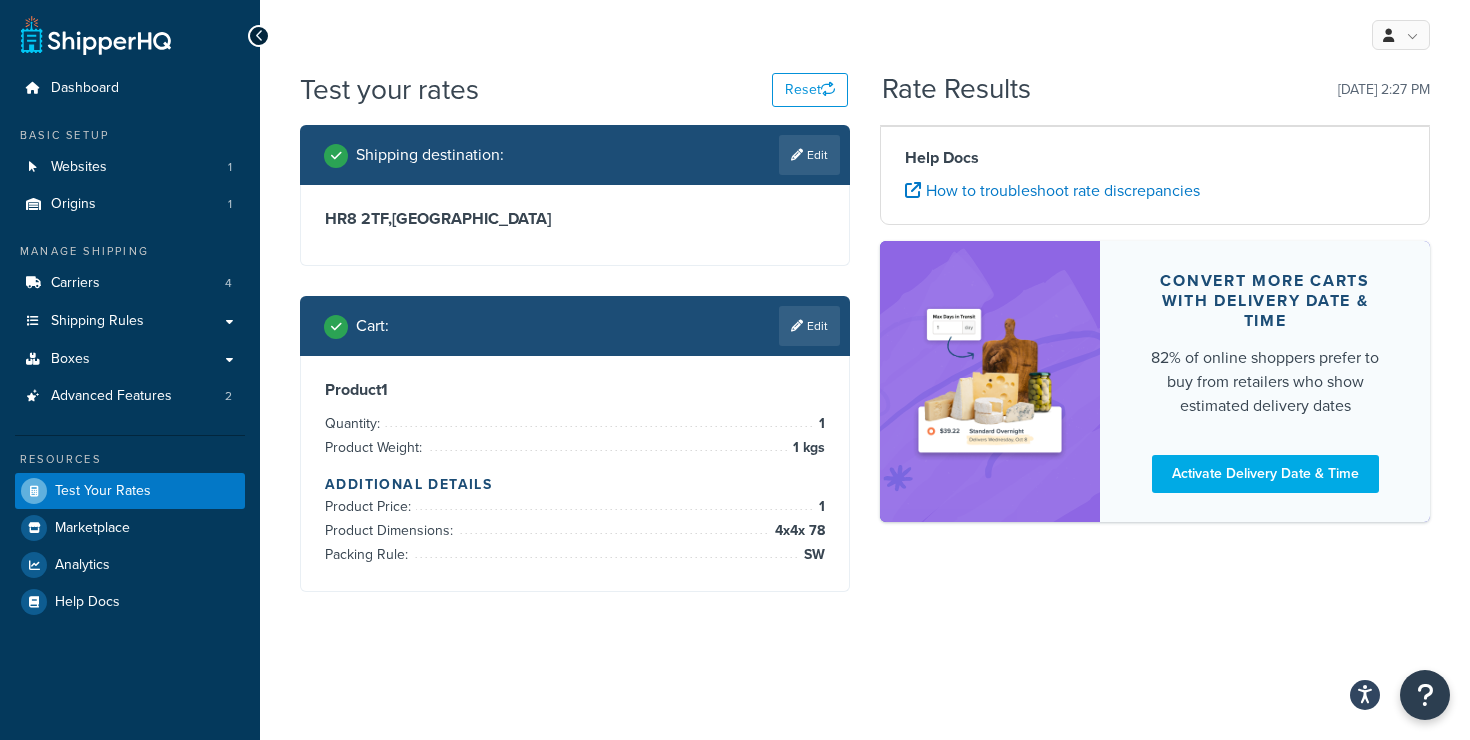 scroll, scrollTop: 0, scrollLeft: 0, axis: both 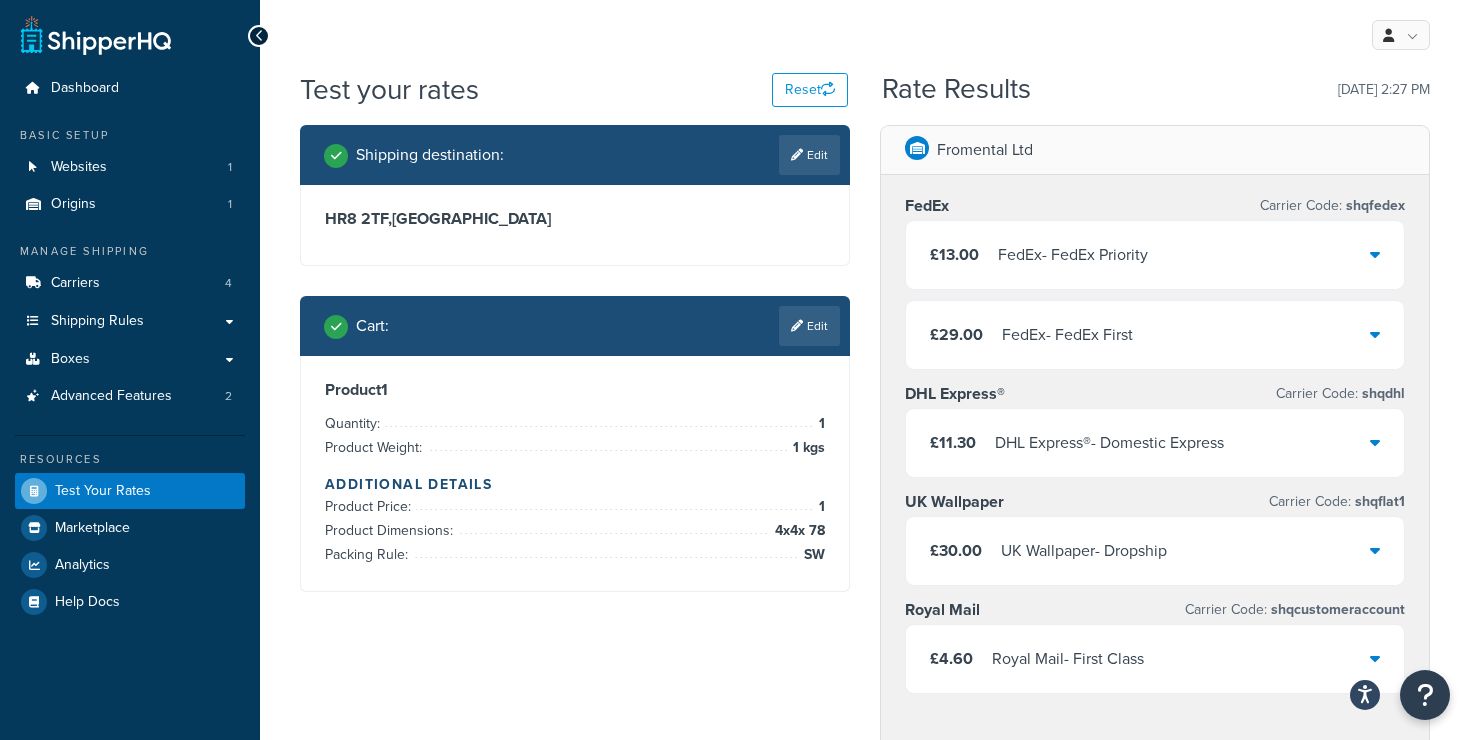 click on "UK Wallpaper  -   Dropship" at bounding box center [1084, 551] 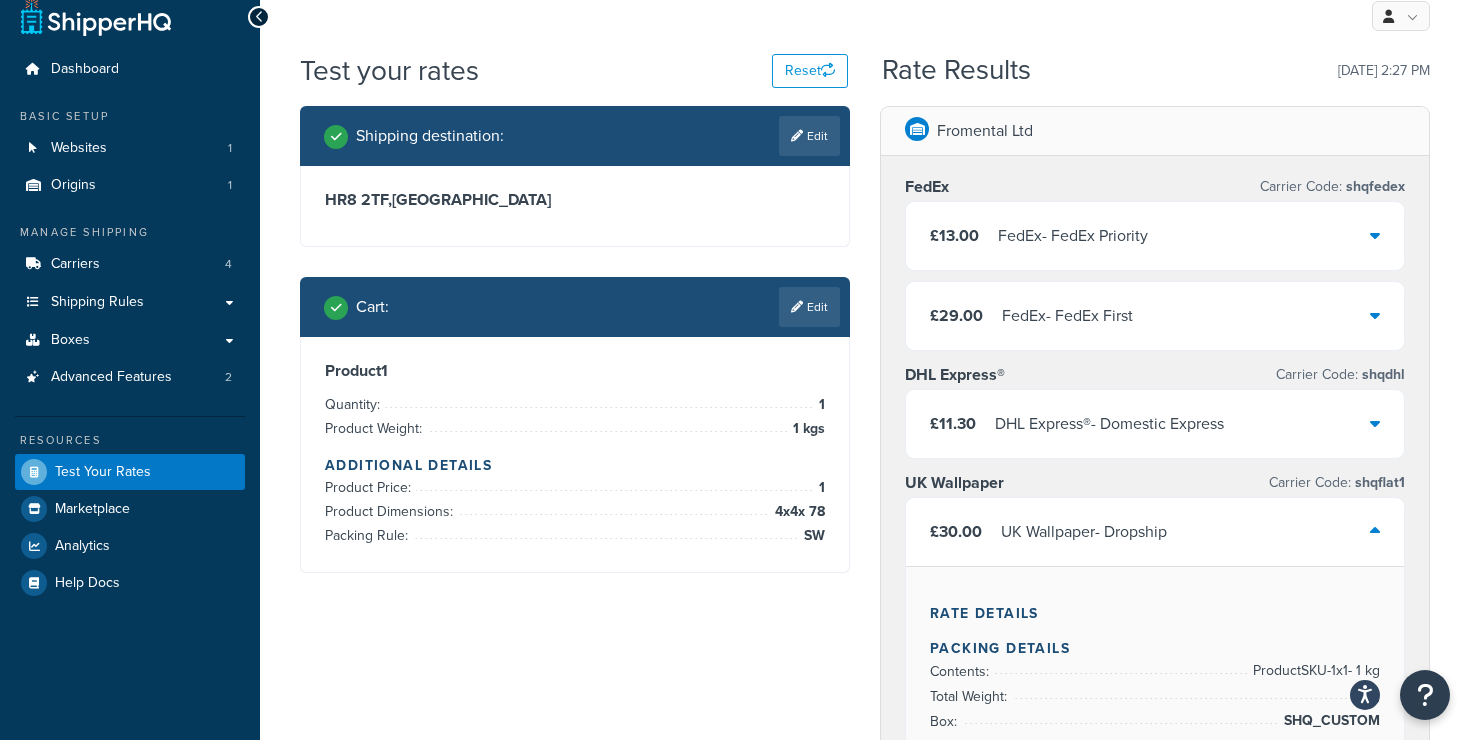scroll, scrollTop: 12, scrollLeft: 0, axis: vertical 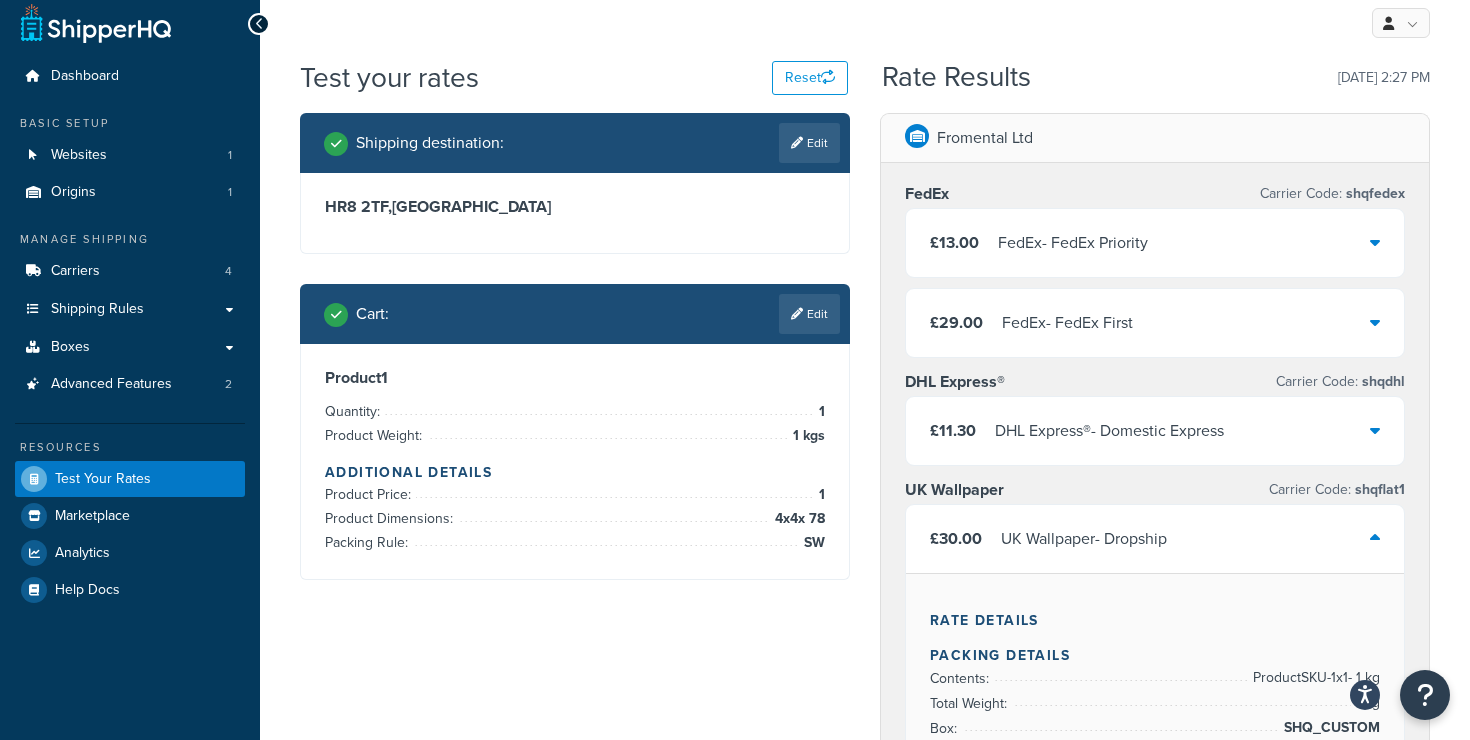 click on "£13.00 FedEx  -   FedEx Priority" at bounding box center [1155, 243] 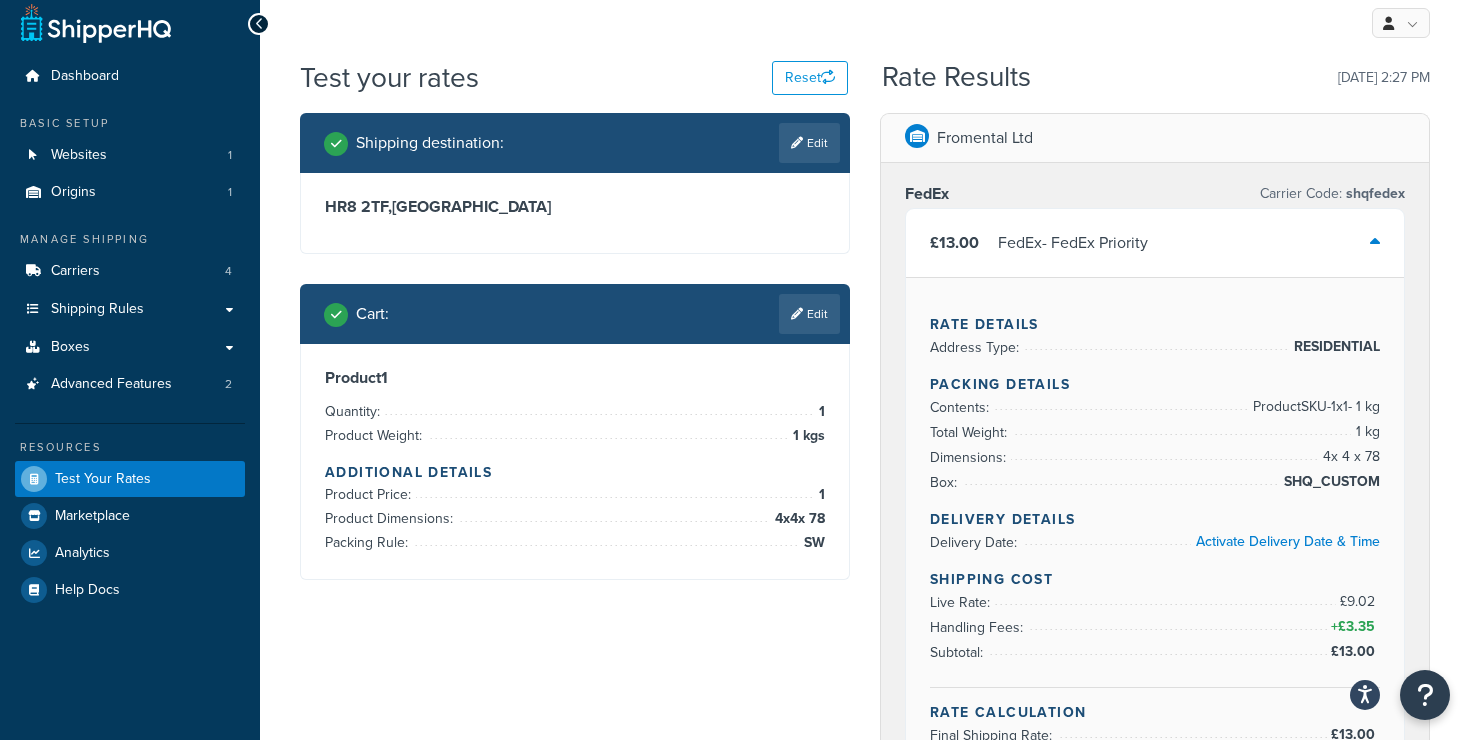 click on "£13.00 FedEx  -   FedEx Priority" at bounding box center (1155, 243) 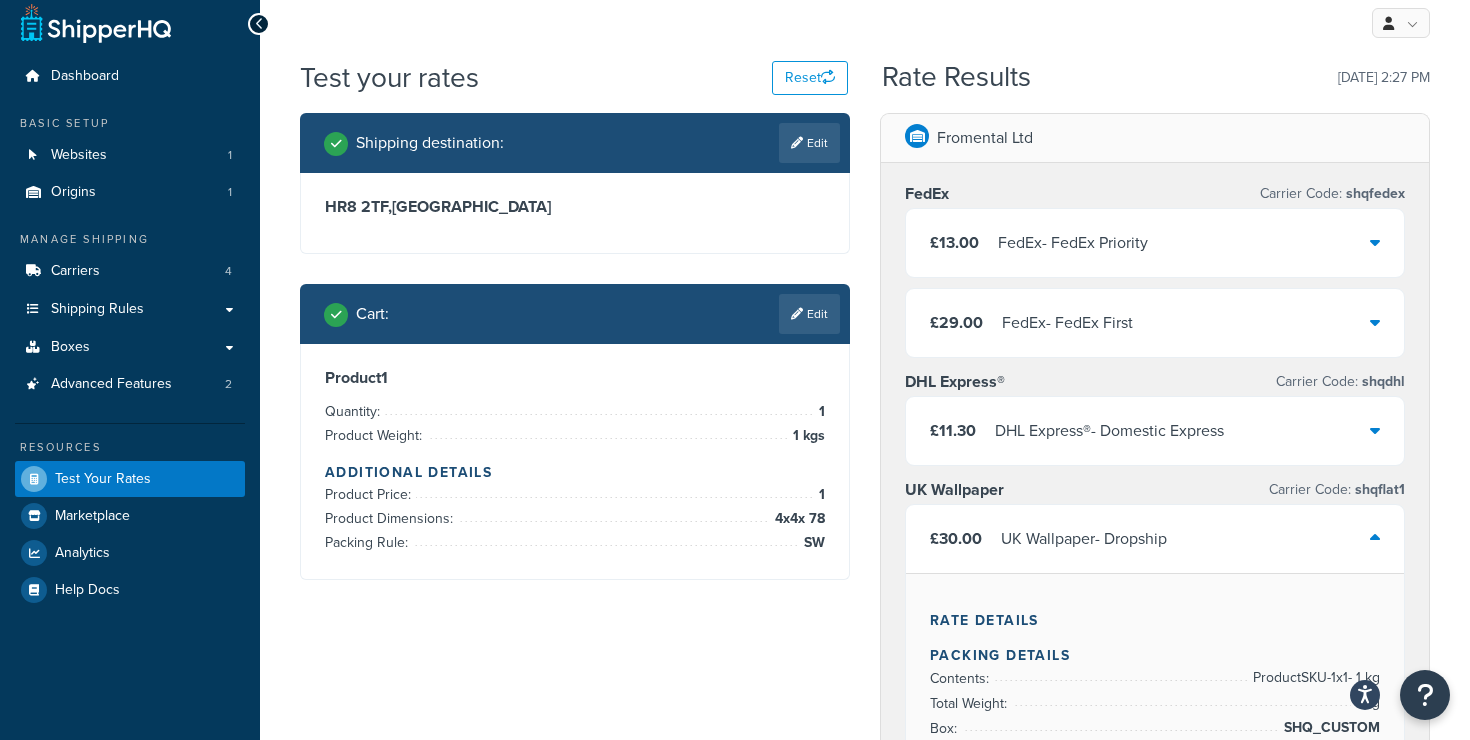 click on "£29.00 FedEx  -   FedEx First" at bounding box center (1155, 323) 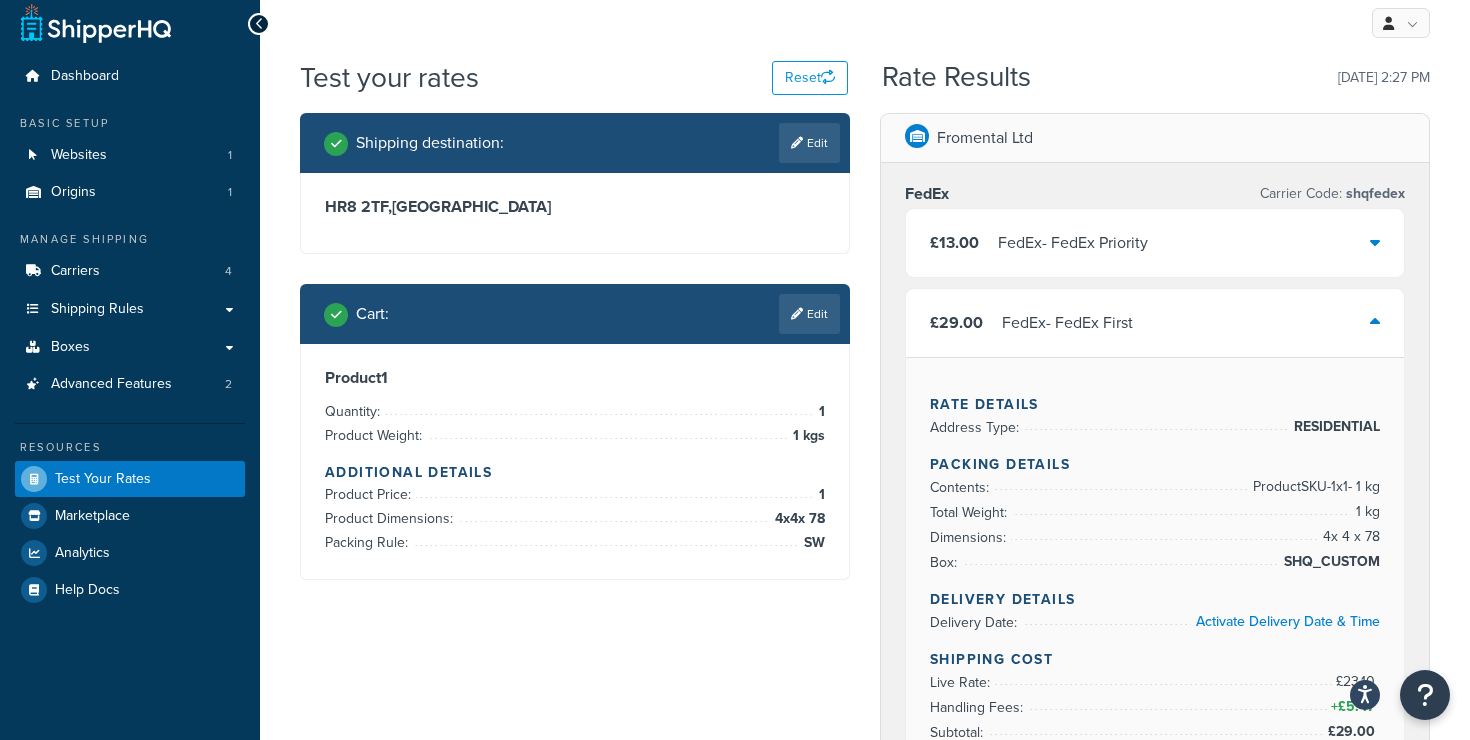 click on "£29.00 FedEx  -   FedEx First" at bounding box center [1155, 323] 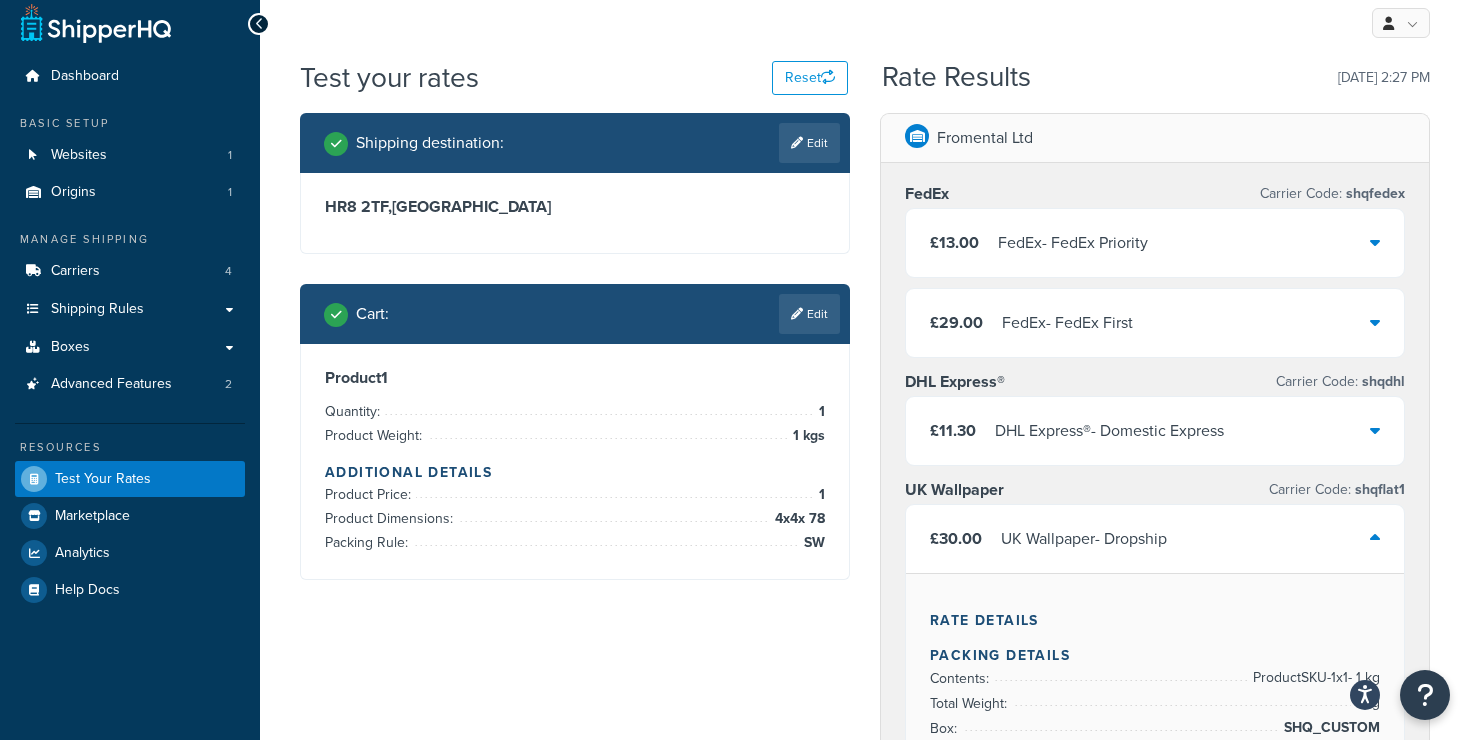 click on "UK Wallpaper  -   Dropship" at bounding box center [1084, 539] 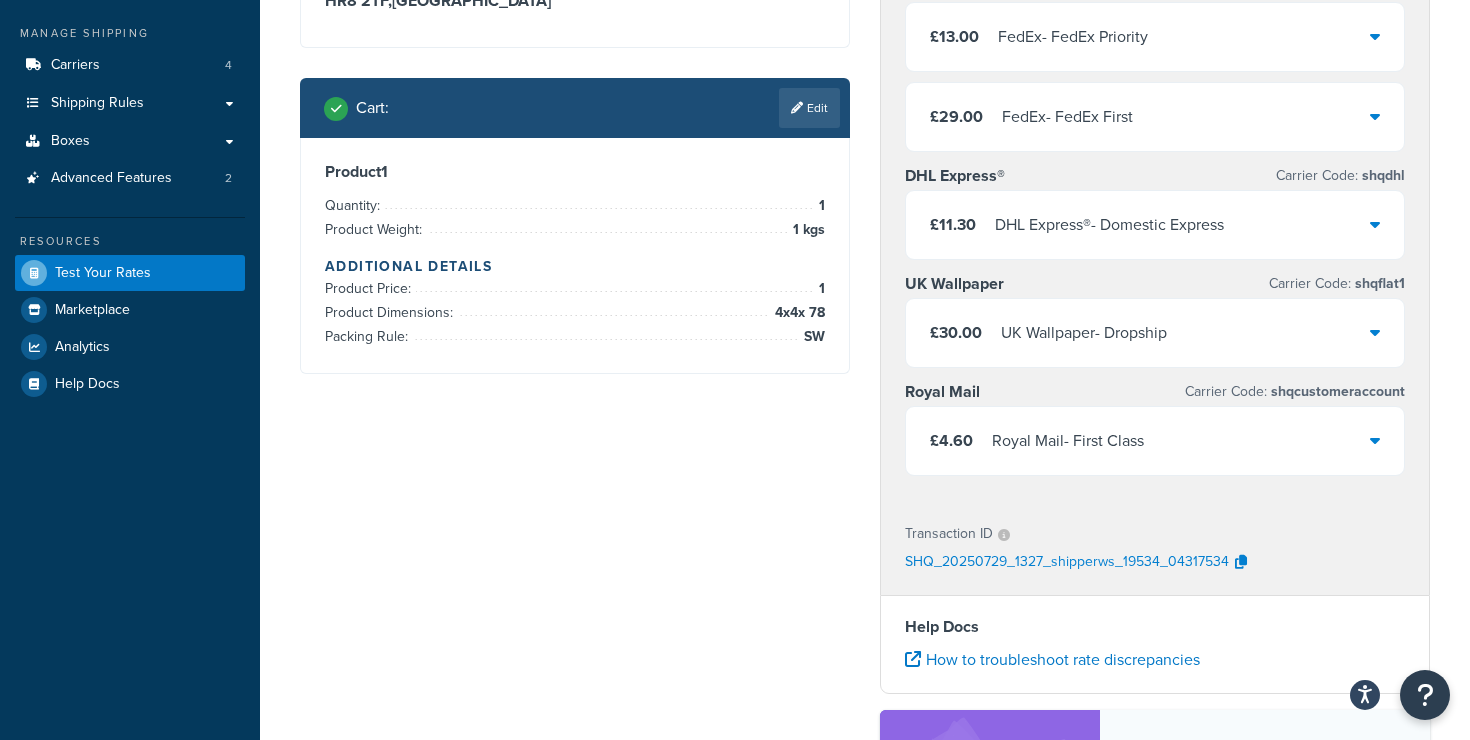 scroll, scrollTop: 224, scrollLeft: 0, axis: vertical 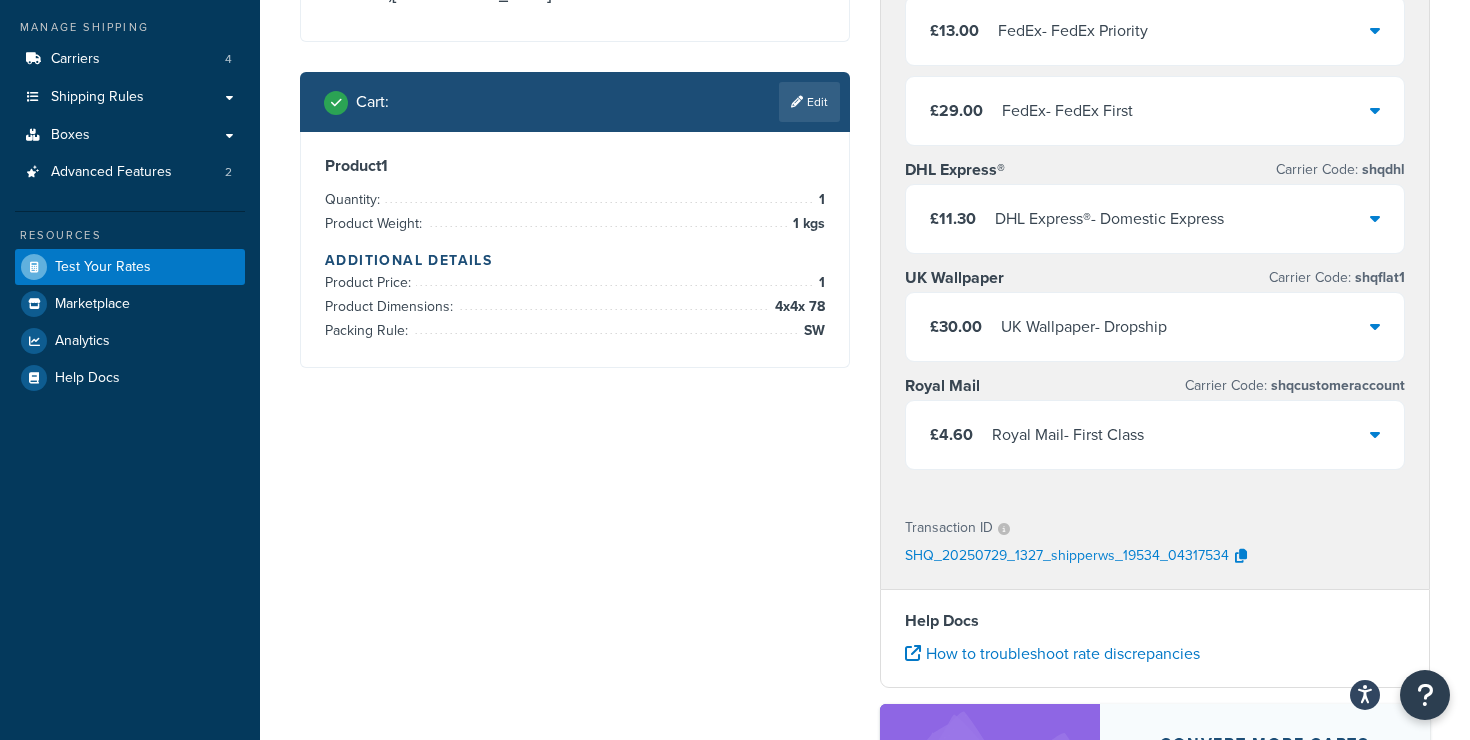 click on "UK Wallpaper  -   Dropship" at bounding box center (1084, 327) 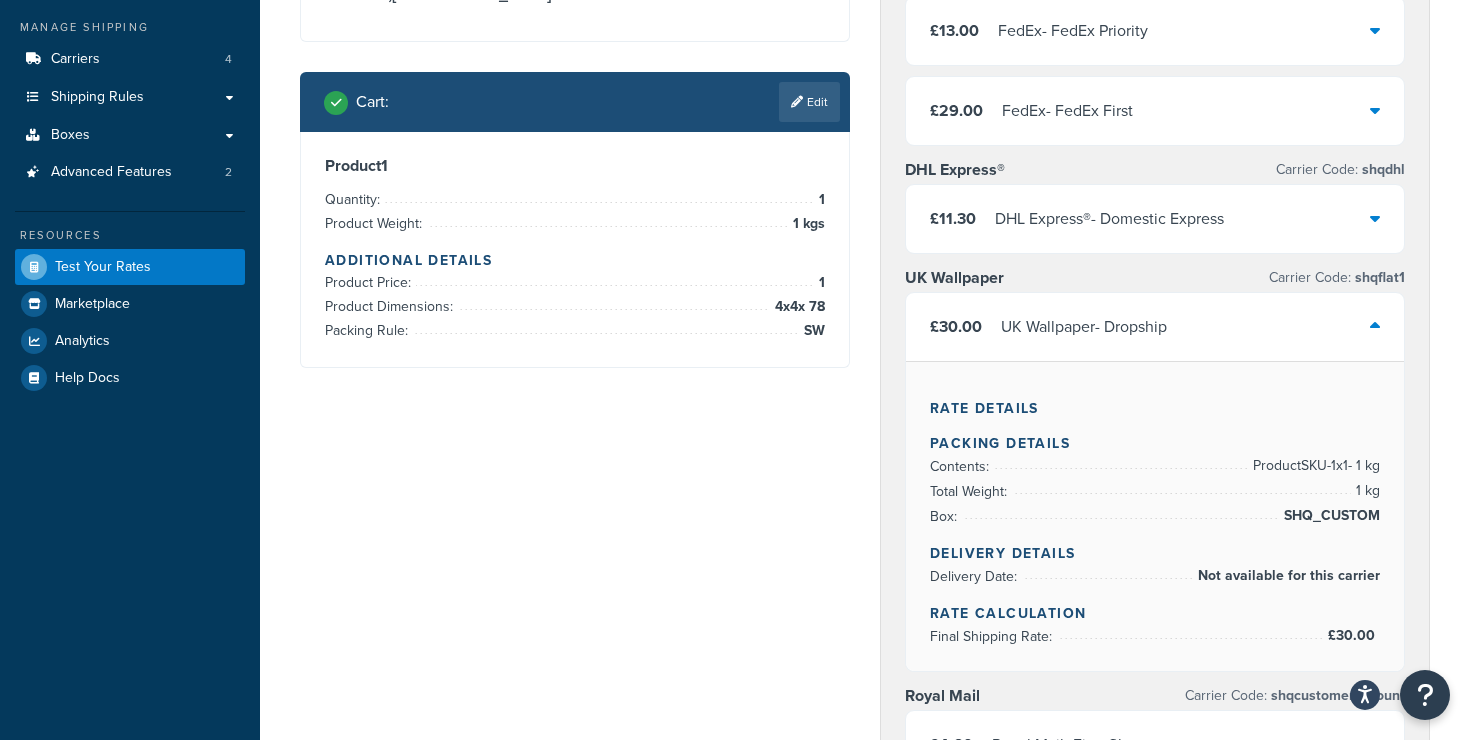 click on "UK Wallpaper  -   Dropship" at bounding box center [1084, 327] 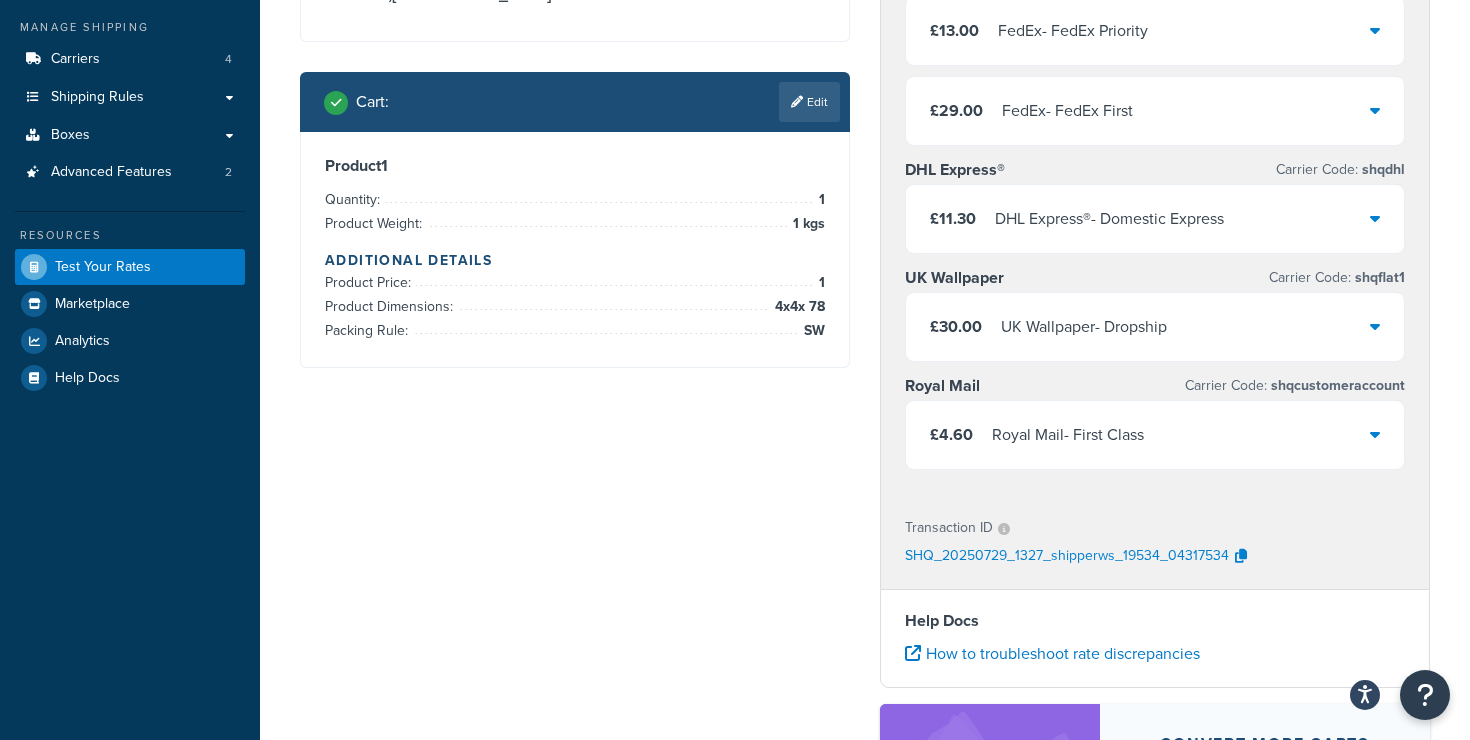 click on "UK Wallpaper  -   Dropship" at bounding box center [1084, 327] 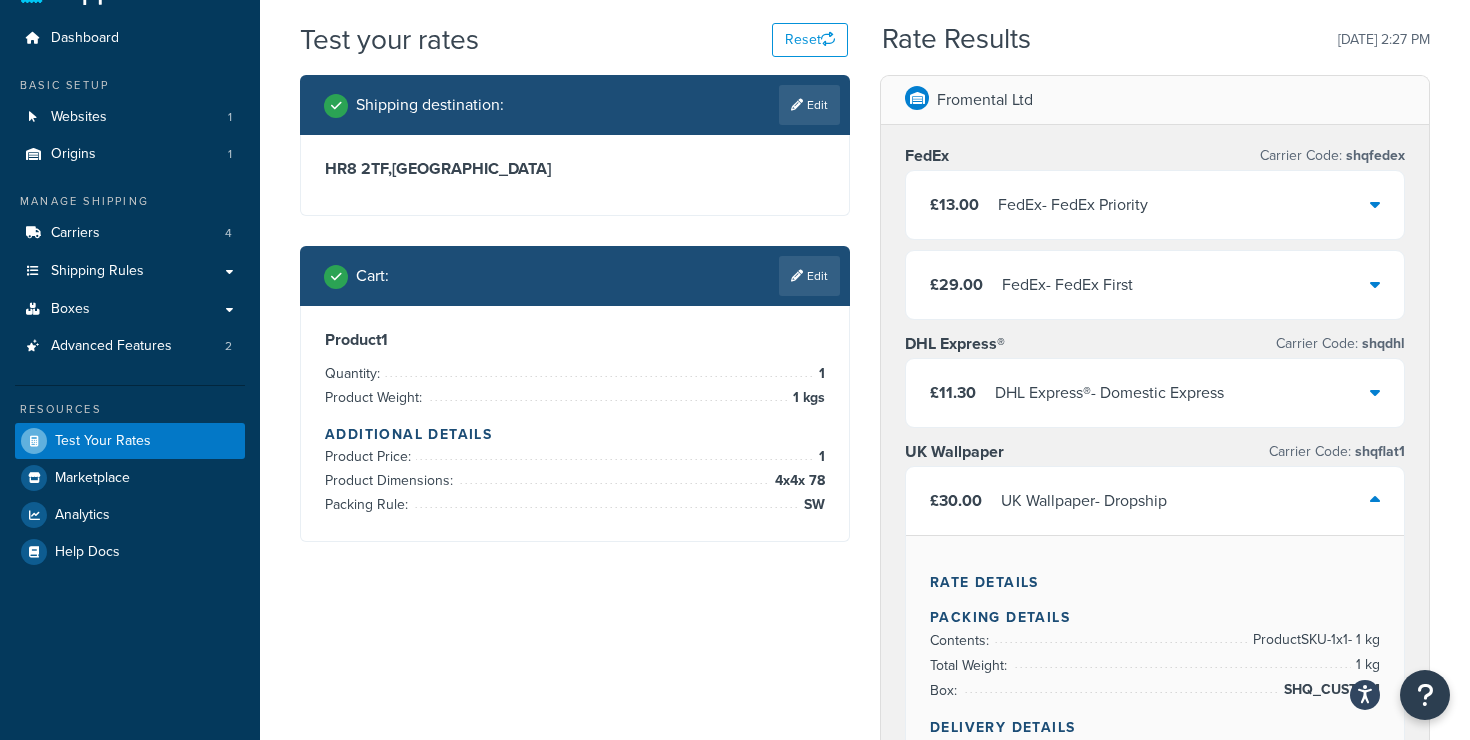 scroll, scrollTop: 48, scrollLeft: 0, axis: vertical 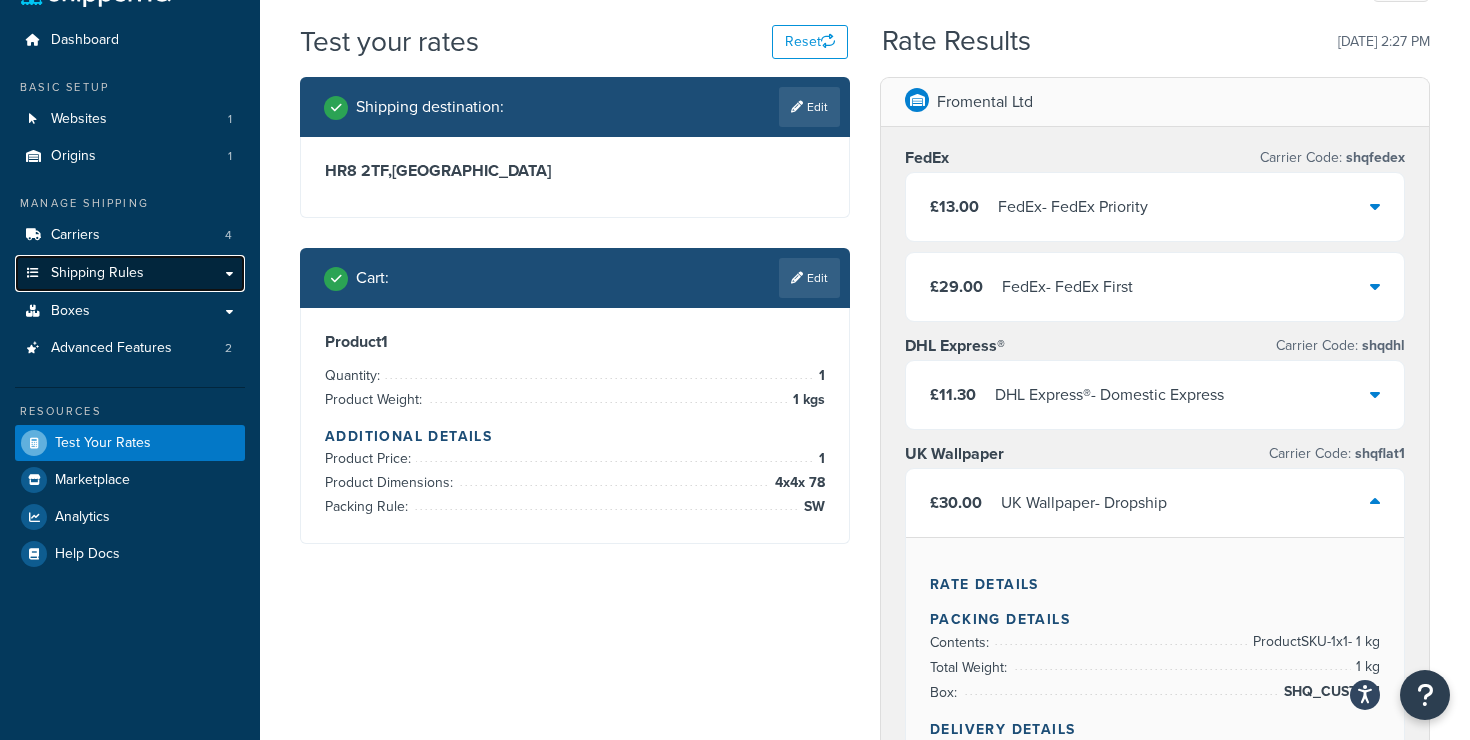 click on "Shipping Rules" at bounding box center (130, 273) 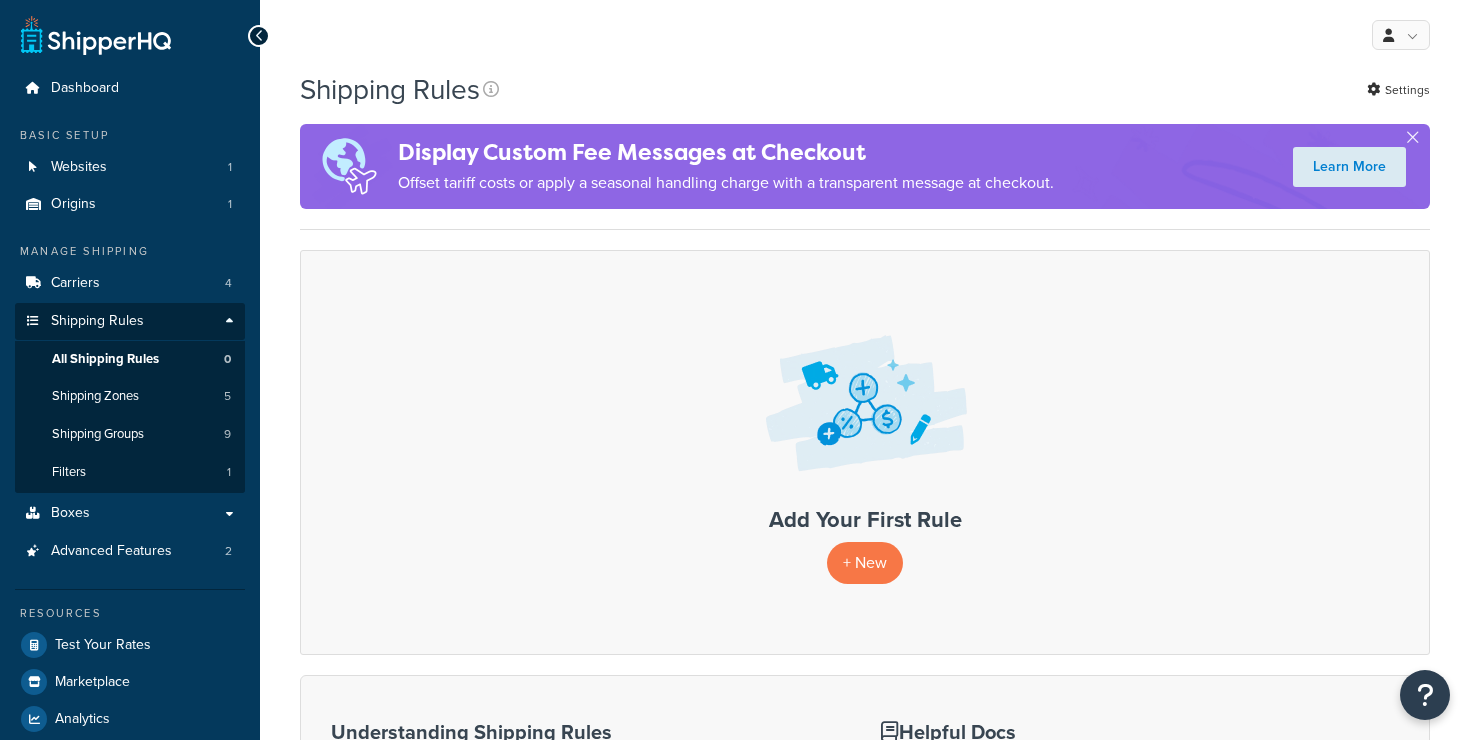 scroll, scrollTop: 0, scrollLeft: 0, axis: both 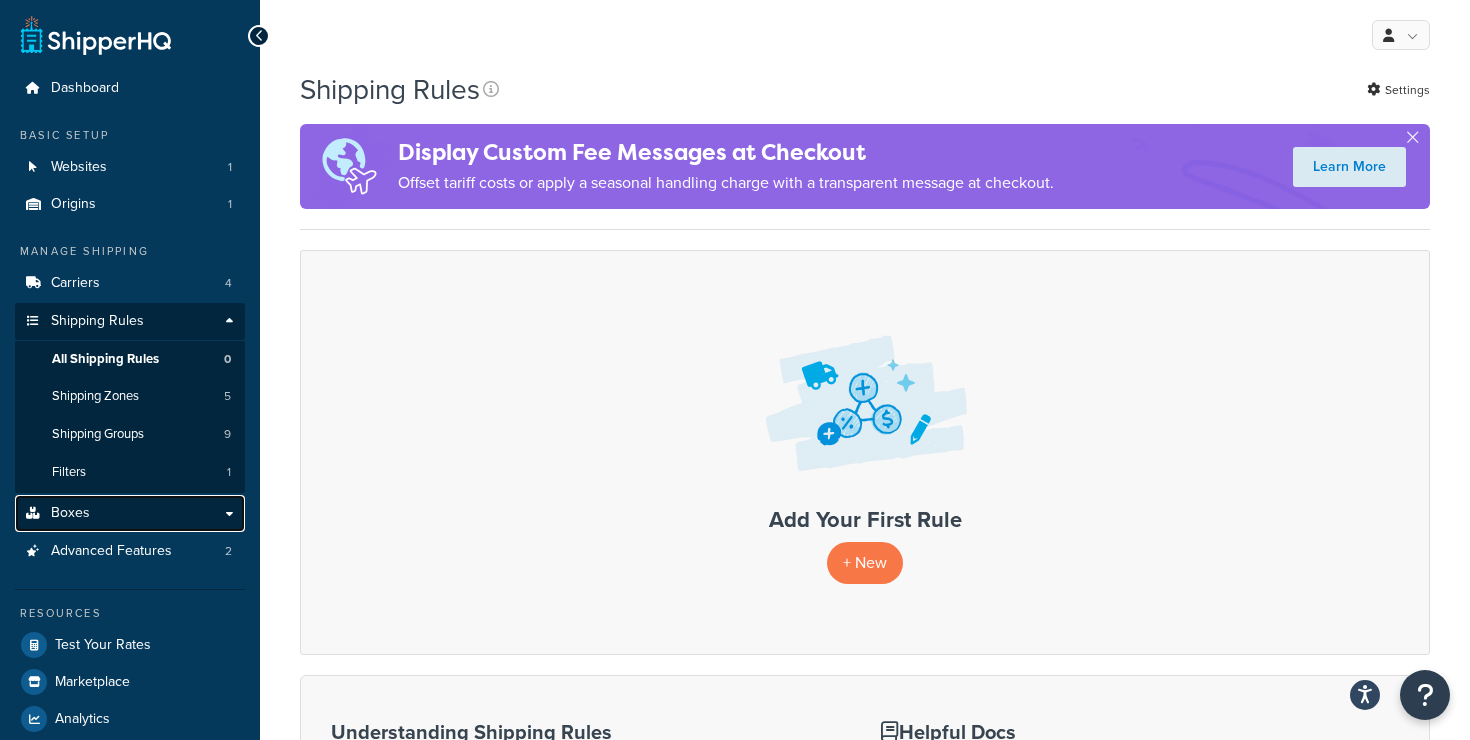 click on "Boxes" at bounding box center (130, 513) 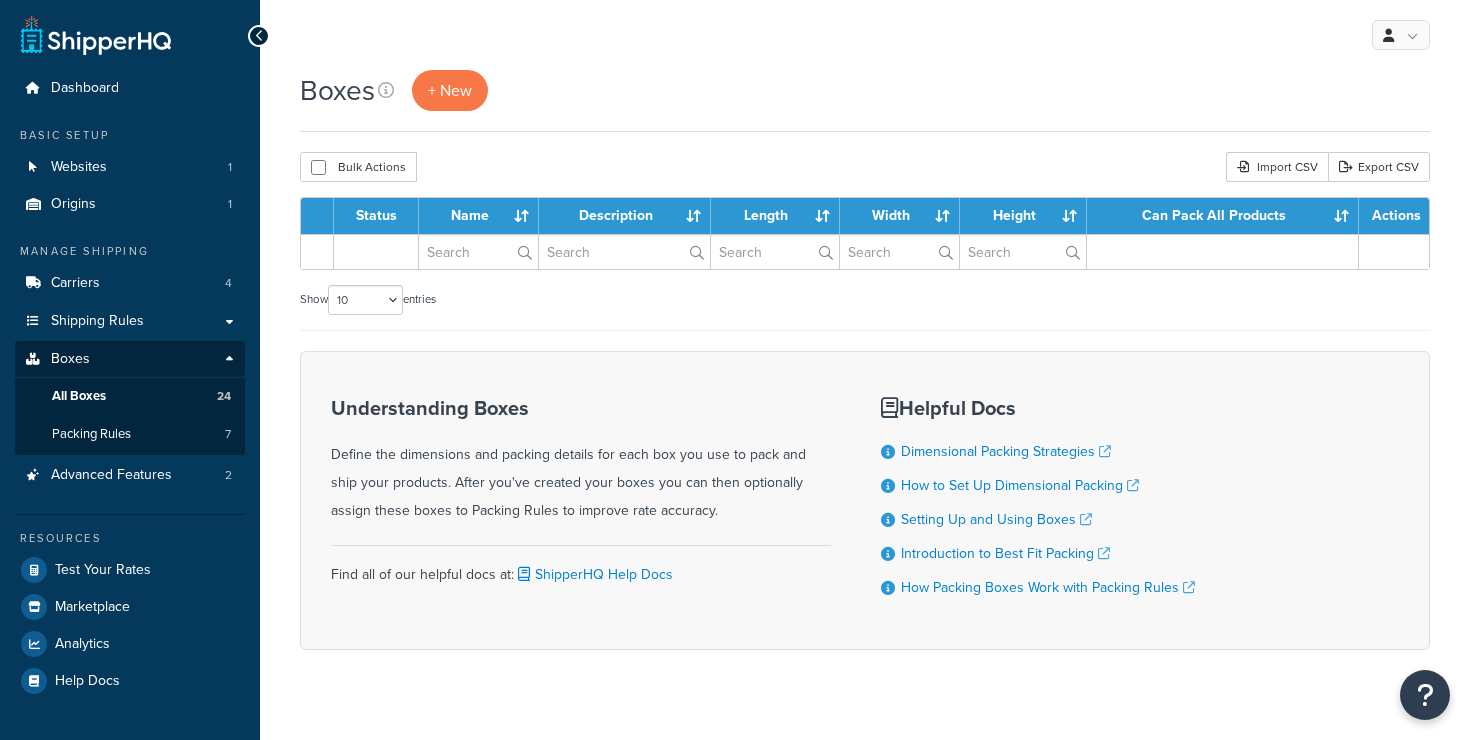 scroll, scrollTop: 0, scrollLeft: 0, axis: both 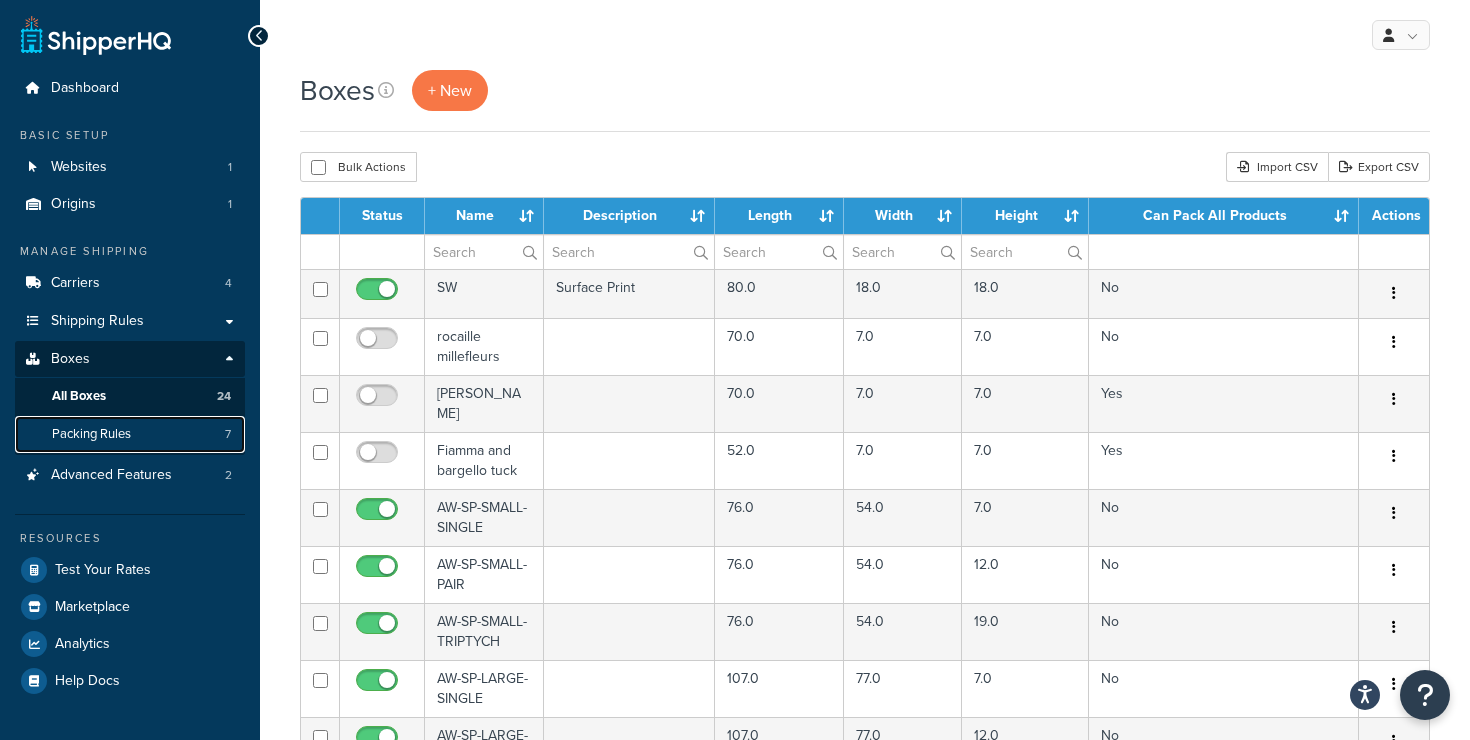 click on "Packing Rules
7" at bounding box center [130, 434] 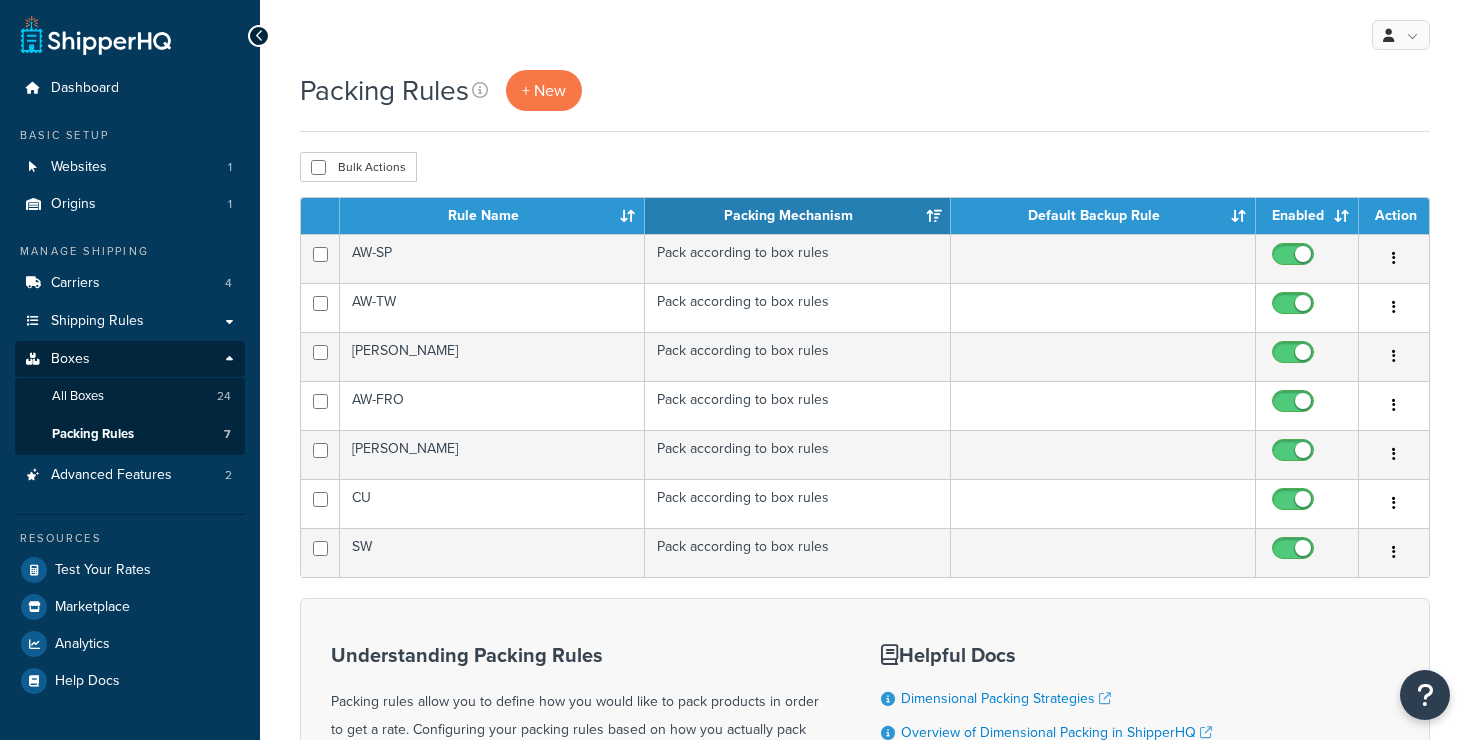 scroll, scrollTop: 0, scrollLeft: 0, axis: both 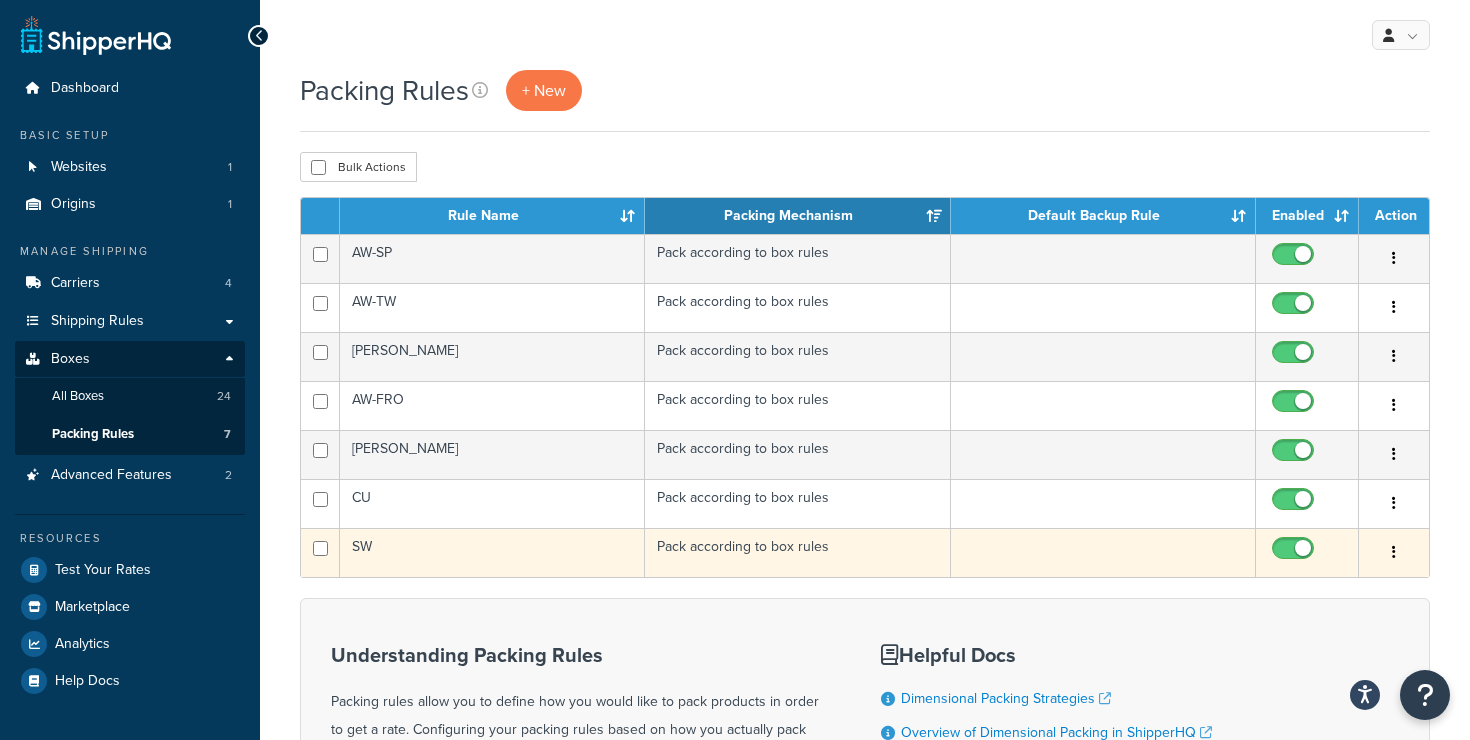 click on "SW" at bounding box center (492, 552) 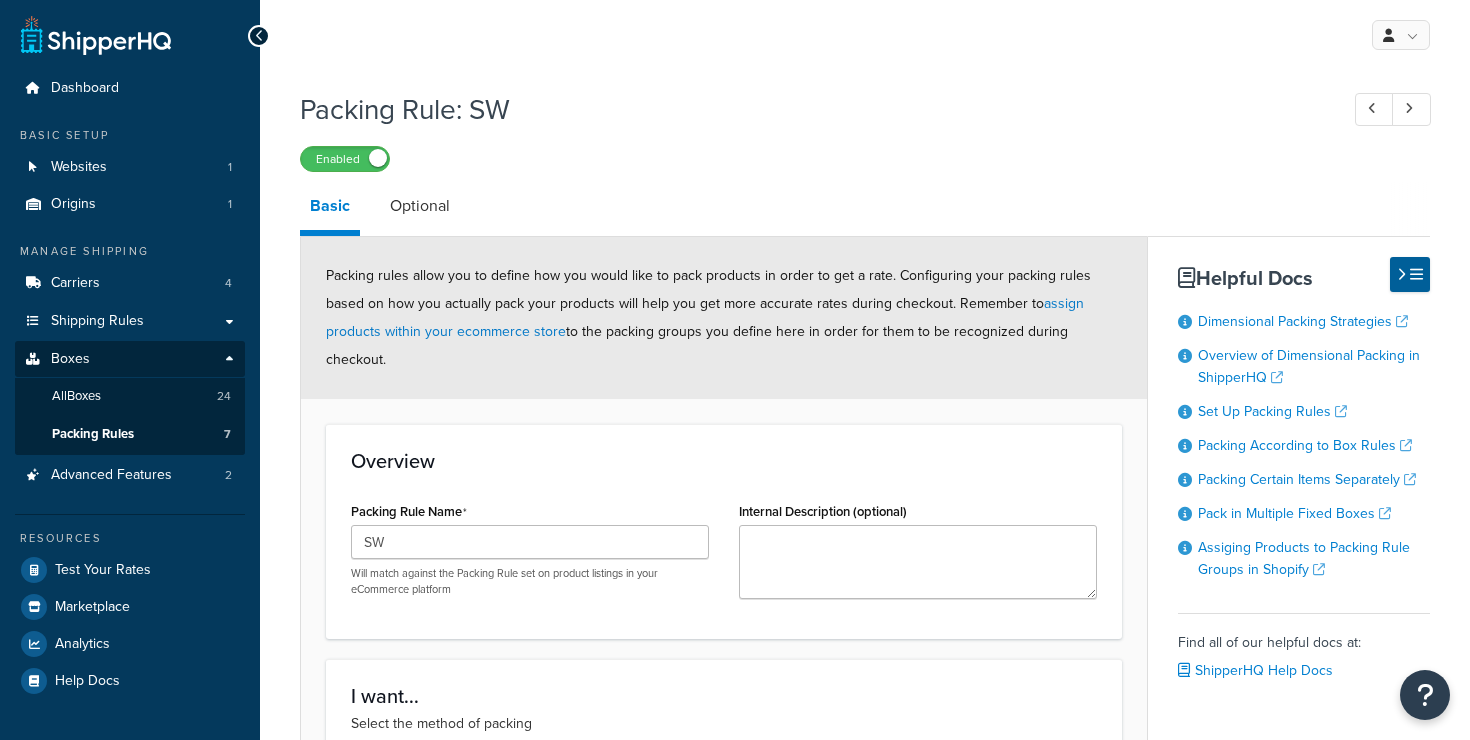 scroll, scrollTop: 0, scrollLeft: 0, axis: both 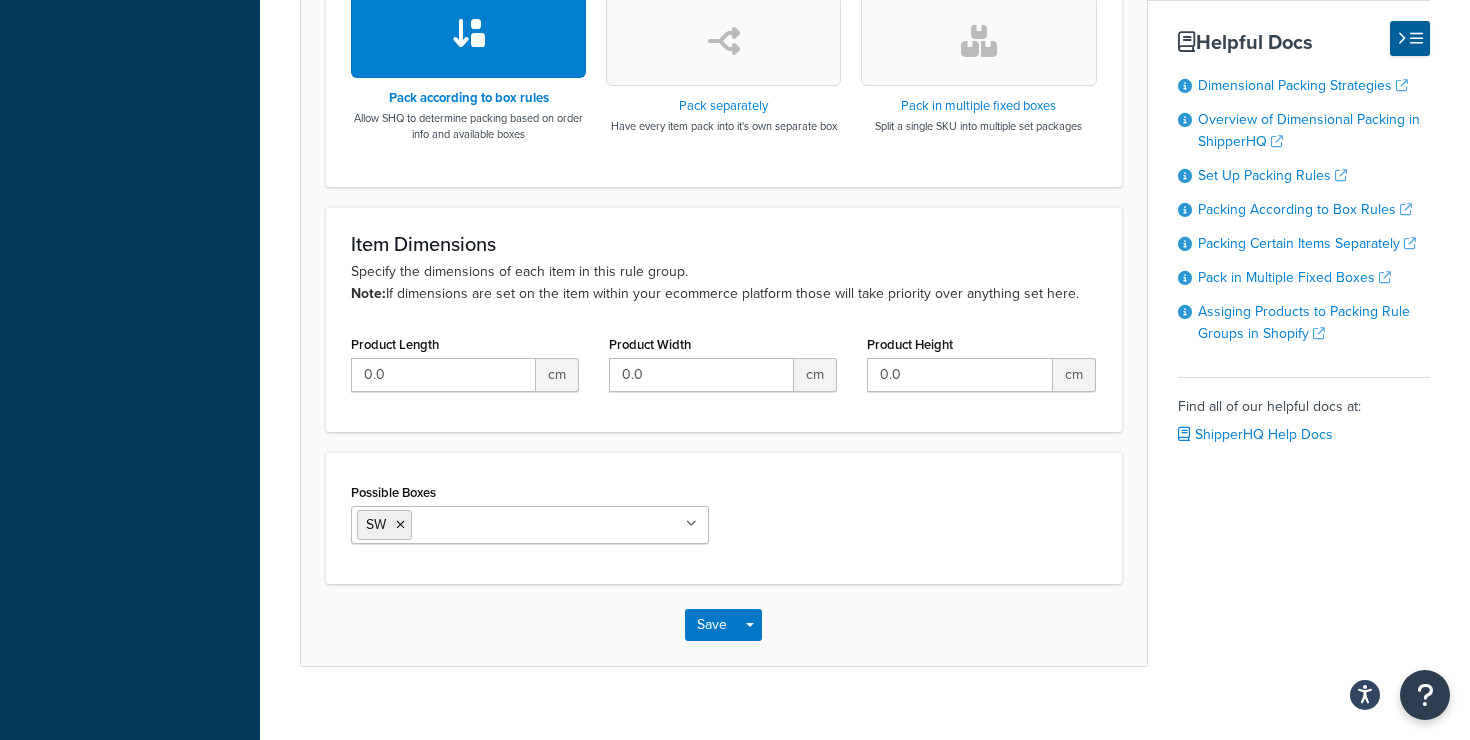 click at bounding box center (691, 524) 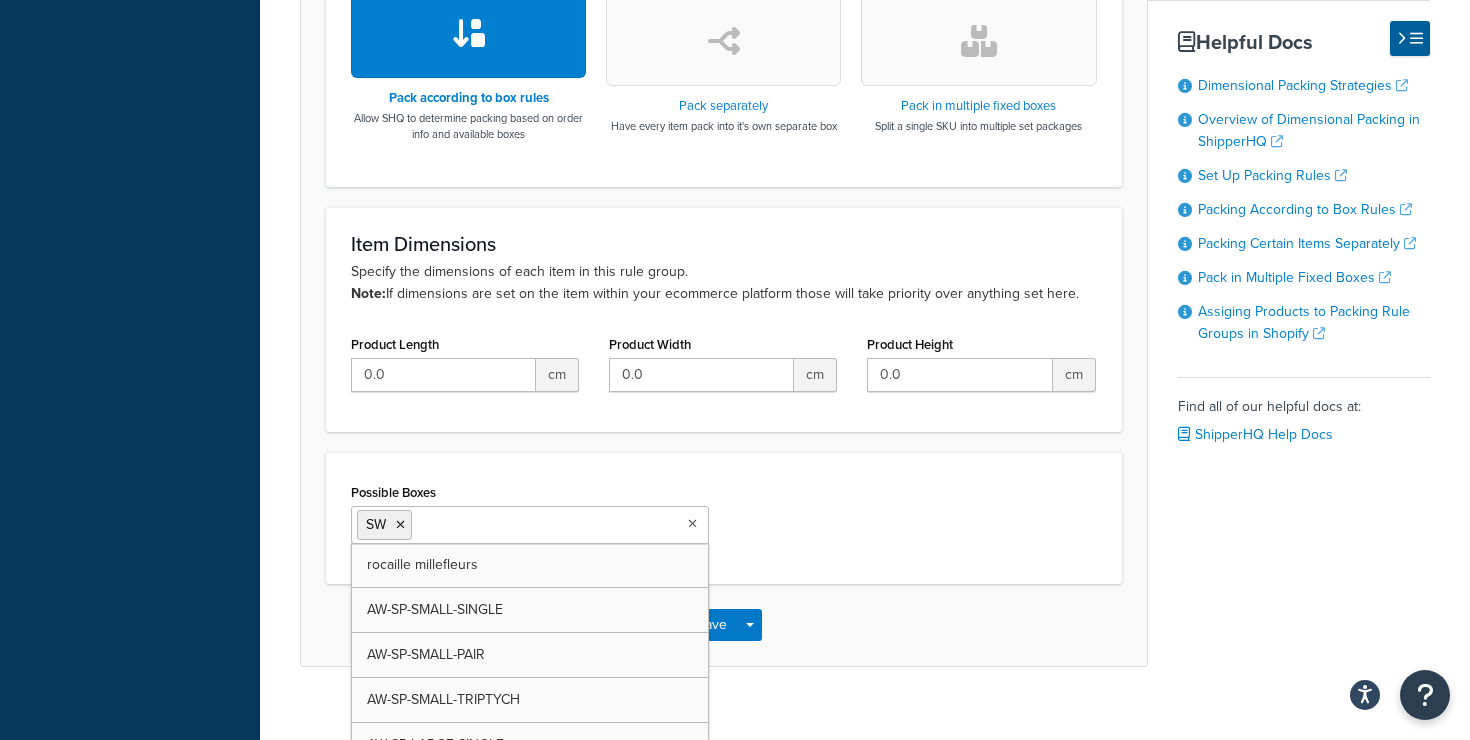 click on "Possible Boxes   SW   rocaille millefleurs AW-SP-SMALL-SINGLE AW-SP-SMALL-PAIR AW-SP-SMALL-TRIPTYCH AW-SP-LARGE-SINGLE AW-SP-LARGE-PAIR AW-SP-LARGE-TRIPTYCH AW-TW-PAIR AW-TW-SET4 AW-EB-VOL1 AW-FRO-MED-SINGLE AW-FRO-MED-PAIR AW-FRO-MED-TRIPTYCH AW-FRO-LARGE-SINGLE AW-FRO-LARGE-PAIR AW-FRO-LARGE-TRIPTYCH CU-LARGE CU-SMALL CU-BOLSTER AW-HH-2 AW-HH-1" at bounding box center (724, 518) 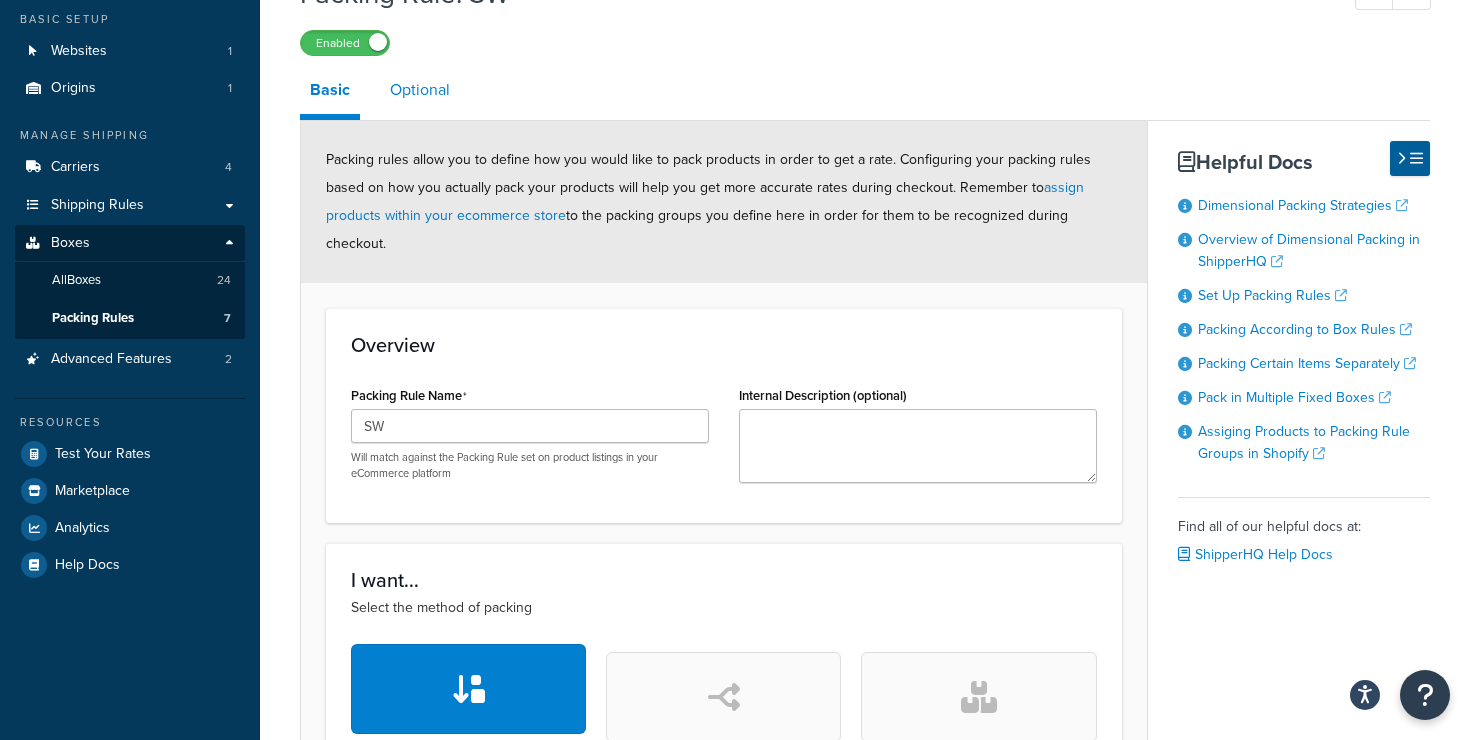 click on "Optional" at bounding box center [420, 90] 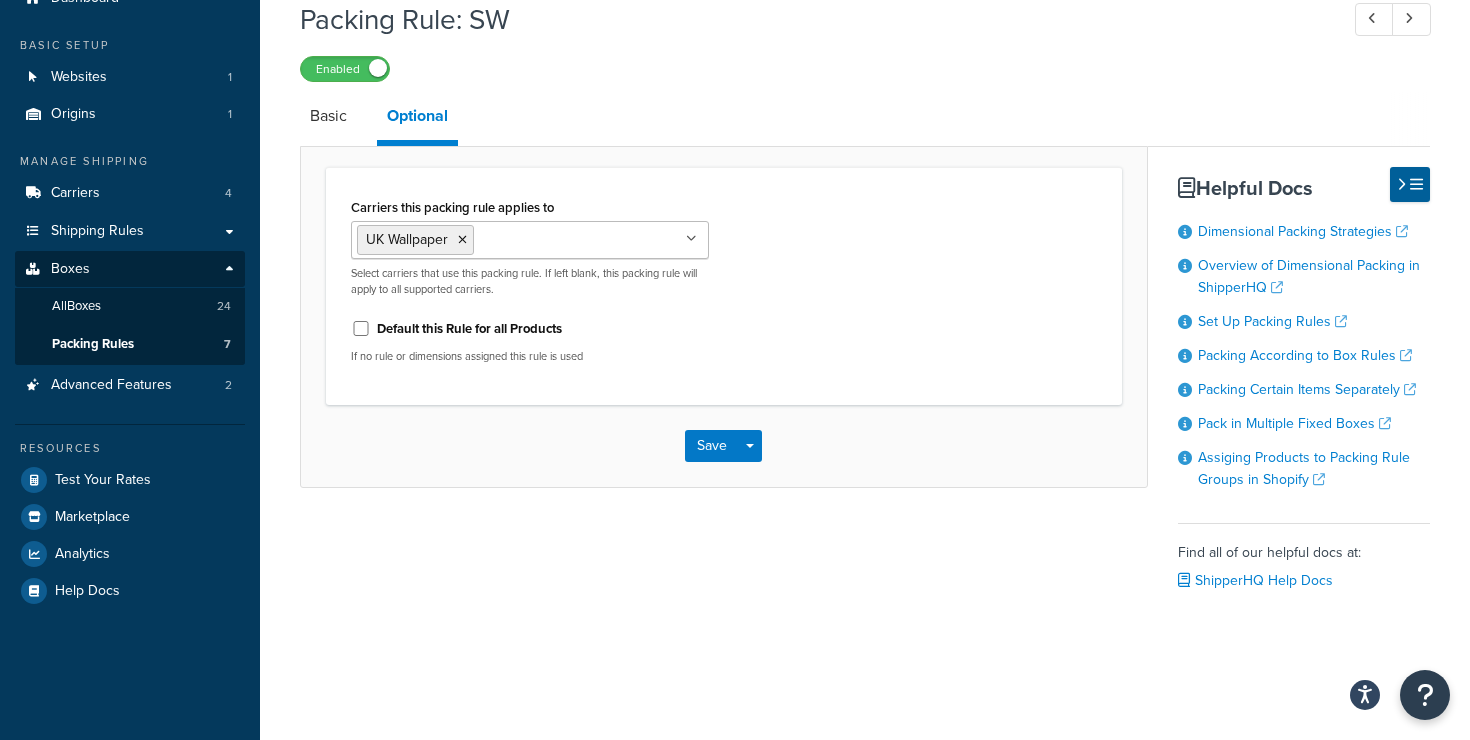 click on "Carriers this packing rule applies to" at bounding box center [567, 239] 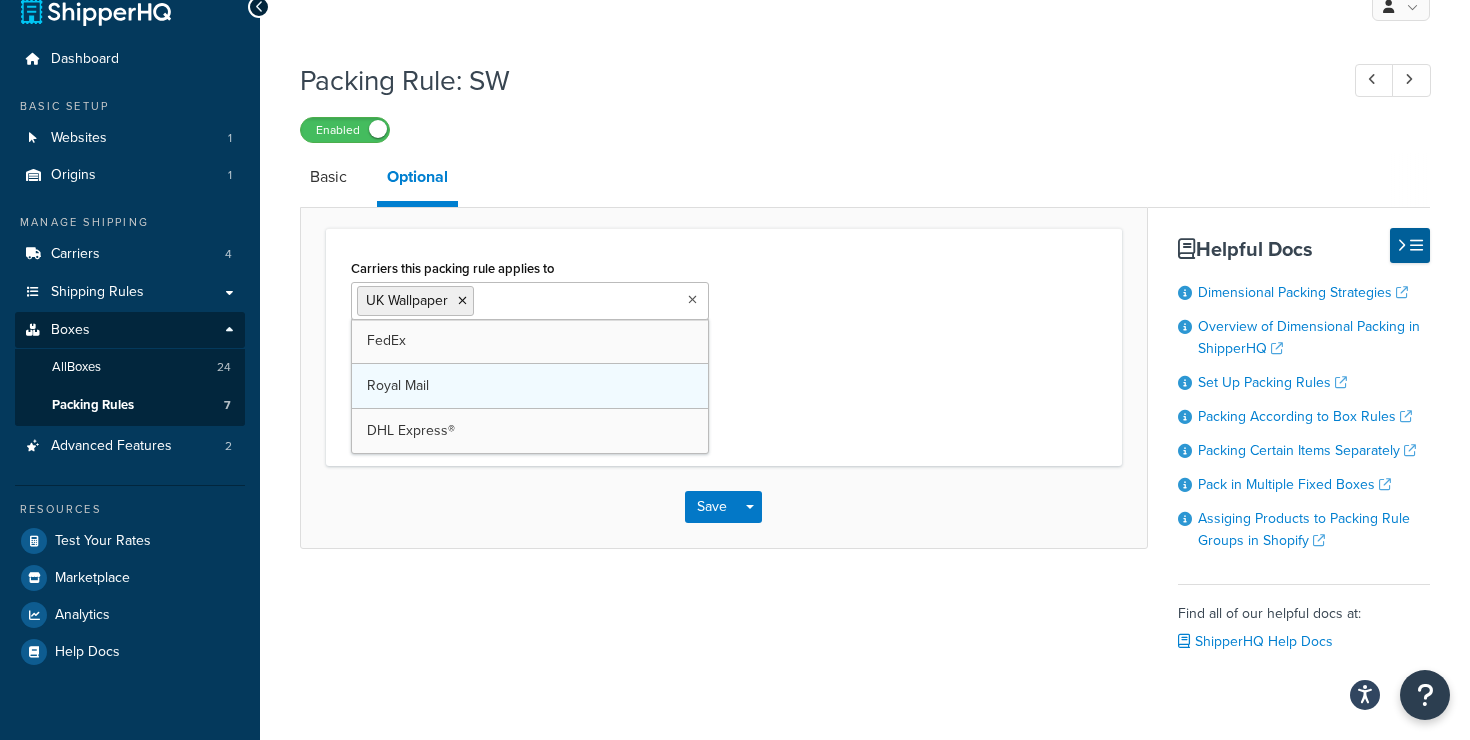 scroll, scrollTop: 0, scrollLeft: 0, axis: both 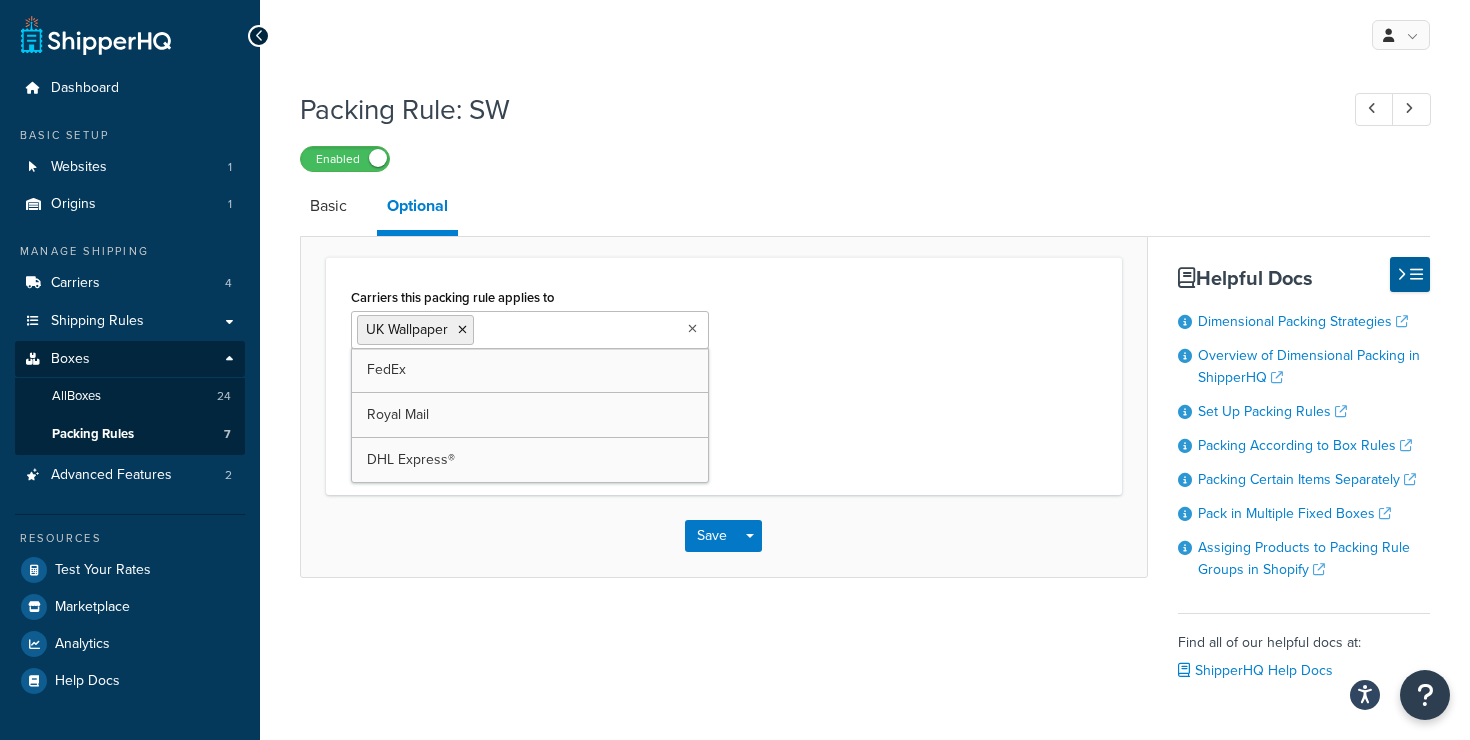 click on "Basic   Optional" at bounding box center (5250, 209) 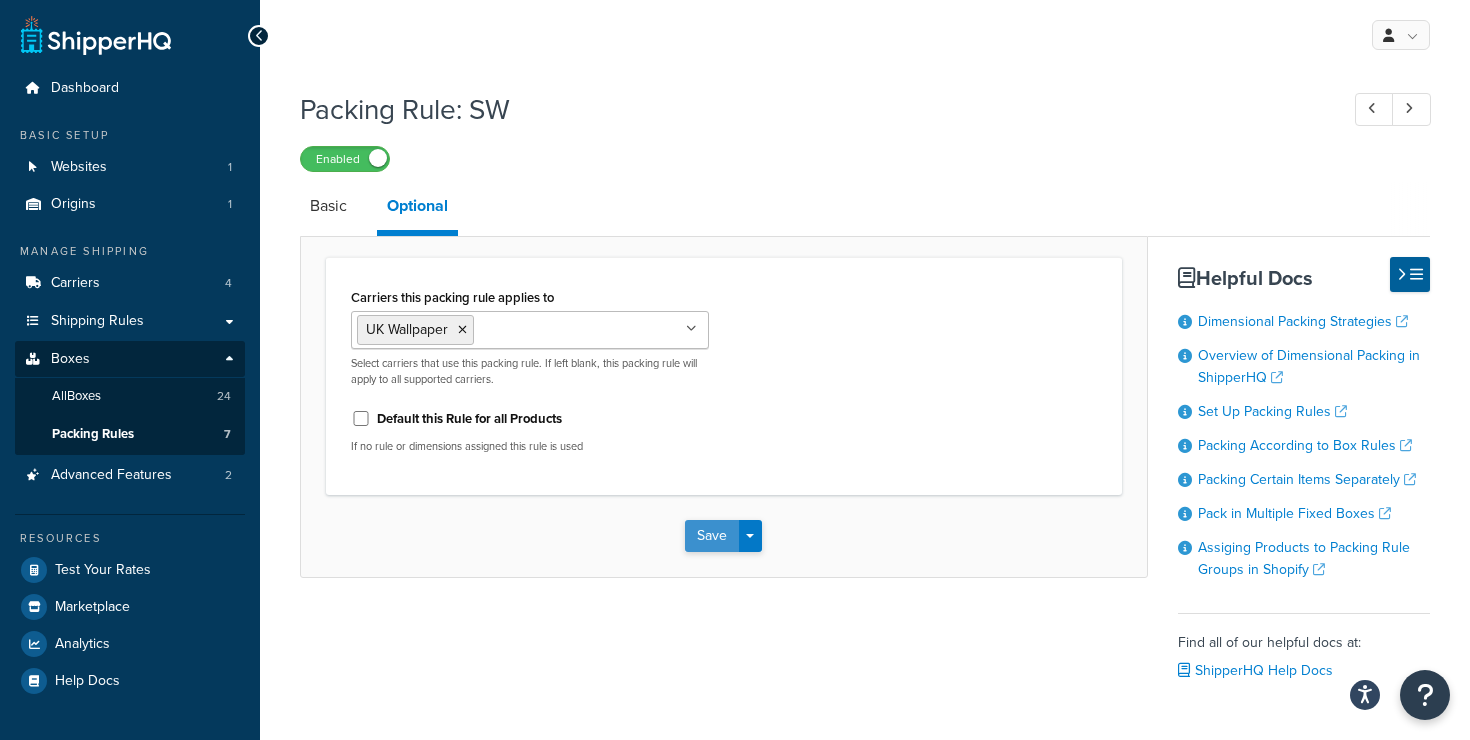 click on "Save" at bounding box center (712, 536) 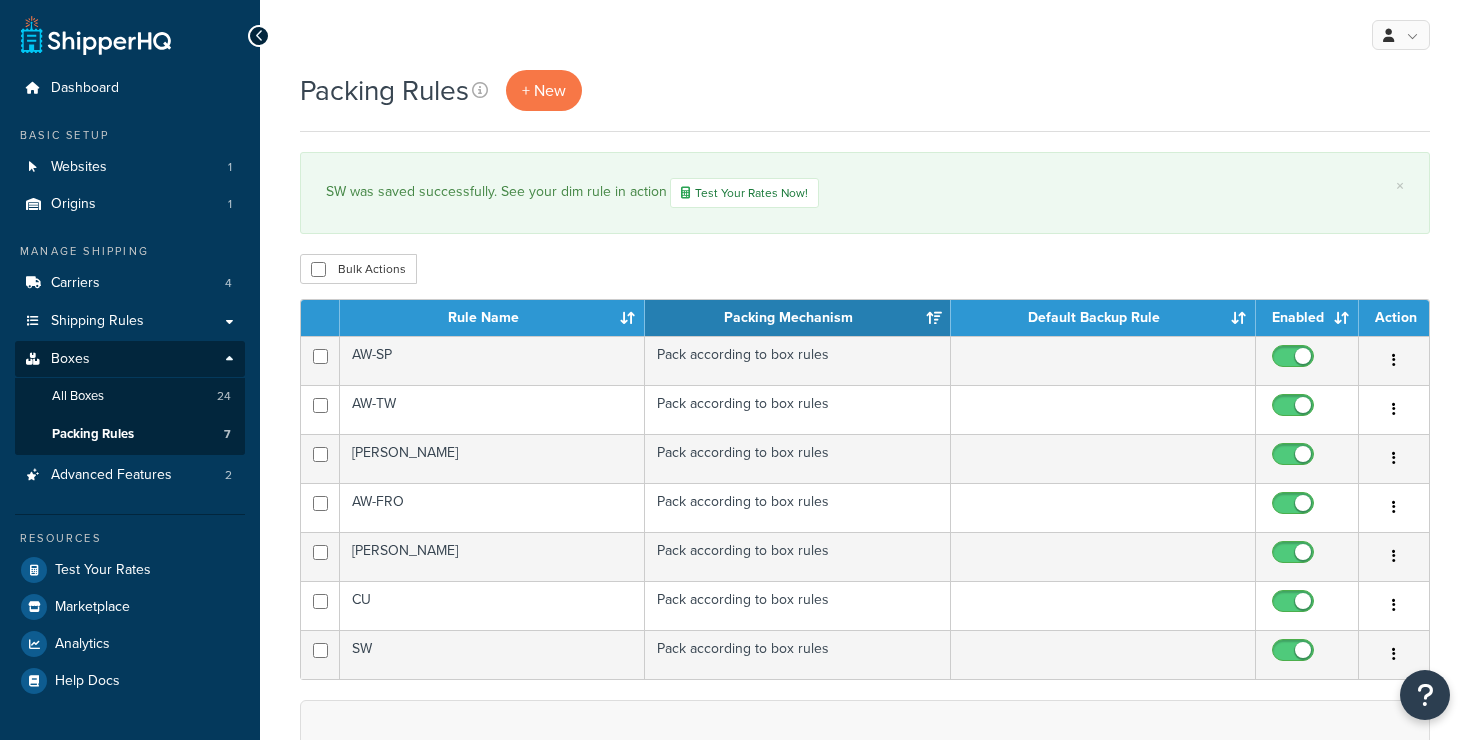 scroll, scrollTop: 0, scrollLeft: 0, axis: both 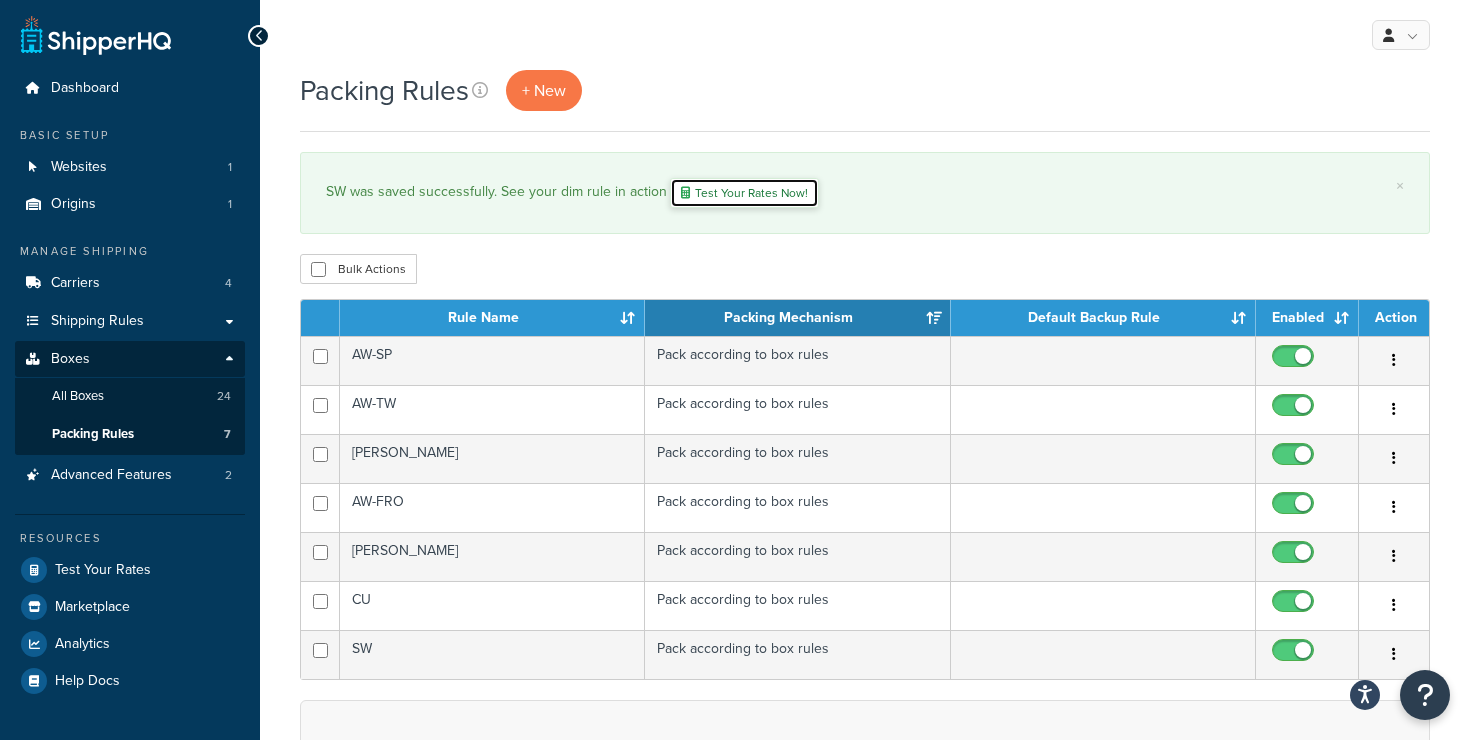 click on "Test Your Rates Now!" at bounding box center (744, 193) 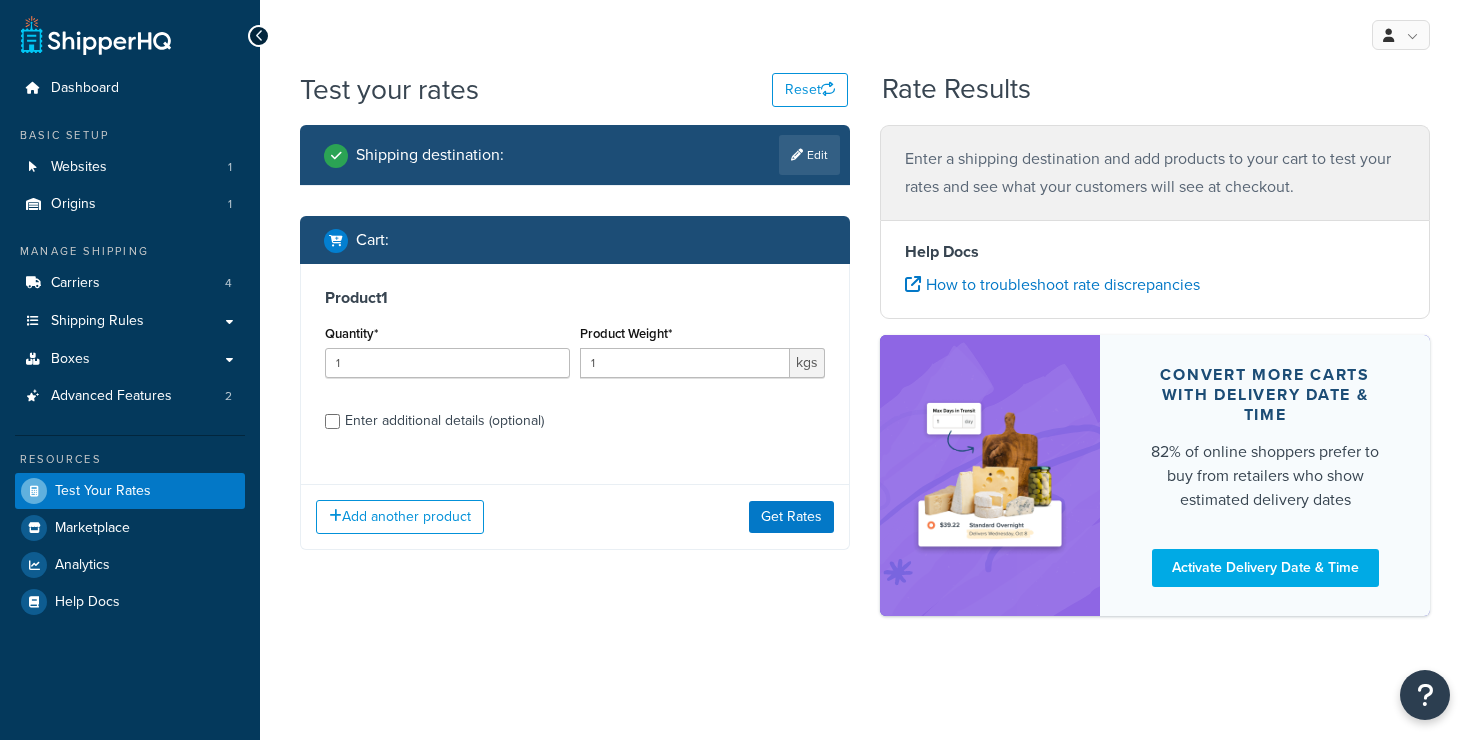 scroll, scrollTop: 0, scrollLeft: 0, axis: both 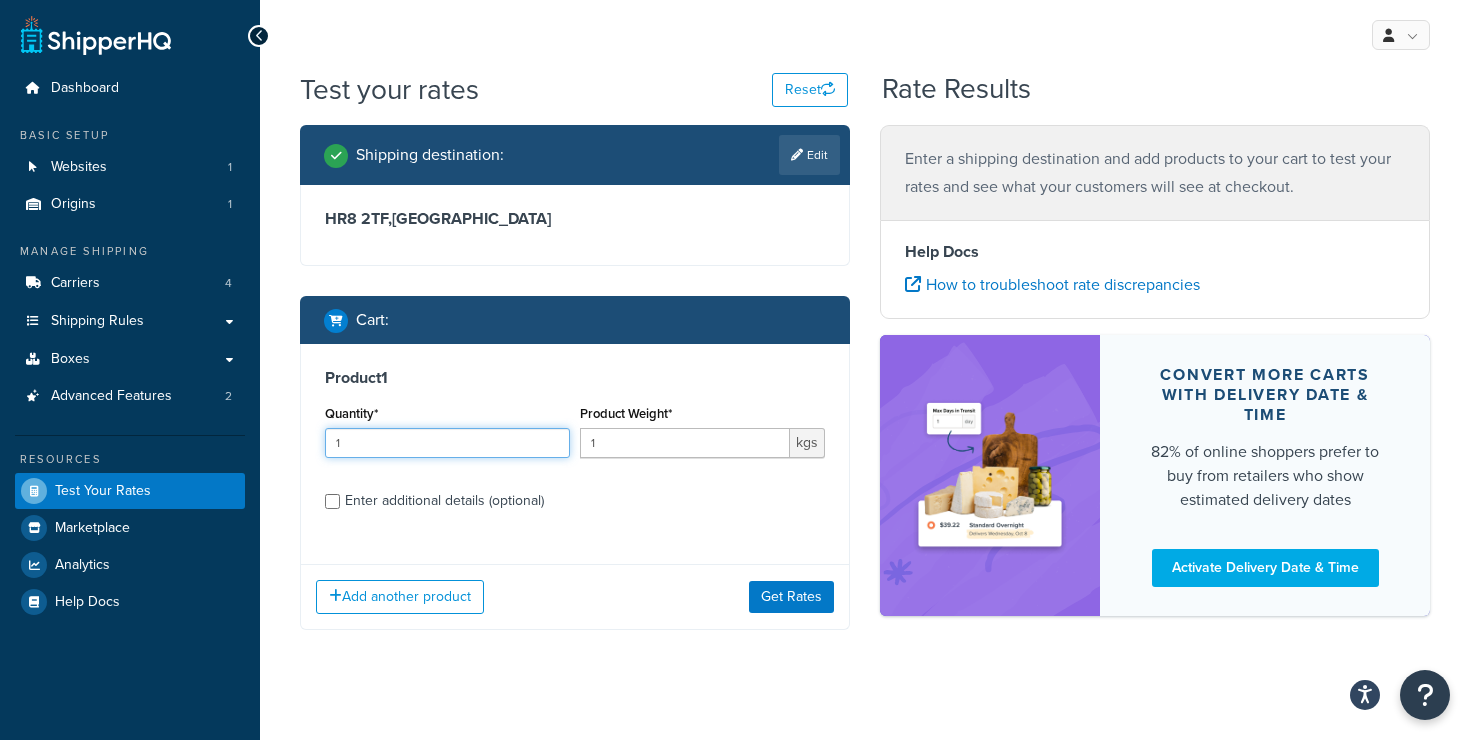 click on "1" at bounding box center (447, 443) 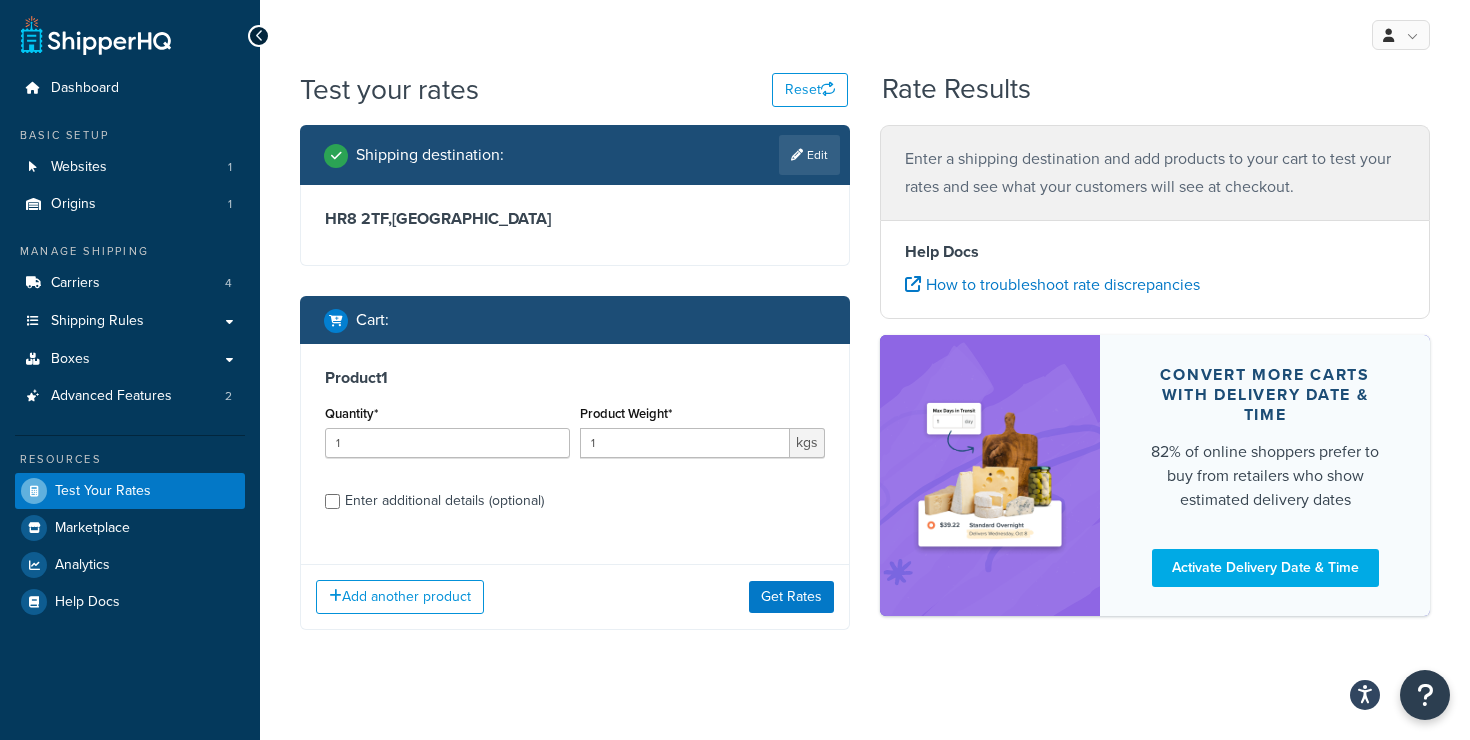 click on "Enter additional details (optional)" at bounding box center [444, 501] 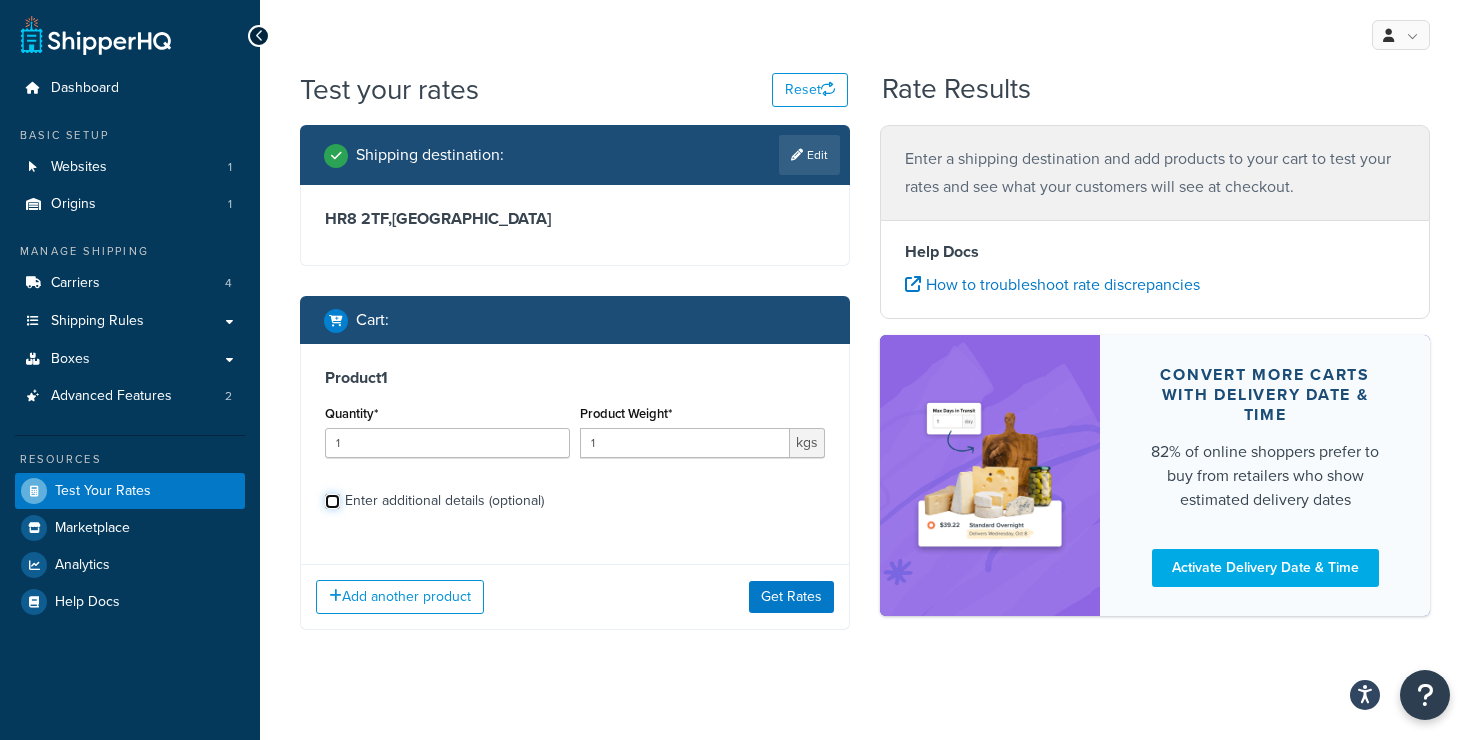 click on "Enter additional details (optional)" at bounding box center [332, 501] 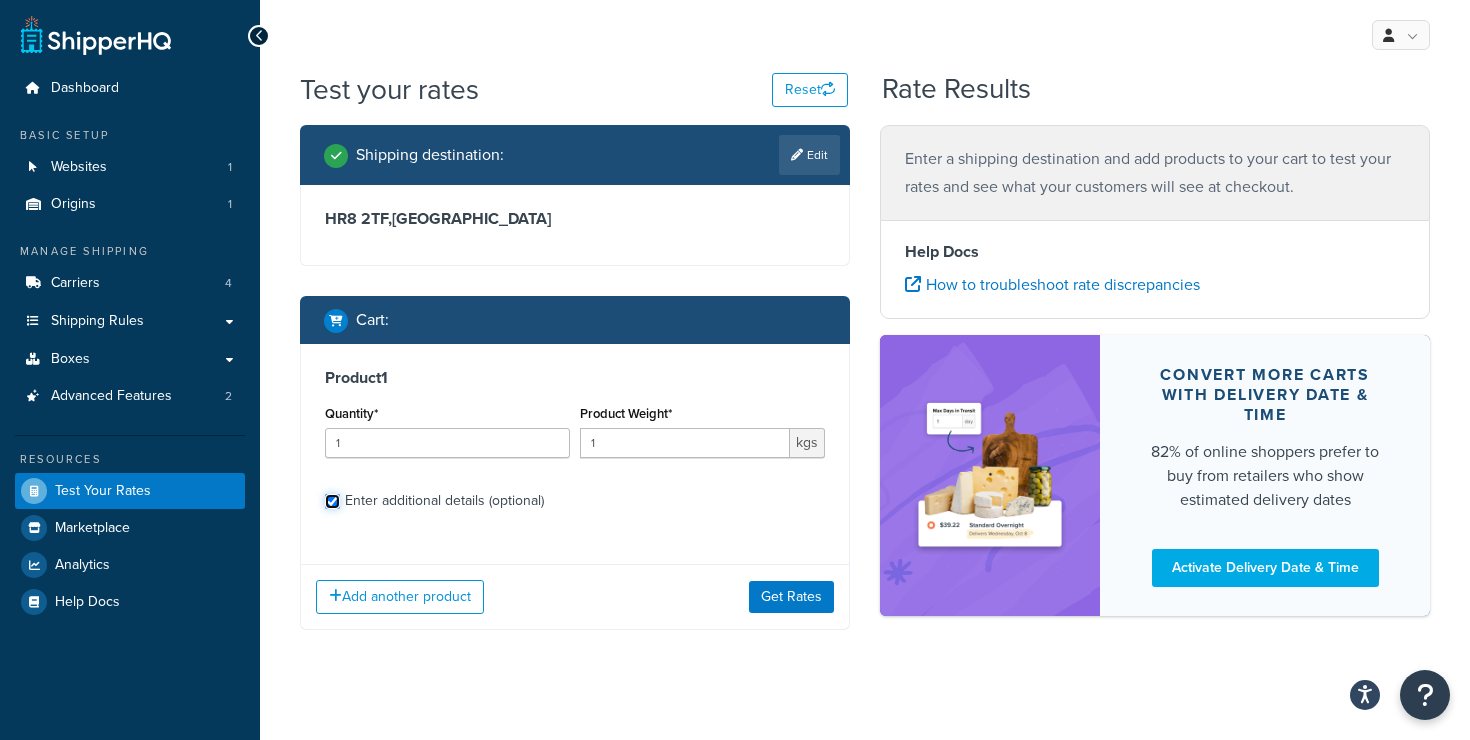 checkbox on "true" 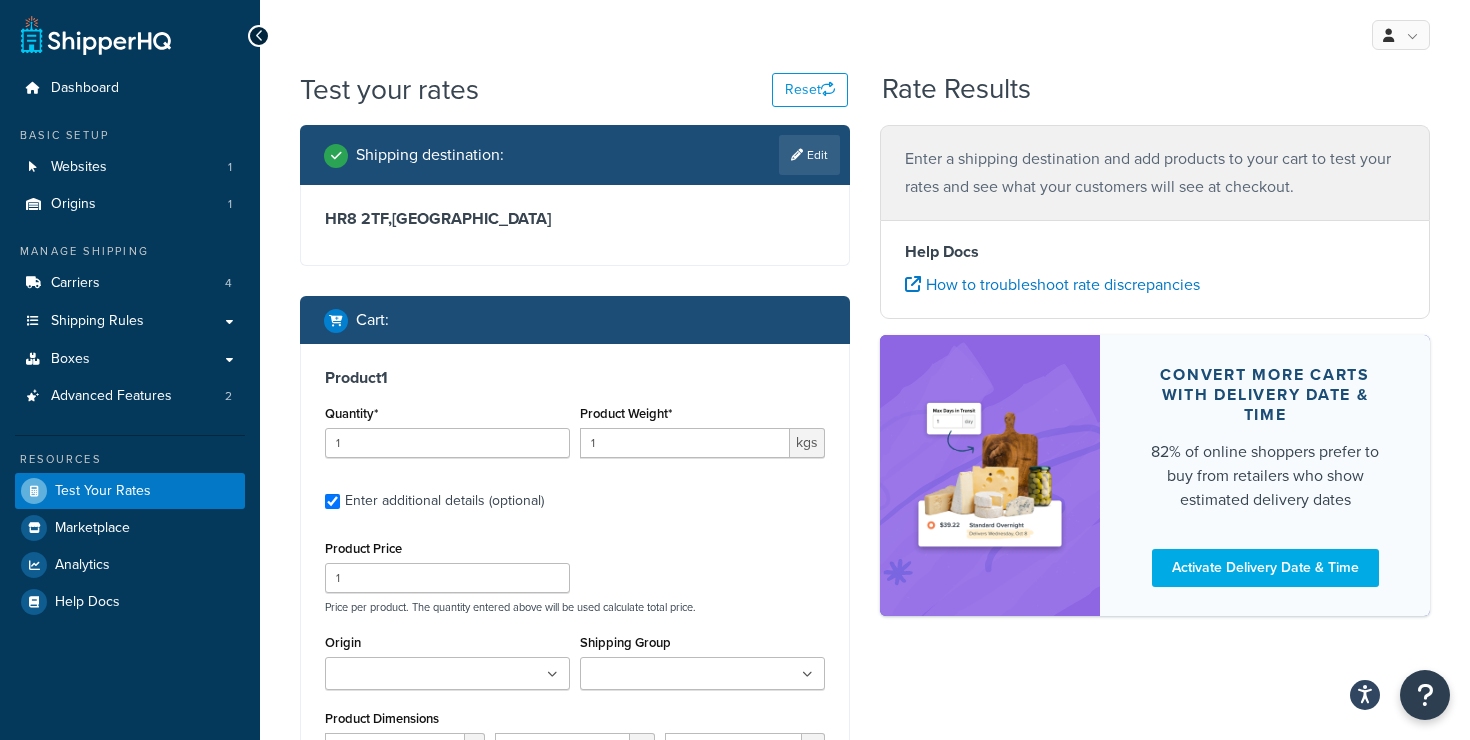 click on "Product Price   1" at bounding box center (447, 564) 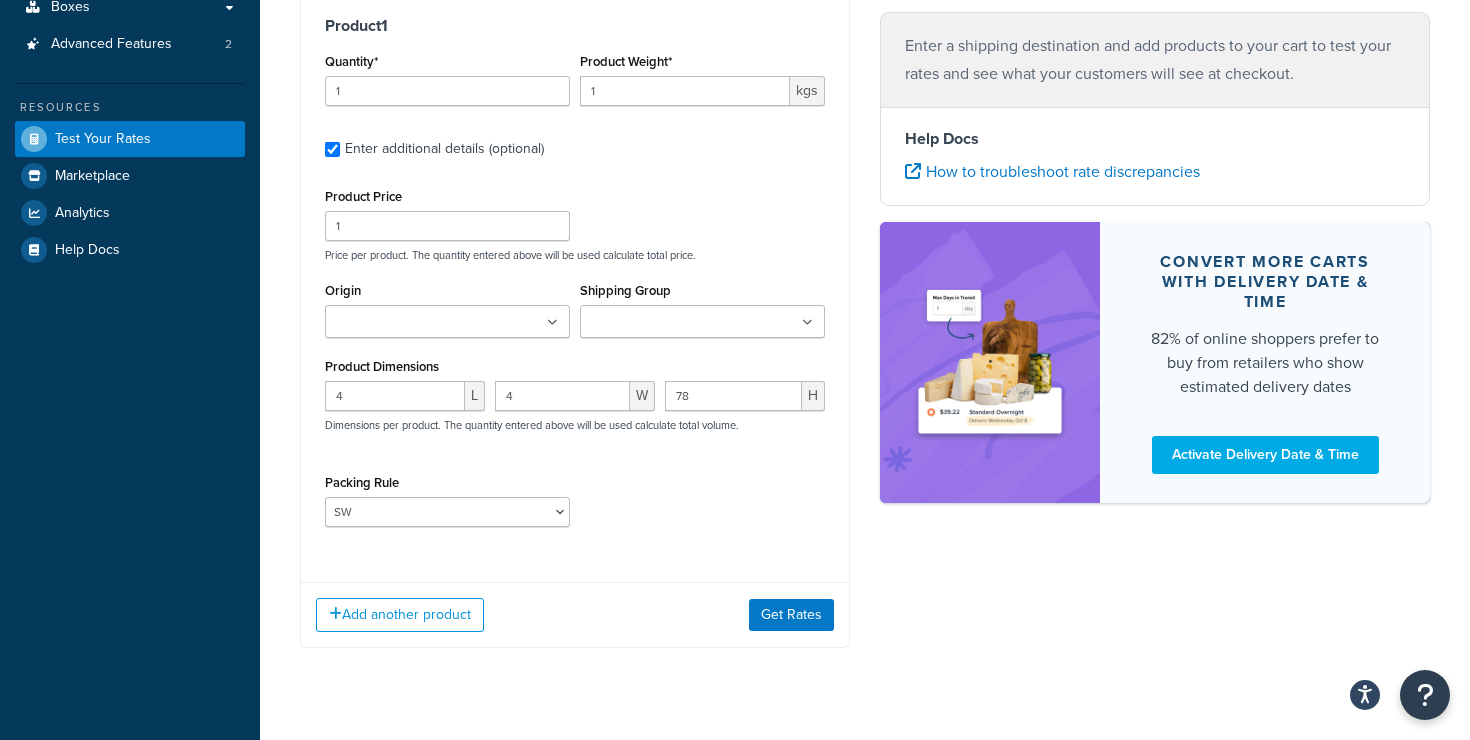 scroll, scrollTop: 353, scrollLeft: 0, axis: vertical 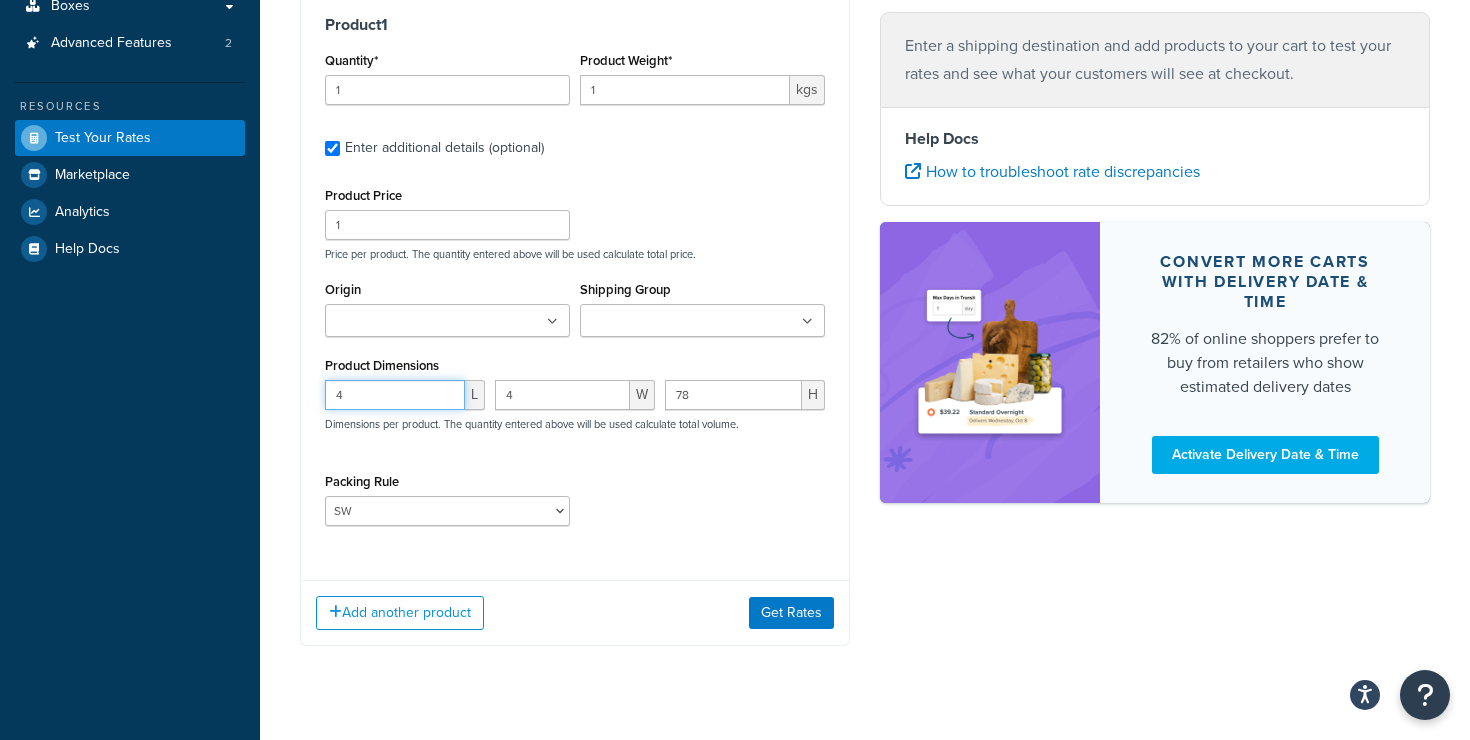 click on "4" at bounding box center [395, 395] 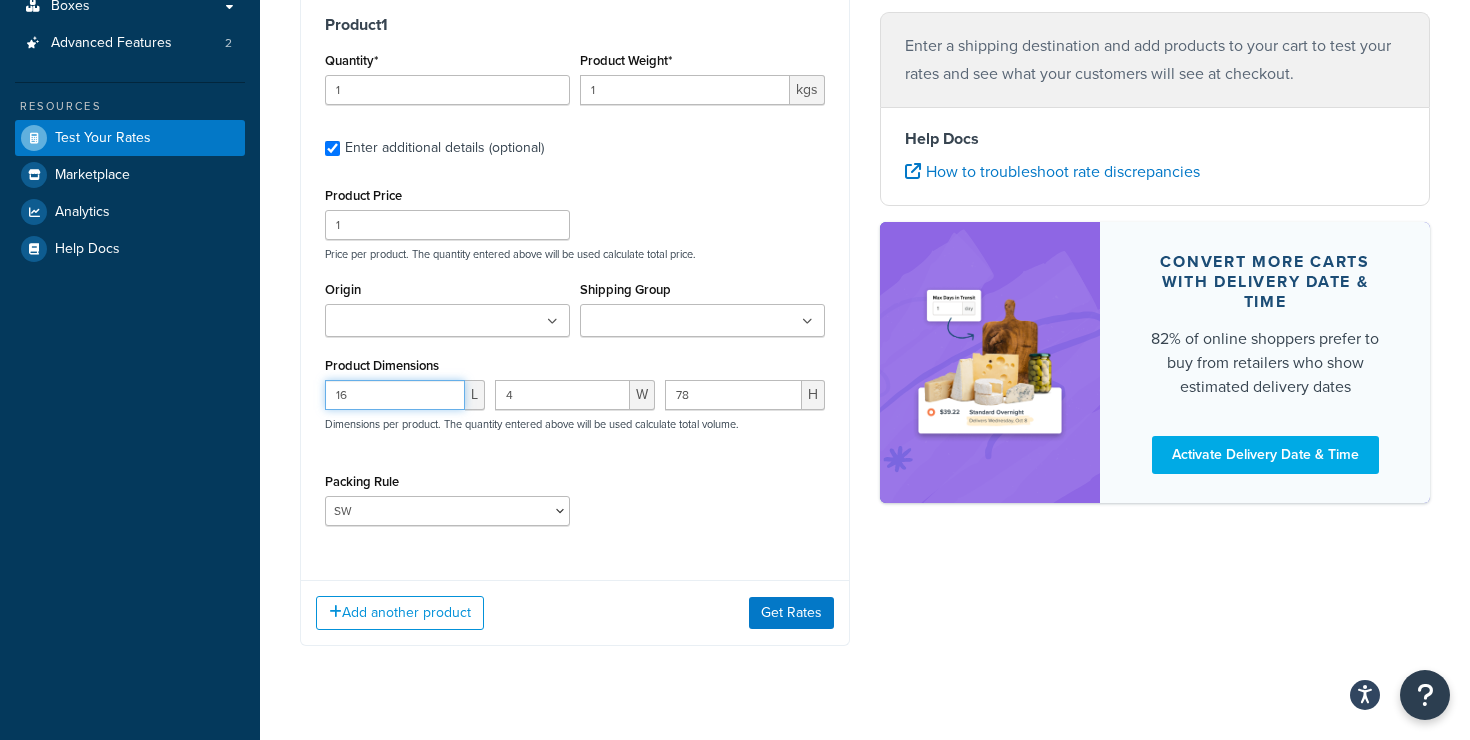 type on "16" 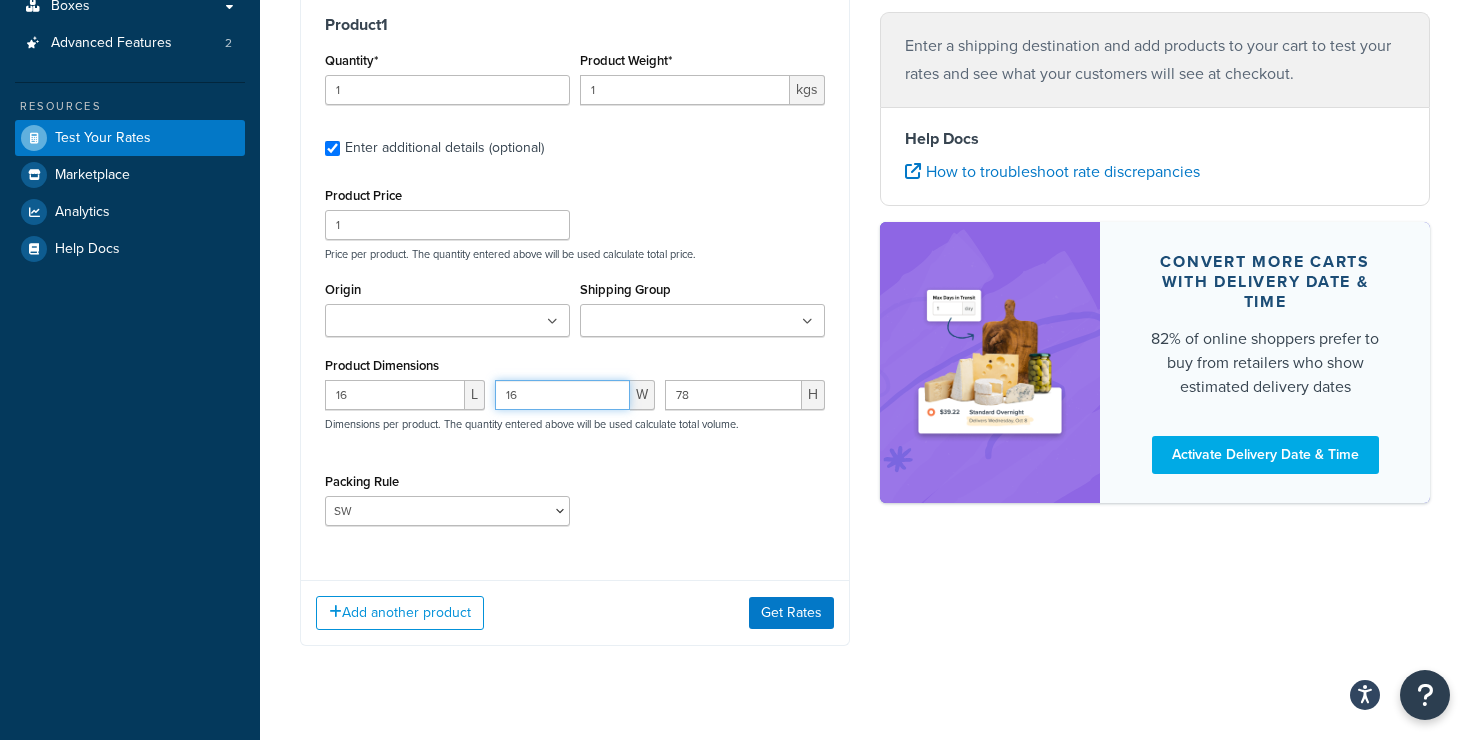 type on "16" 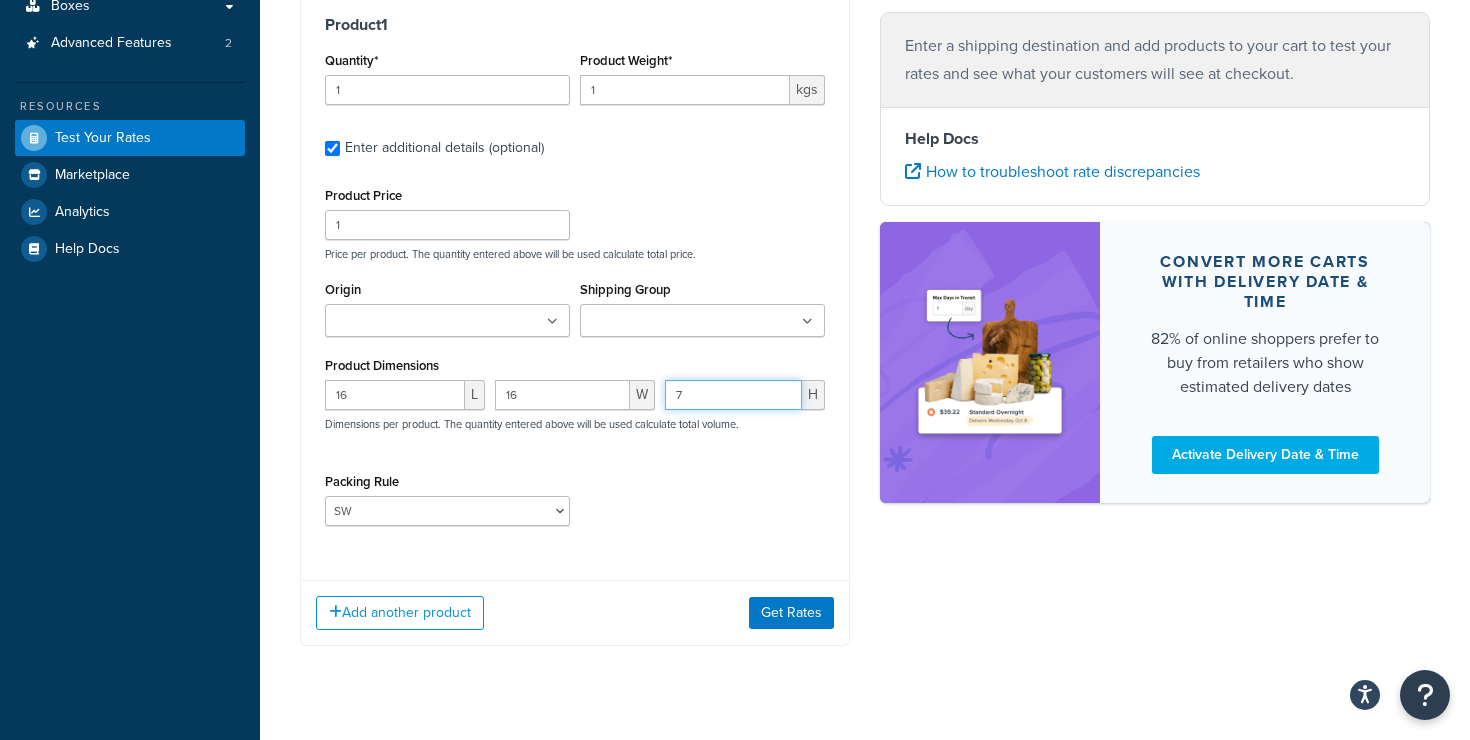 type on "78" 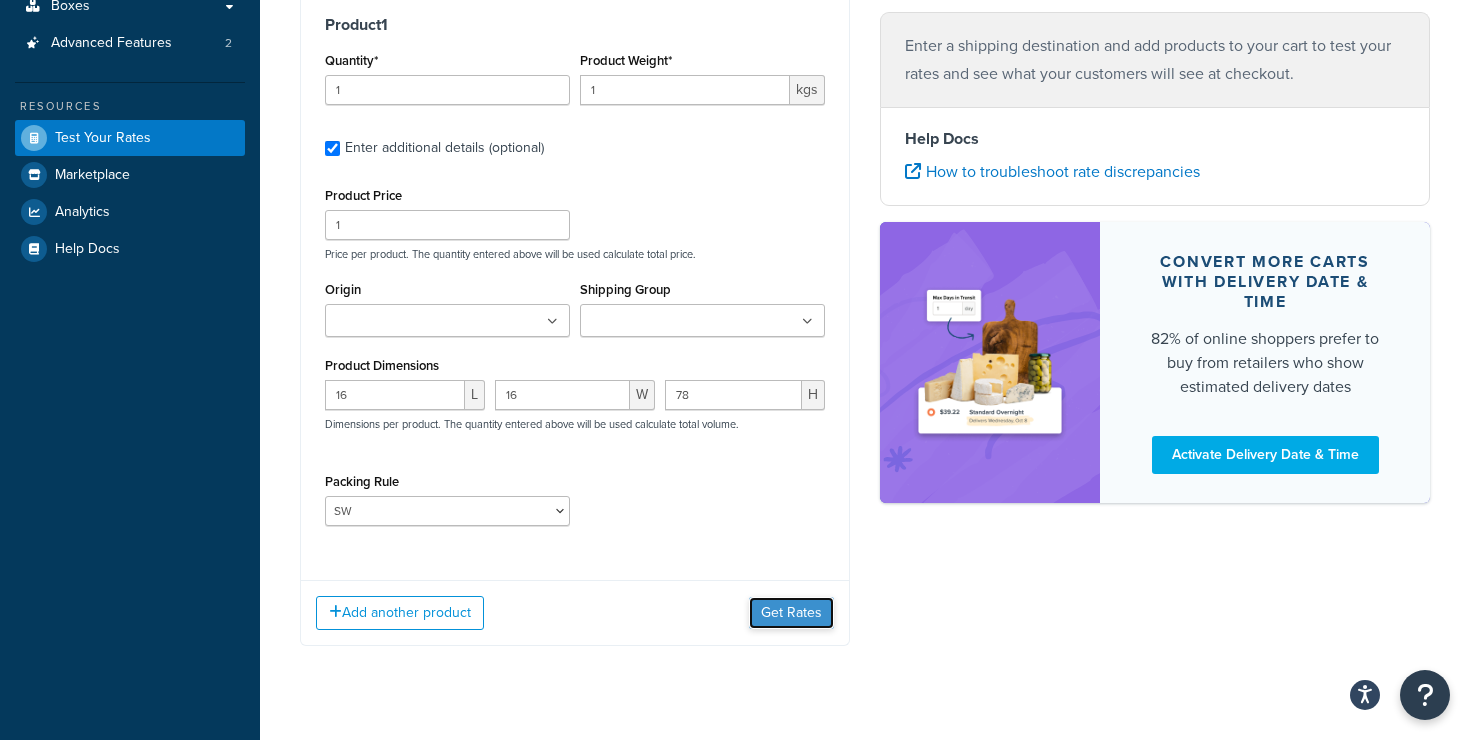 click on "Get Rates" at bounding box center [791, 613] 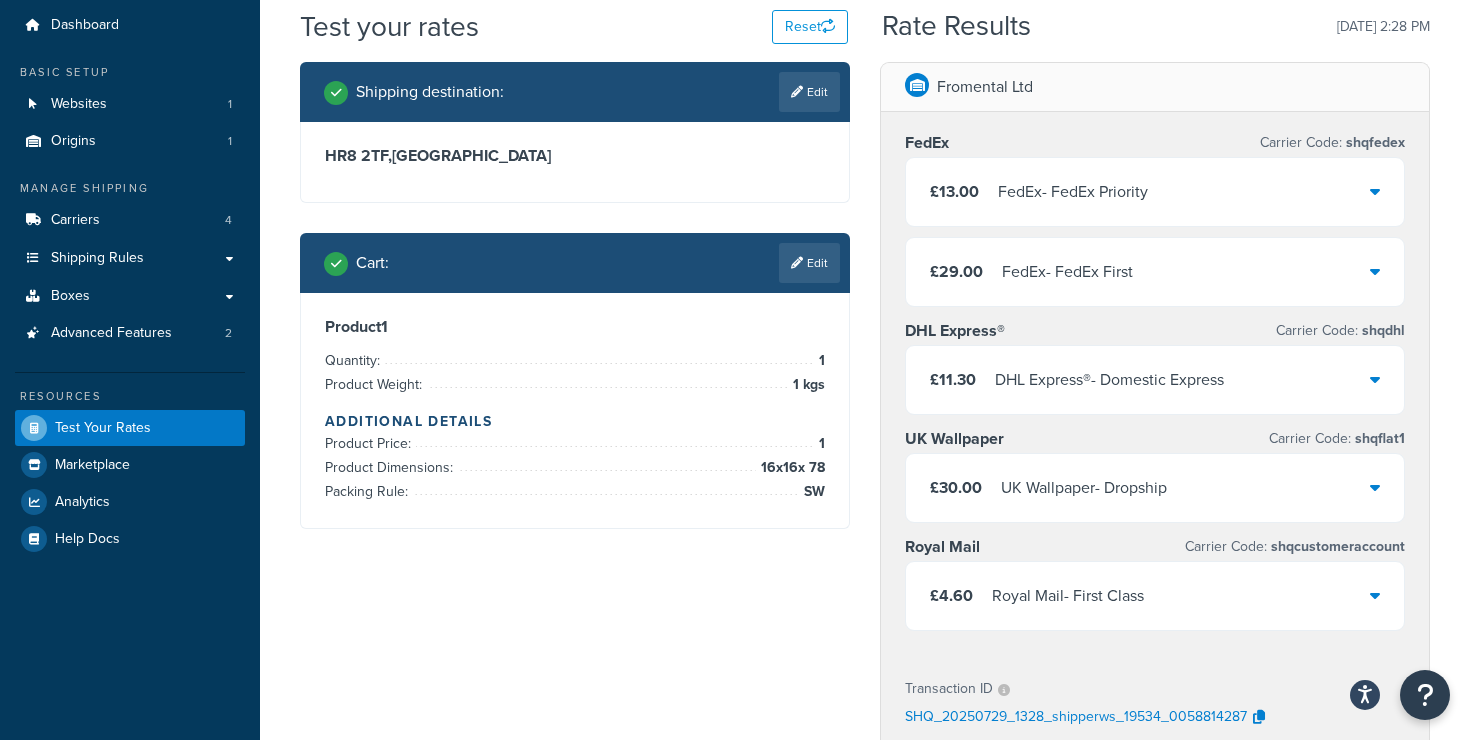 scroll, scrollTop: 66, scrollLeft: 0, axis: vertical 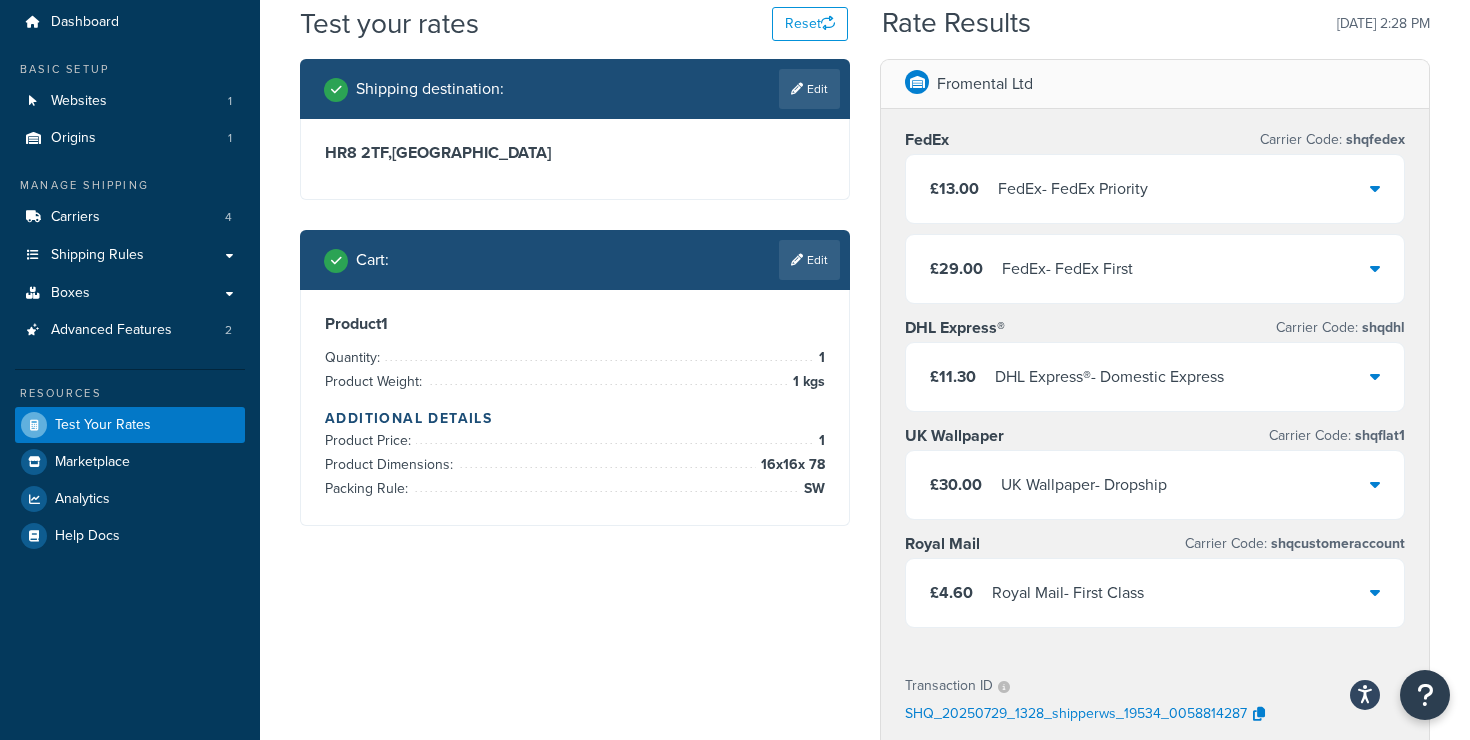 click on "UK Wallpaper  -   Dropship" at bounding box center (1084, 485) 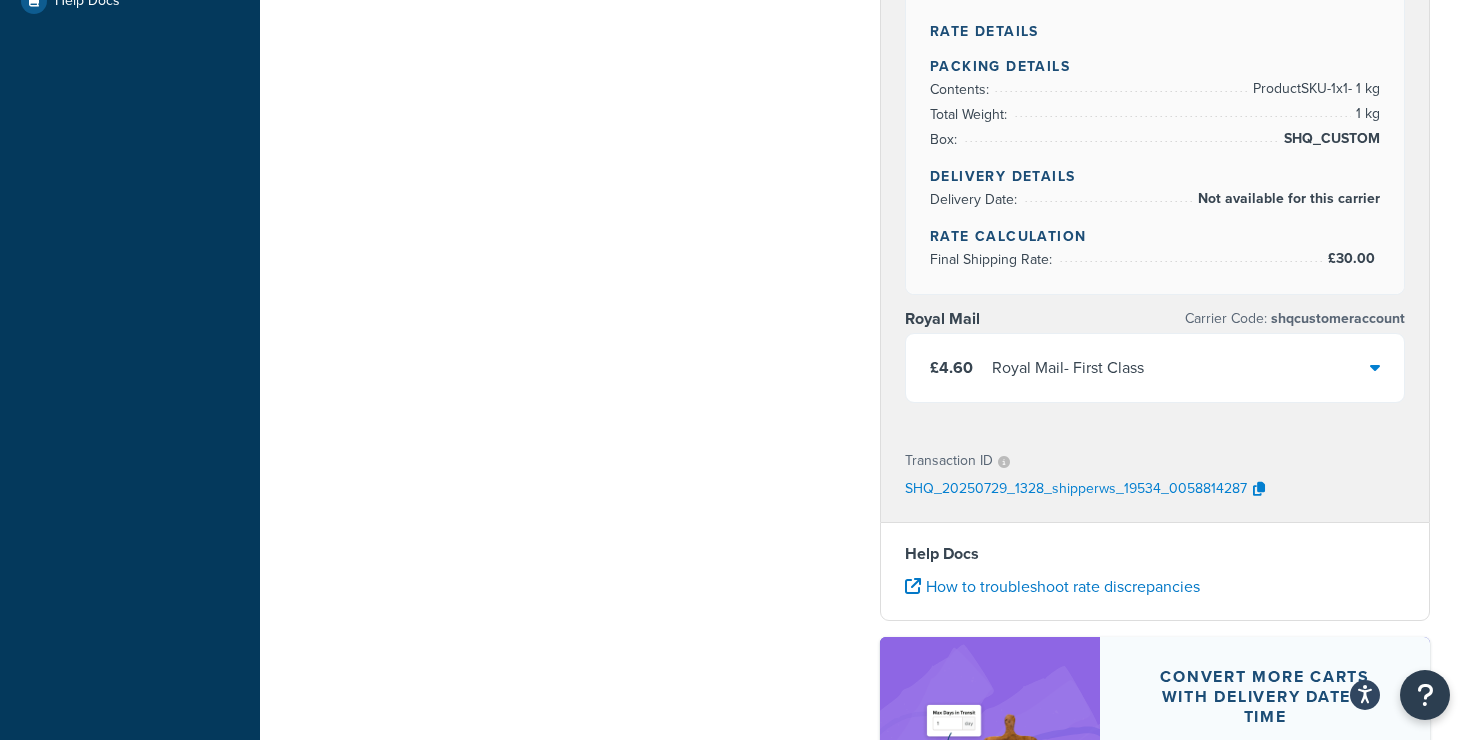 scroll, scrollTop: 607, scrollLeft: 0, axis: vertical 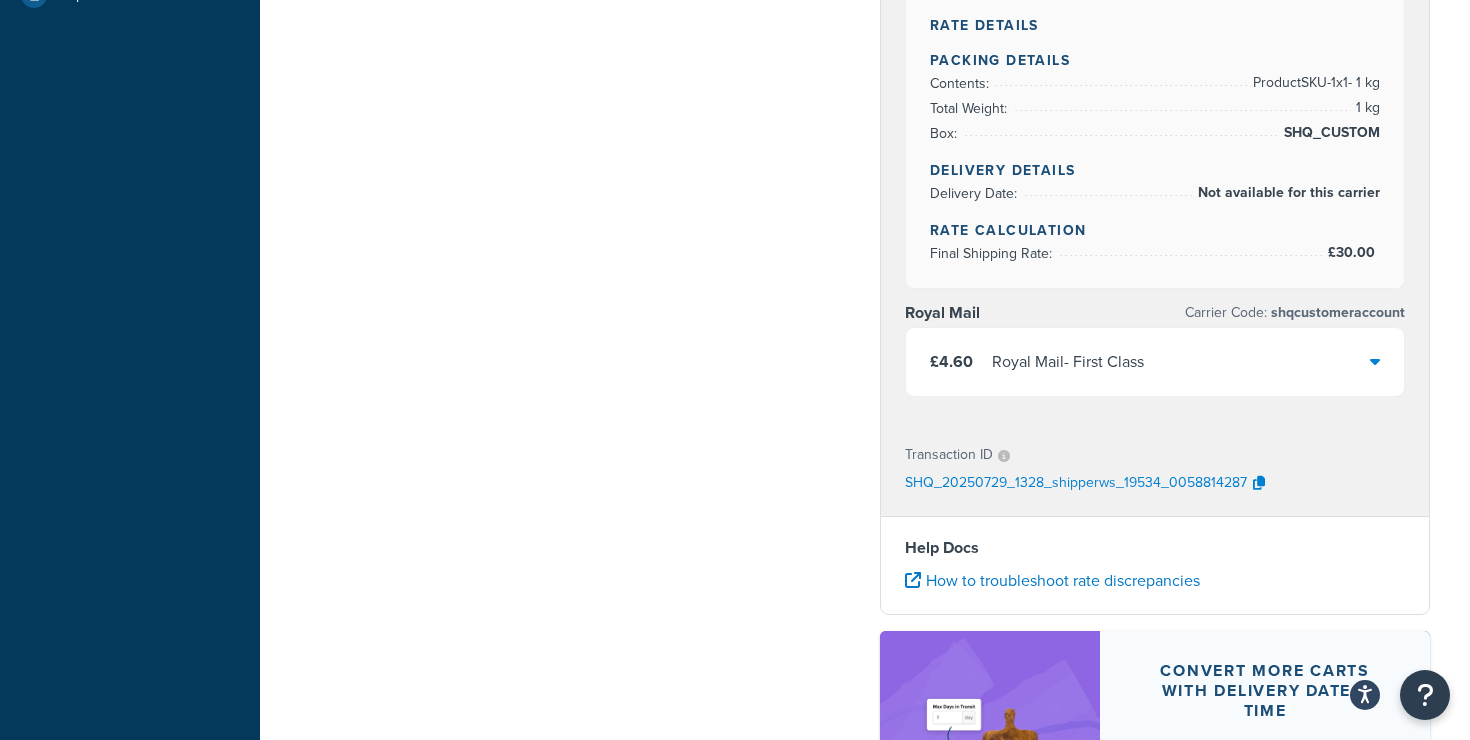 click on "Royal Mail  -   First Class" at bounding box center [1068, 362] 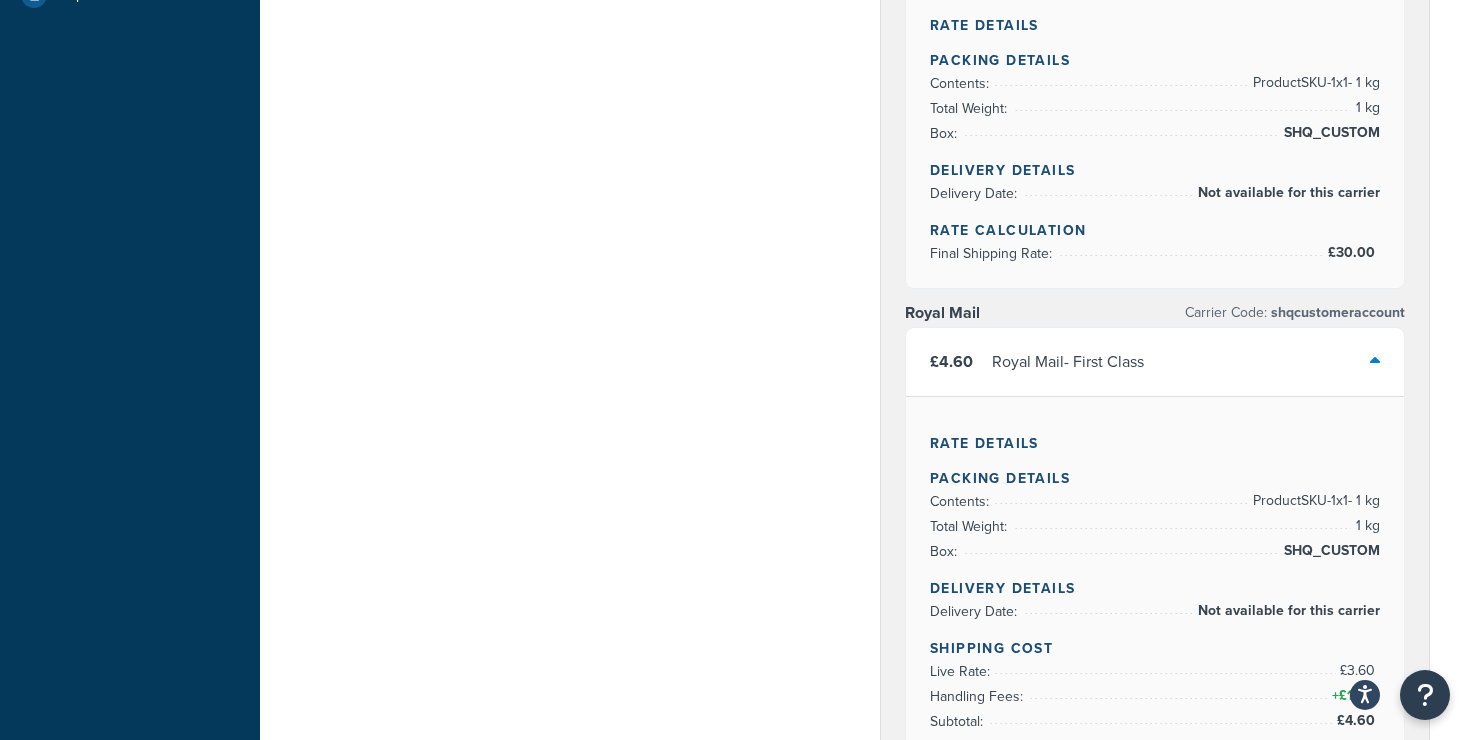 click on "Royal Mail  -   First Class" at bounding box center [1068, 362] 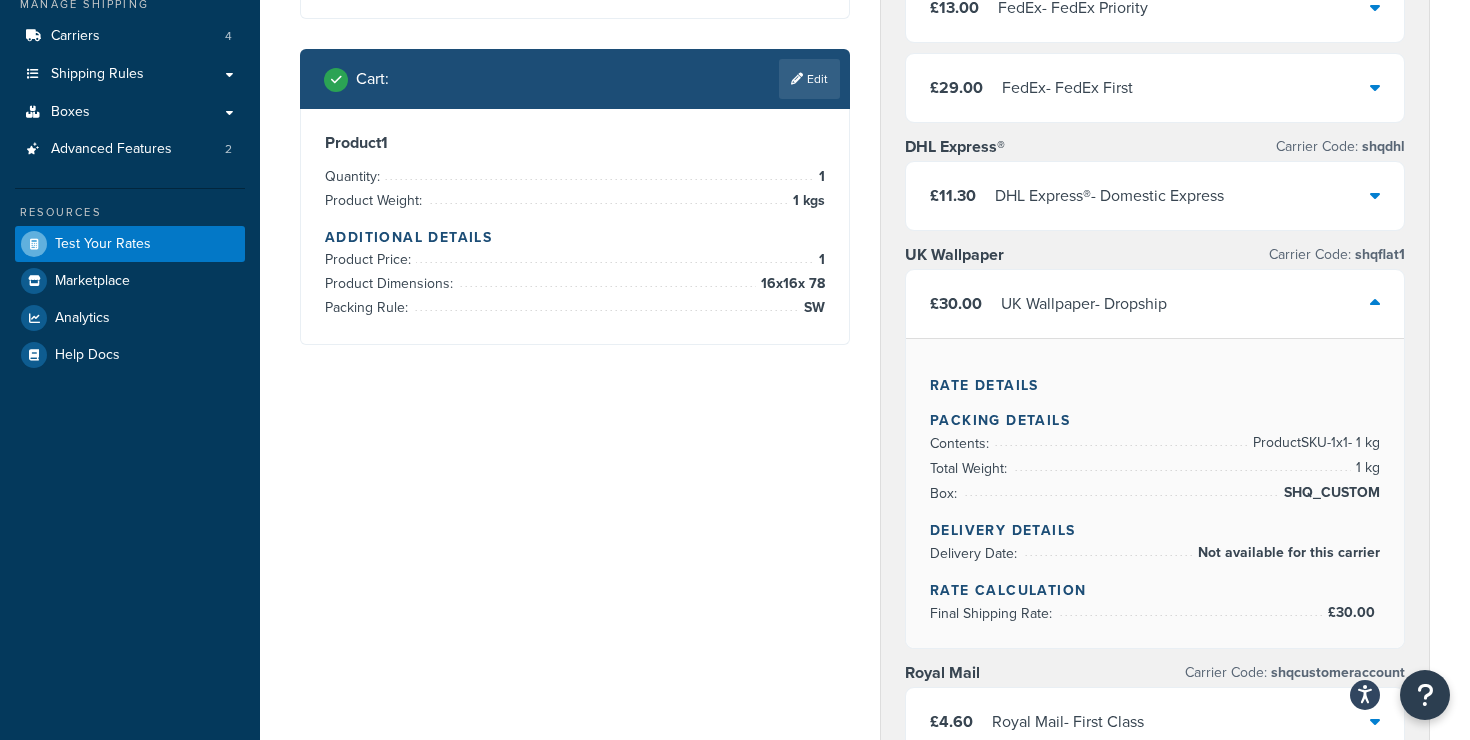 scroll, scrollTop: 233, scrollLeft: 0, axis: vertical 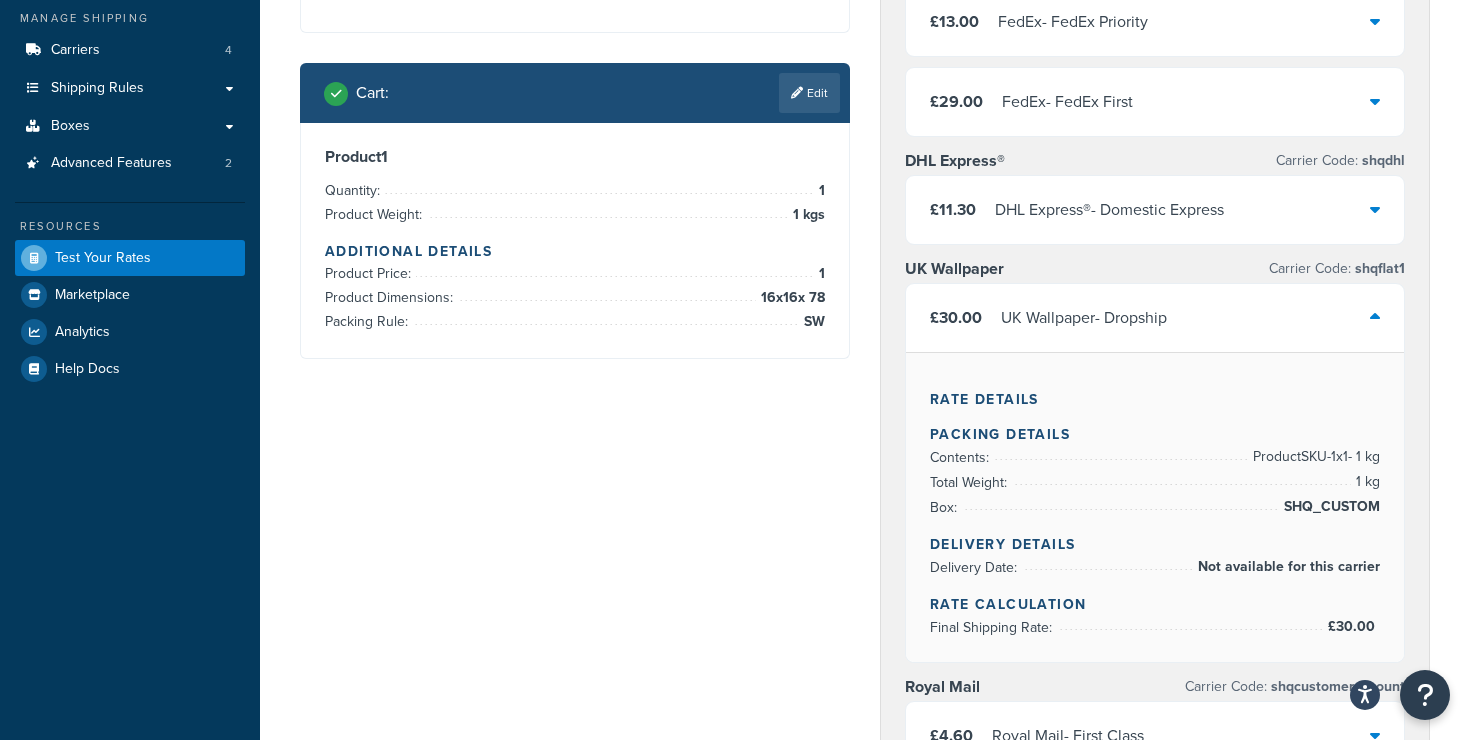 click on "£11.30 DHL Express®  -   Domestic Express" at bounding box center (1155, 210) 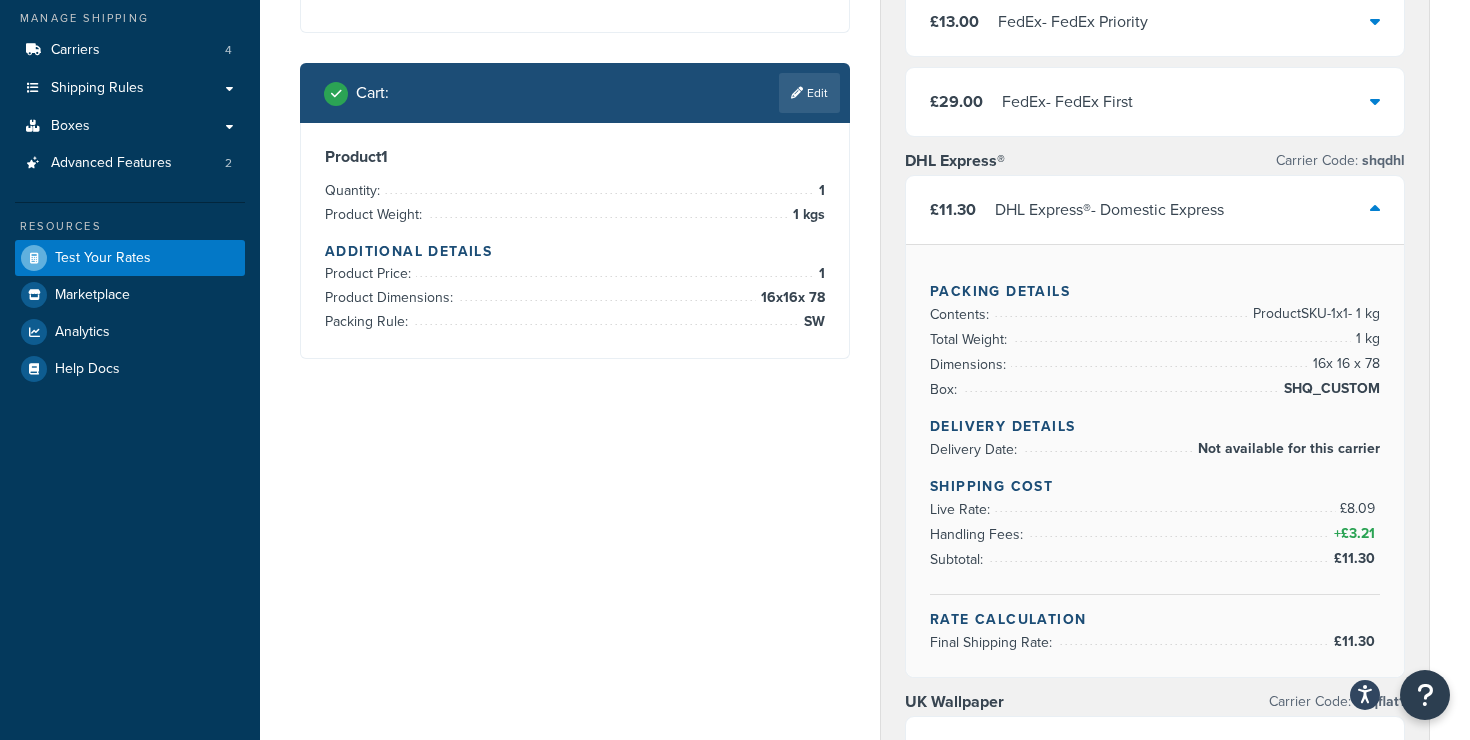 click on "£11.30 DHL Express®  -   Domestic Express" at bounding box center [1155, 210] 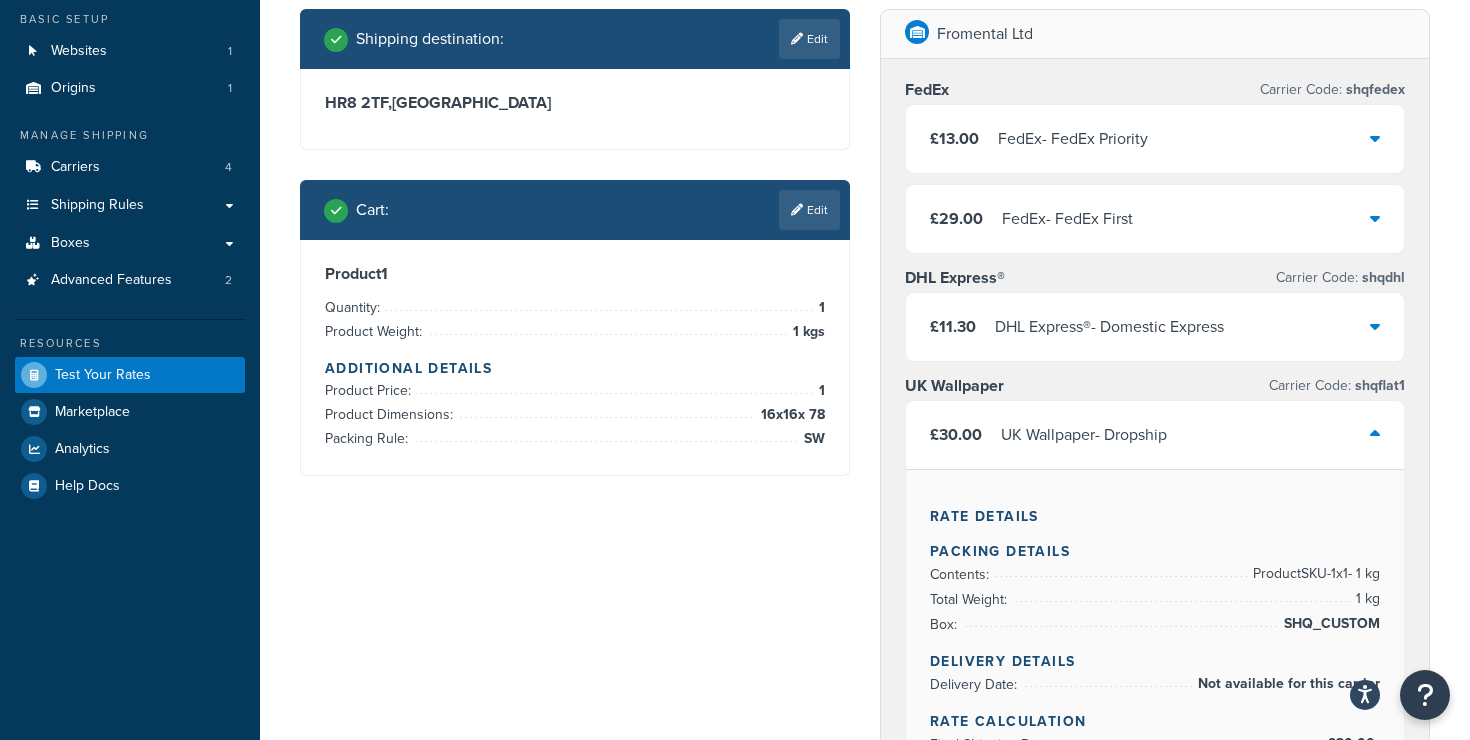 scroll, scrollTop: 28, scrollLeft: 0, axis: vertical 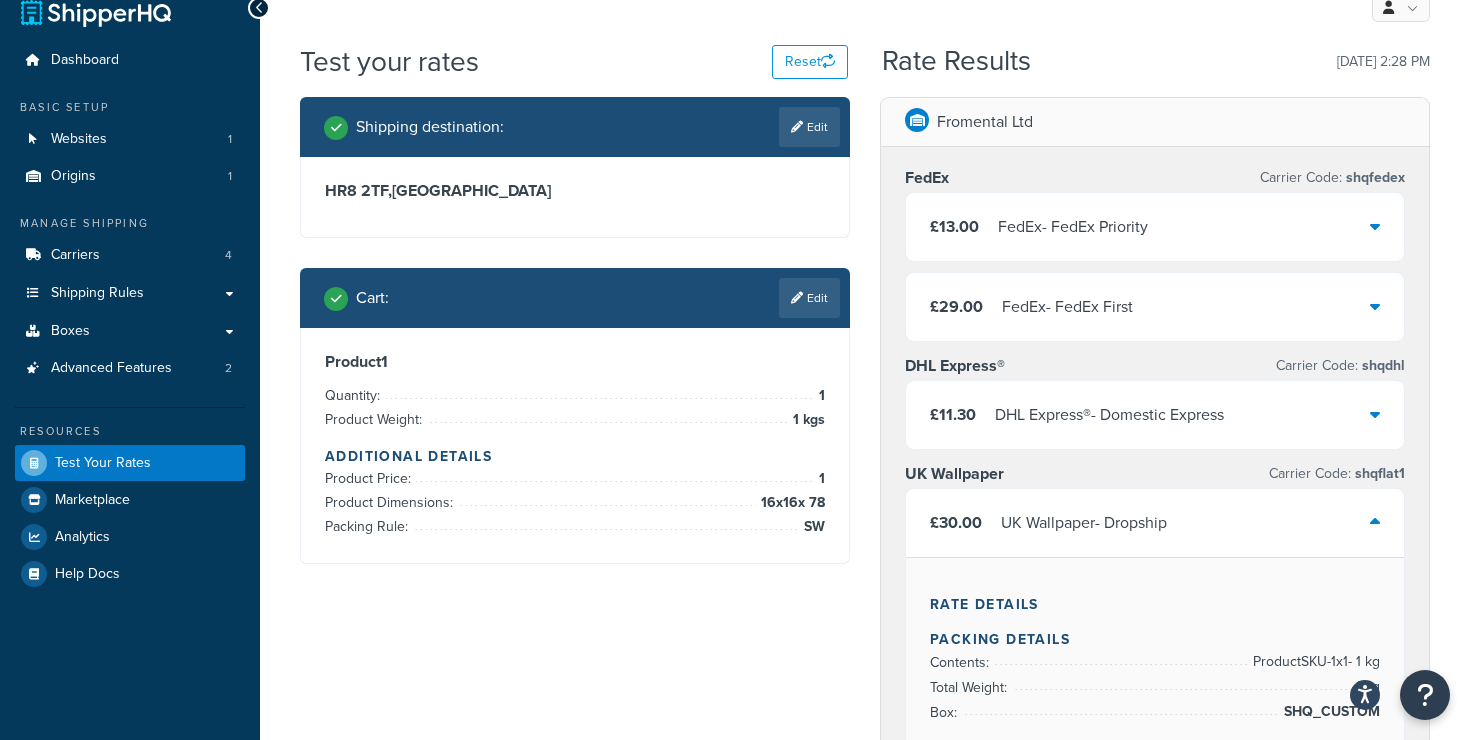 click on "£29.00 FedEx  -   FedEx First" at bounding box center [1155, 307] 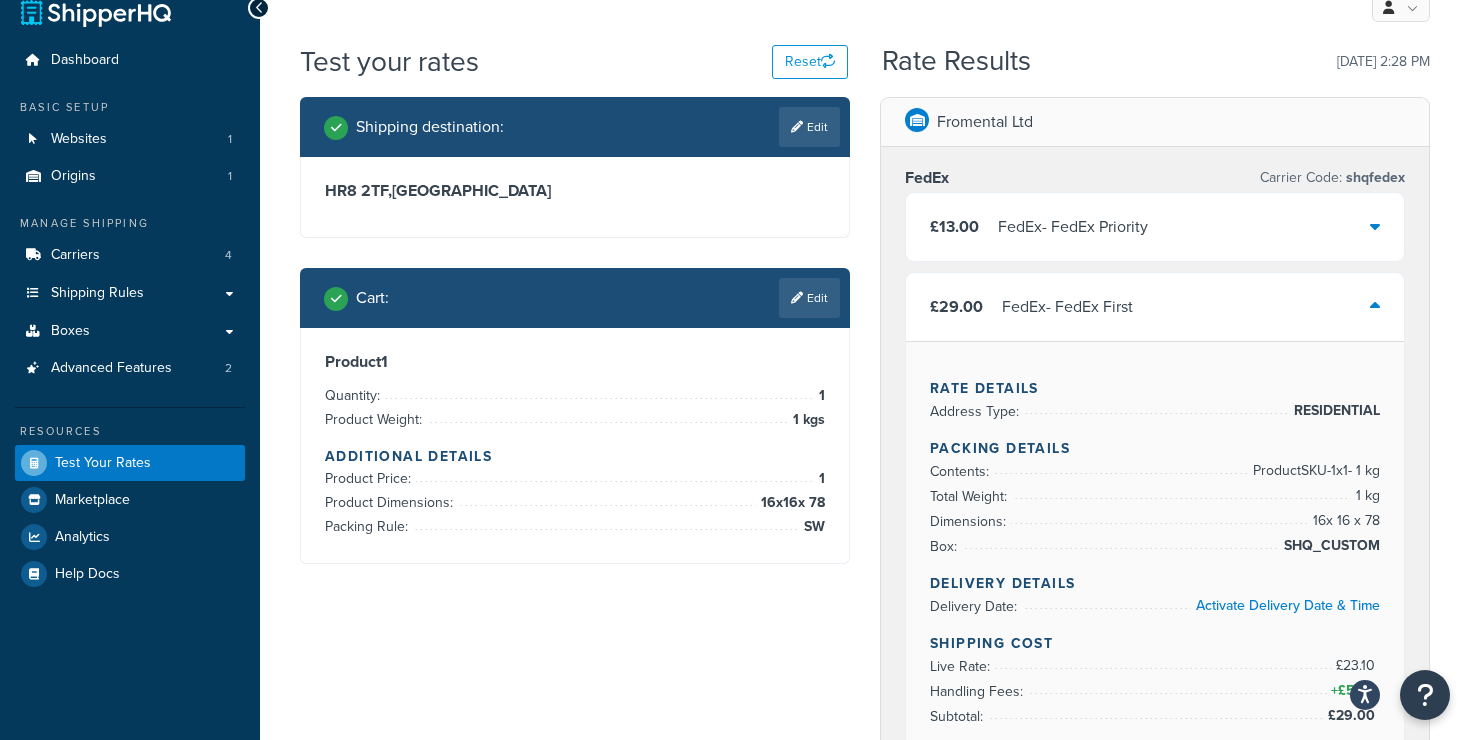 click on "£29.00 FedEx  -   FedEx First" at bounding box center [1155, 307] 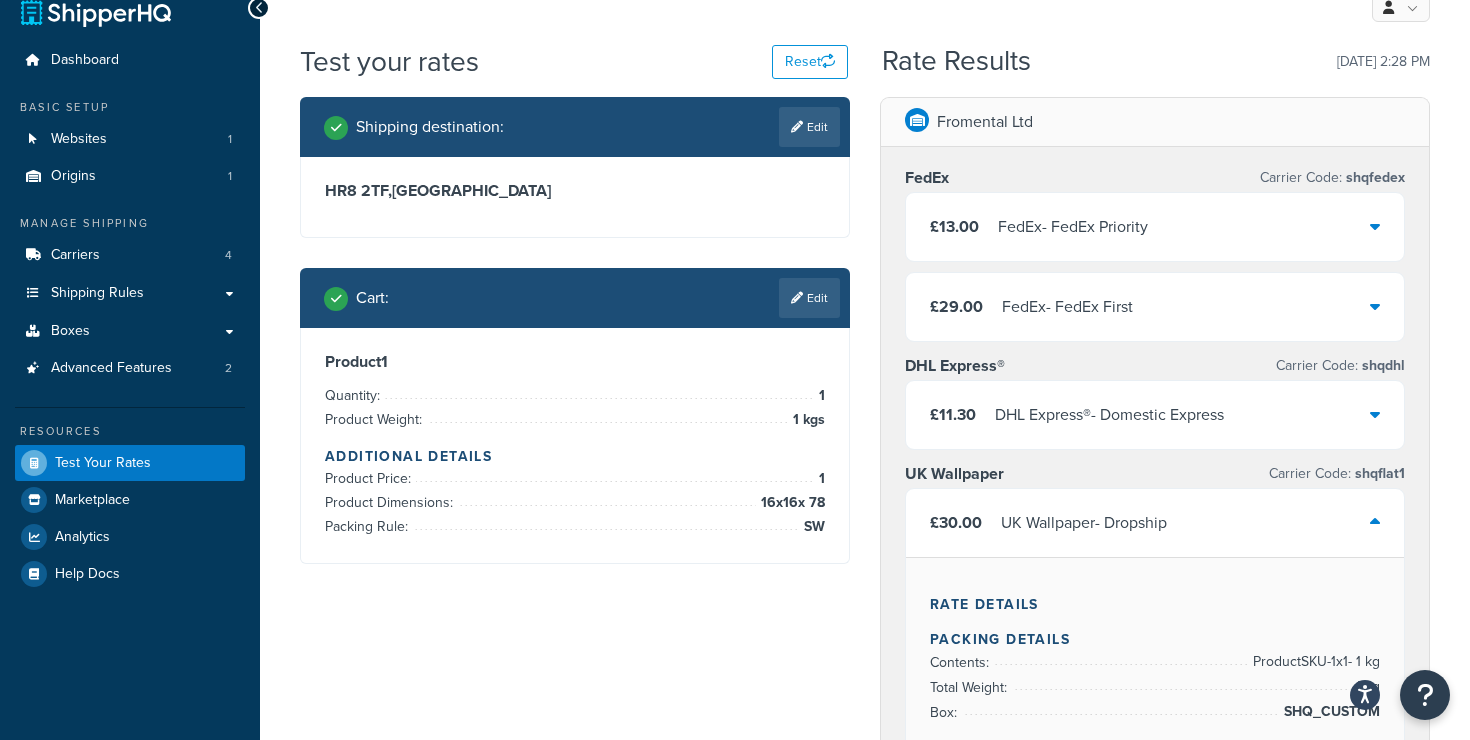 click on "£13.00 FedEx  -   FedEx Priority" at bounding box center [1155, 227] 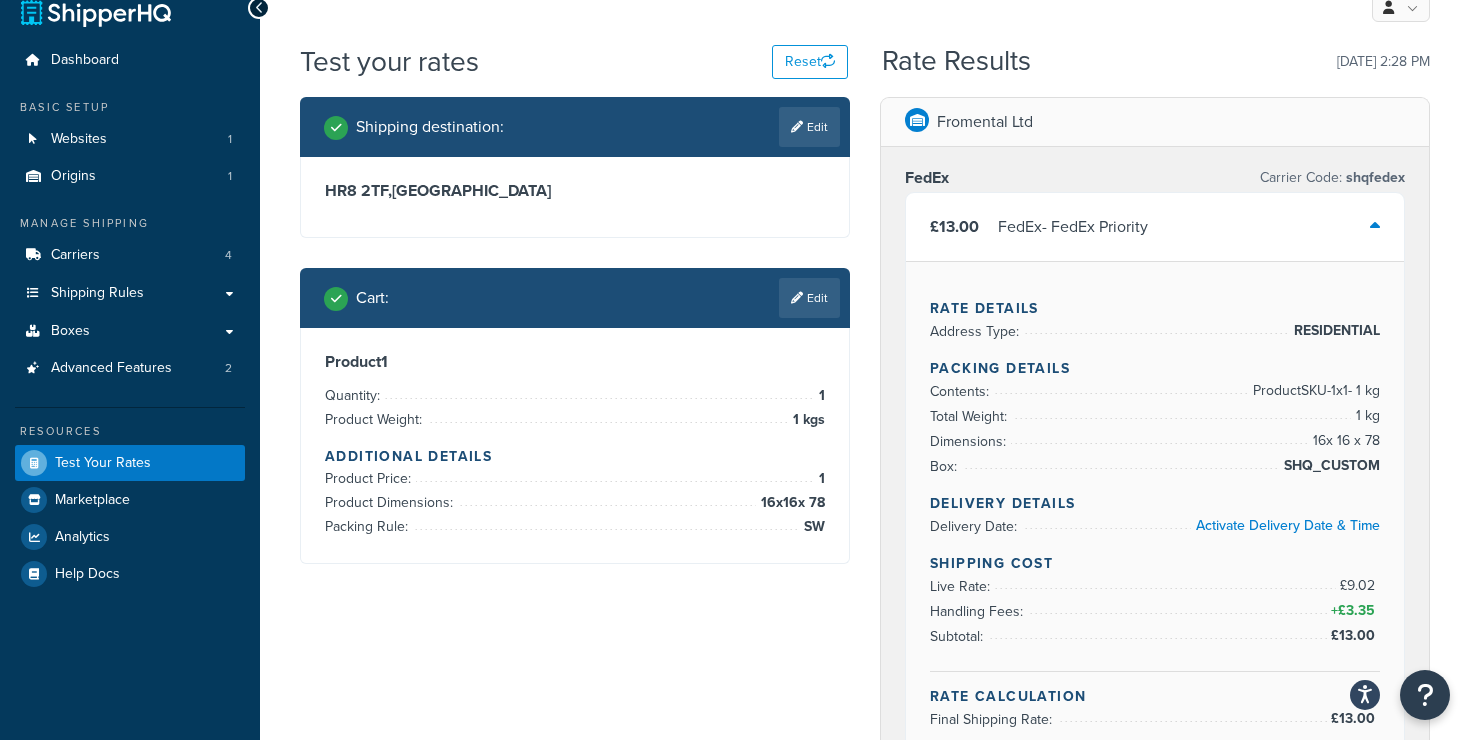 click on "£13.00 FedEx  -   FedEx Priority" at bounding box center (1155, 227) 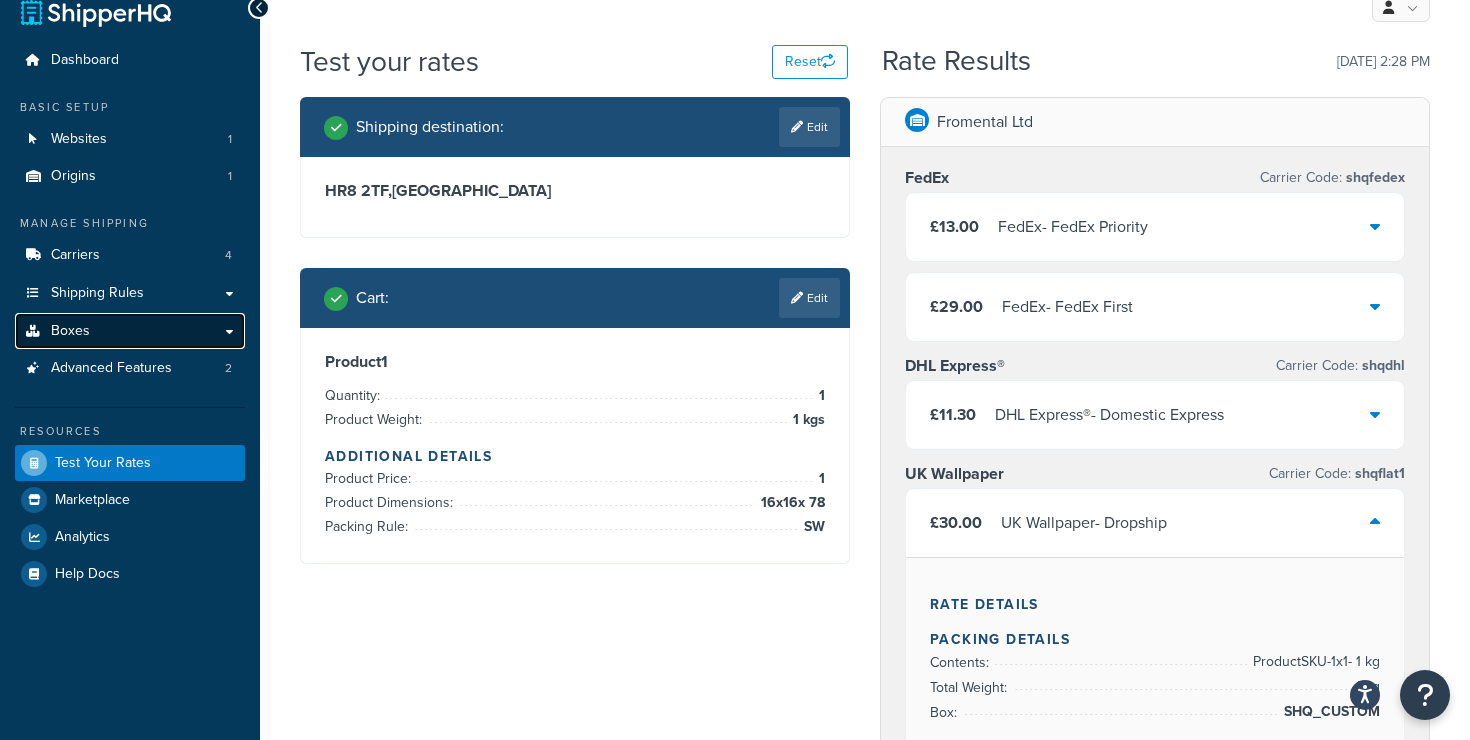 click on "Boxes" at bounding box center (130, 331) 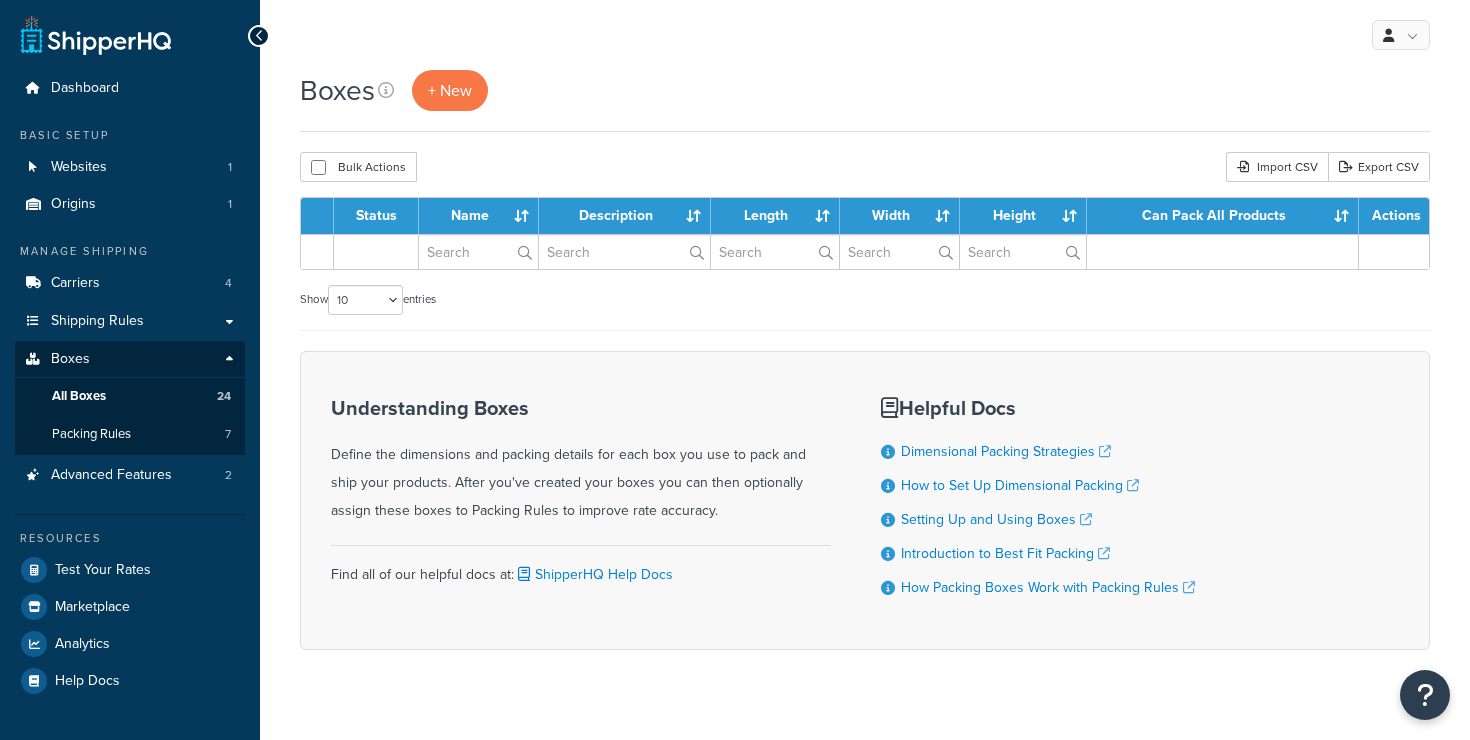 scroll, scrollTop: 0, scrollLeft: 0, axis: both 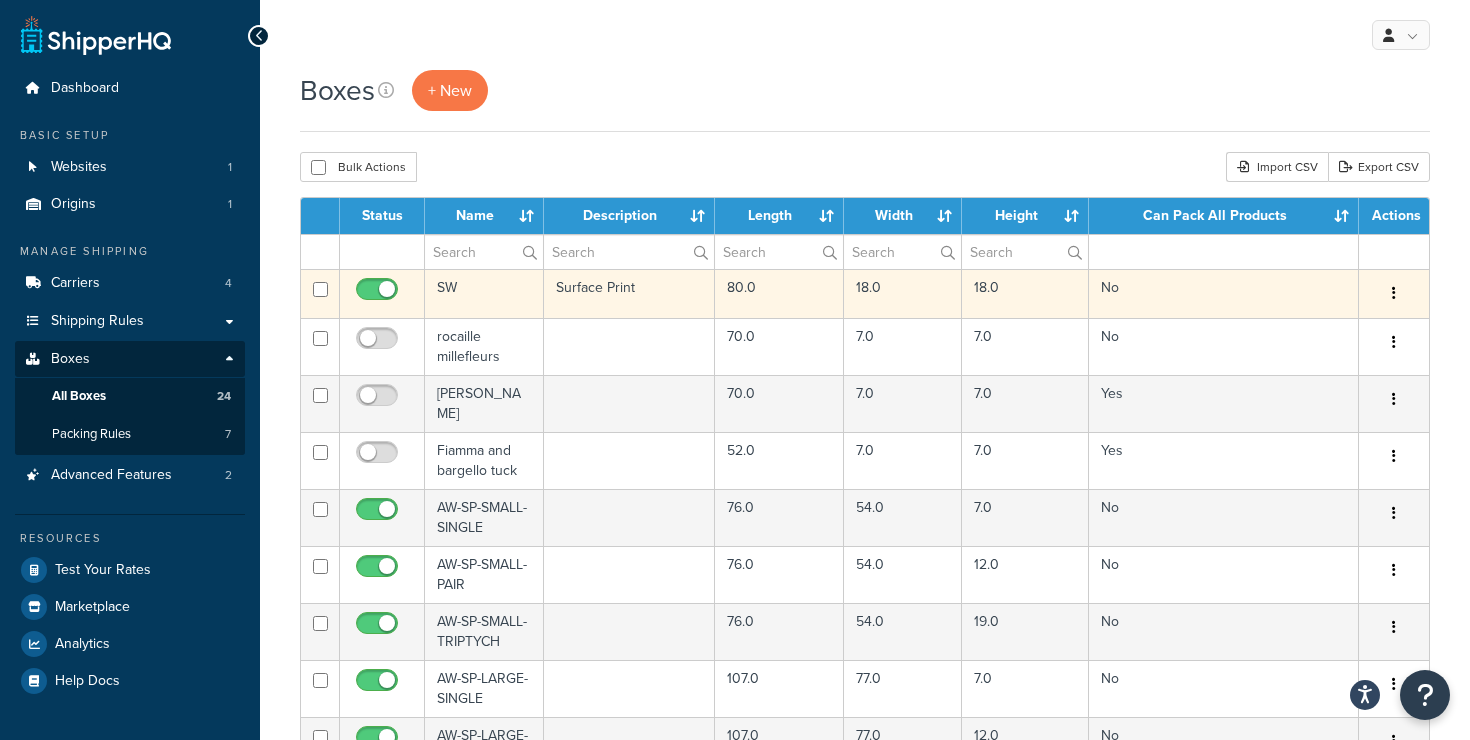 click on "SW" at bounding box center (484, 293) 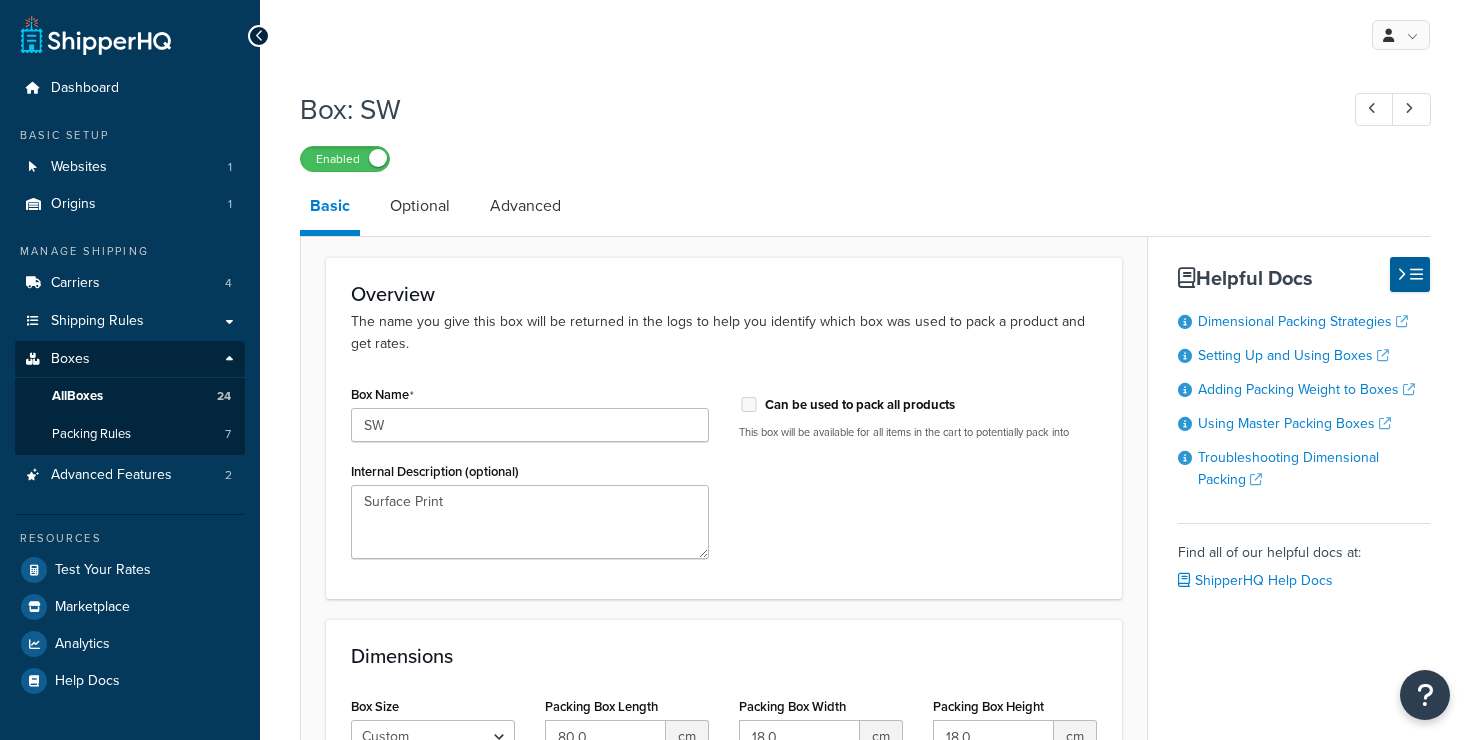 scroll, scrollTop: 0, scrollLeft: 0, axis: both 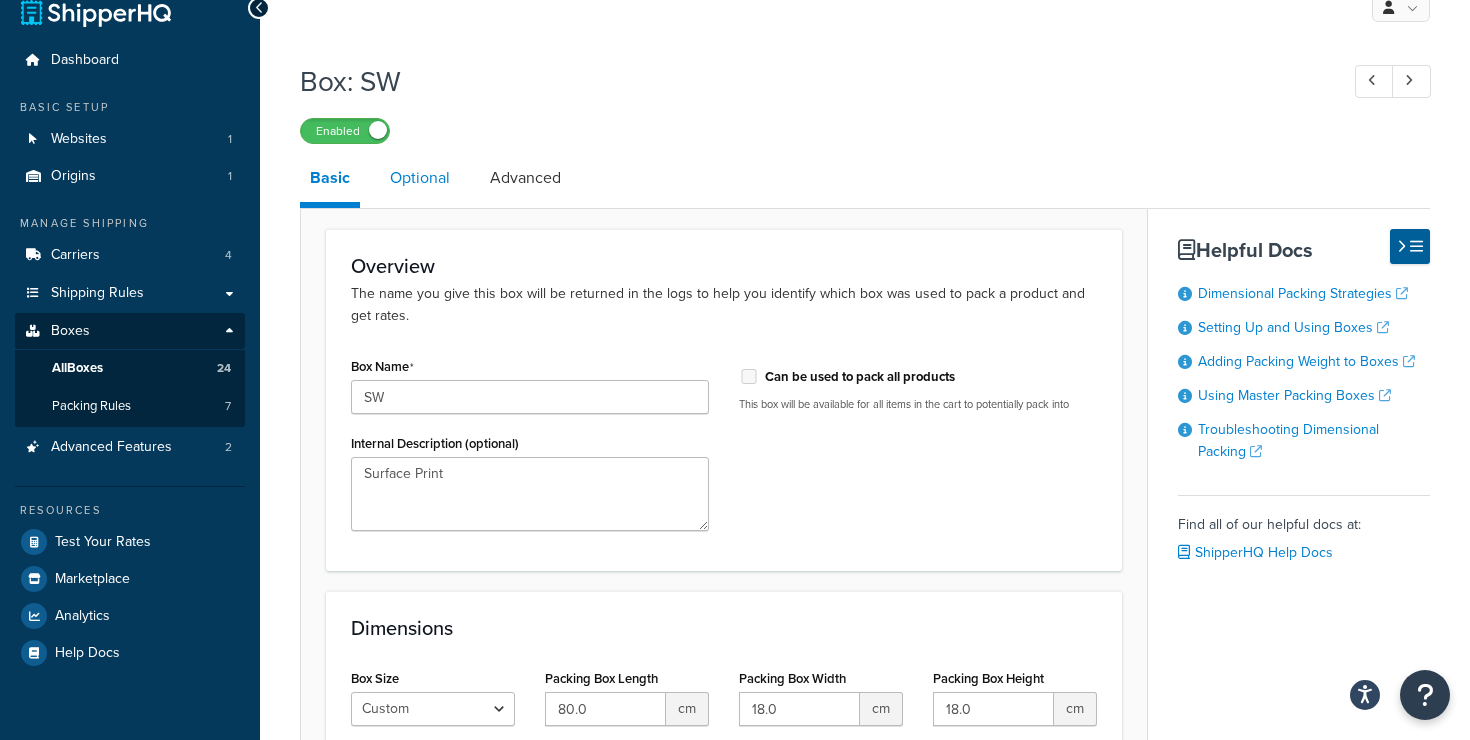 click on "Optional" at bounding box center [420, 178] 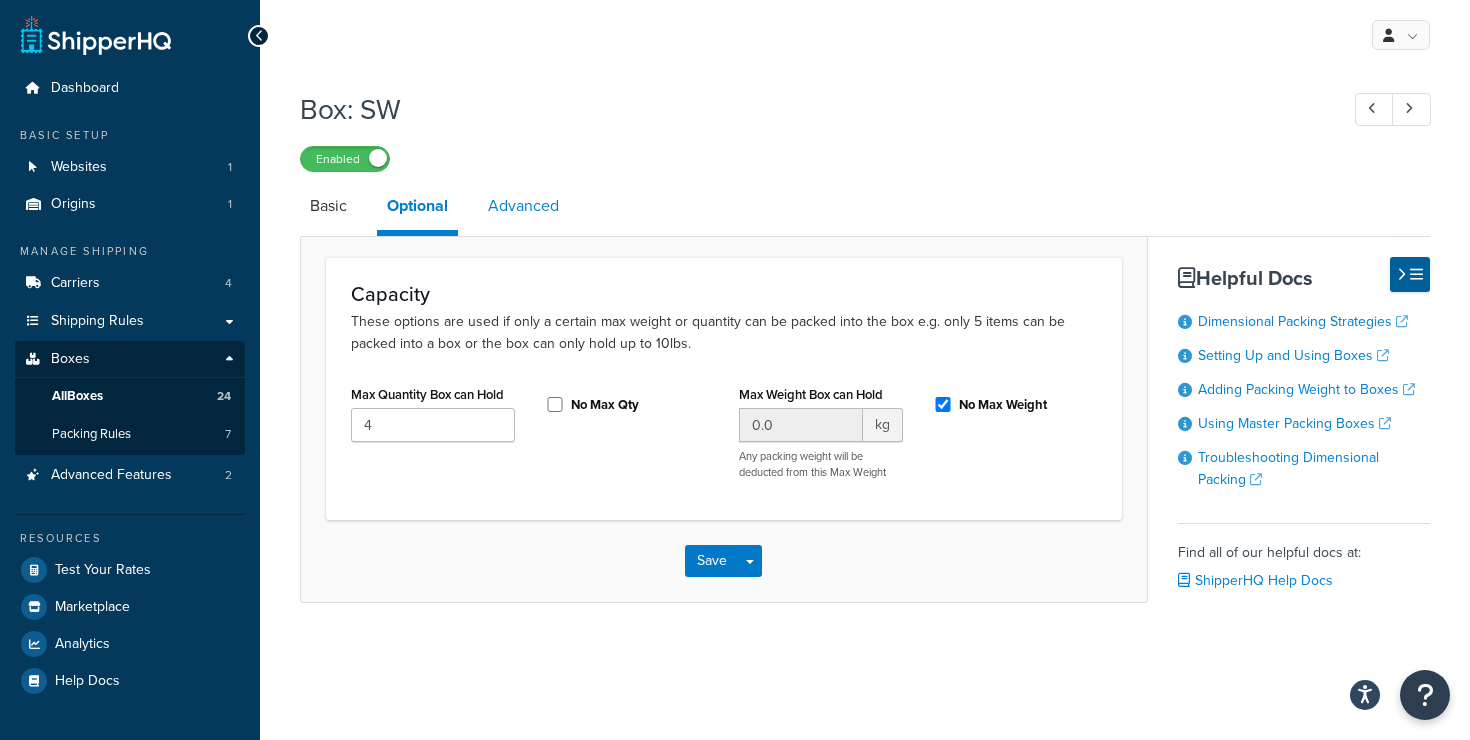 click on "Advanced" at bounding box center (523, 206) 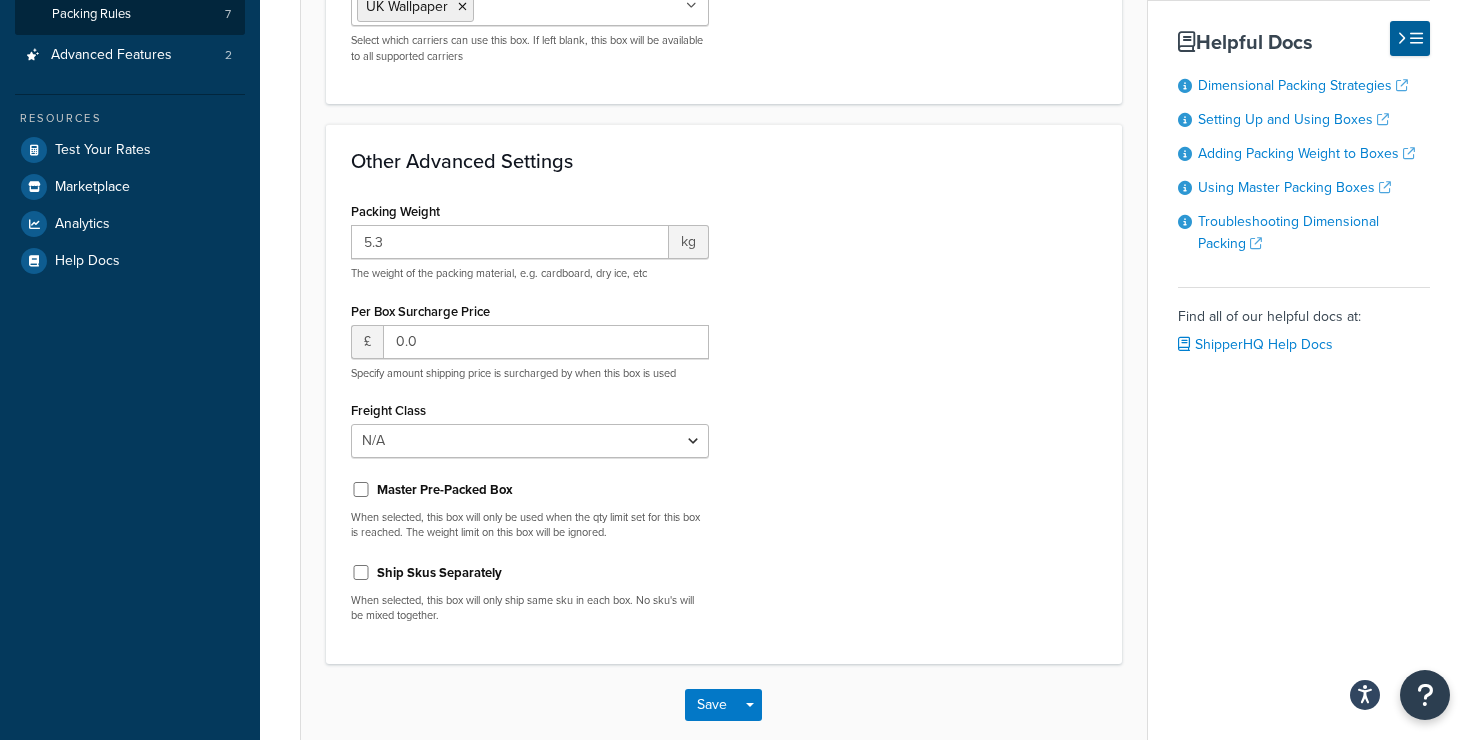 scroll, scrollTop: 426, scrollLeft: 0, axis: vertical 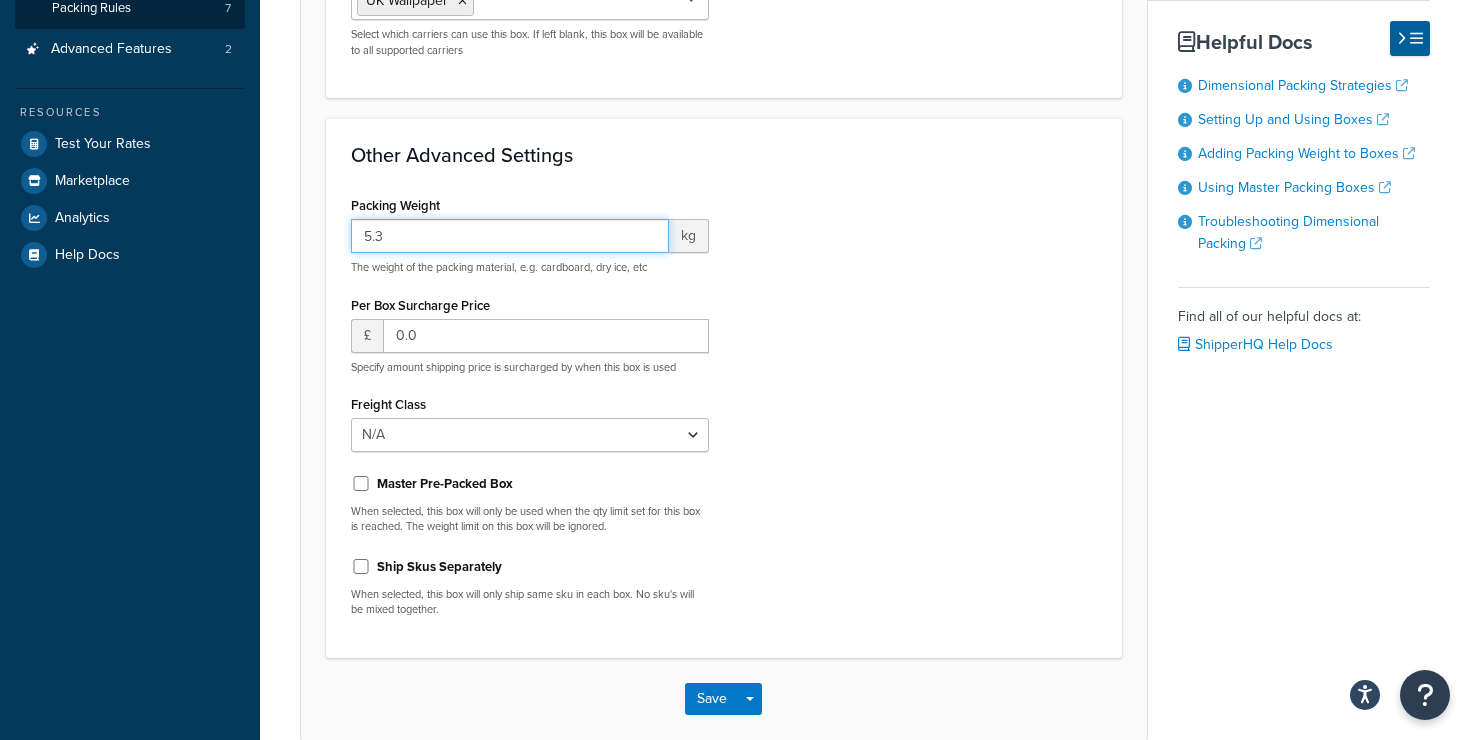 click on "5.3" at bounding box center (510, 236) 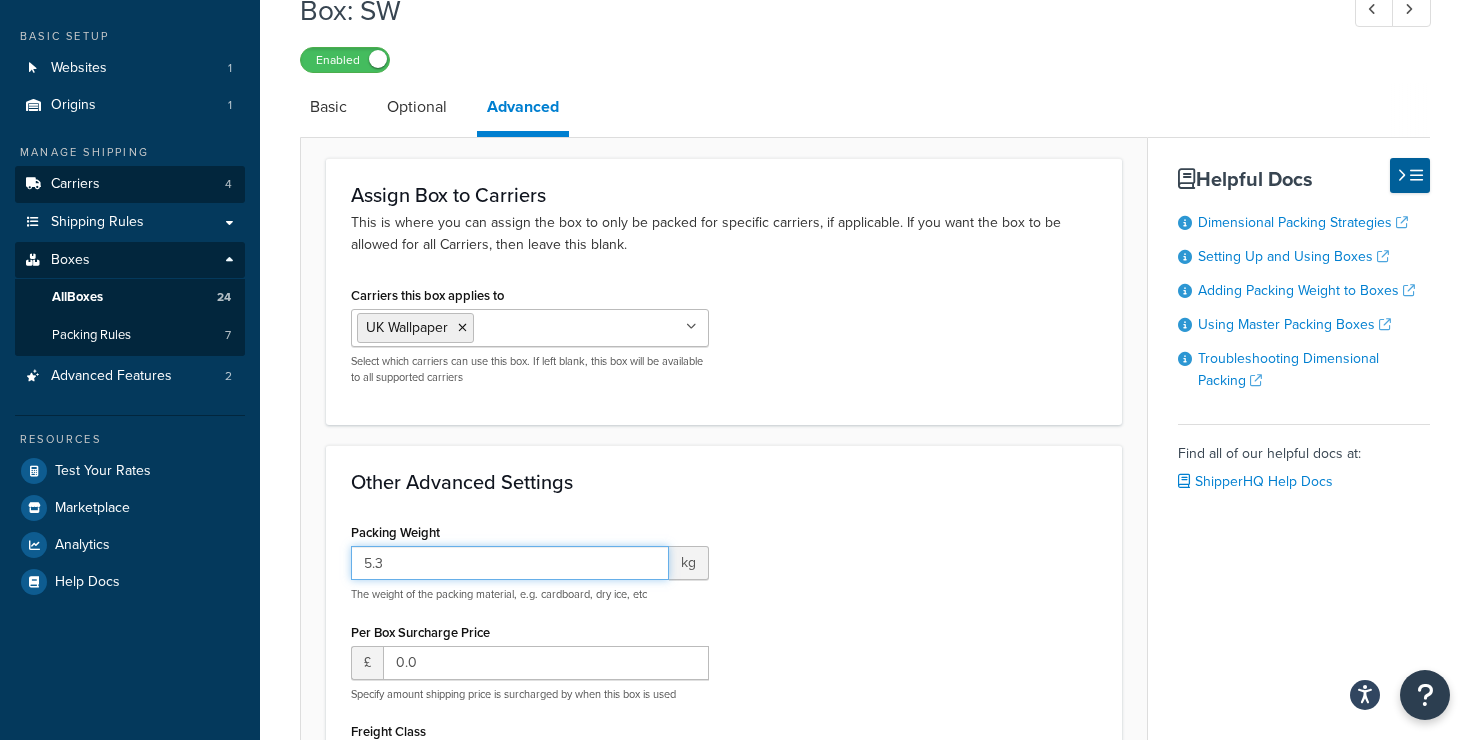 scroll, scrollTop: 94, scrollLeft: 0, axis: vertical 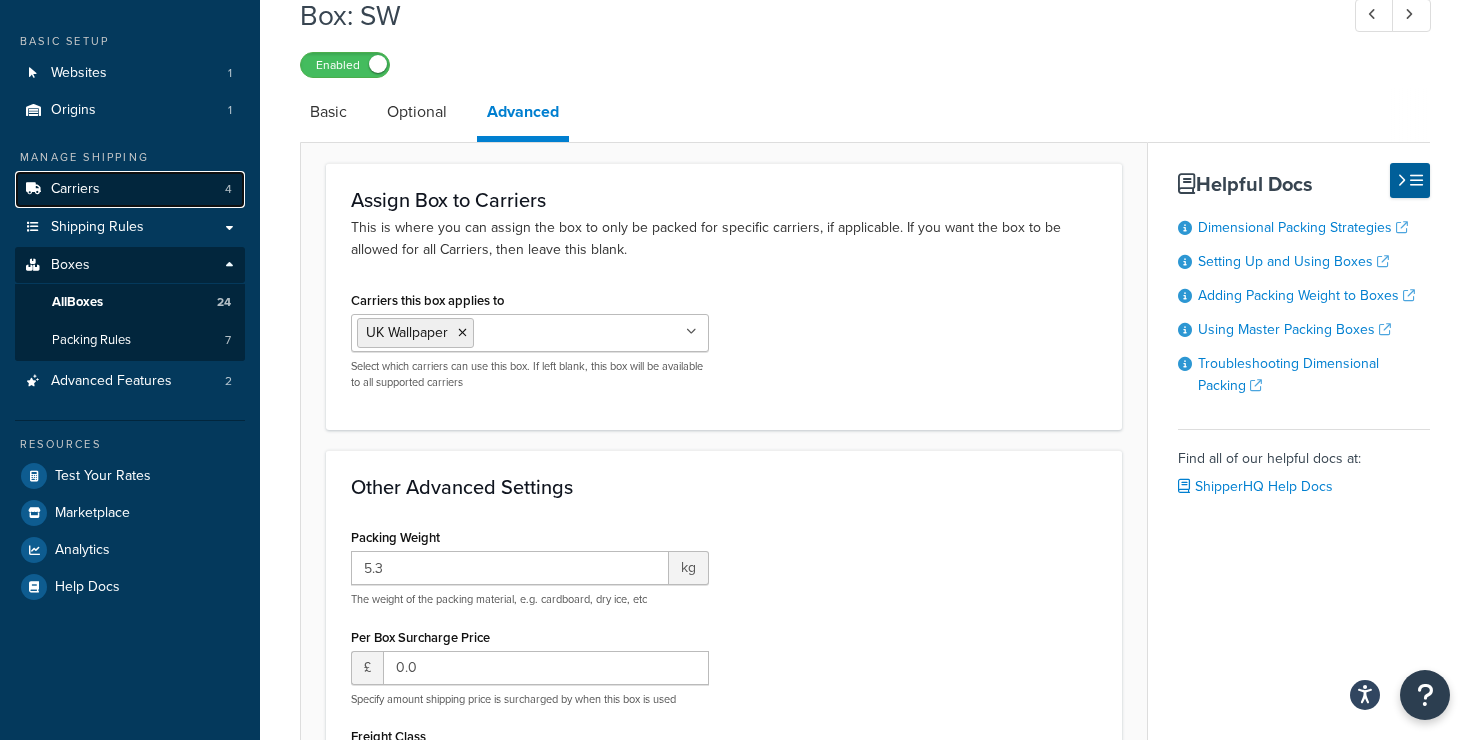 click on "Carriers 4" at bounding box center (130, 189) 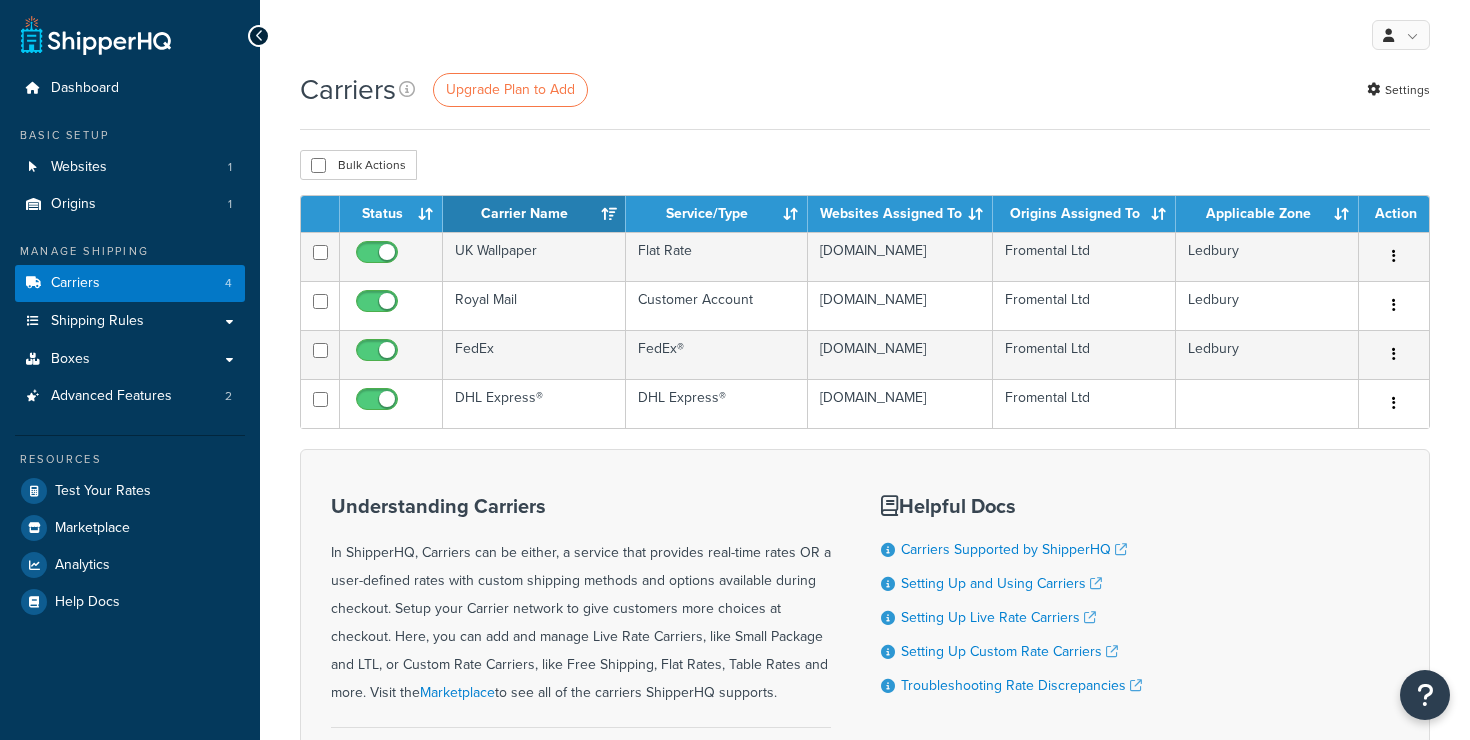 scroll, scrollTop: 0, scrollLeft: 0, axis: both 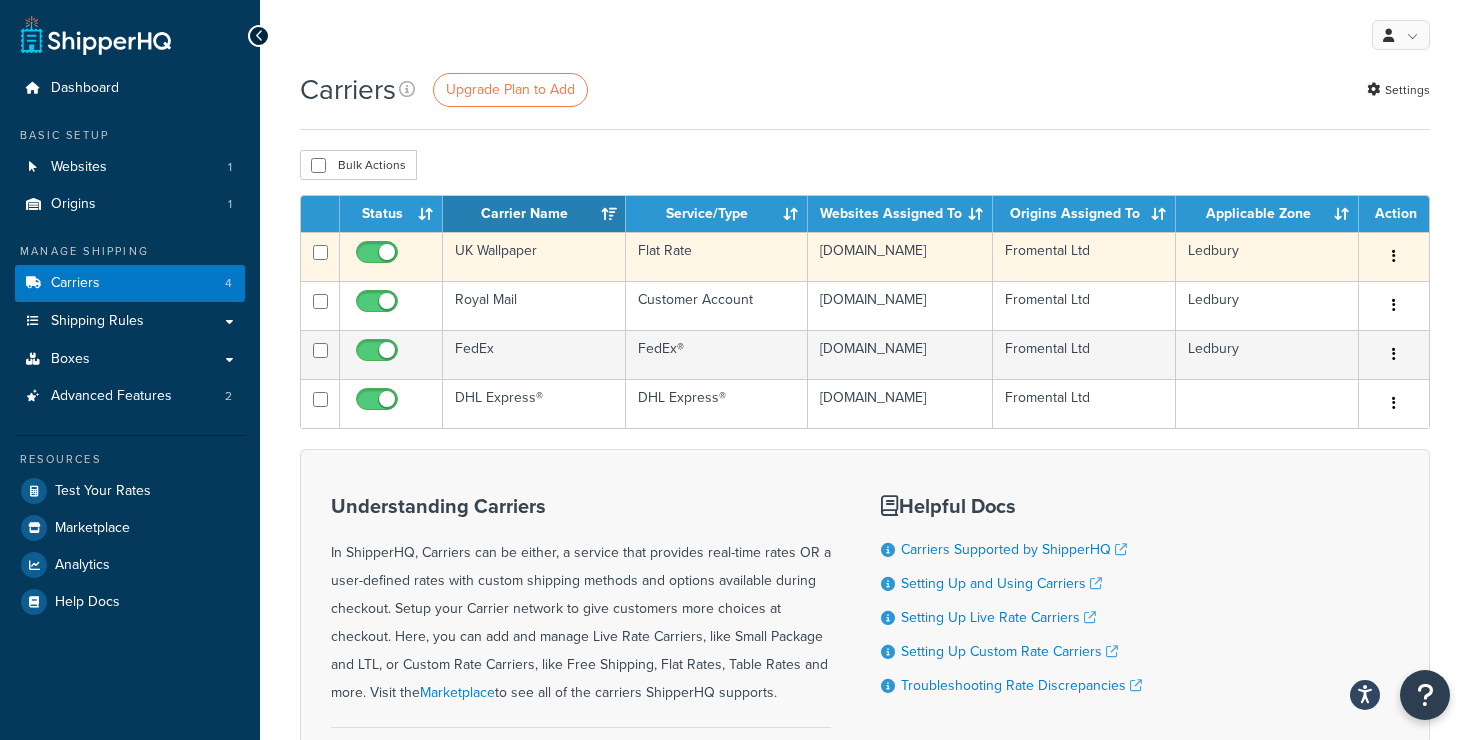 click on "UK Wallpaper" at bounding box center [534, 256] 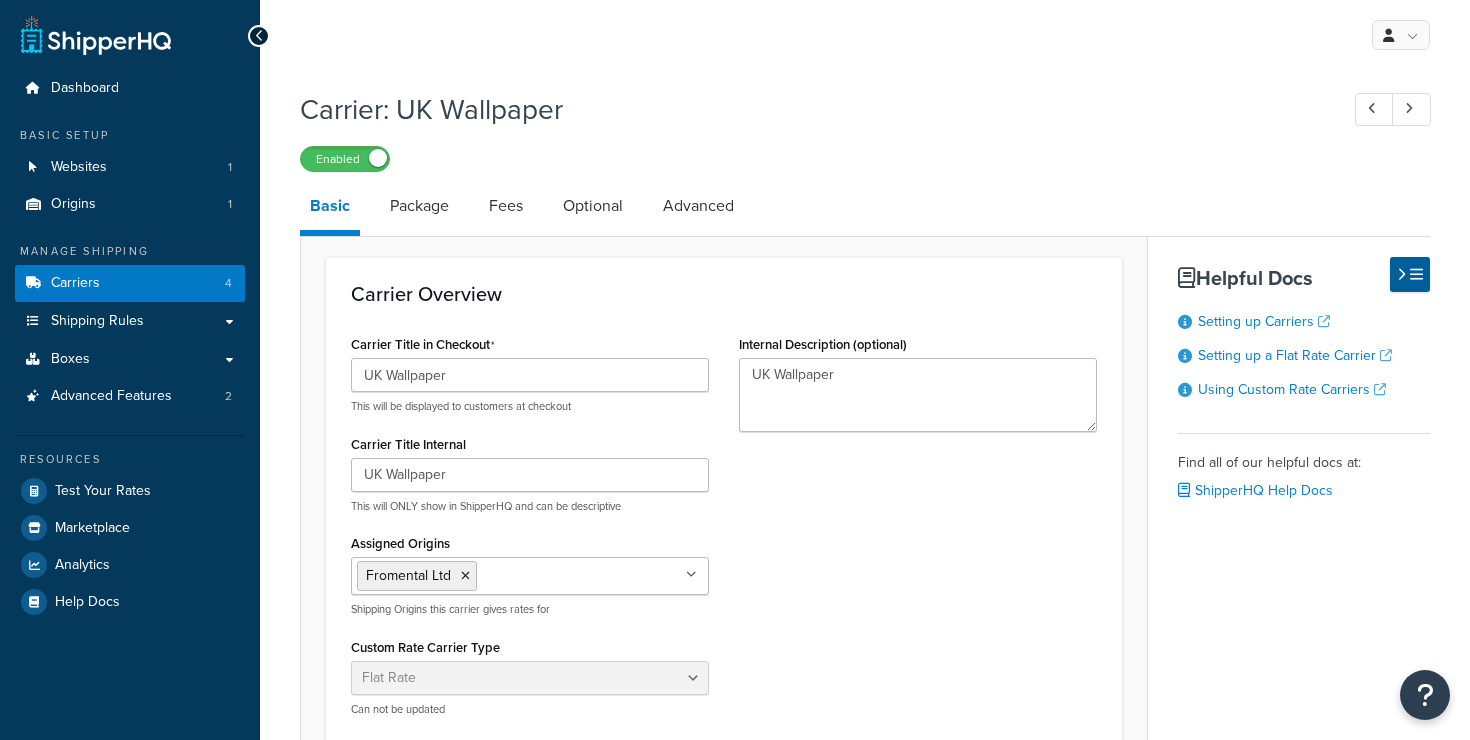 select on "flat" 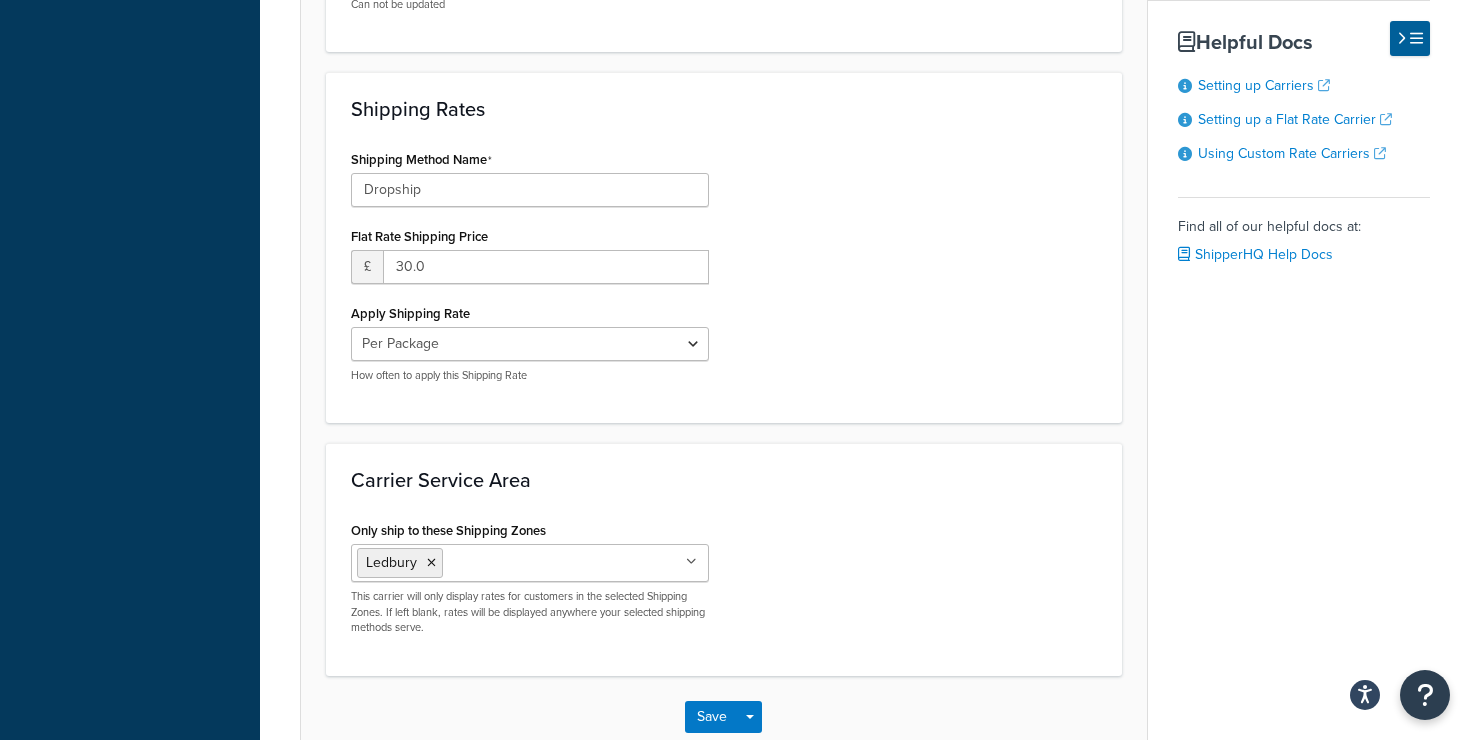 scroll, scrollTop: 825, scrollLeft: 0, axis: vertical 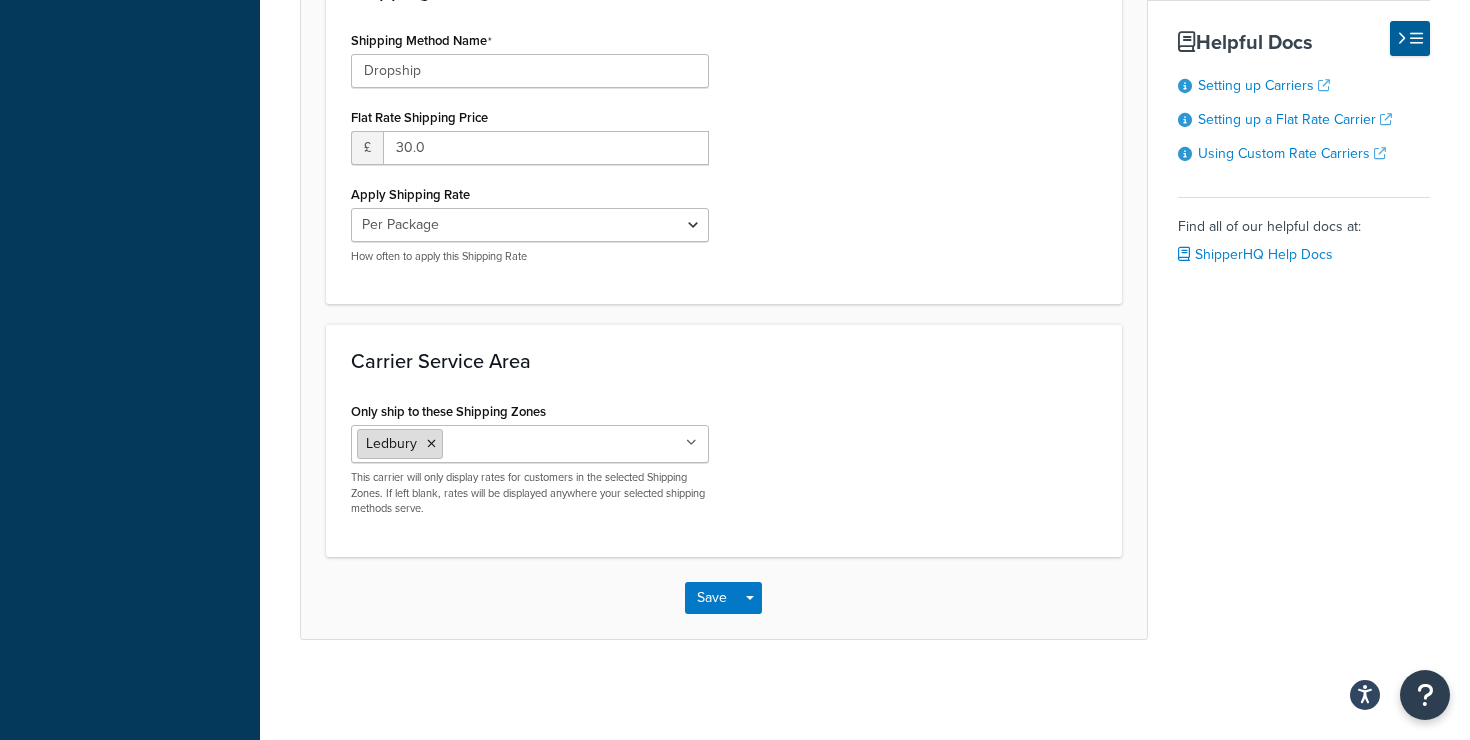 click on "Ledbury" at bounding box center [391, 443] 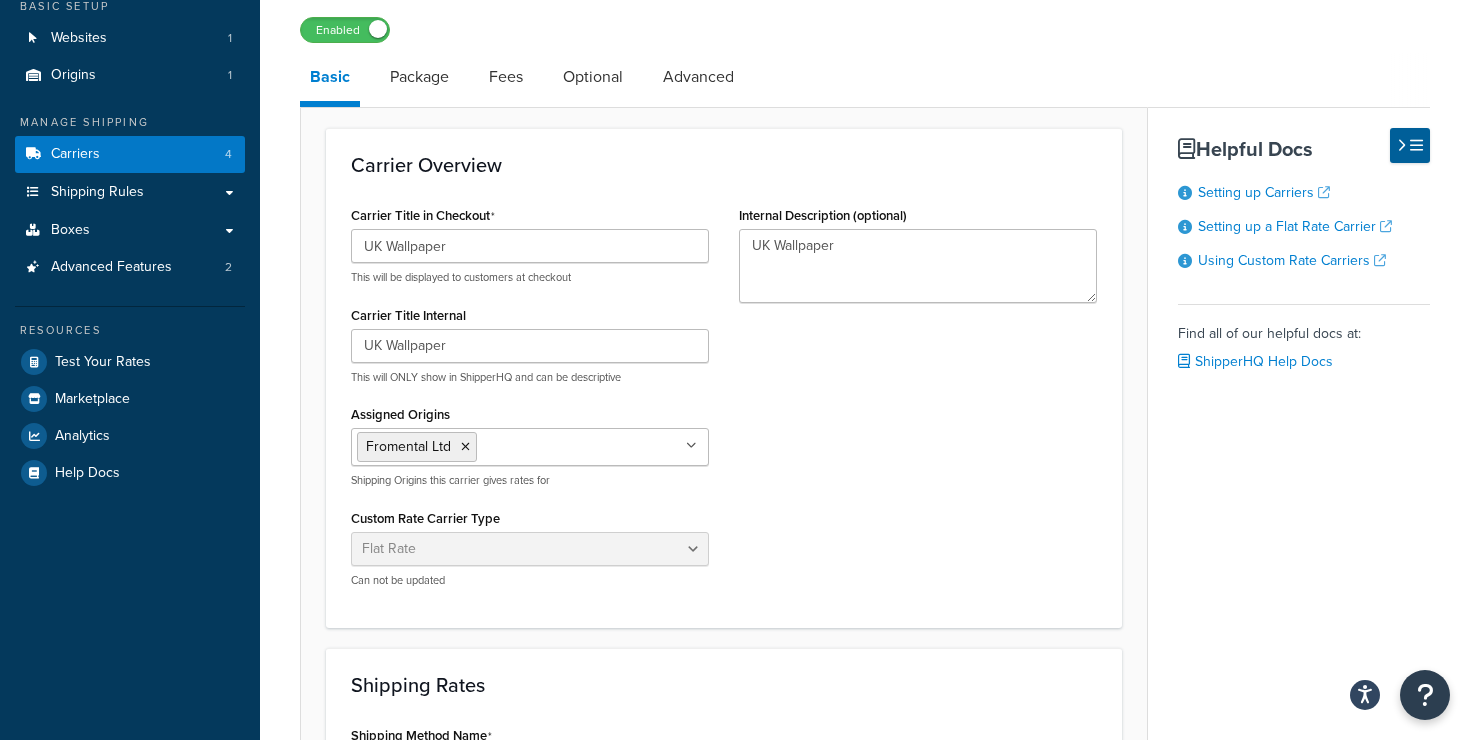 scroll, scrollTop: 0, scrollLeft: 0, axis: both 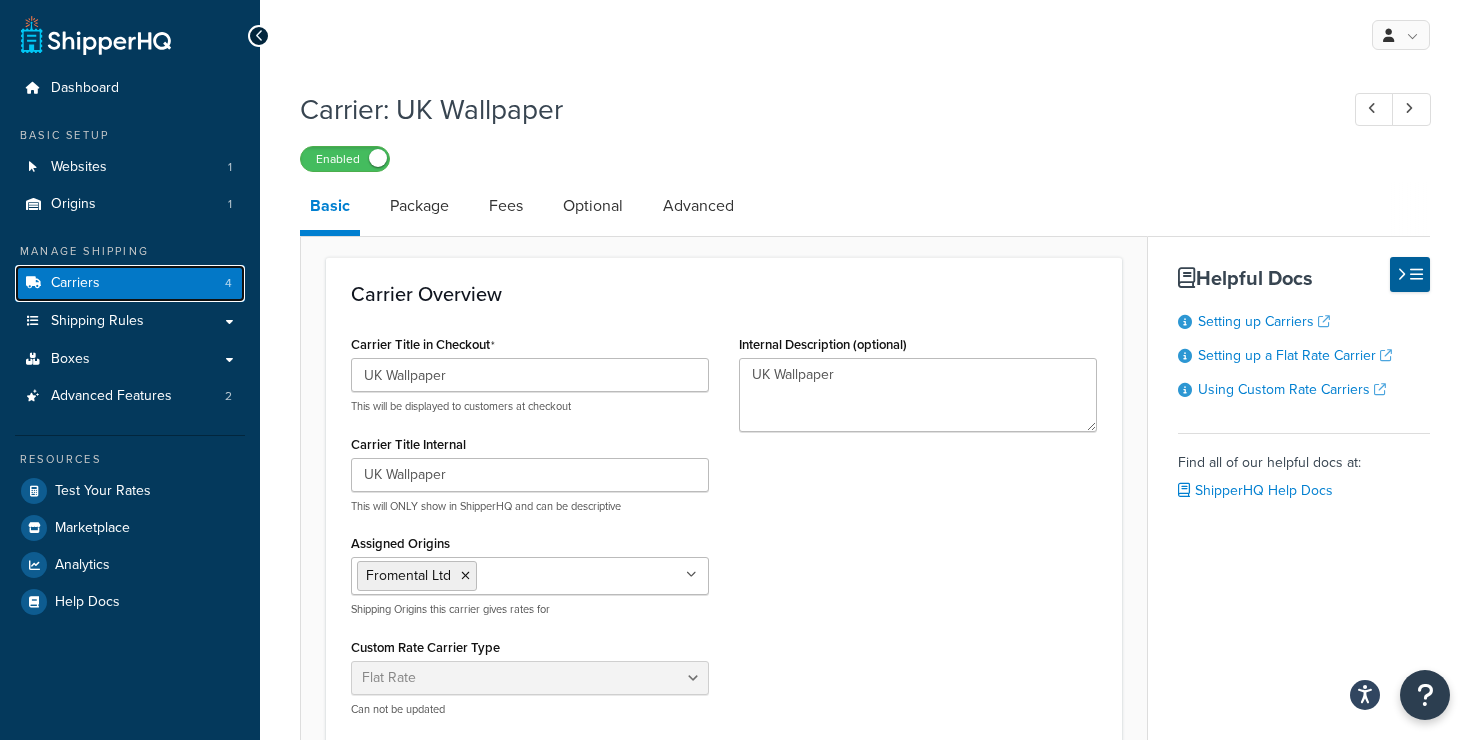 click on "Carriers 4" at bounding box center (130, 283) 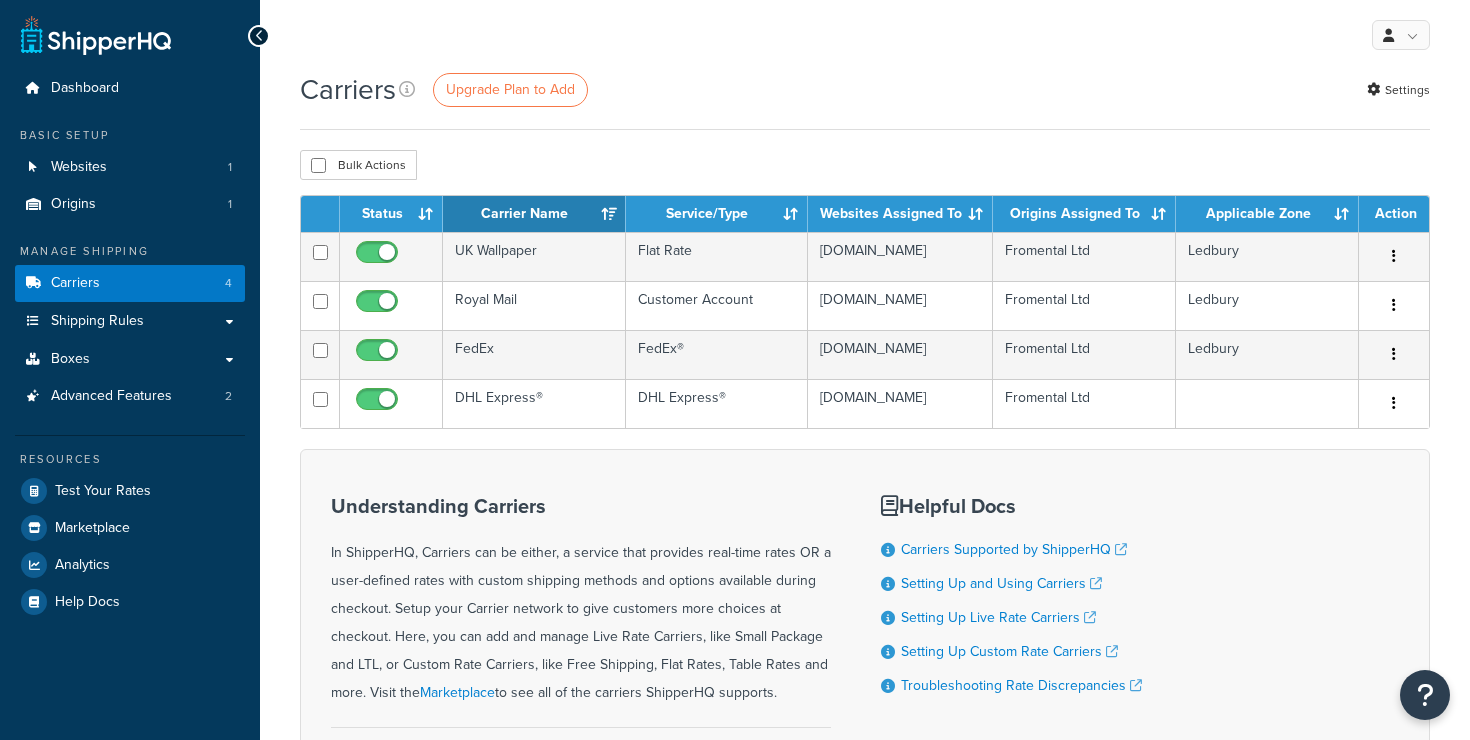 scroll, scrollTop: 0, scrollLeft: 0, axis: both 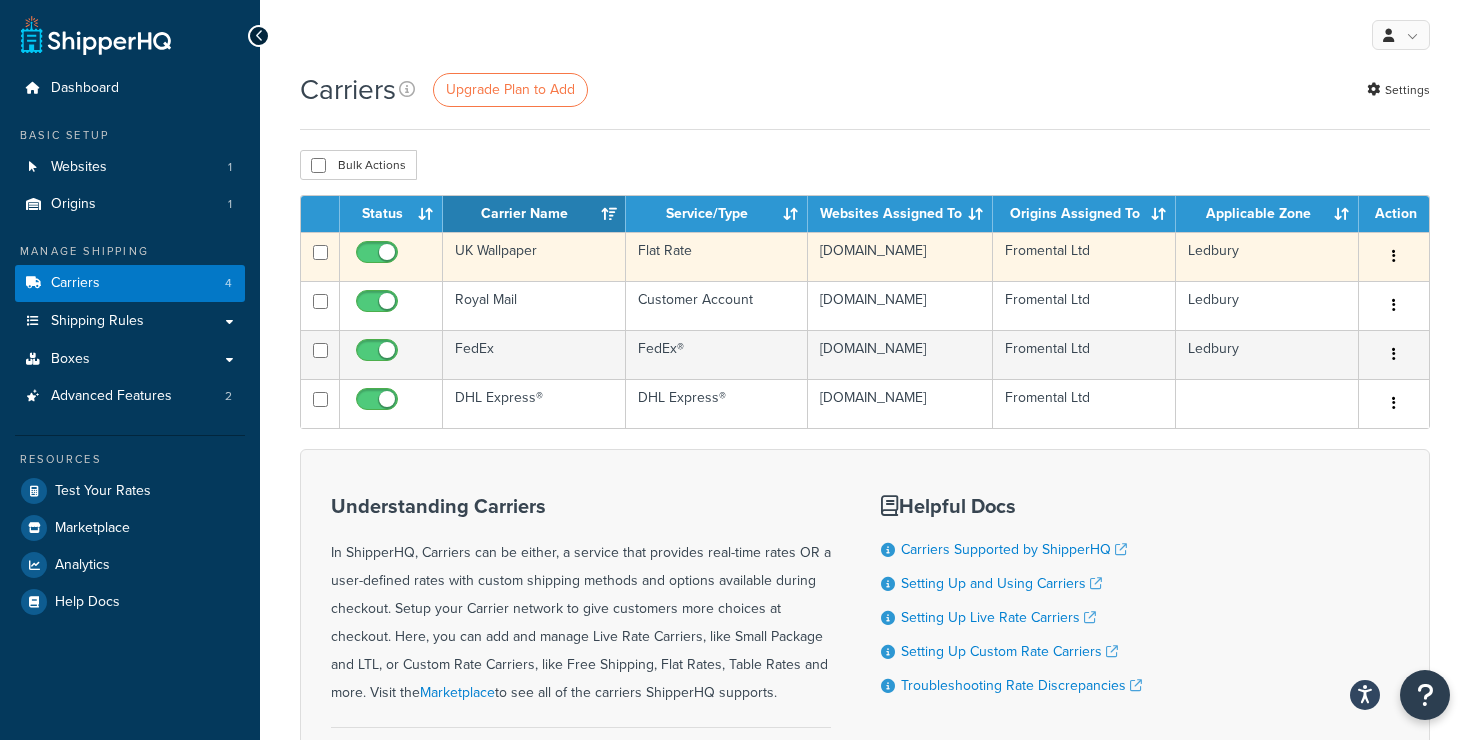 click on "UK Wallpaper" at bounding box center [534, 256] 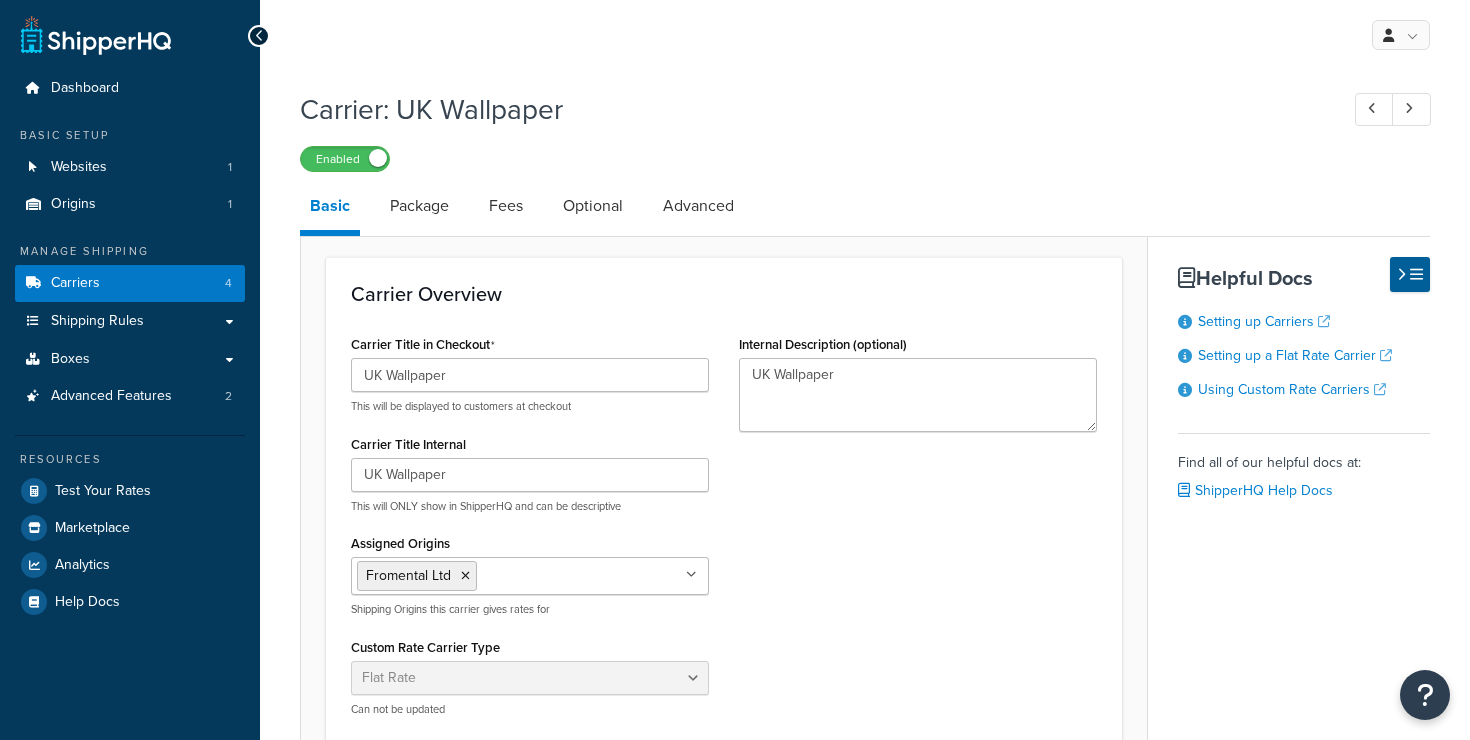select on "flat" 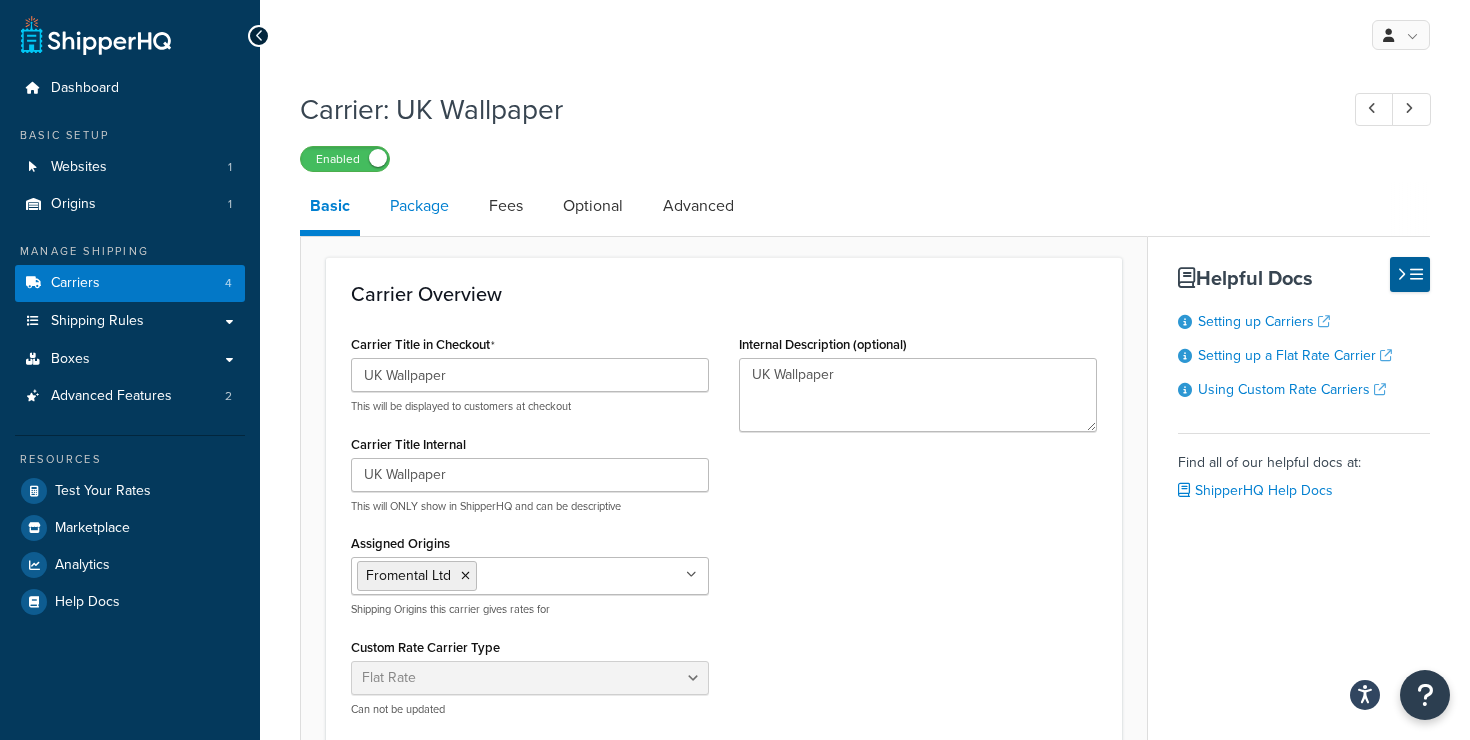 click on "Package" at bounding box center (419, 206) 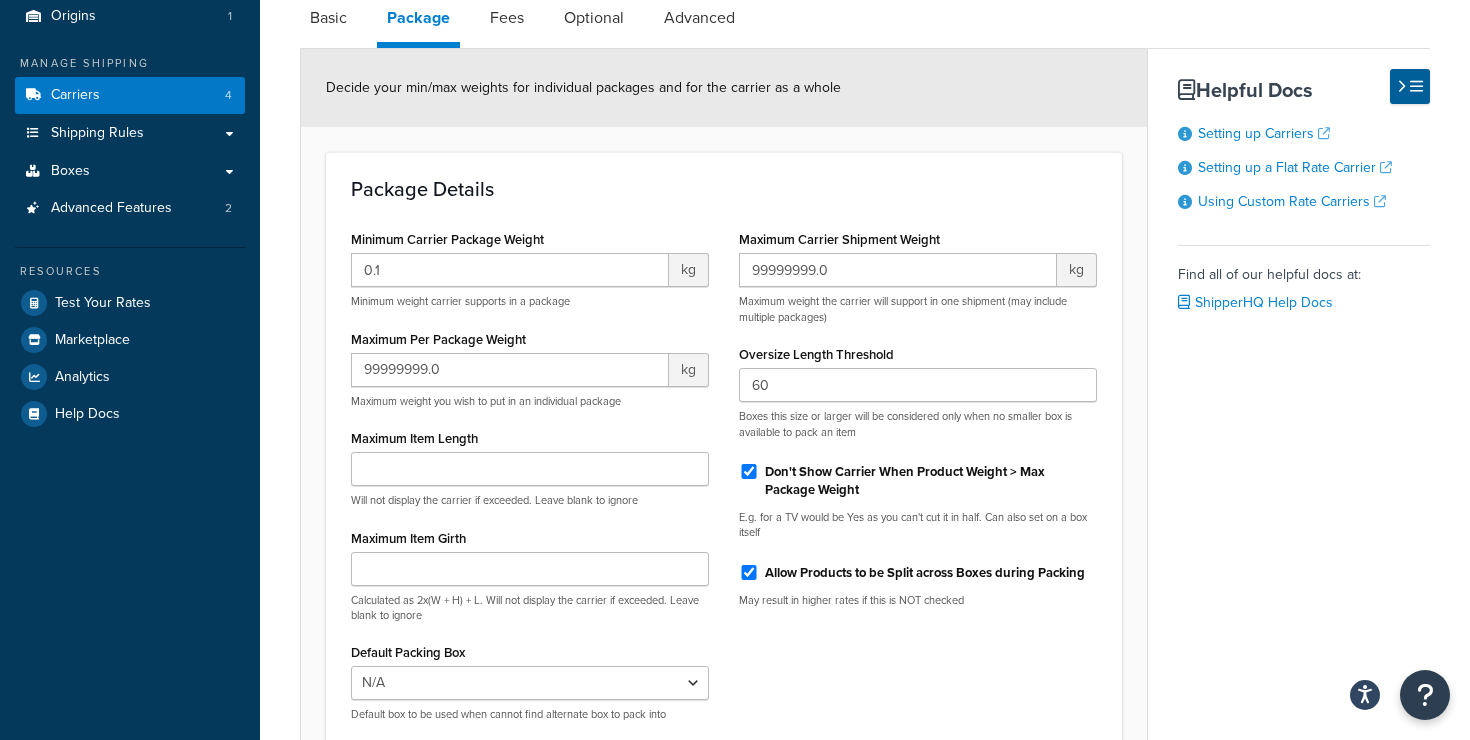 scroll, scrollTop: 395, scrollLeft: 0, axis: vertical 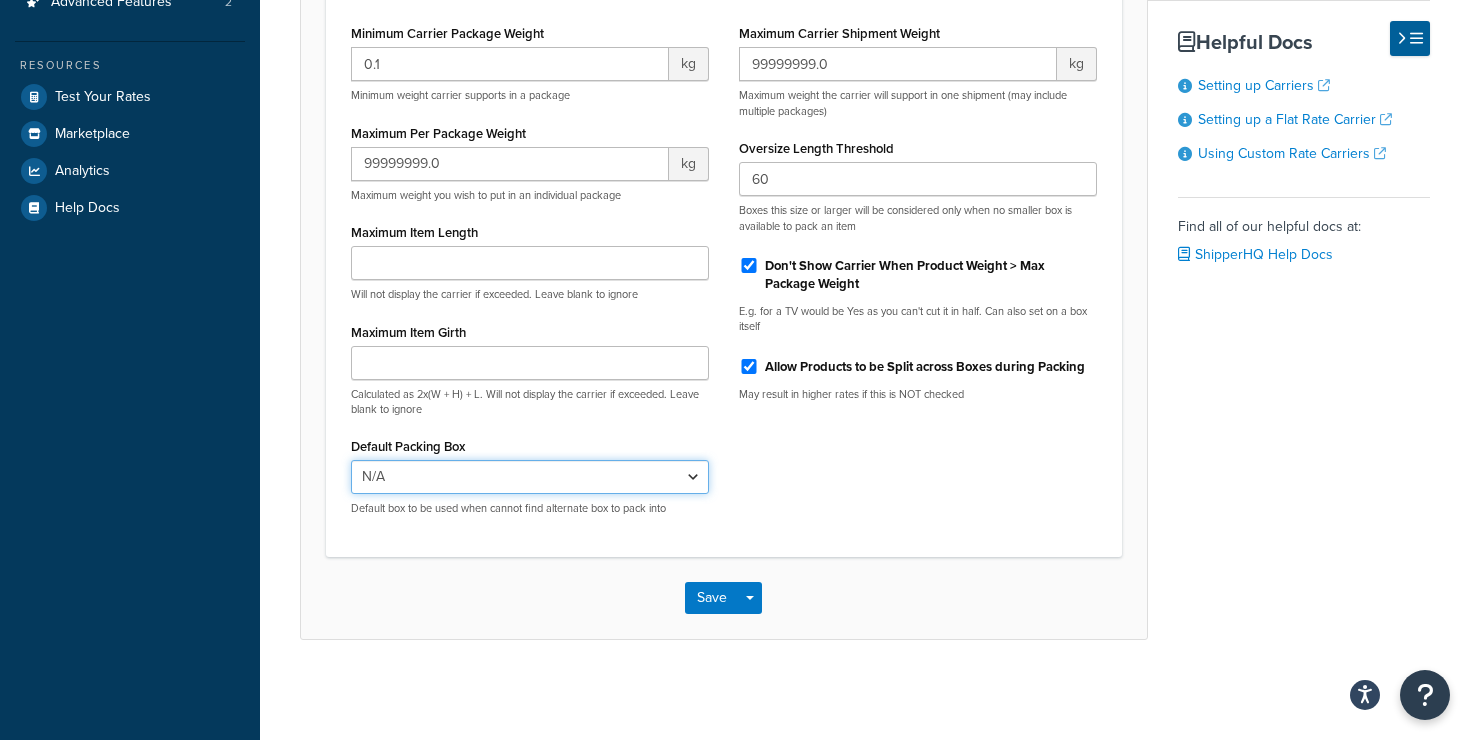 click on "N/A  SW  rocaille millefleurs  AW-SP-SMALL-SINGLE  AW-SP-SMALL-PAIR  AW-SP-SMALL-TRIPTYCH  AW-SP-LARGE-SINGLE  AW-SP-LARGE-PAIR  AW-SP-LARGE-TRIPTYCH  AW-TW-PAIR  AW-TW-SET4  [PERSON_NAME]-VOL1  AW-FRO-MED-SINGLE  AW-FRO-MED-PAIR  AW-FRO-MED-TRIPTYCH  AW-FRO-LARGE-SINGLE  AW-FRO-LARGE-PAIR  AW-FRO-LARGE-TRIPTYCH  CU-LARGE  CU-SMALL  CU-[PERSON_NAME]-2  [PERSON_NAME]-1" at bounding box center (530, 477) 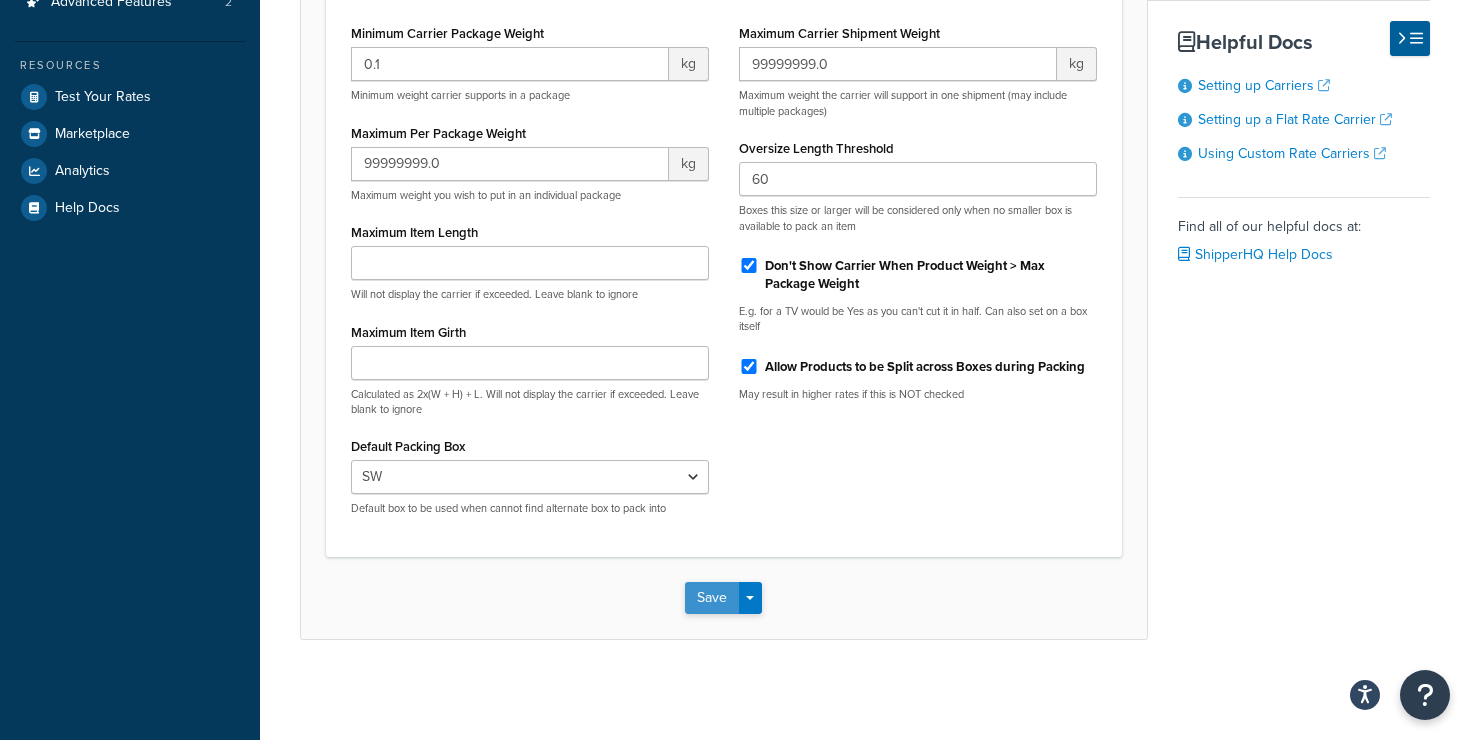 click on "Save" at bounding box center (712, 598) 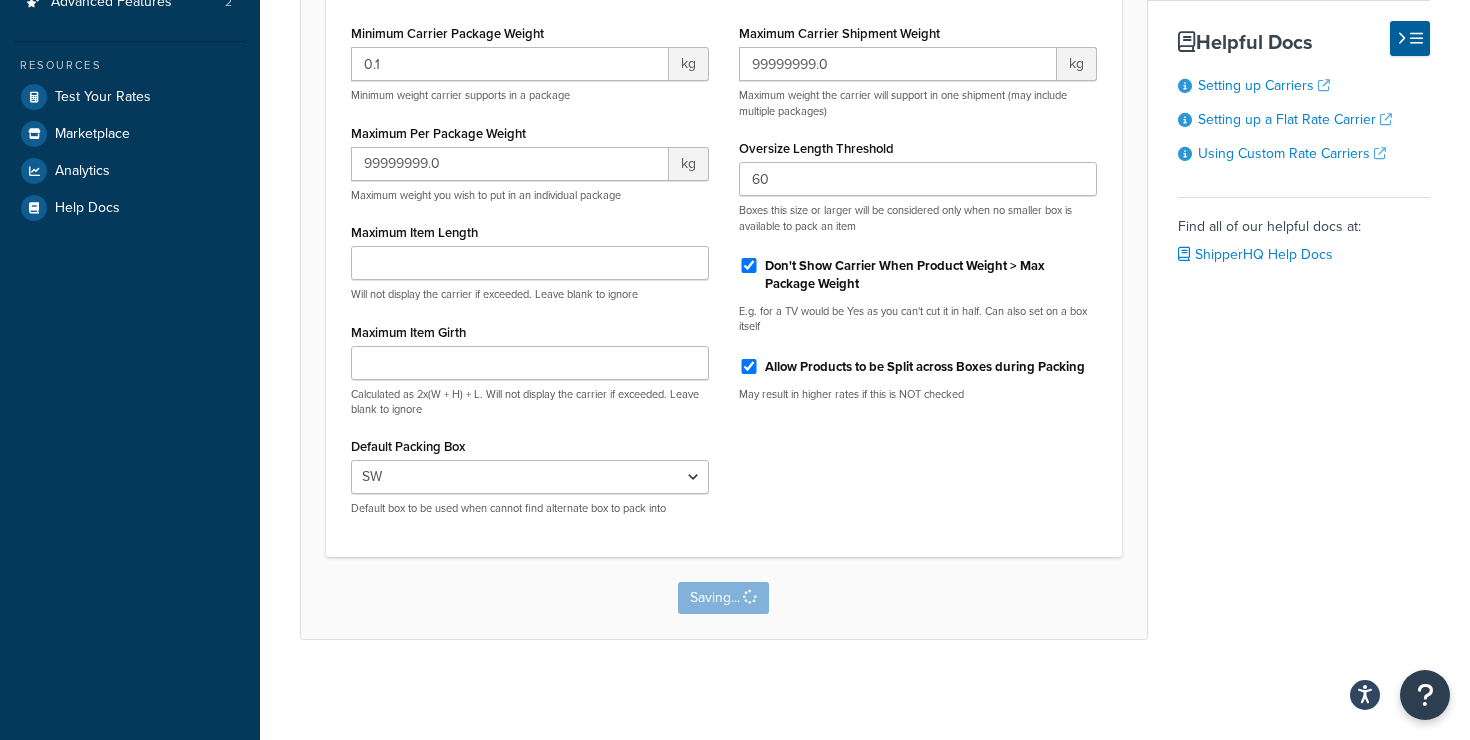 scroll, scrollTop: 0, scrollLeft: 0, axis: both 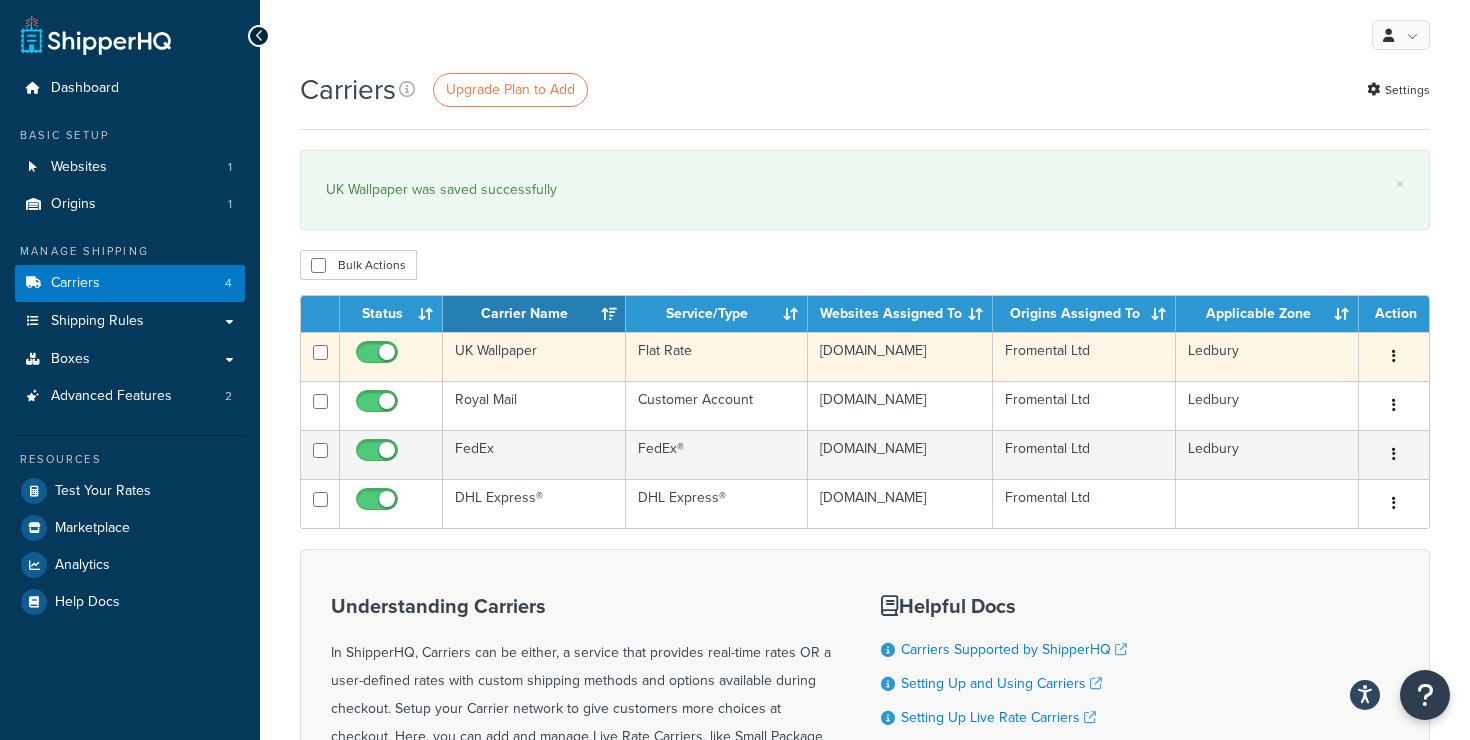 click on "UK Wallpaper" at bounding box center (534, 356) 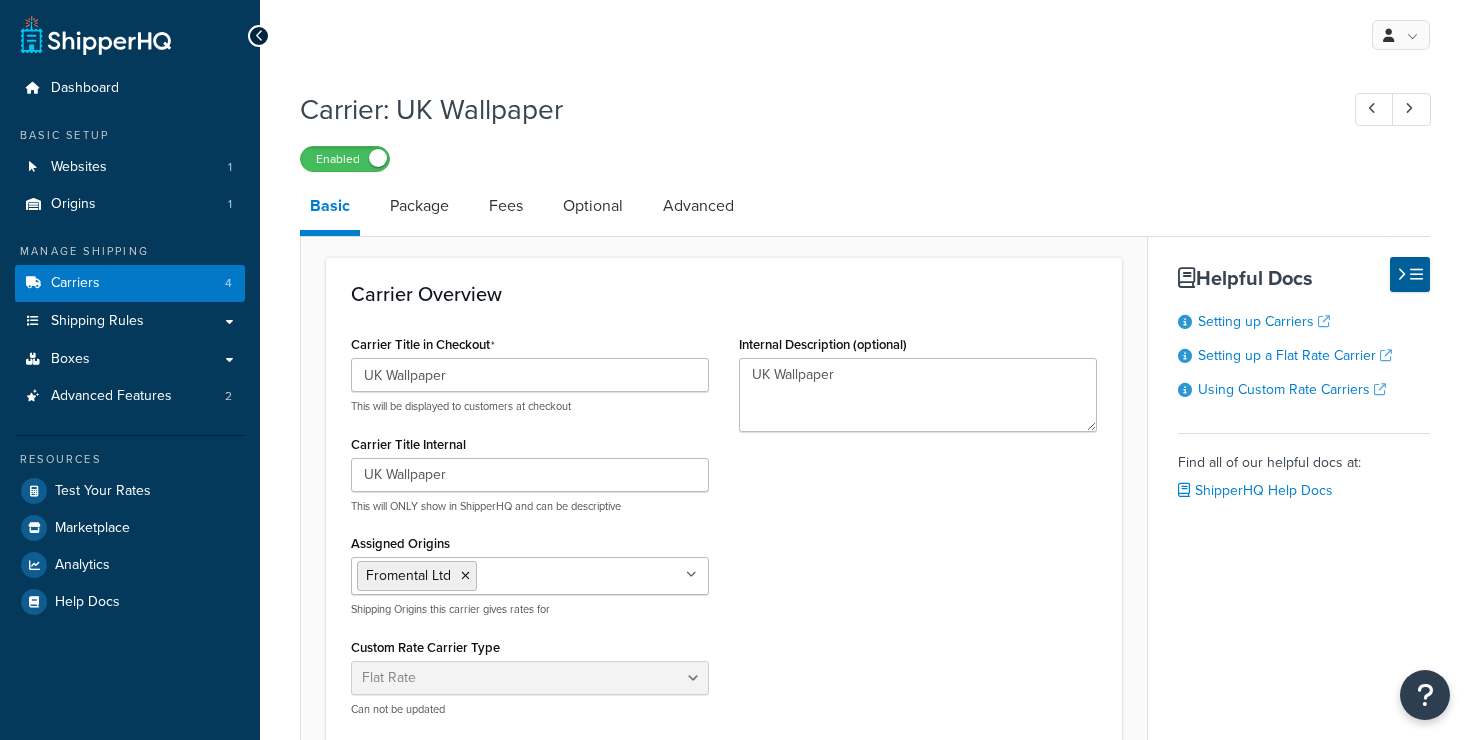 select on "flat" 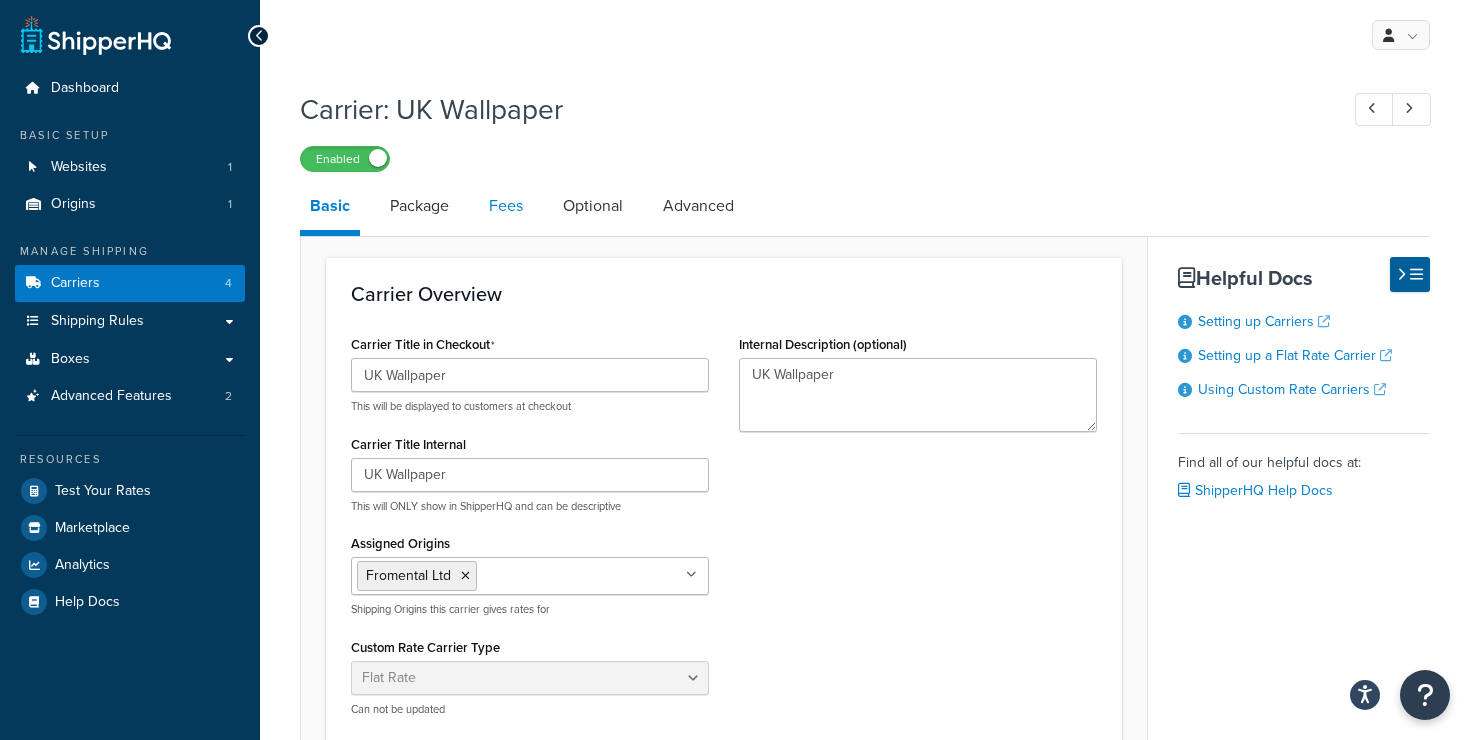 click on "Fees" at bounding box center (506, 206) 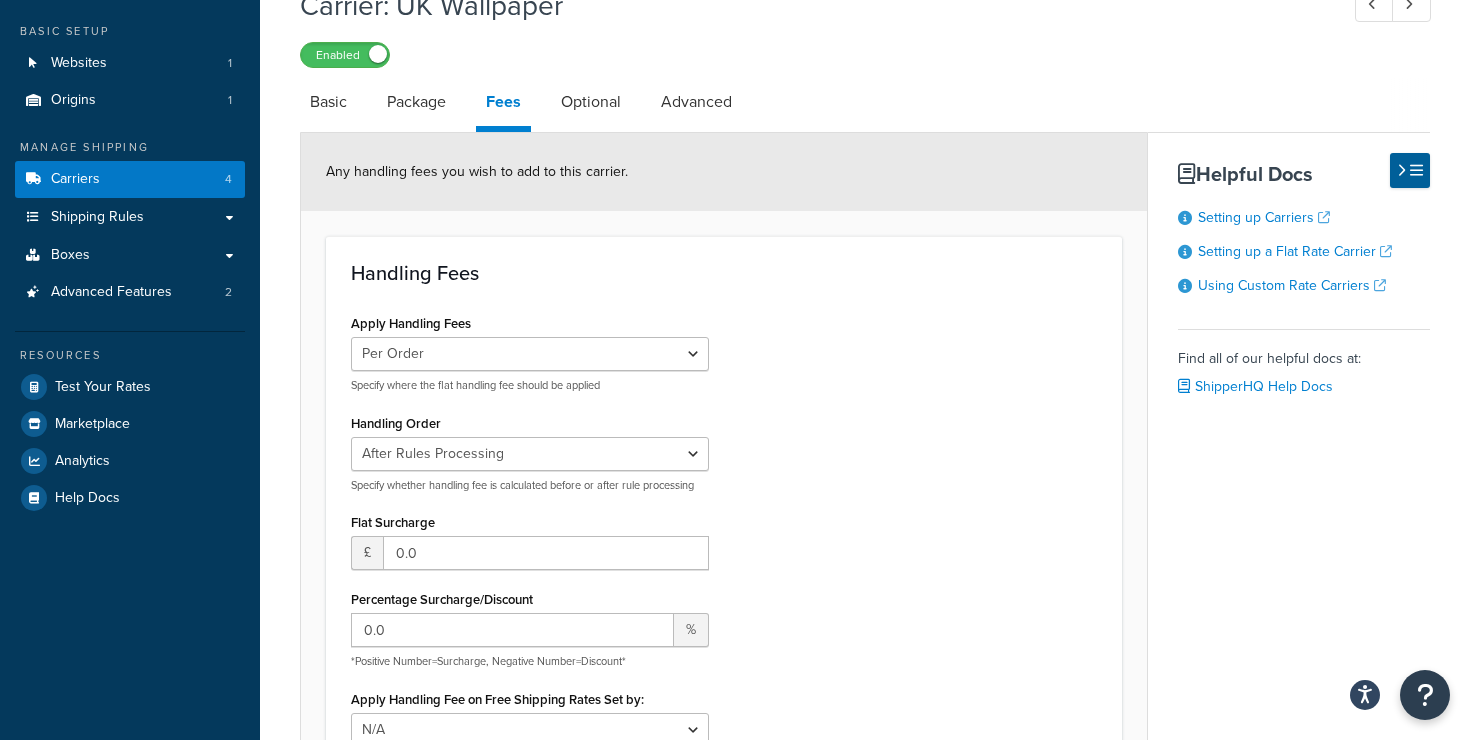 scroll, scrollTop: 28, scrollLeft: 0, axis: vertical 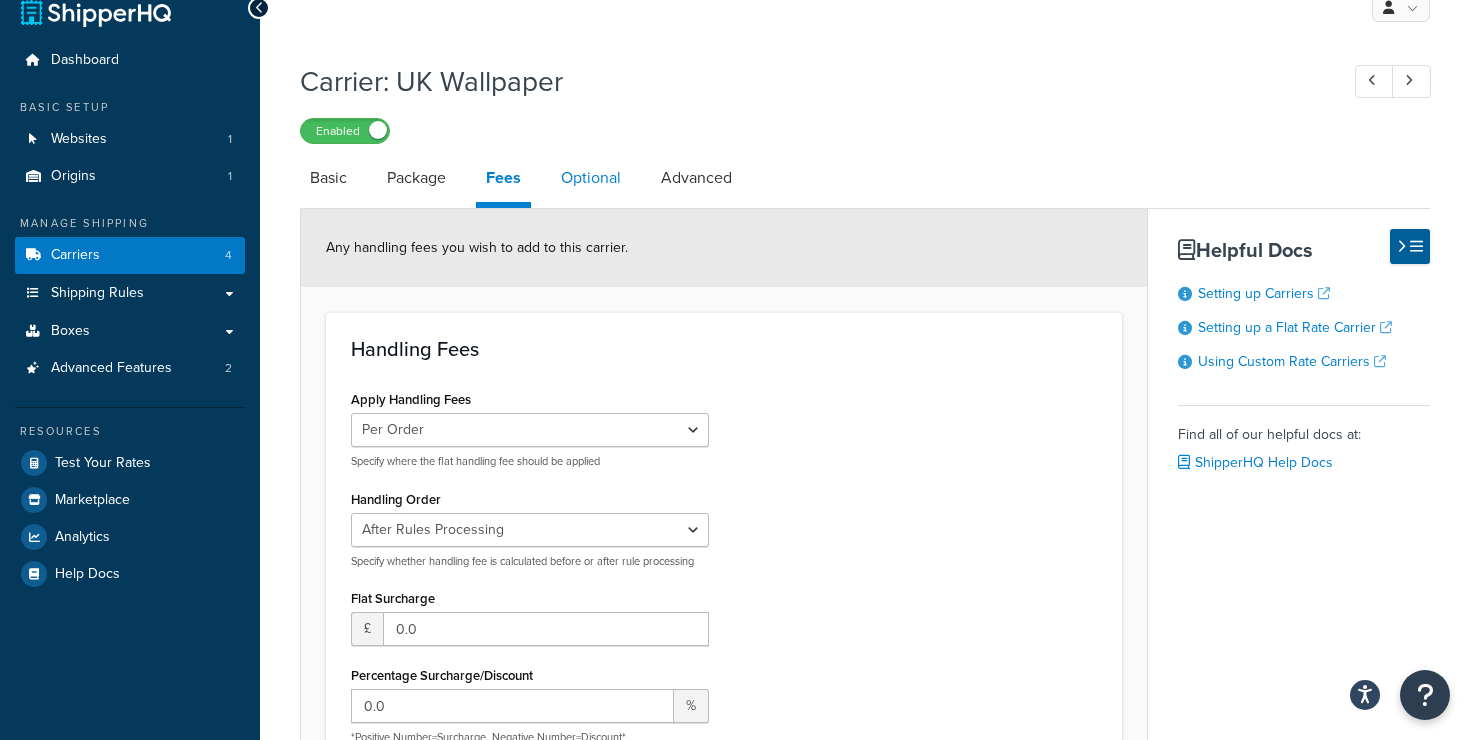 click on "Optional" at bounding box center [591, 178] 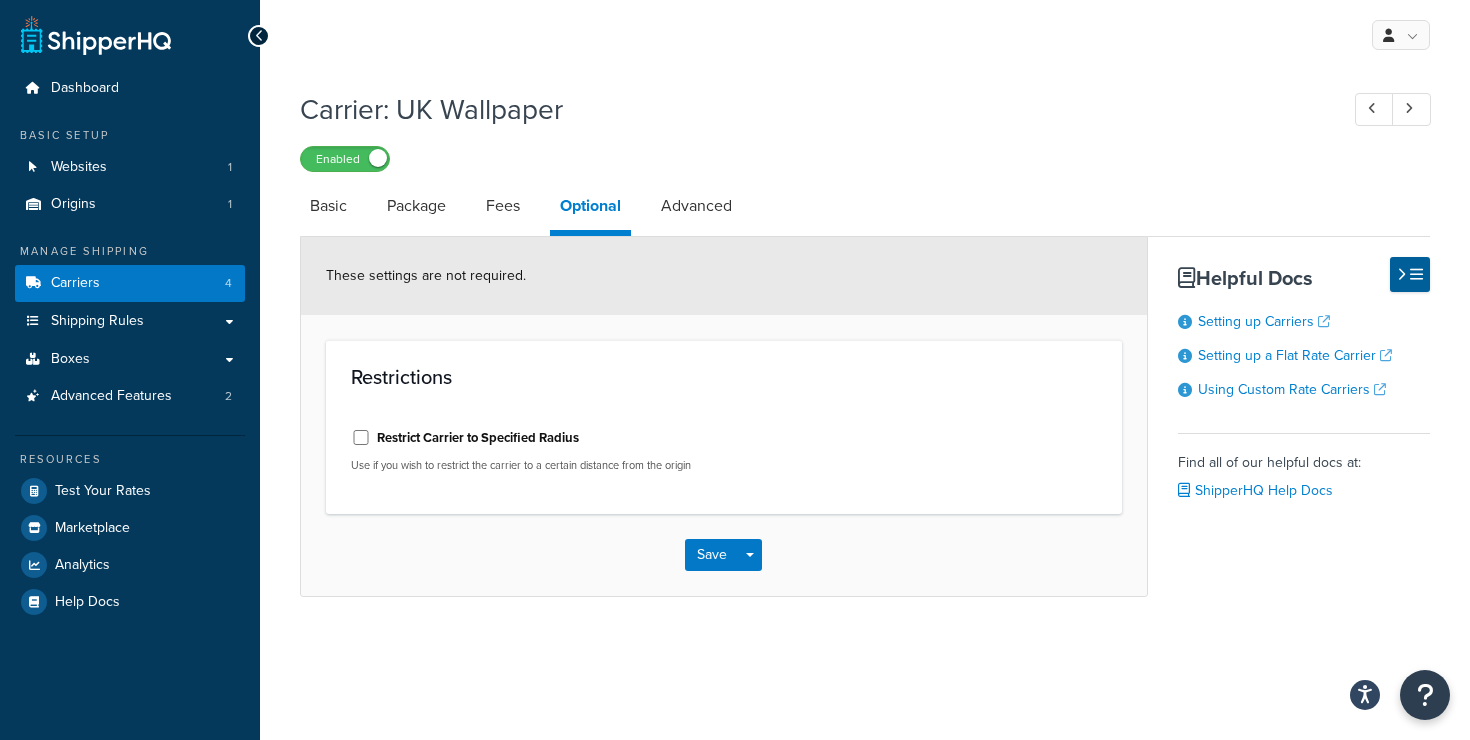 scroll, scrollTop: 0, scrollLeft: 0, axis: both 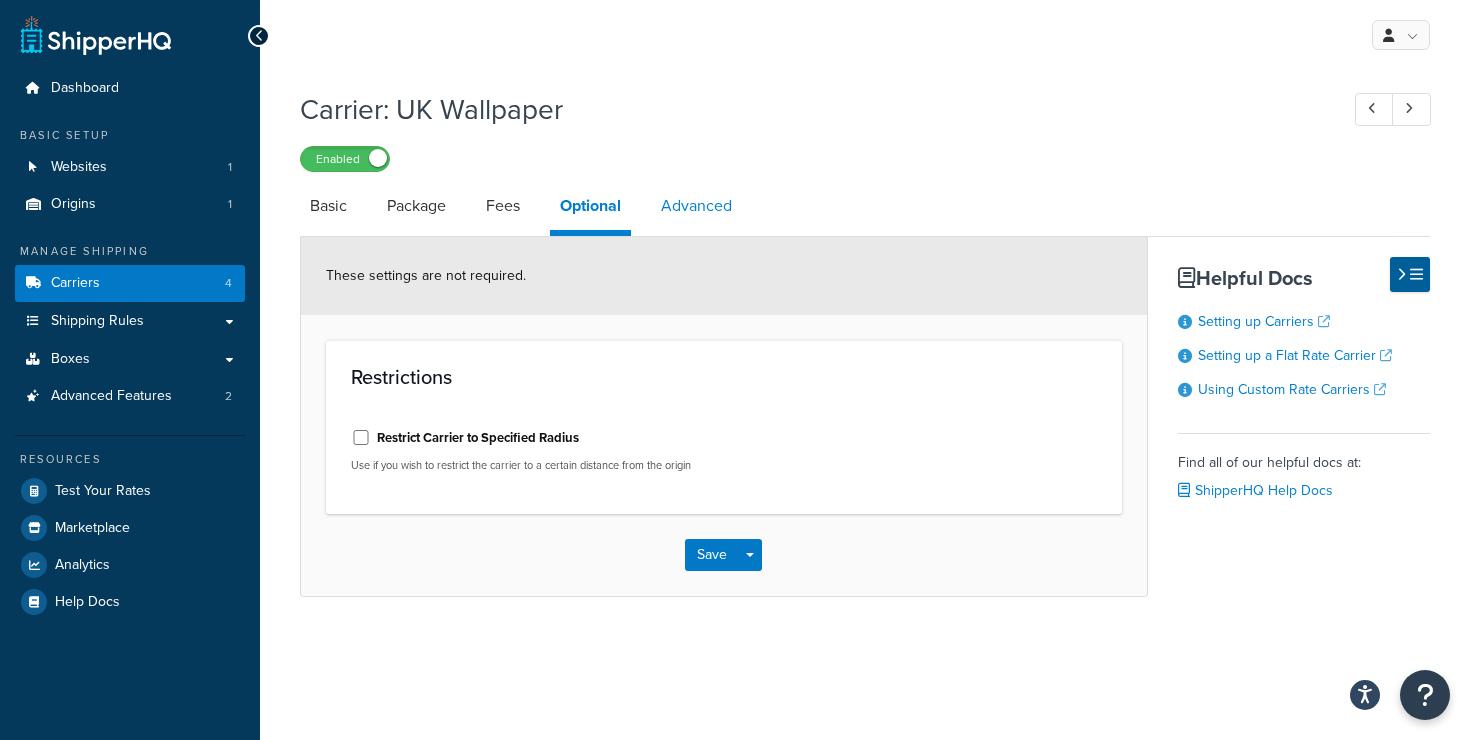 click on "Advanced" at bounding box center (696, 206) 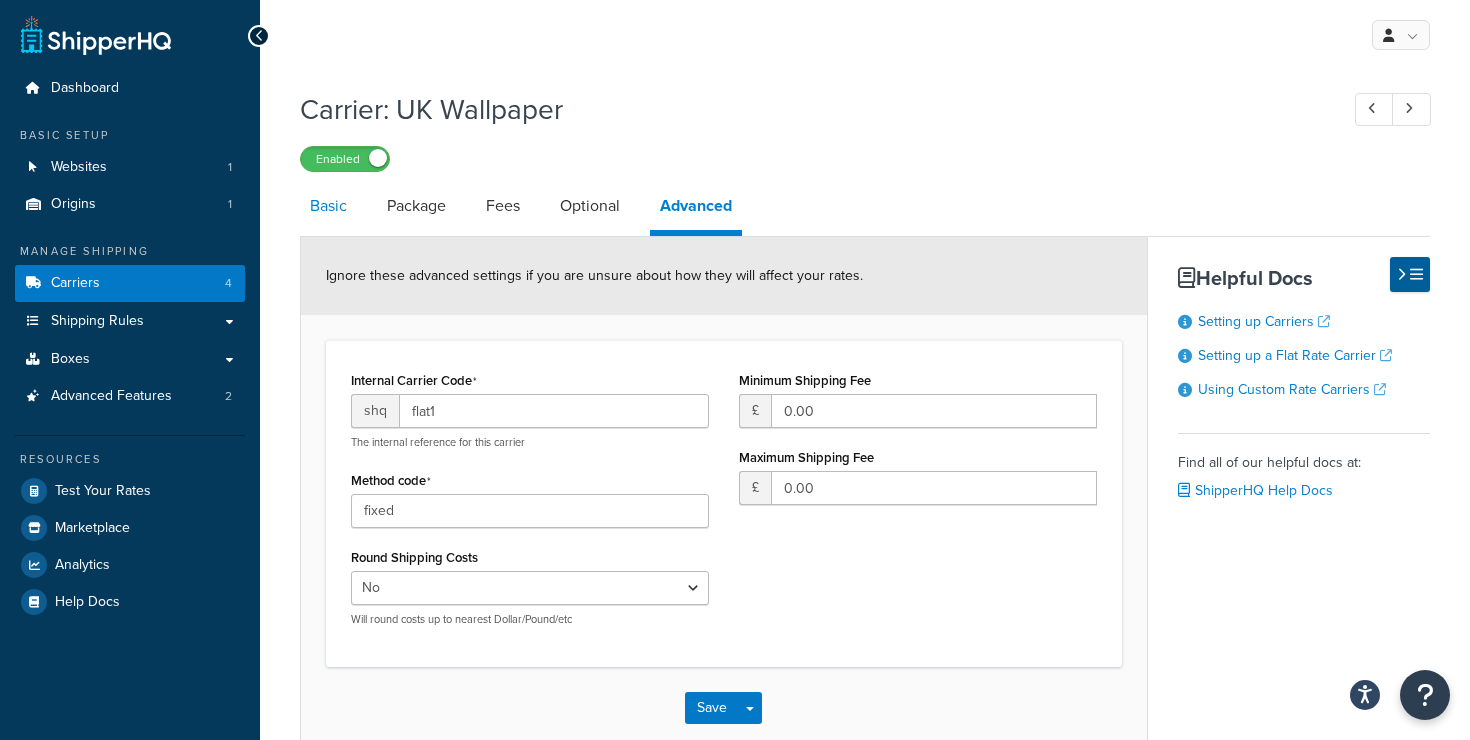 click on "Basic" at bounding box center [328, 206] 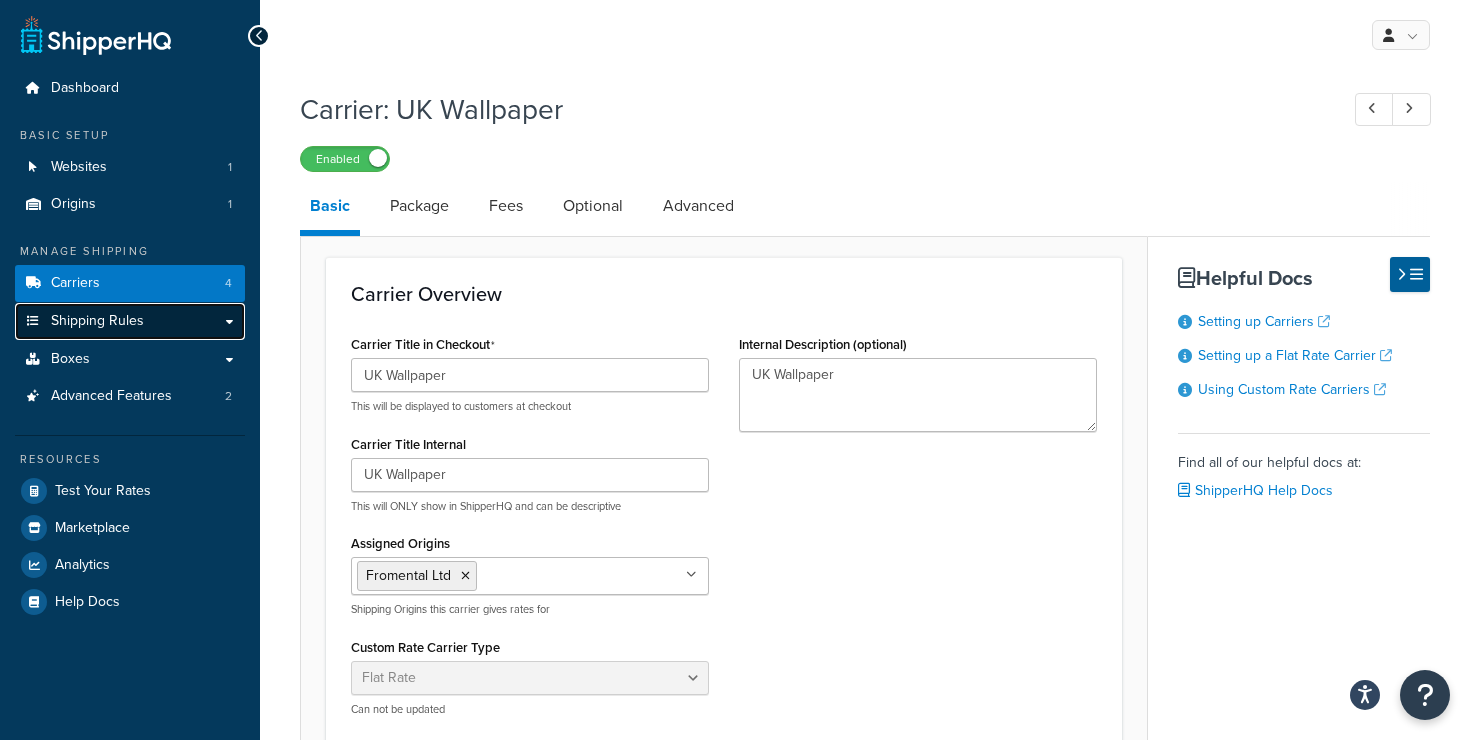 click on "Shipping Rules" at bounding box center (97, 321) 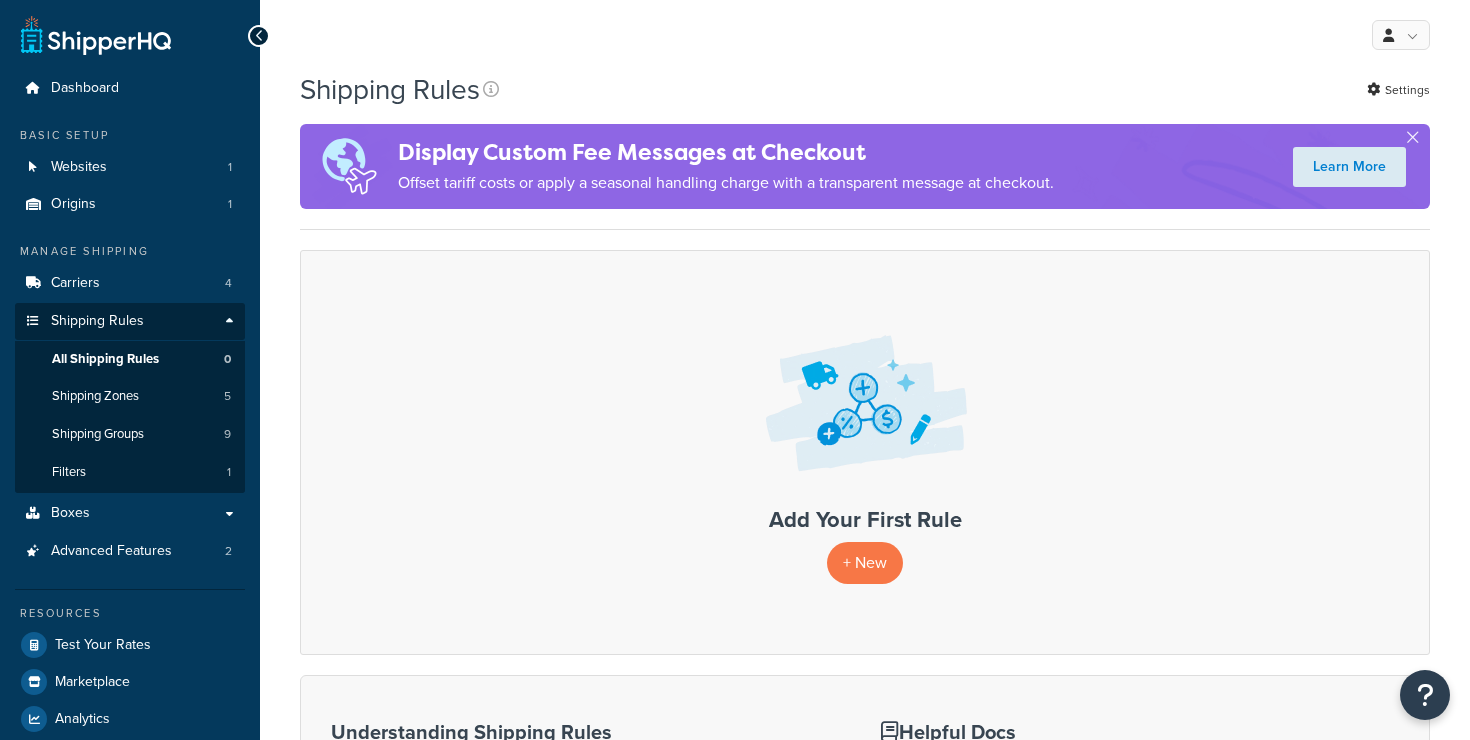 scroll, scrollTop: 0, scrollLeft: 0, axis: both 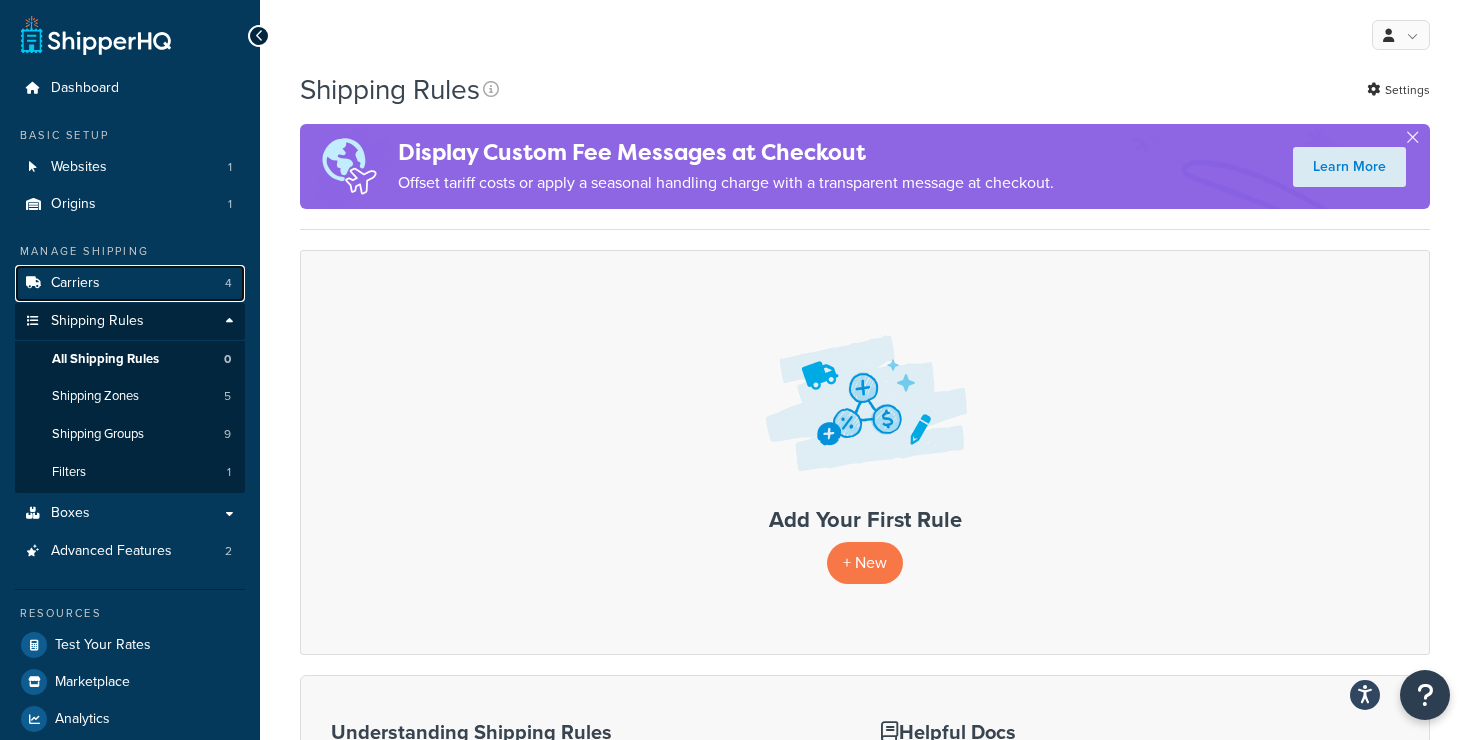 click on "Carriers
4" at bounding box center (130, 283) 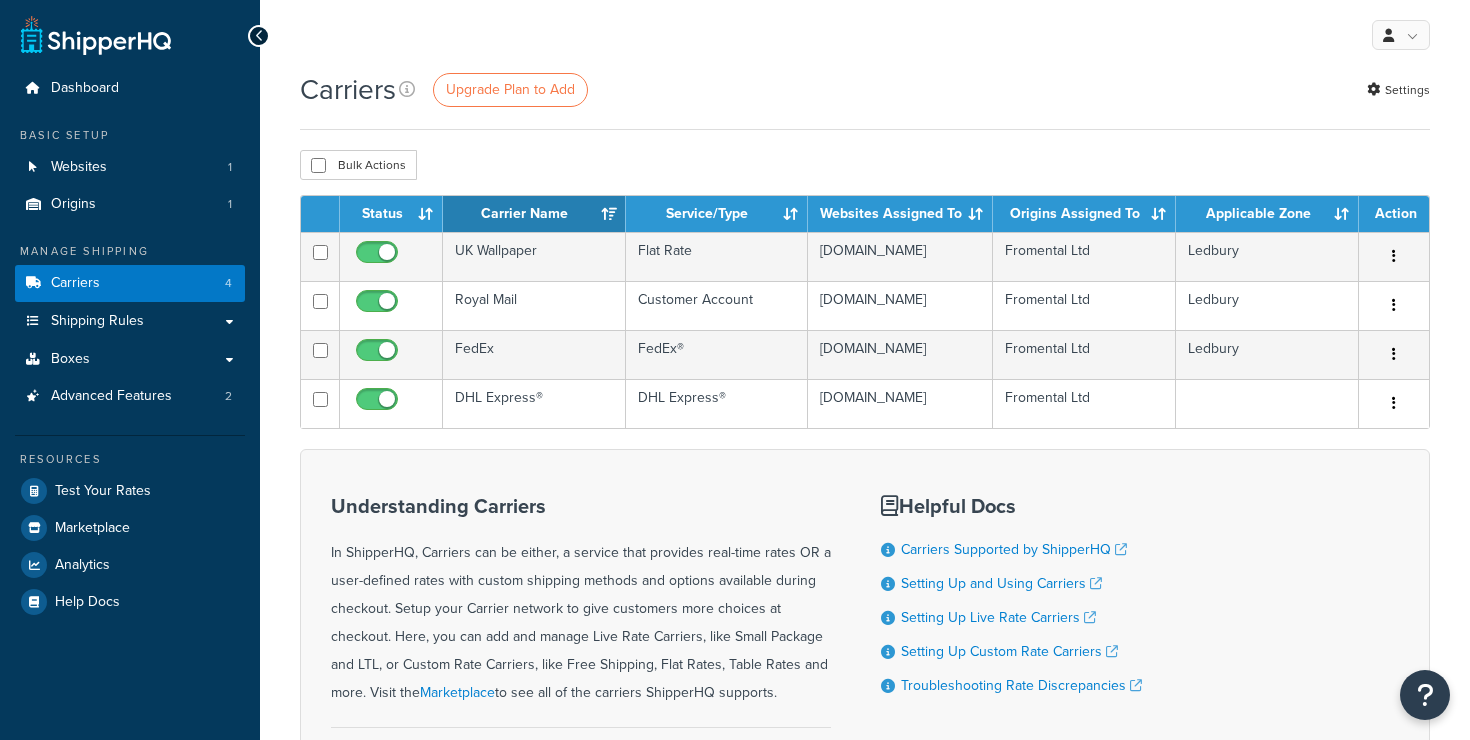 scroll, scrollTop: 0, scrollLeft: 0, axis: both 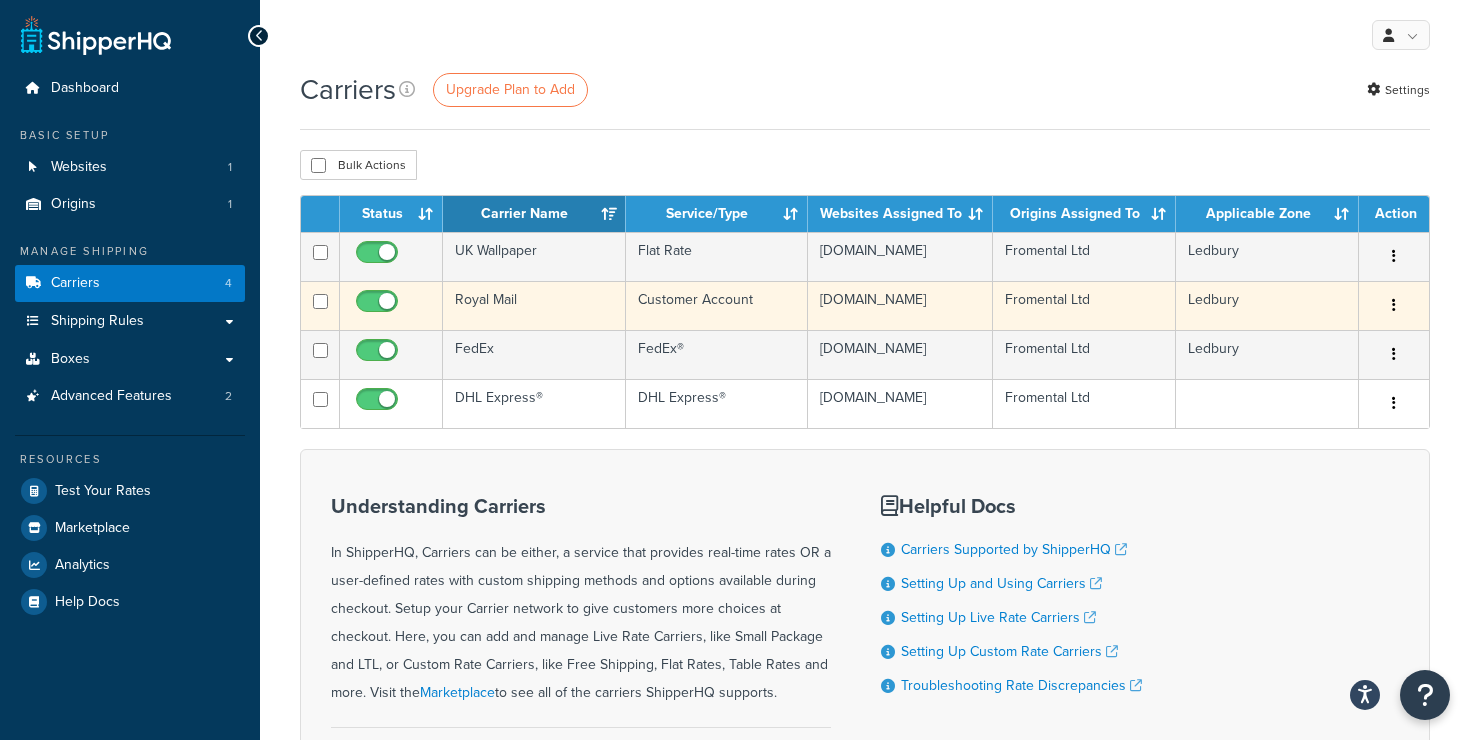 click on "Royal Mail" at bounding box center (534, 305) 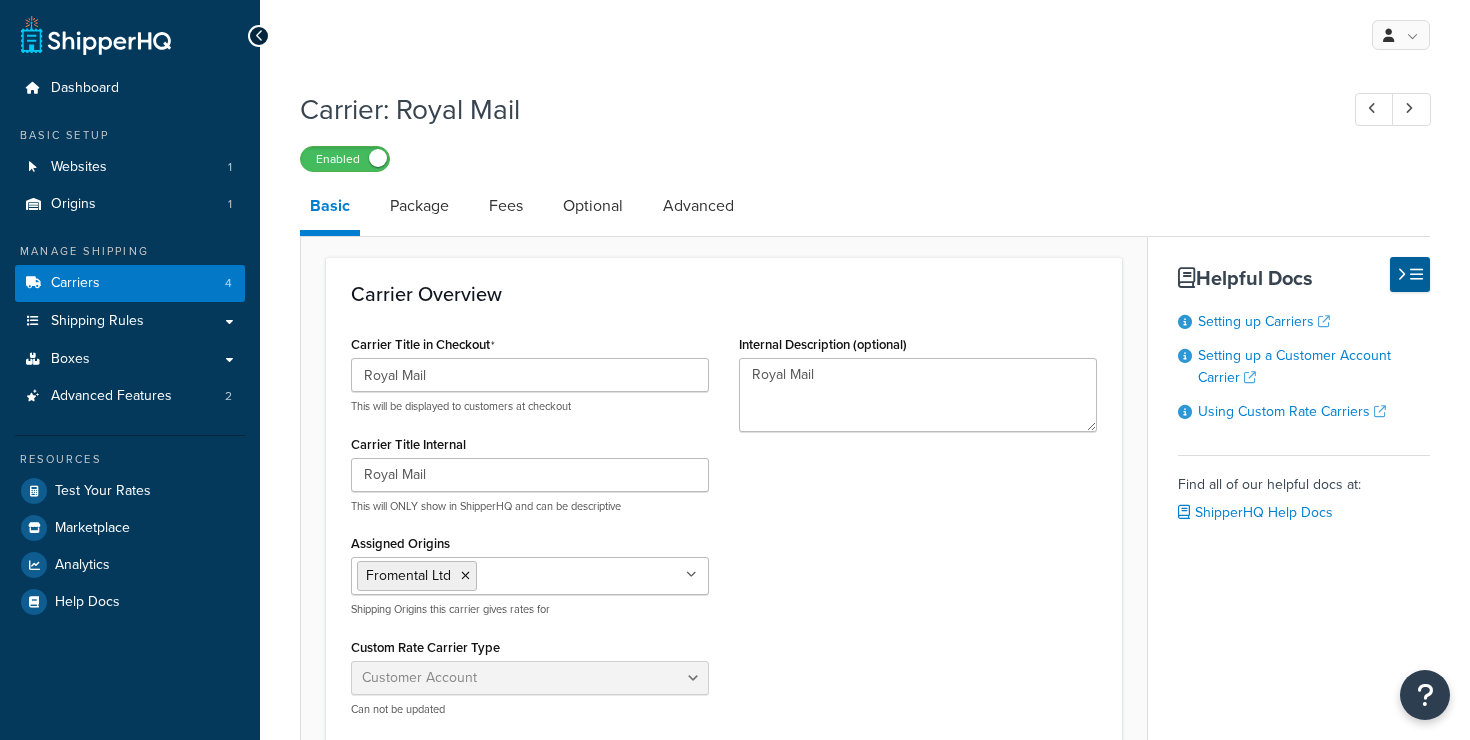 select on "customerAccount" 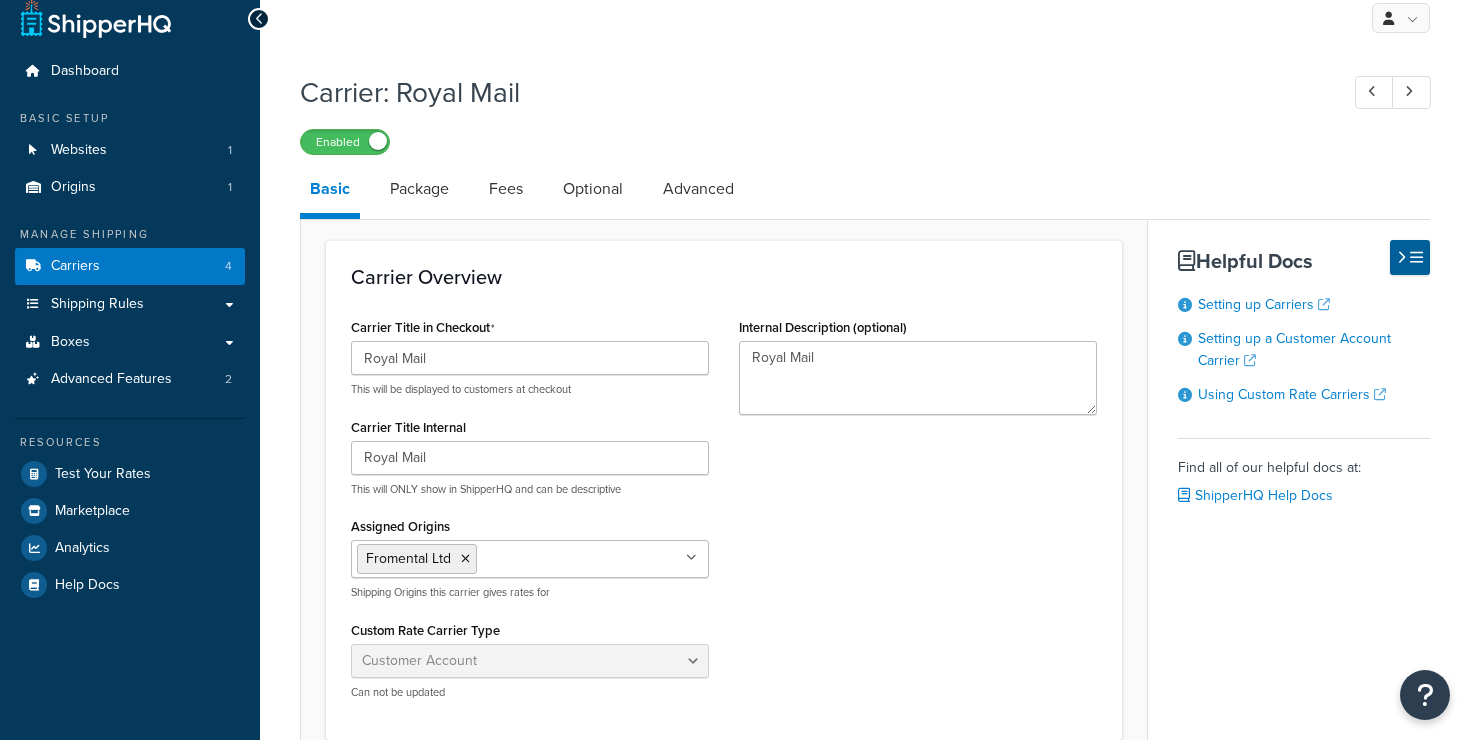 scroll, scrollTop: 0, scrollLeft: 0, axis: both 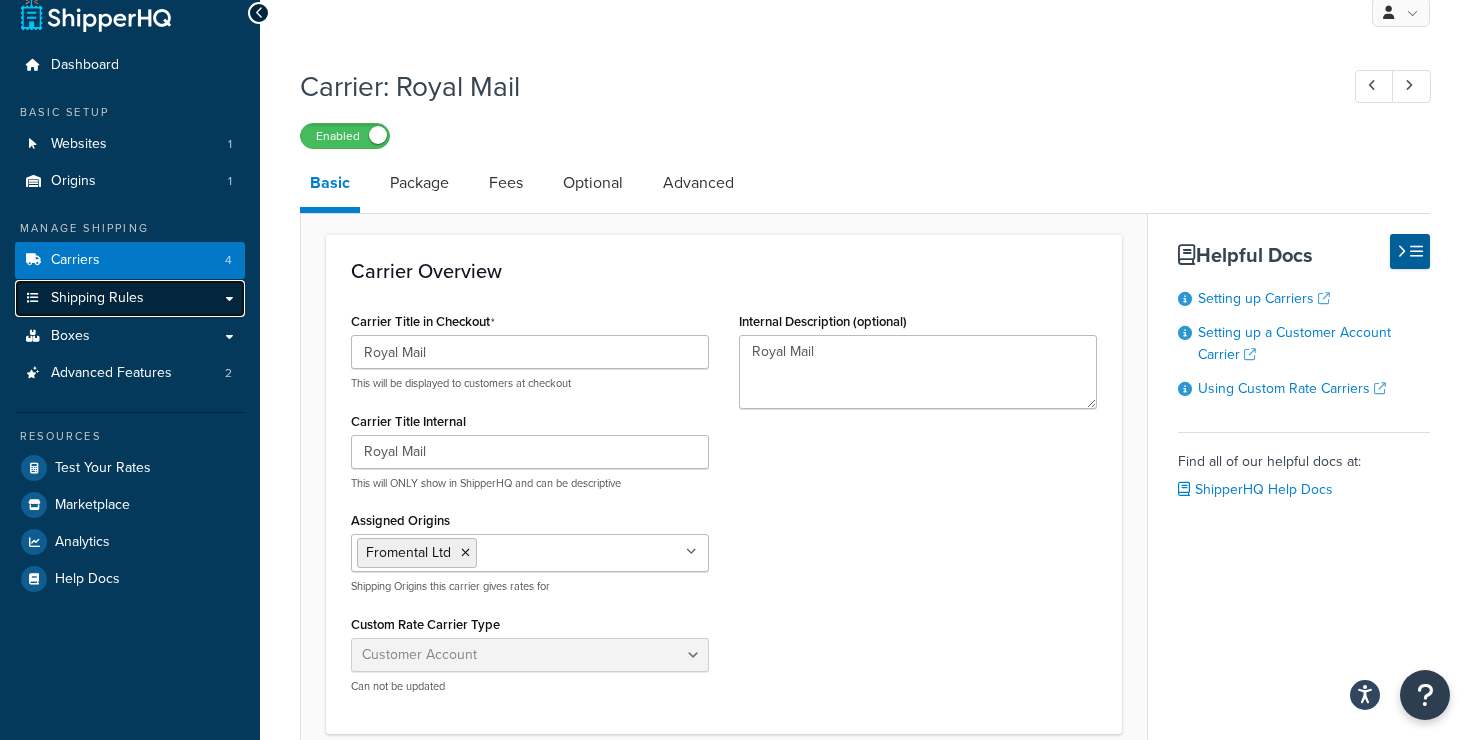 click on "Shipping Rules" at bounding box center [130, 298] 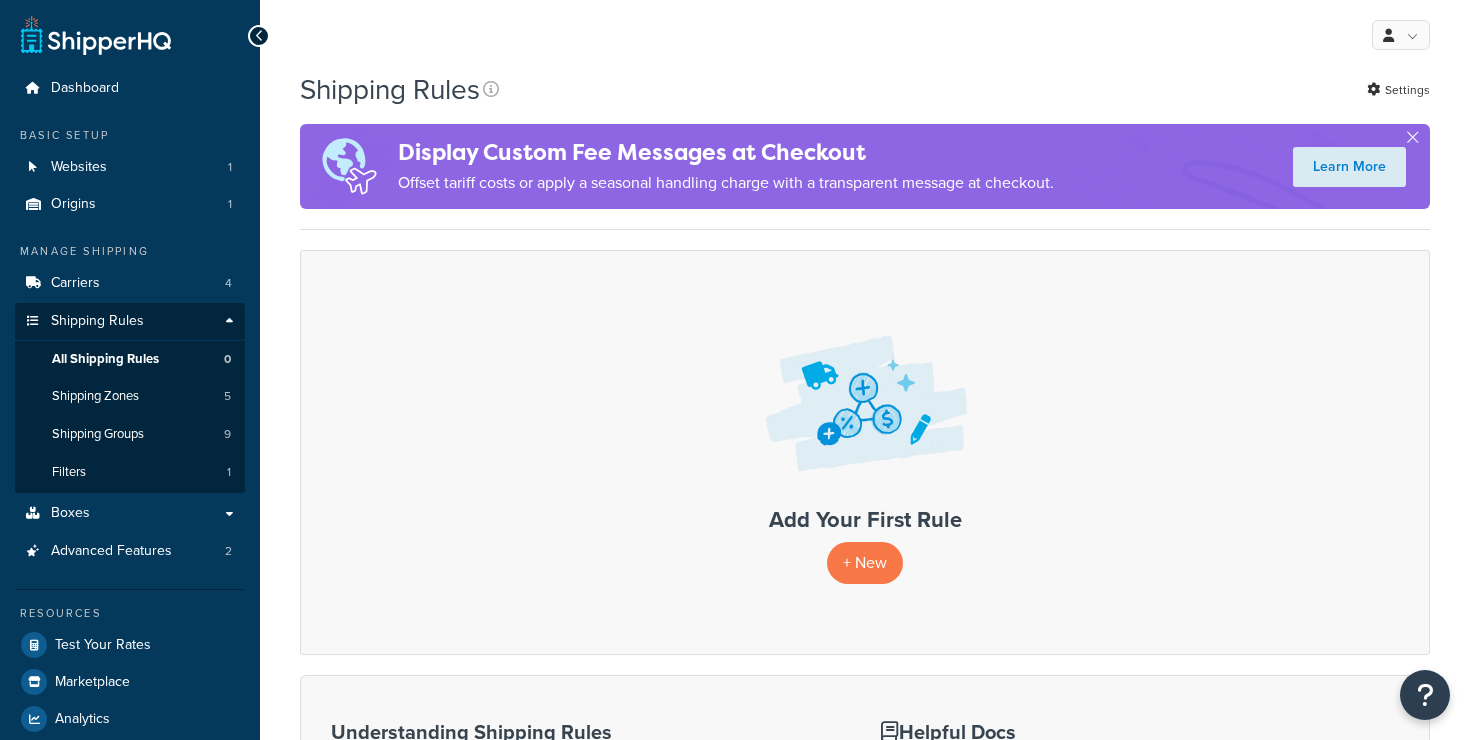 scroll, scrollTop: 0, scrollLeft: 0, axis: both 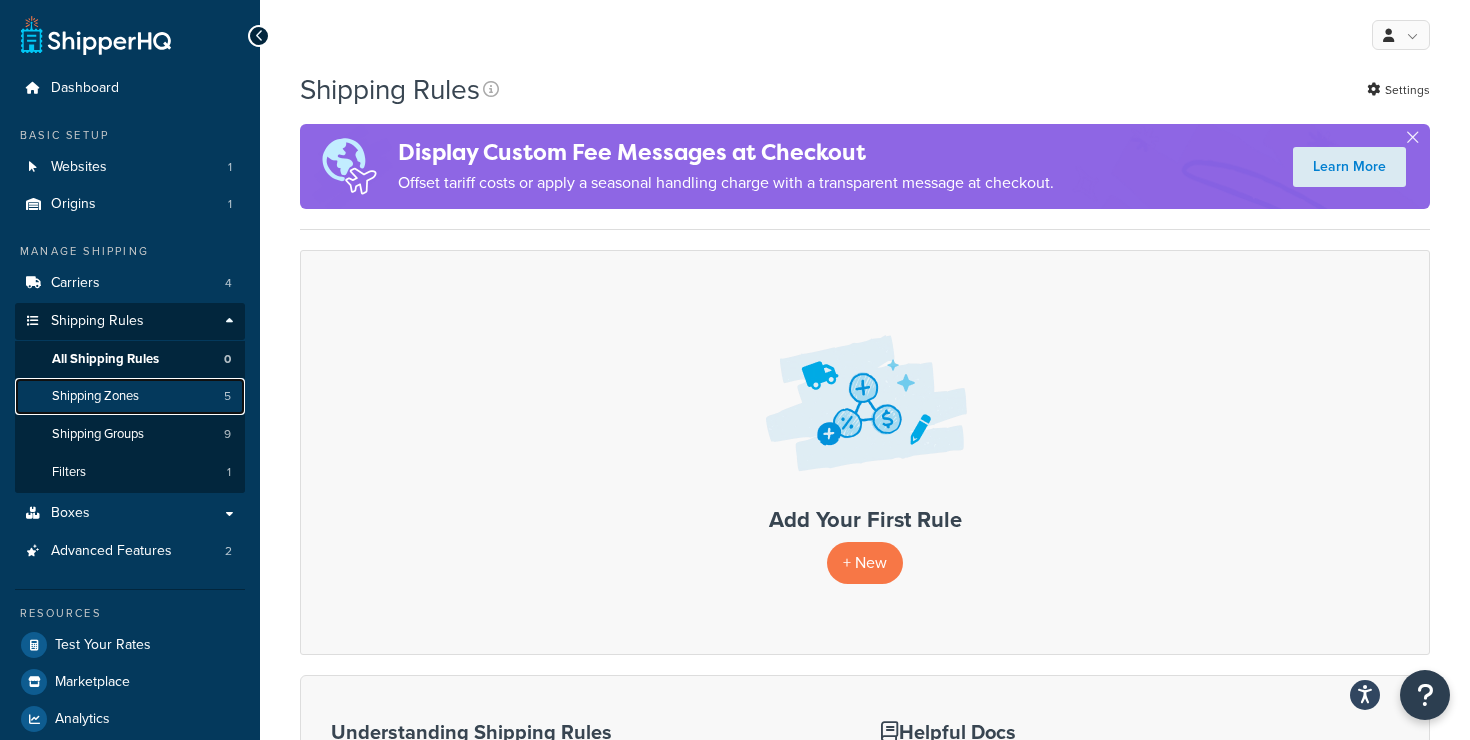 click on "Shipping Zones
5" at bounding box center [130, 396] 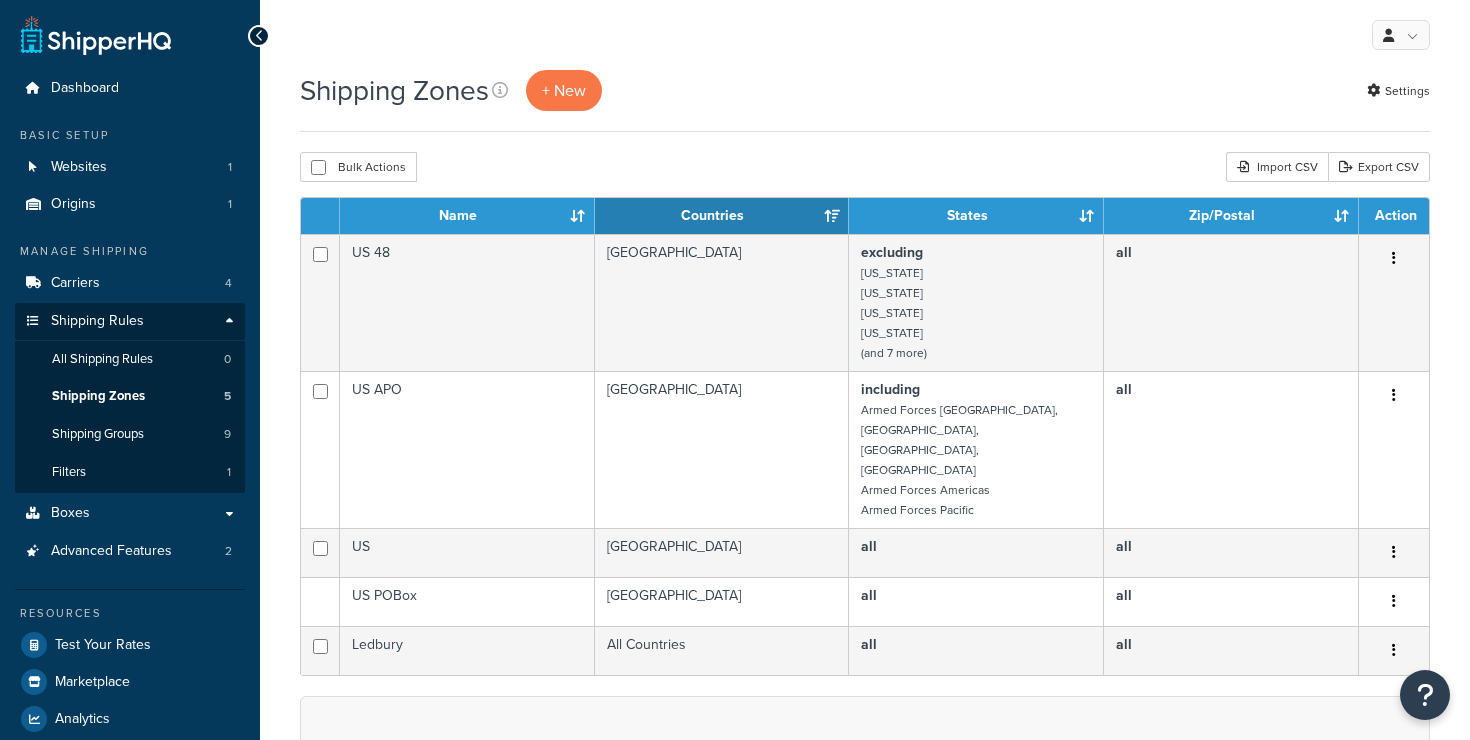 scroll, scrollTop: 0, scrollLeft: 0, axis: both 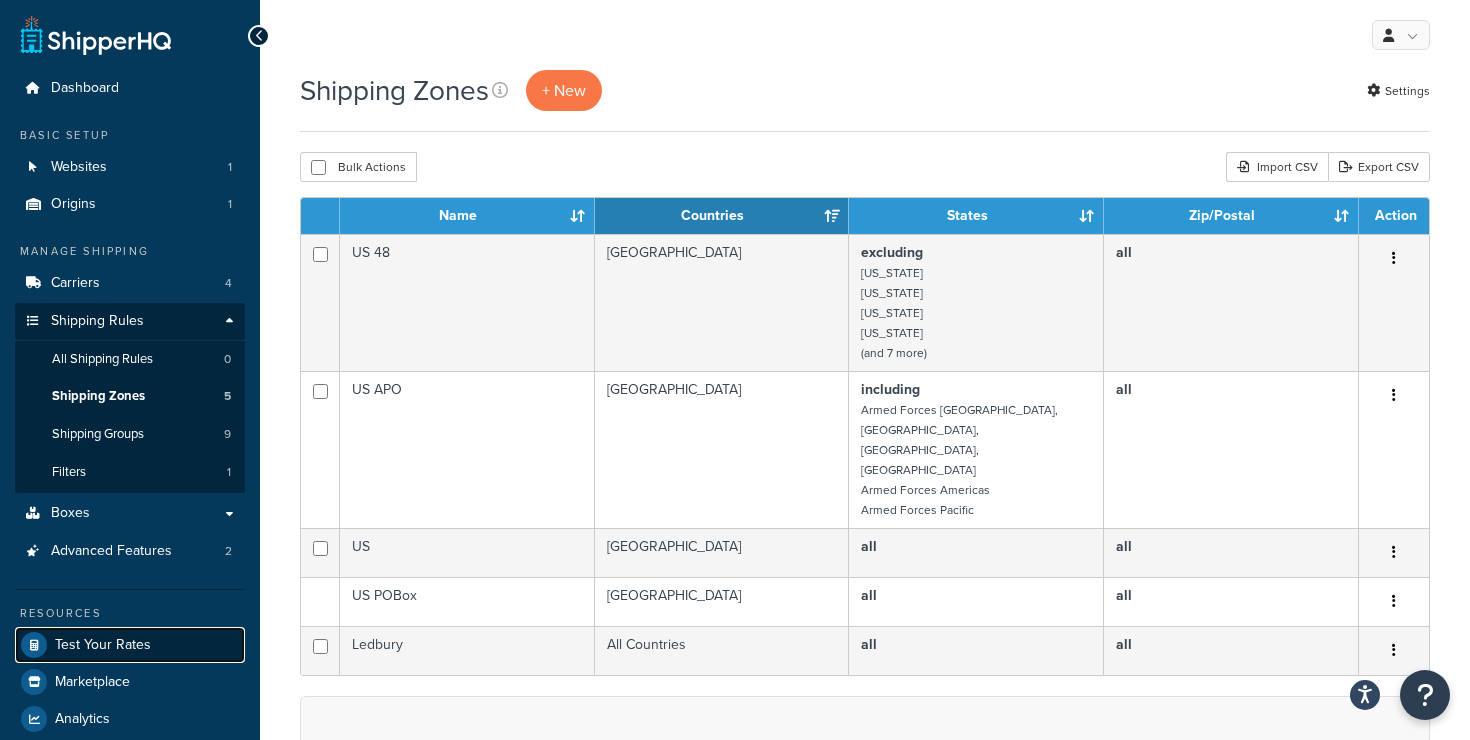 click on "Test Your Rates" at bounding box center [103, 645] 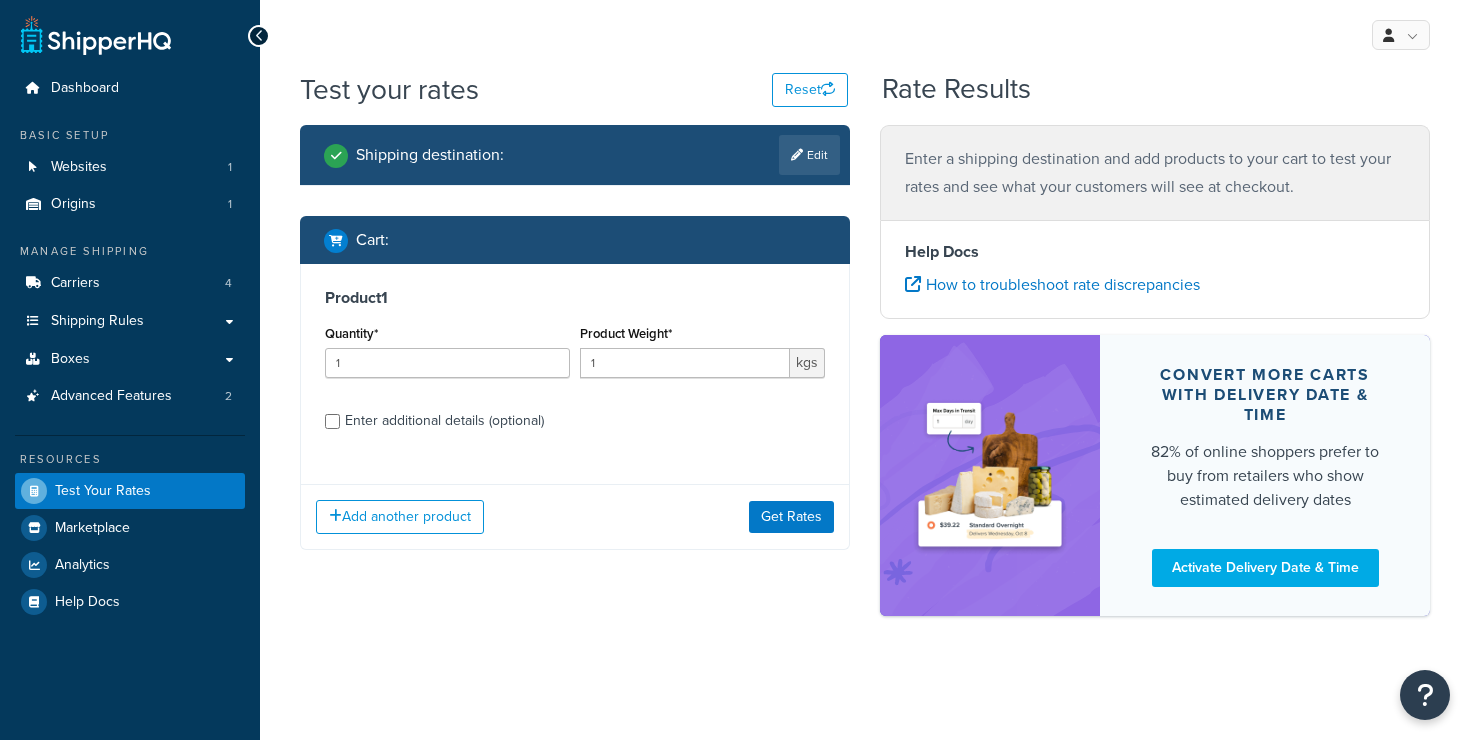 scroll, scrollTop: 0, scrollLeft: 0, axis: both 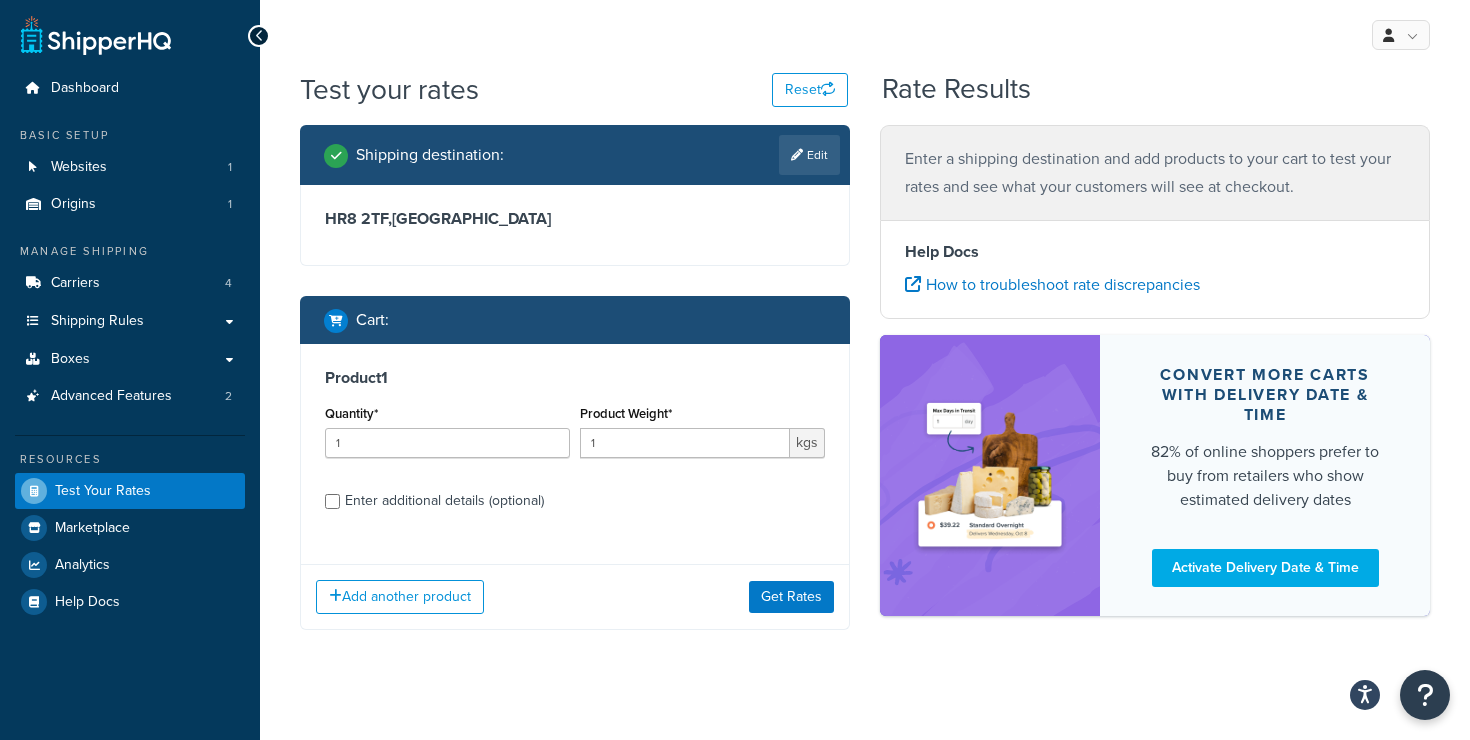 click on "Enter additional details (optional)" at bounding box center (444, 501) 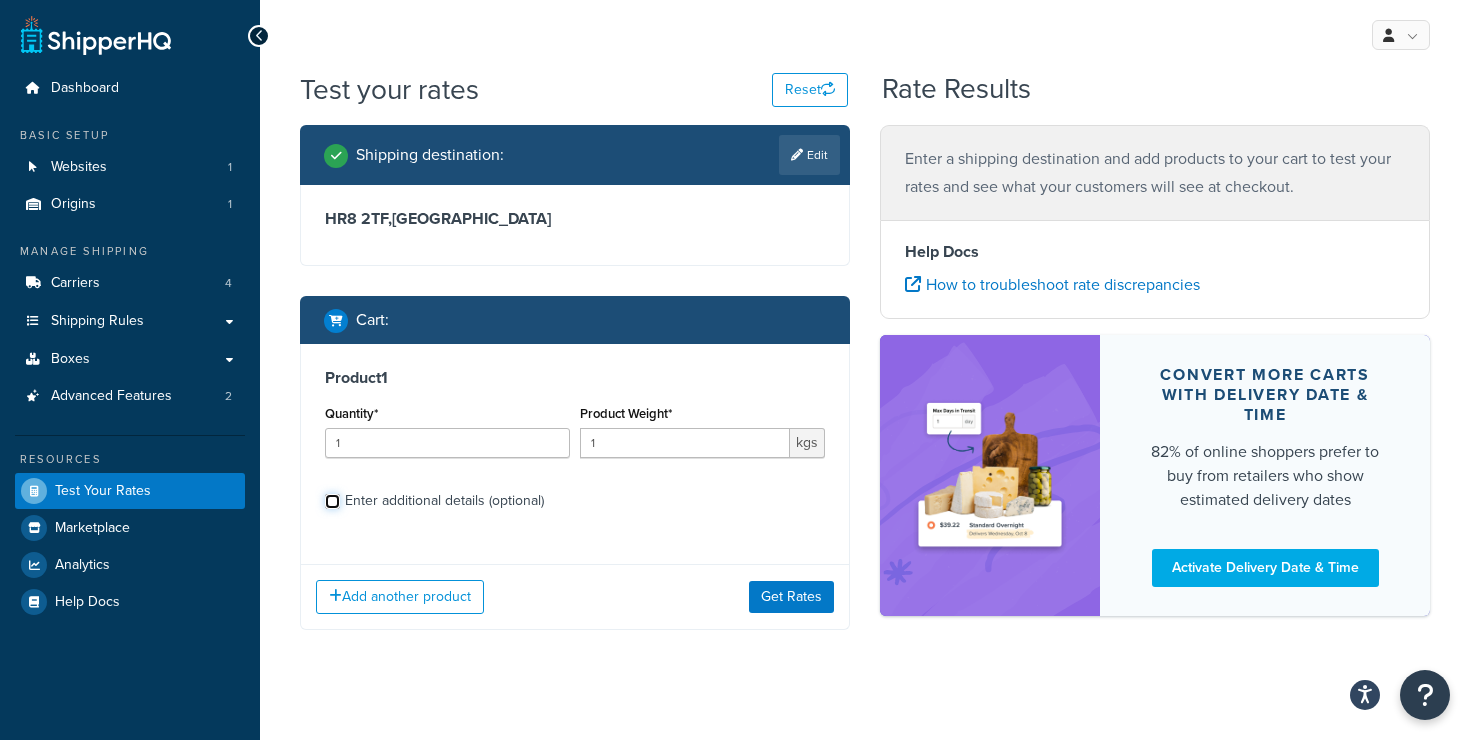 click on "Enter additional details (optional)" at bounding box center [332, 501] 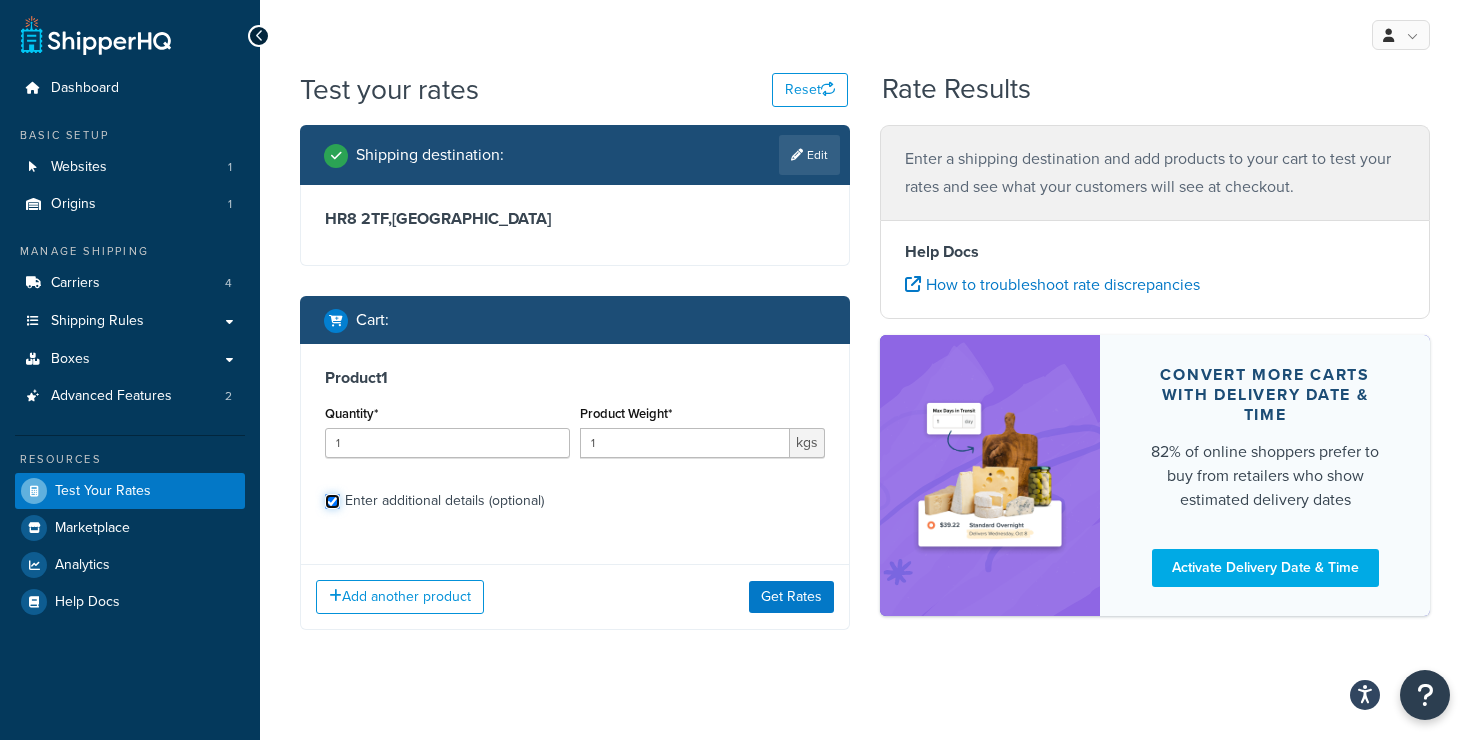 checkbox on "true" 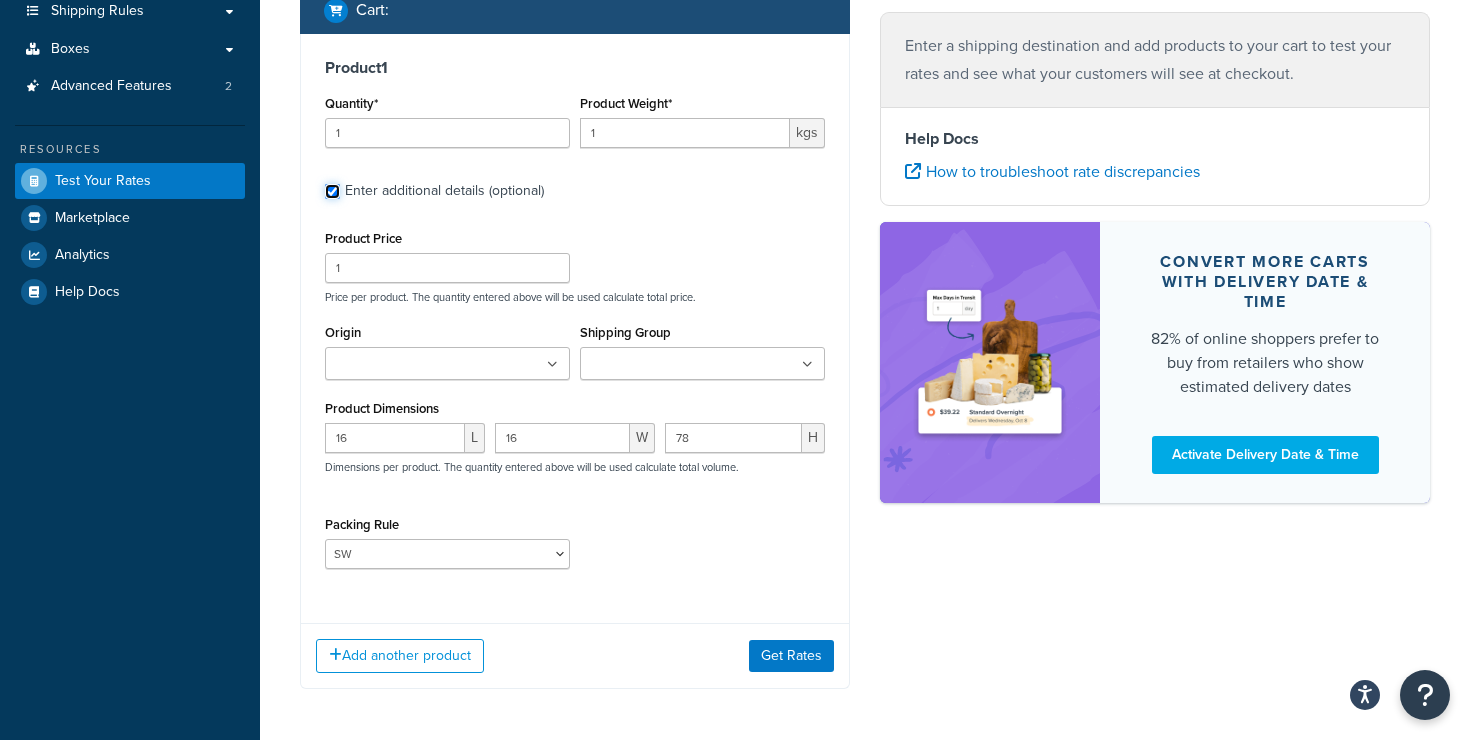 scroll, scrollTop: 311, scrollLeft: 0, axis: vertical 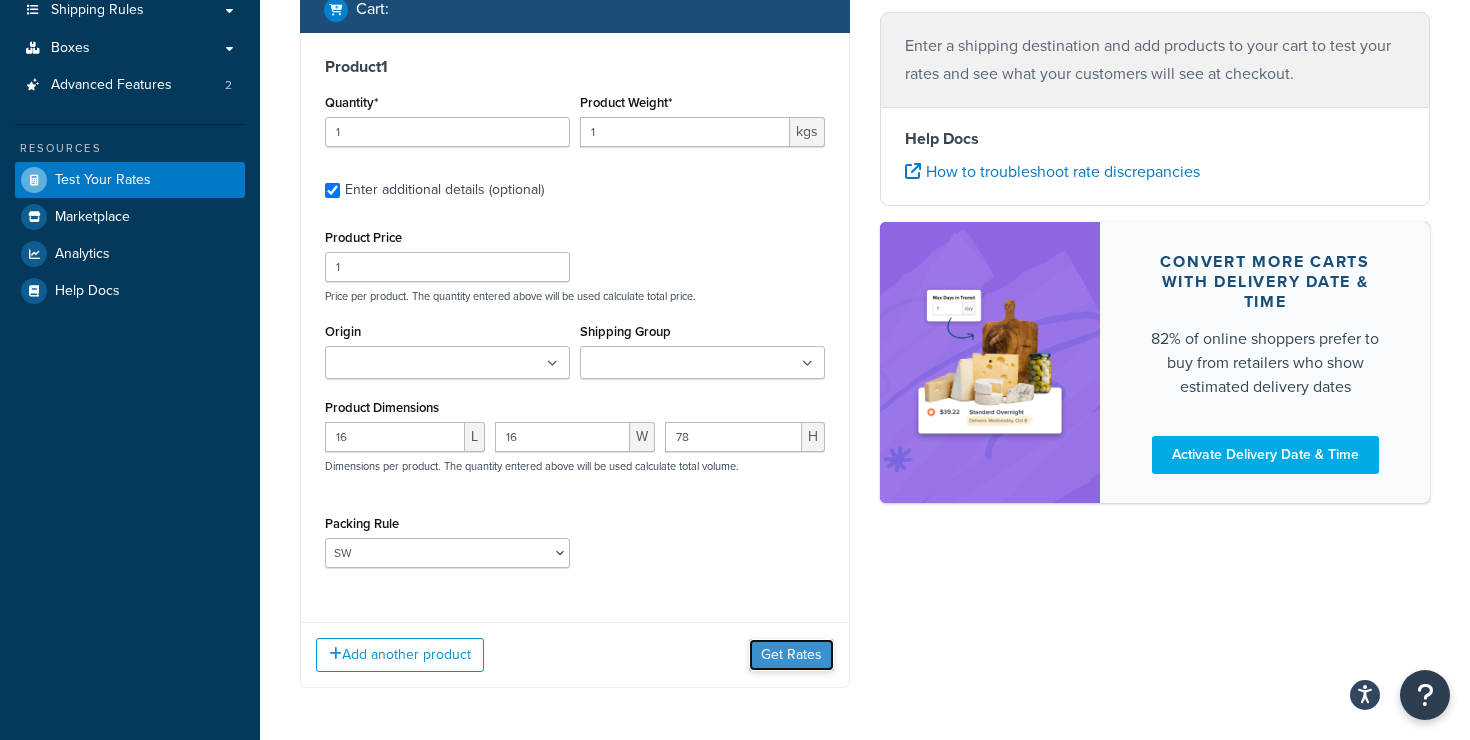click on "Get Rates" at bounding box center [791, 655] 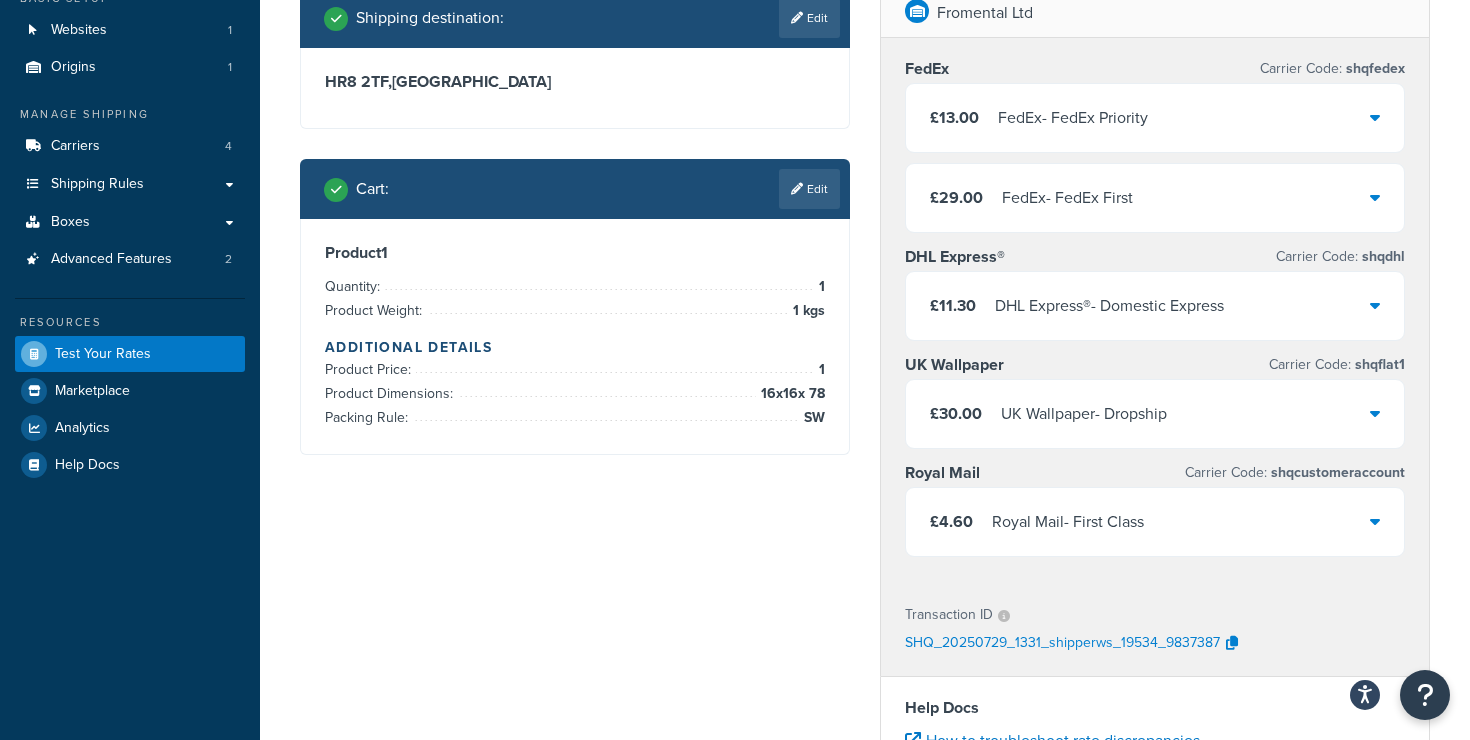 scroll, scrollTop: 150, scrollLeft: 0, axis: vertical 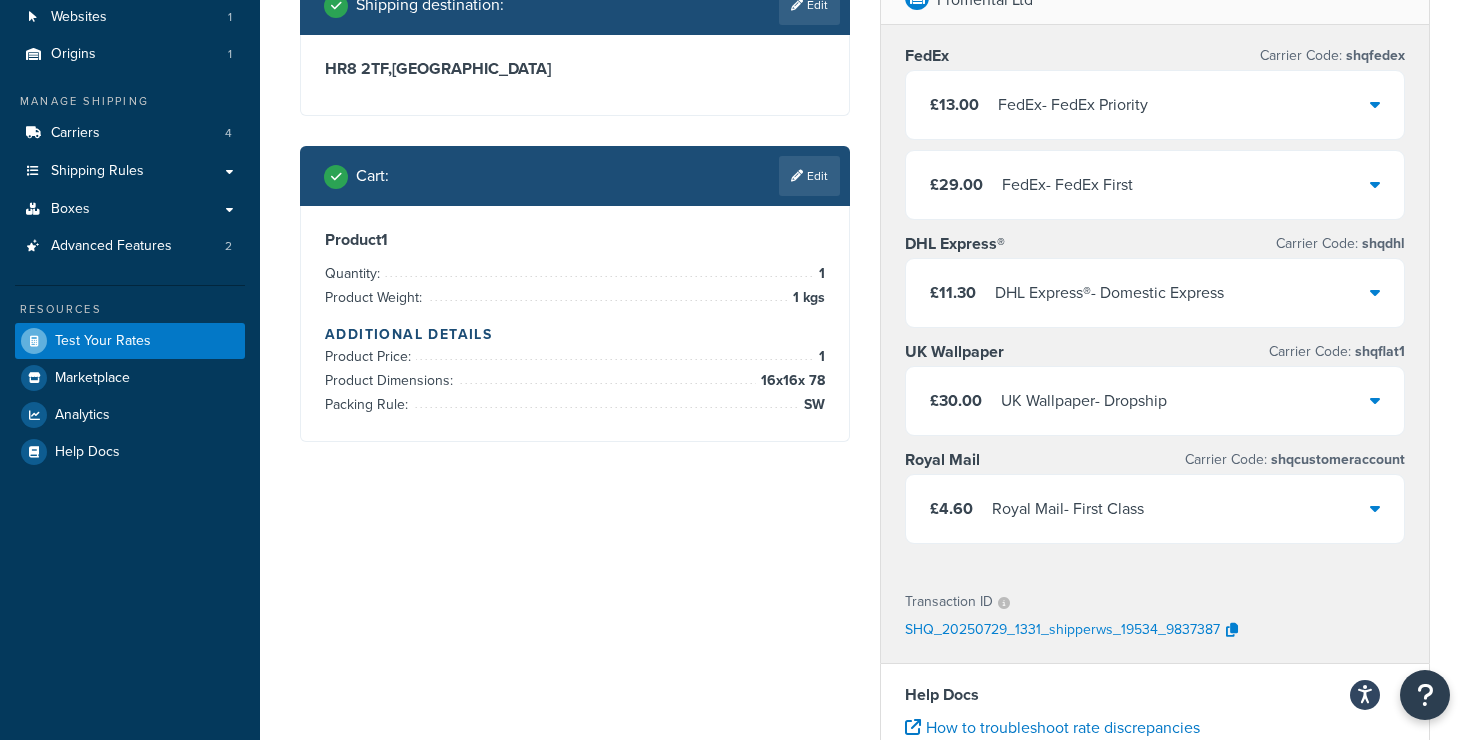 click on "£30.00 UK Wallpaper  -   Dropship" at bounding box center (1155, 401) 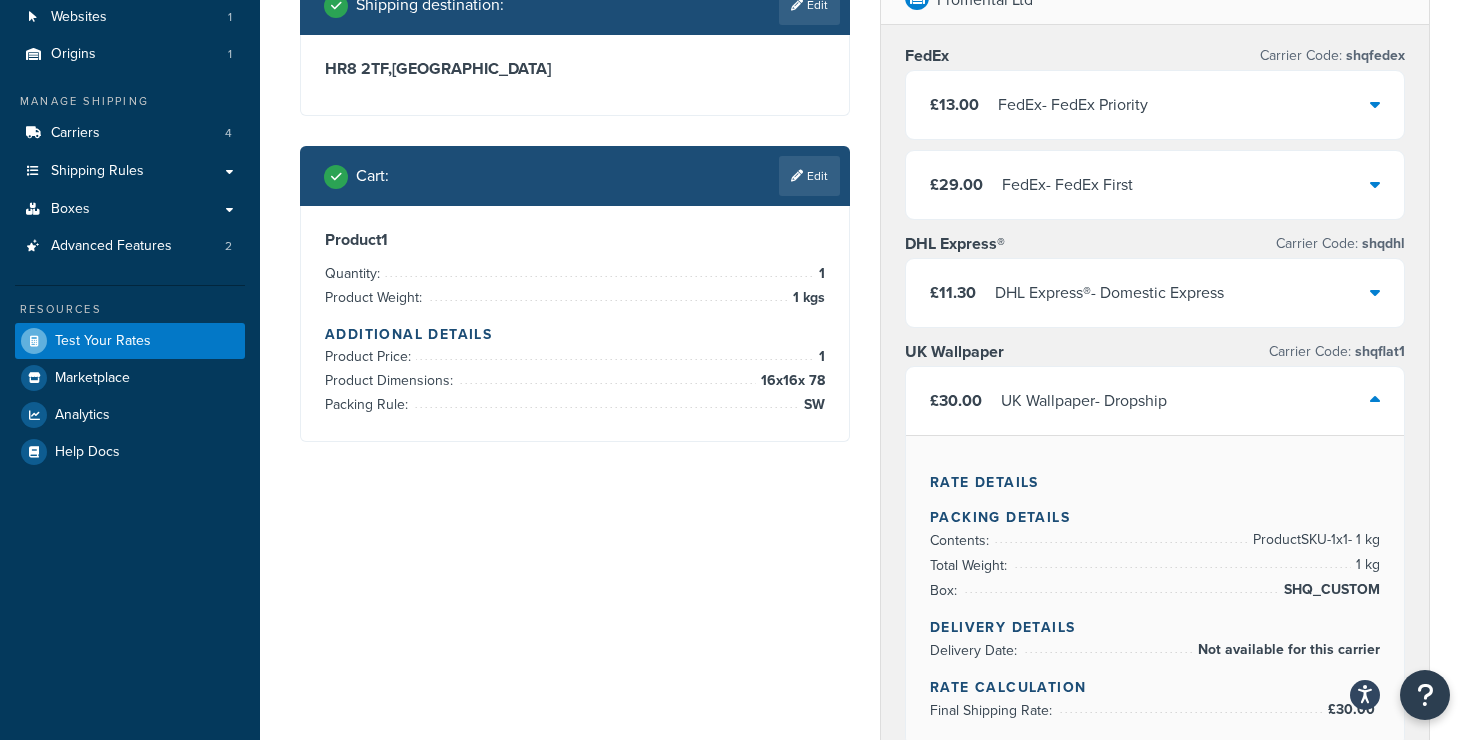 click on "£30.00 UK Wallpaper  -   Dropship" at bounding box center (1155, 401) 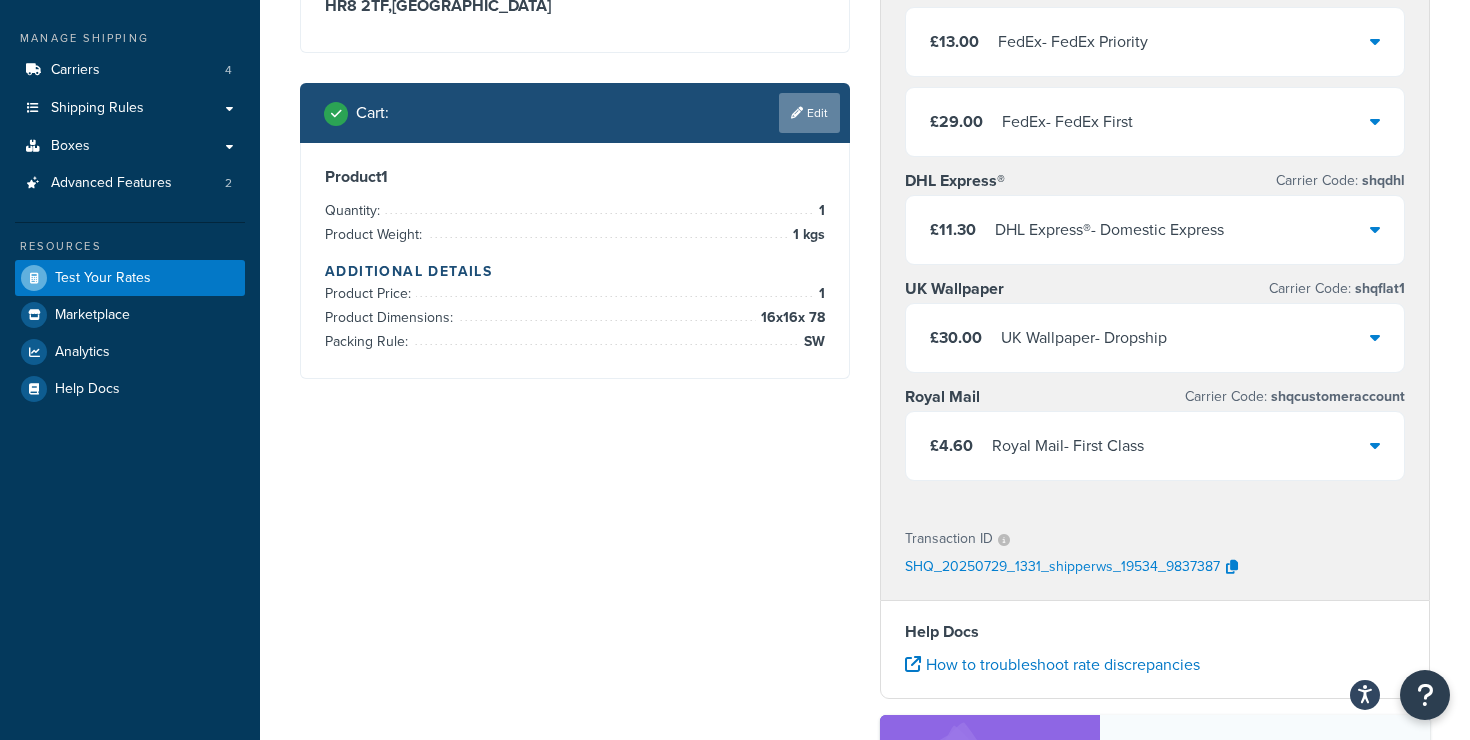 scroll, scrollTop: 0, scrollLeft: 0, axis: both 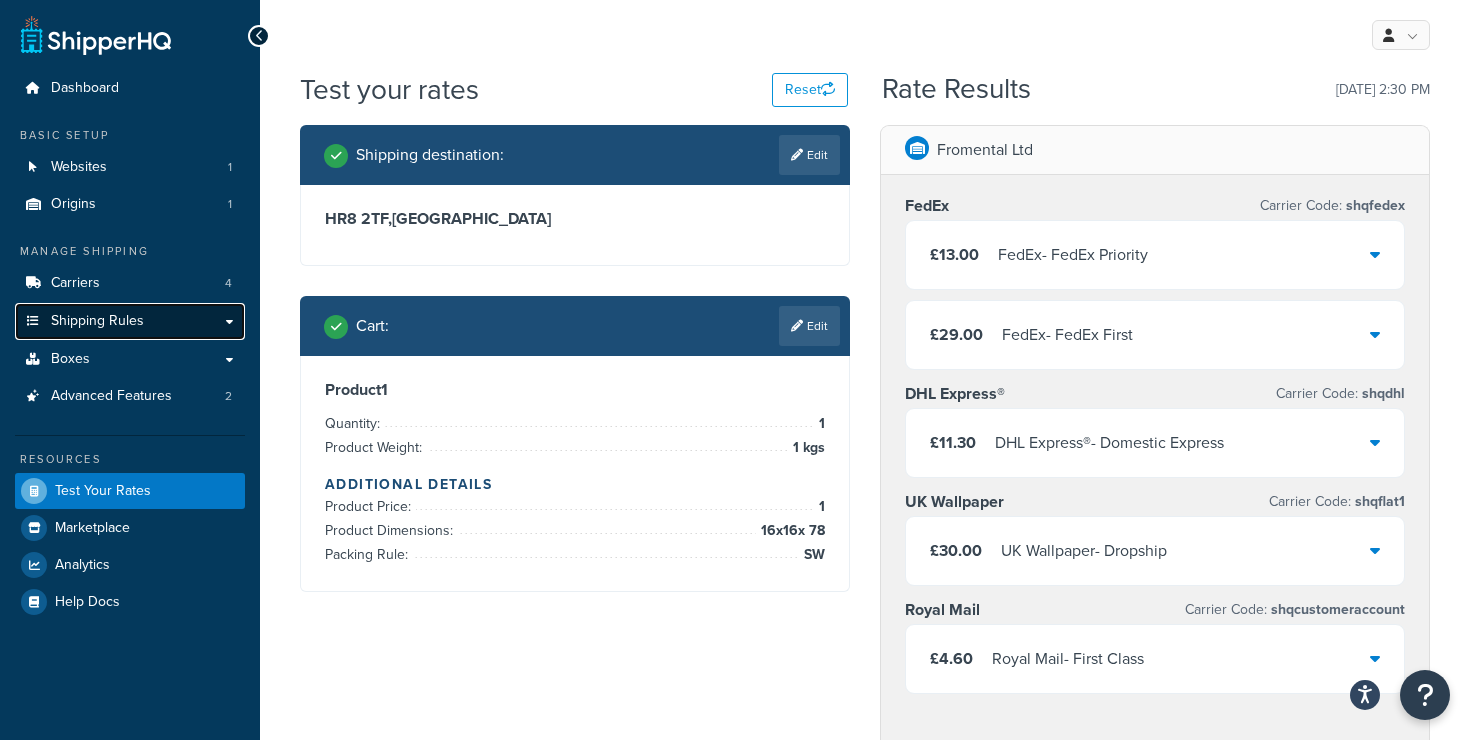 click on "Shipping Rules" at bounding box center (130, 321) 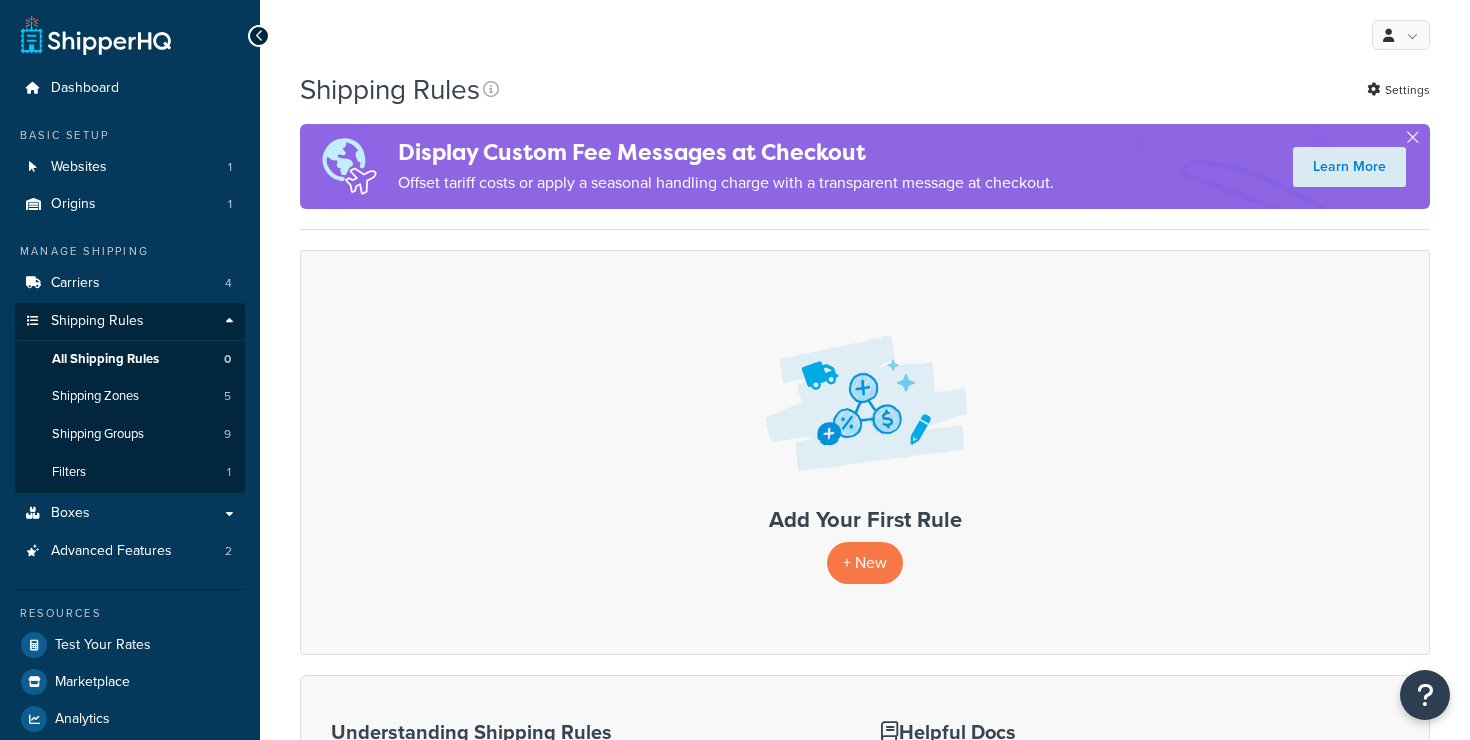 scroll, scrollTop: 0, scrollLeft: 0, axis: both 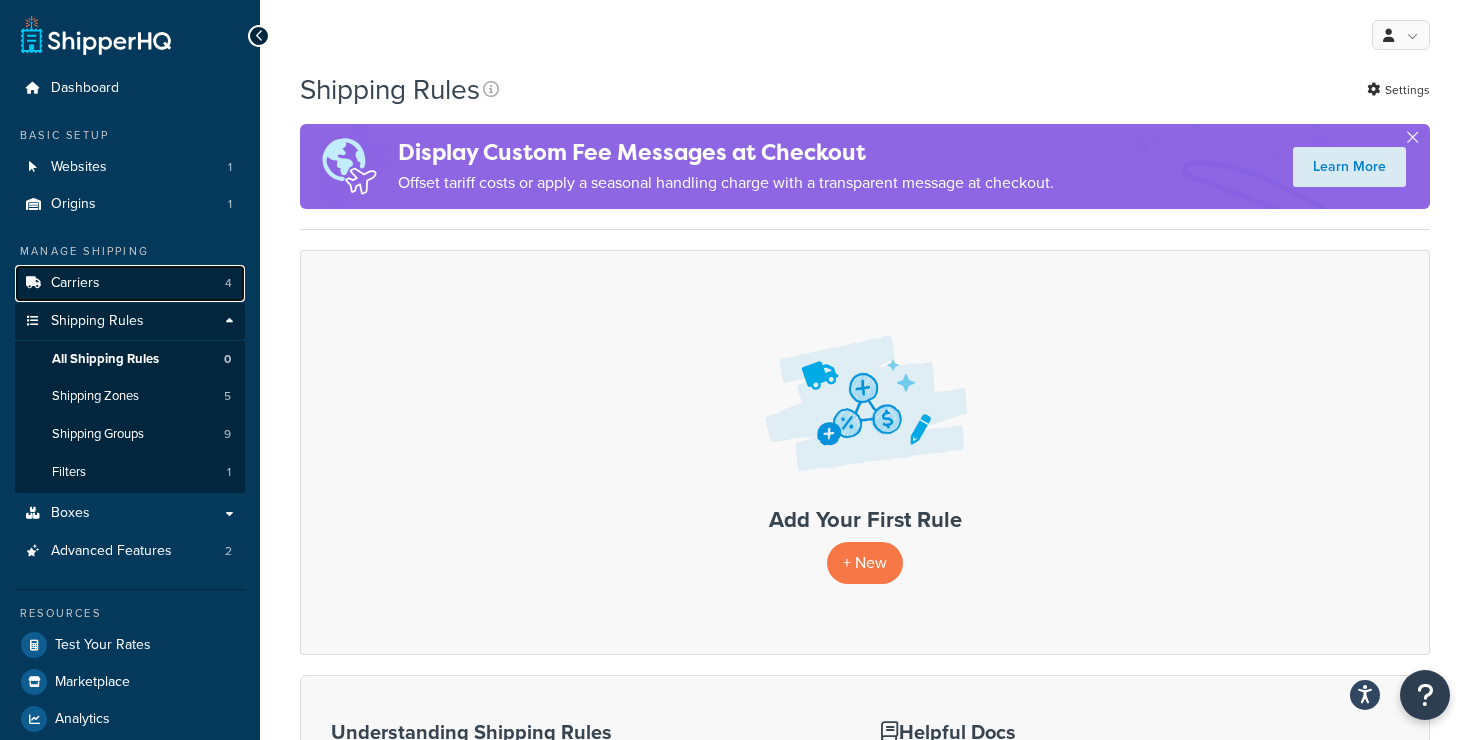 click on "Carriers
4" at bounding box center (130, 283) 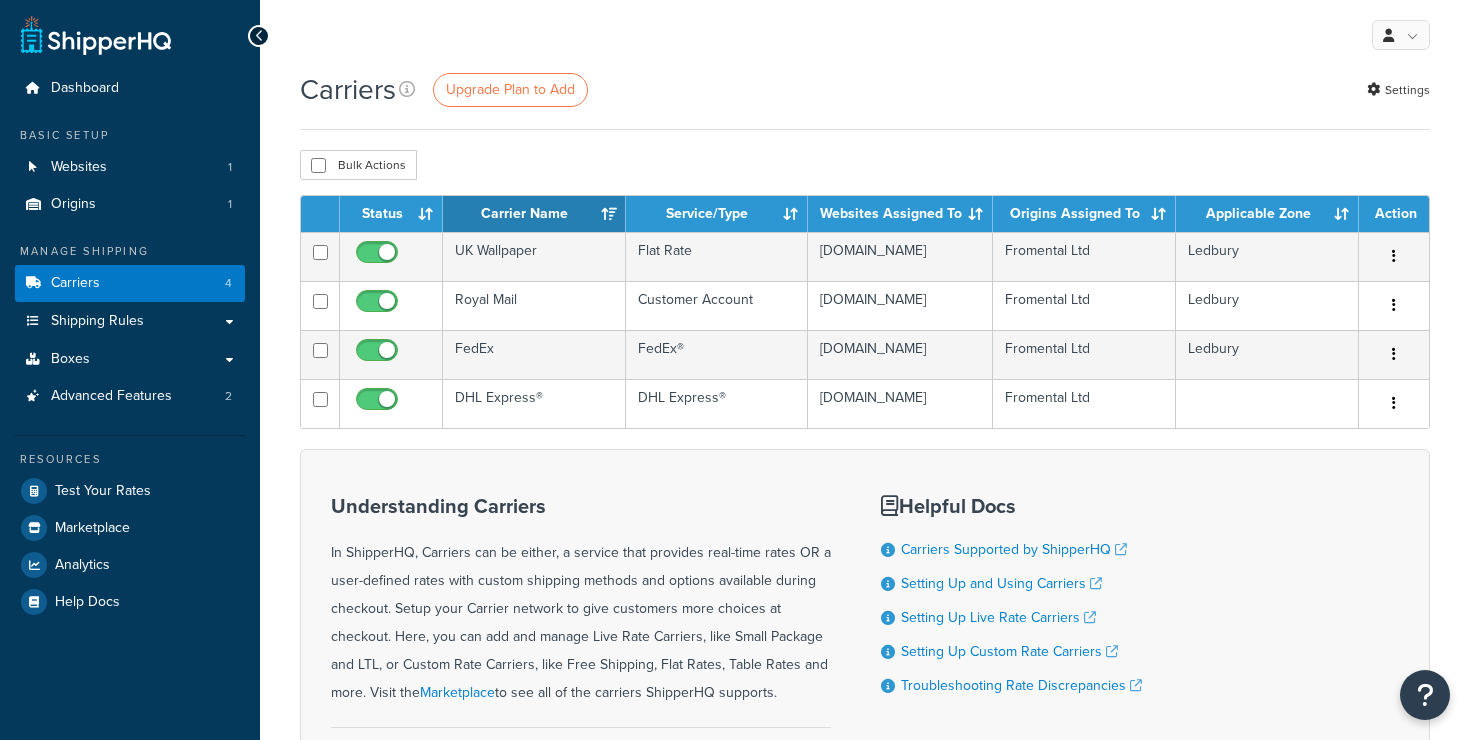scroll, scrollTop: 0, scrollLeft: 0, axis: both 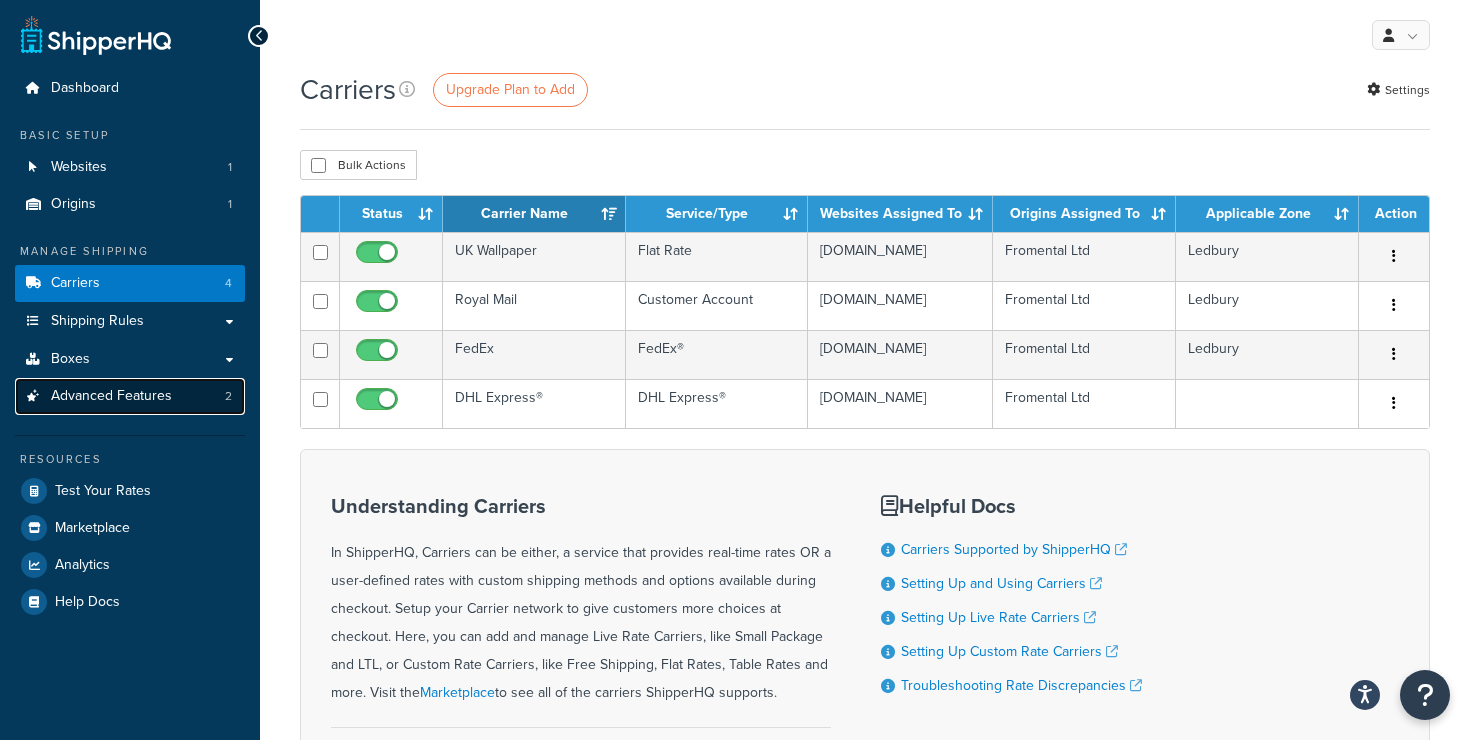 click on "Advanced Features
2" at bounding box center (130, 396) 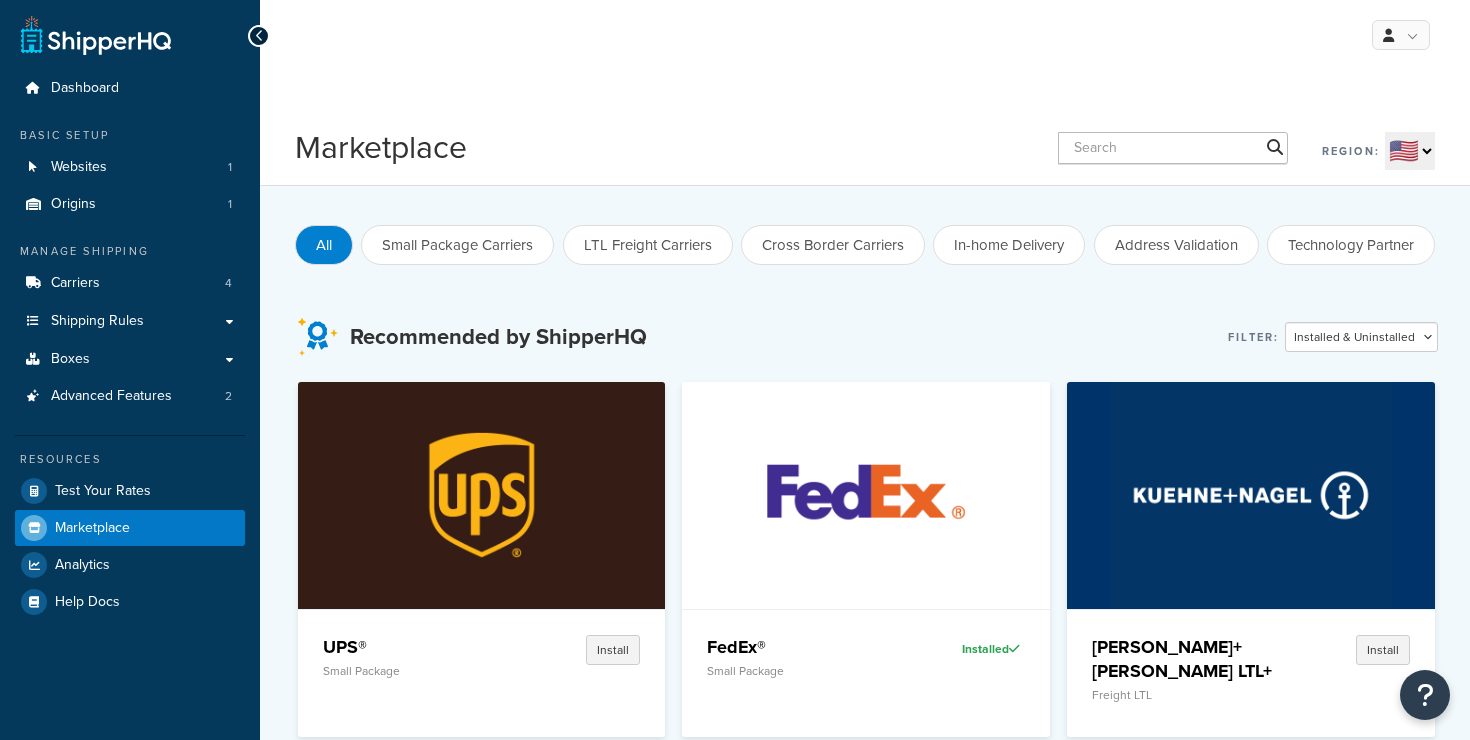 scroll, scrollTop: 0, scrollLeft: 0, axis: both 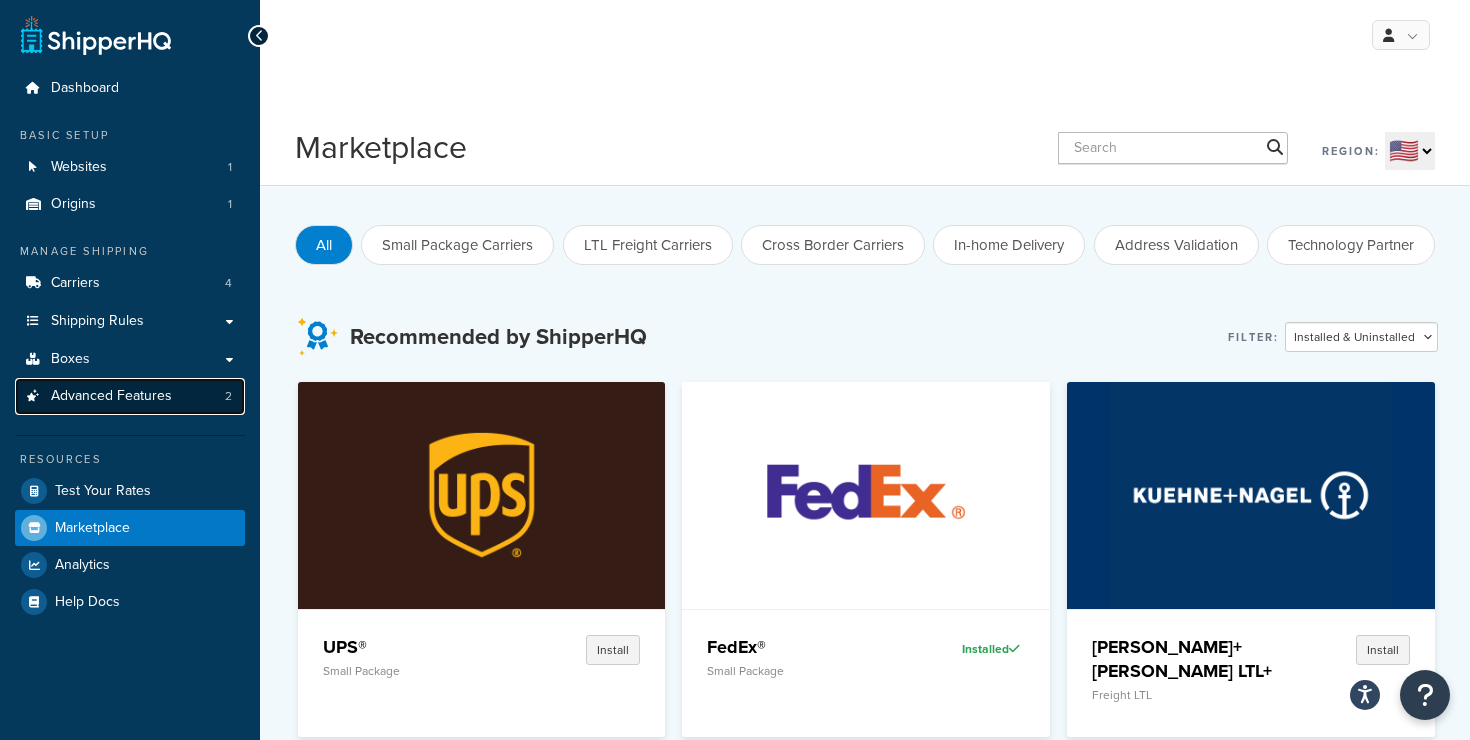 click on "Advanced Features 2" at bounding box center [130, 396] 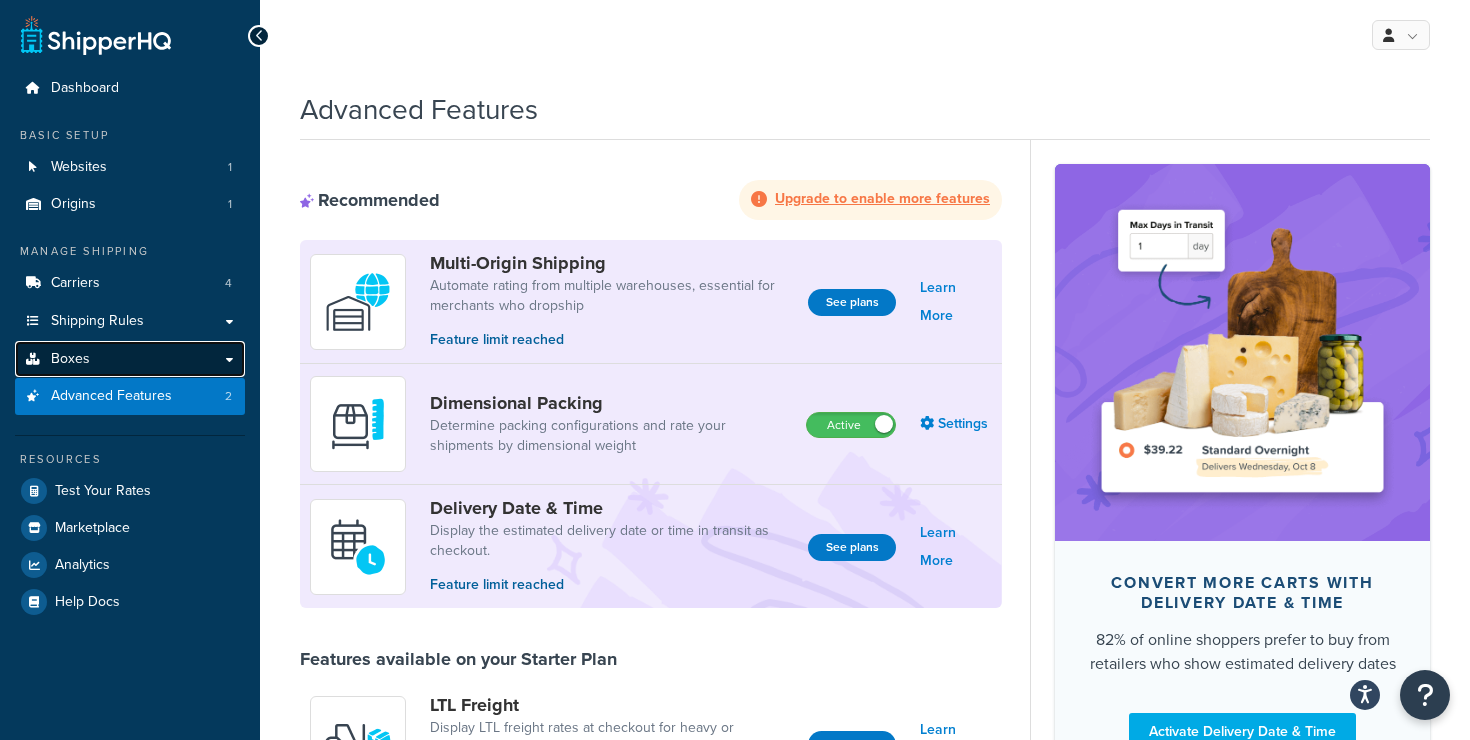 click on "Boxes" at bounding box center (130, 359) 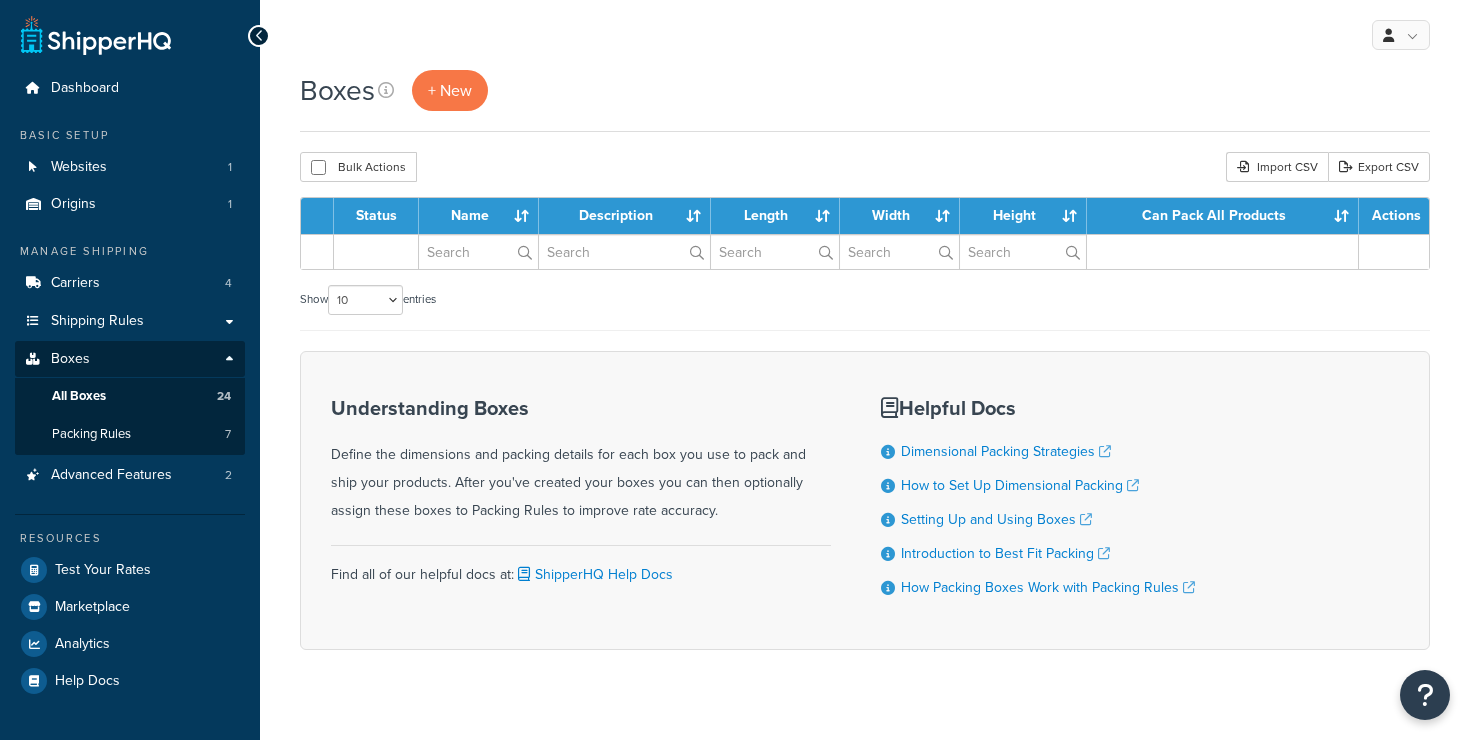 scroll, scrollTop: 0, scrollLeft: 0, axis: both 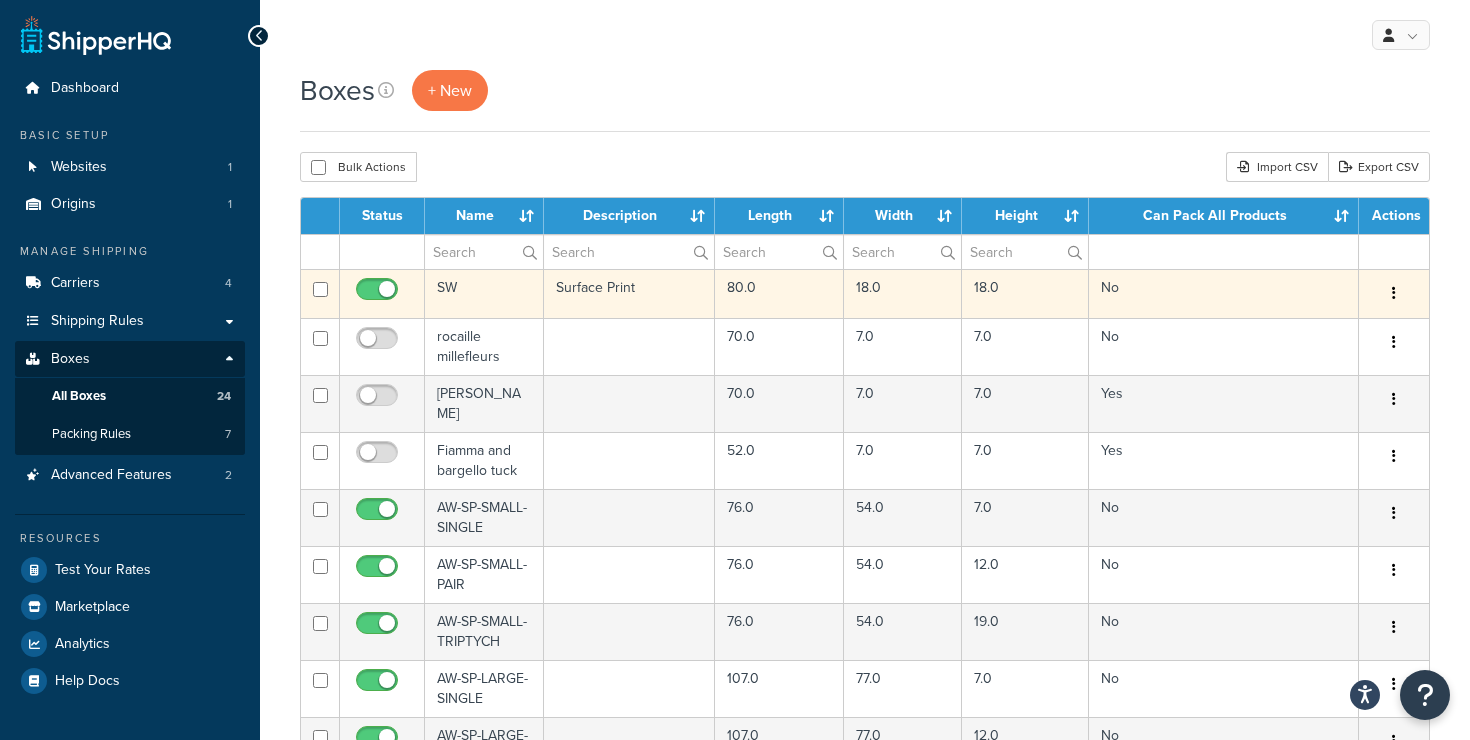click on "SW" at bounding box center [484, 293] 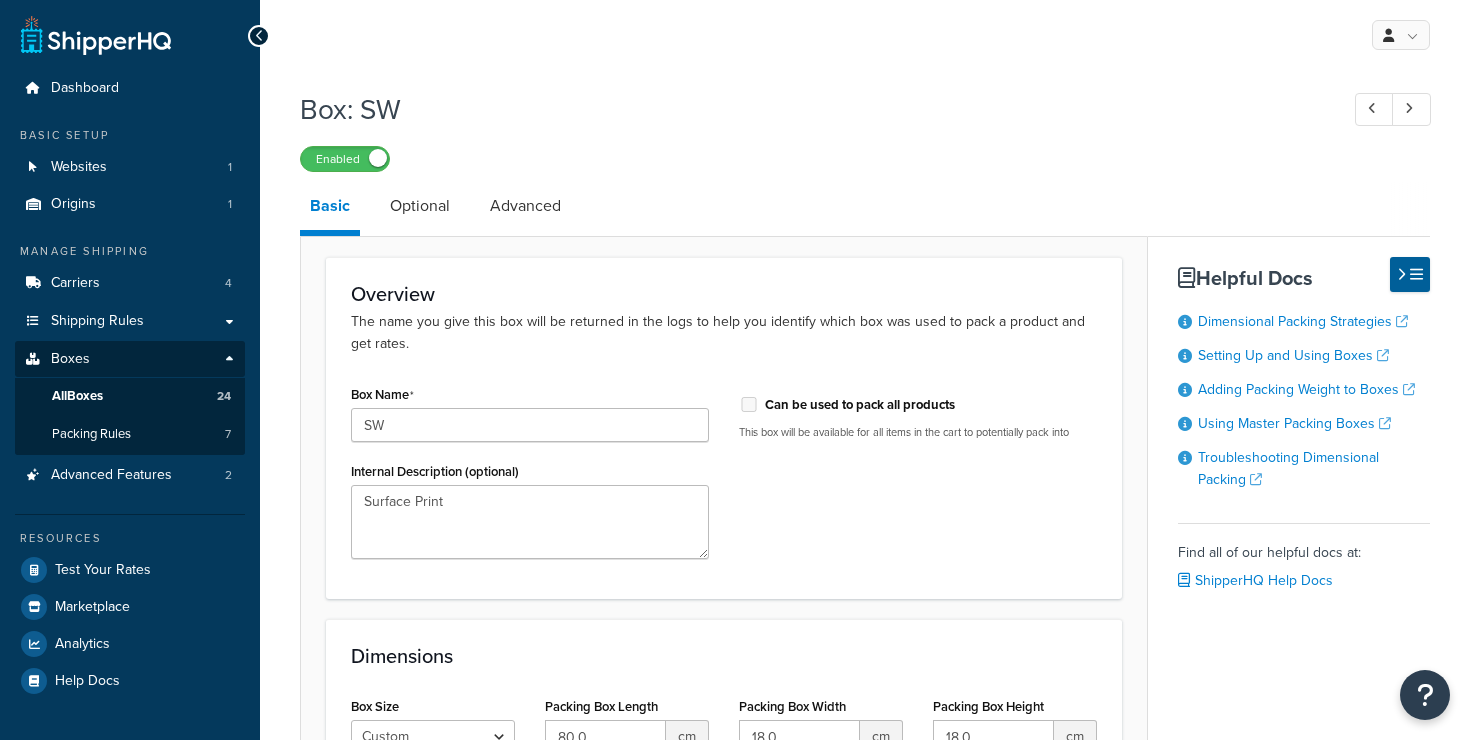 scroll, scrollTop: 0, scrollLeft: 0, axis: both 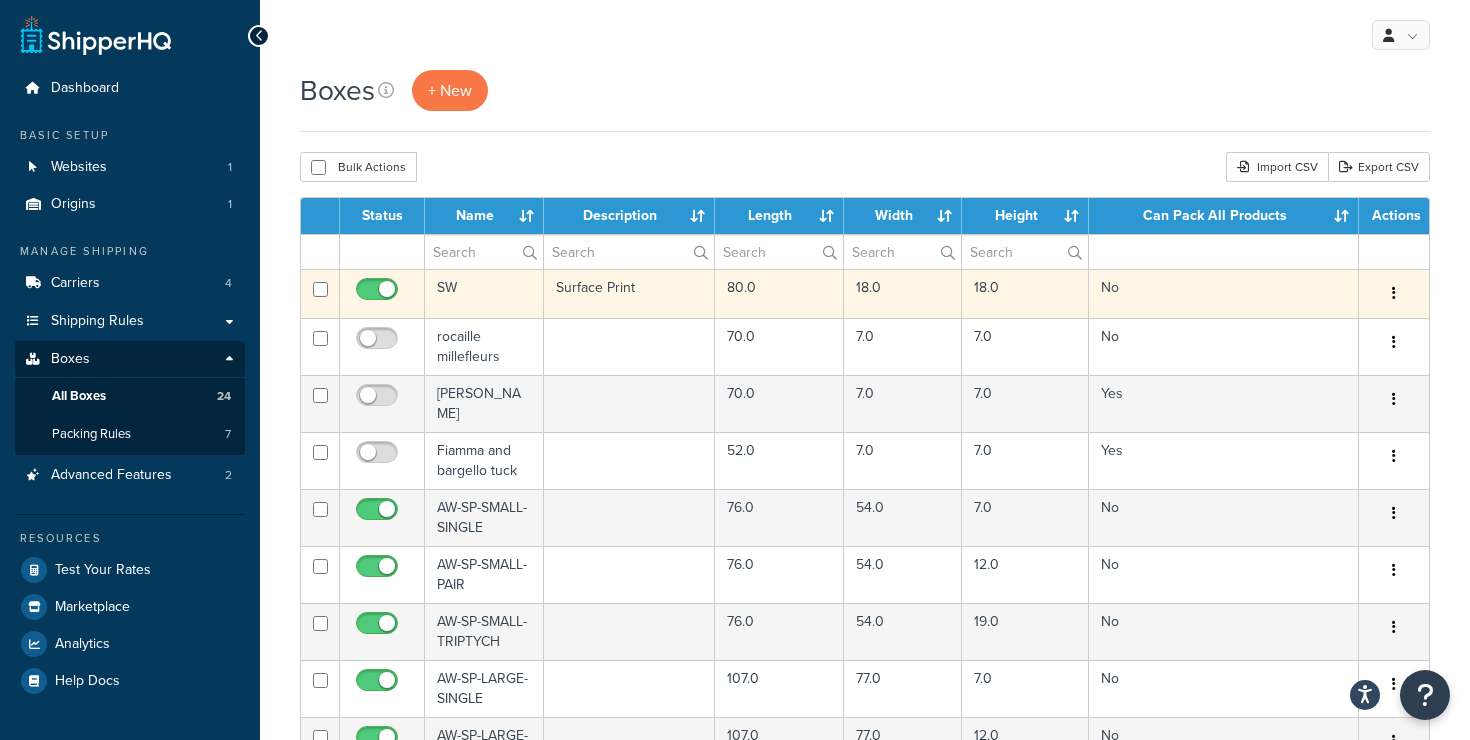 click on "SW" at bounding box center [484, 293] 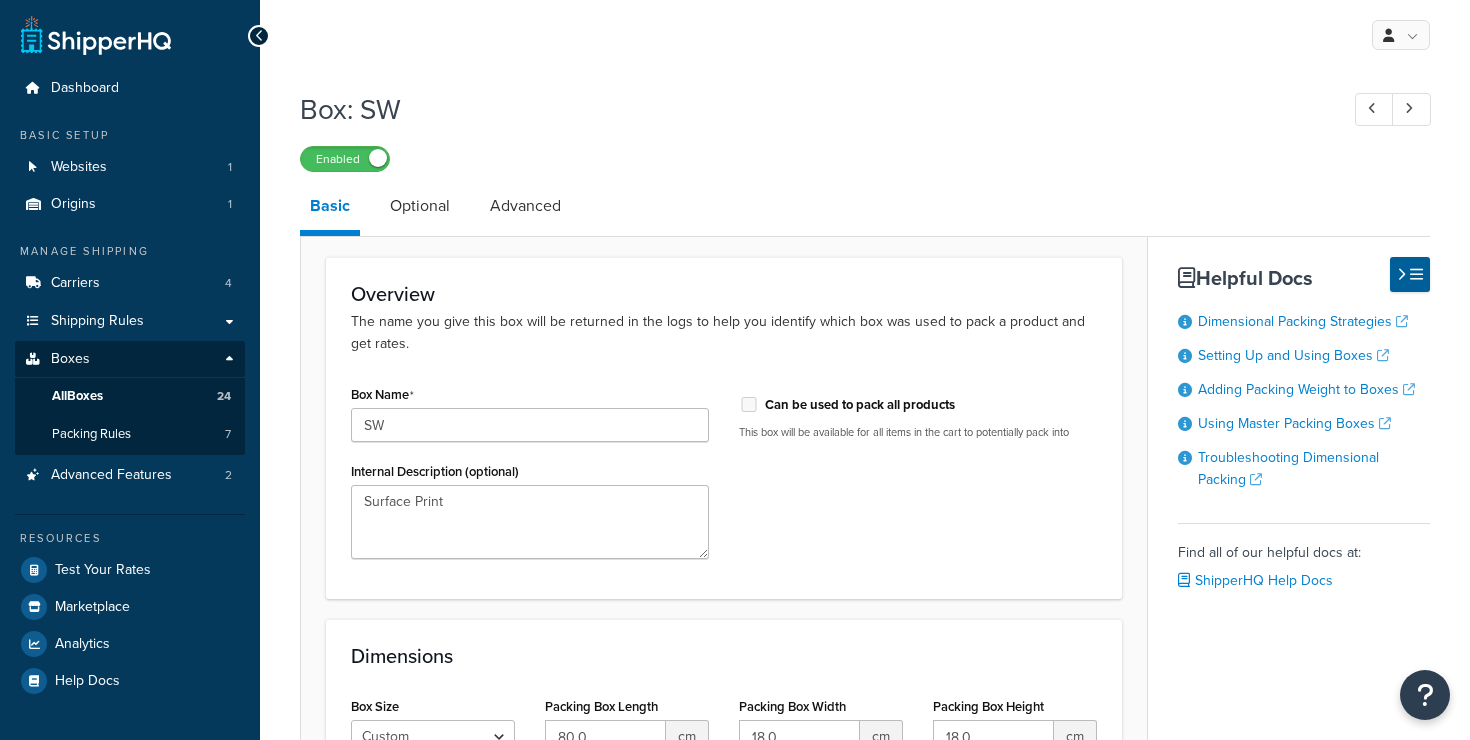 scroll, scrollTop: 0, scrollLeft: 0, axis: both 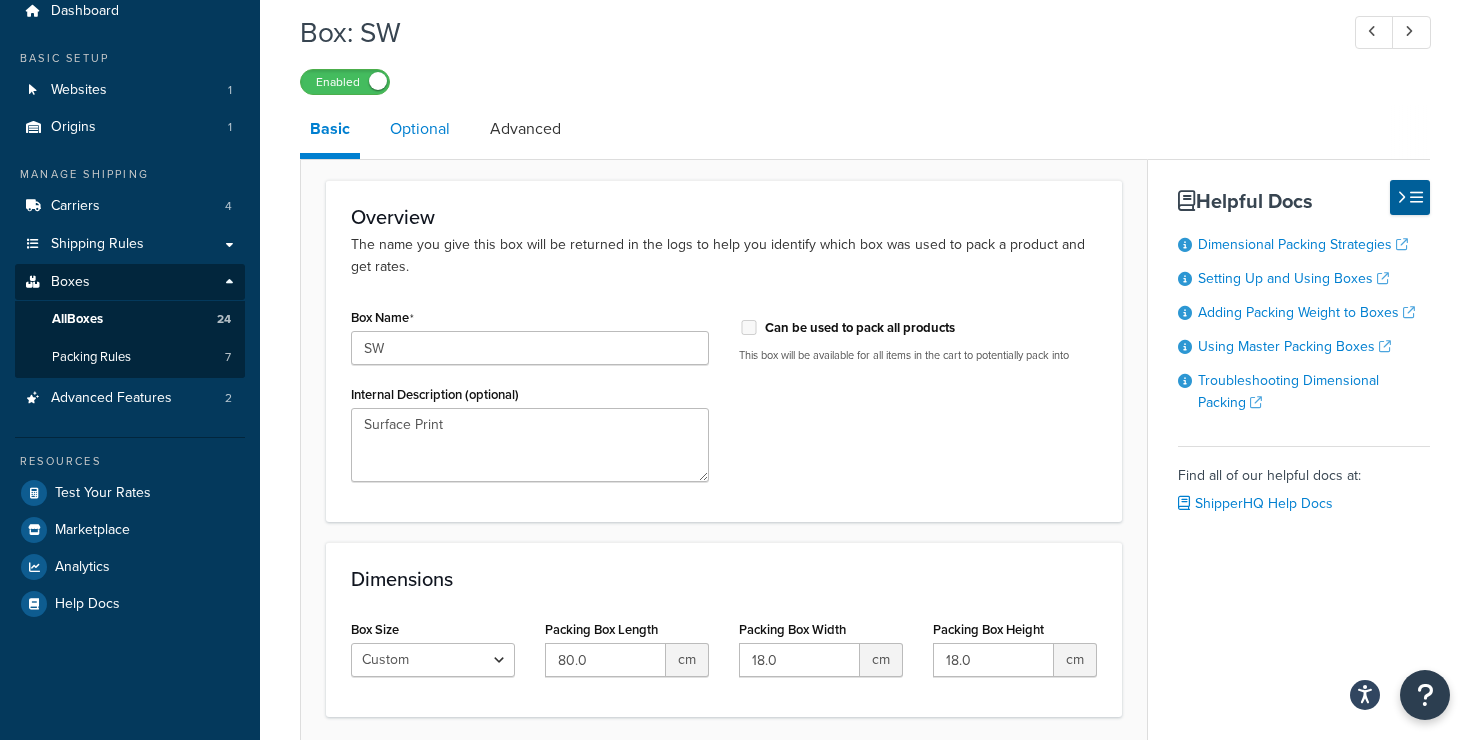 click on "Optional" at bounding box center (420, 129) 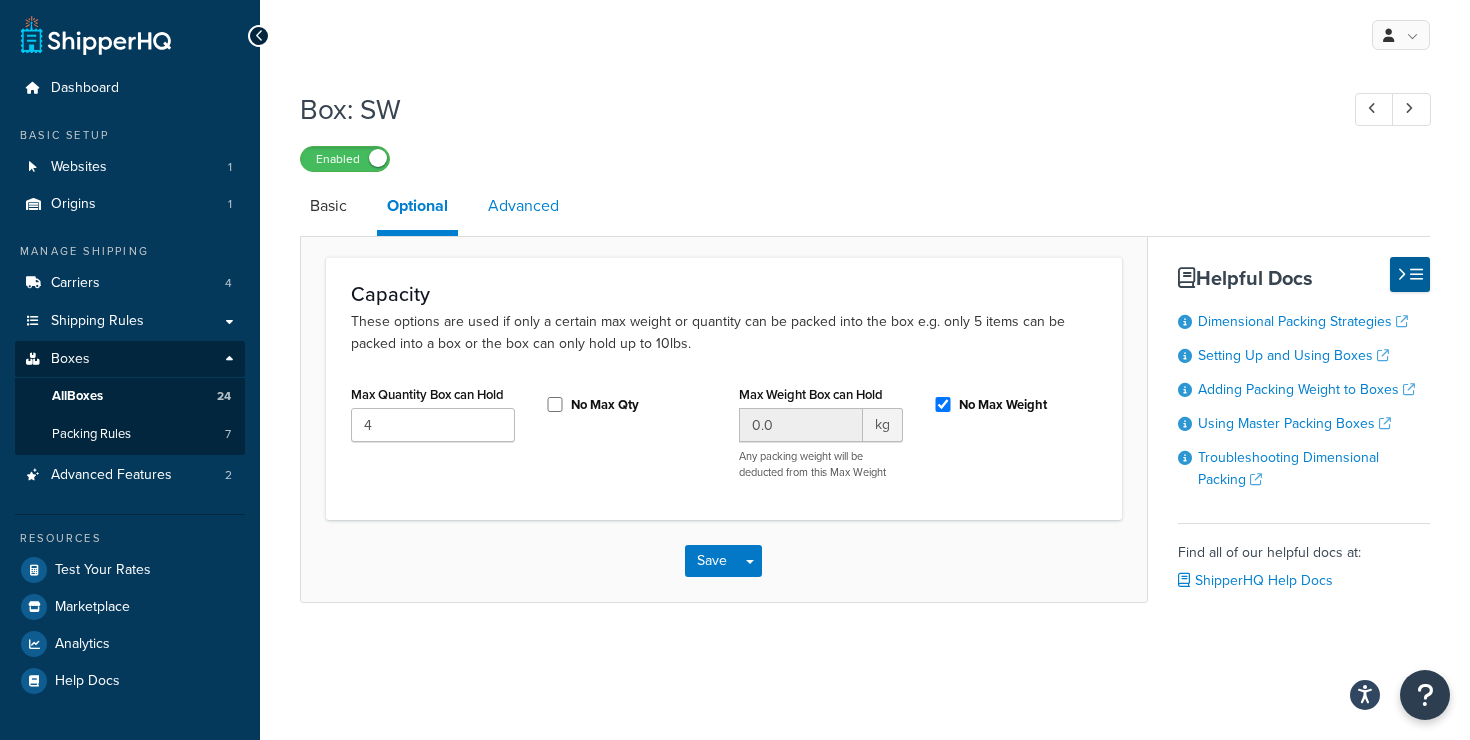click on "Advanced" at bounding box center (523, 206) 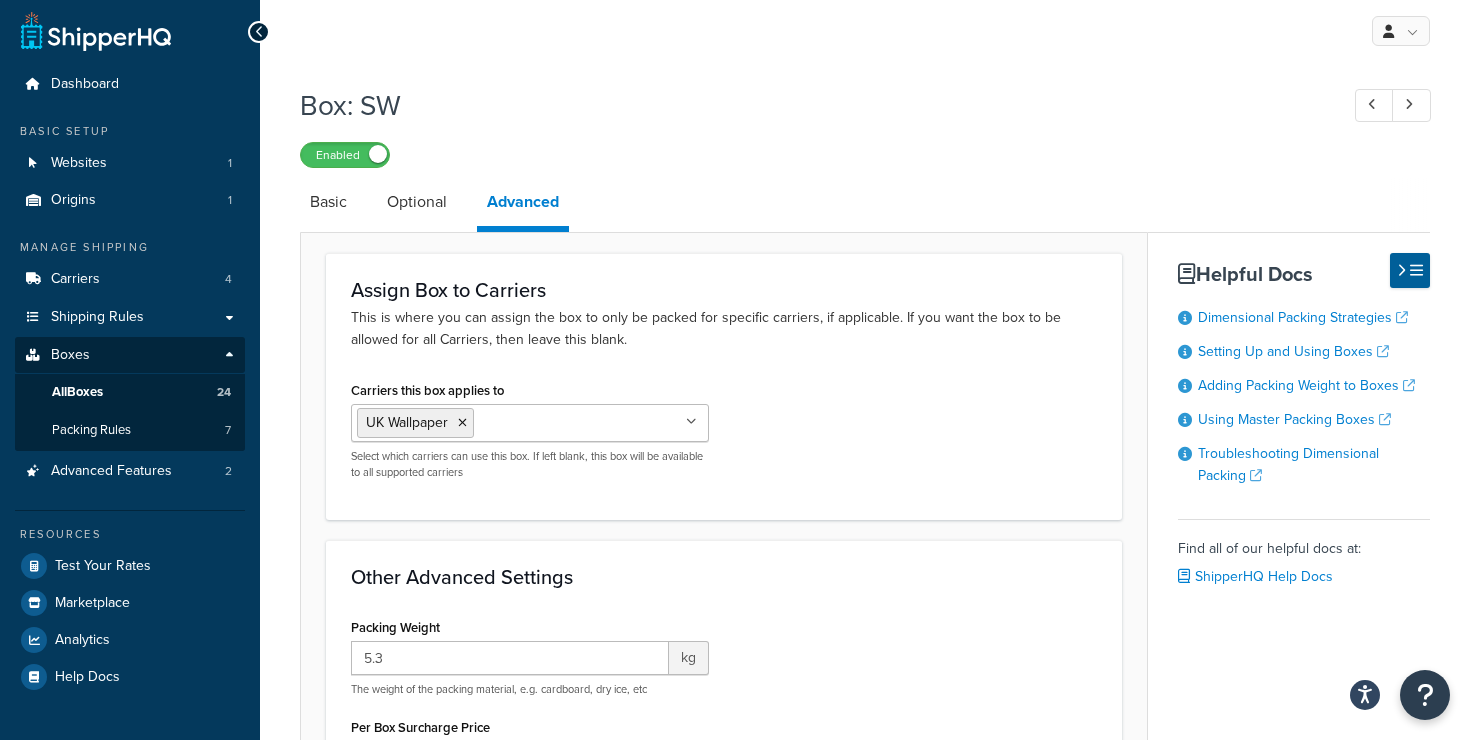 click on "UK Wallpaper" at bounding box center [530, 423] 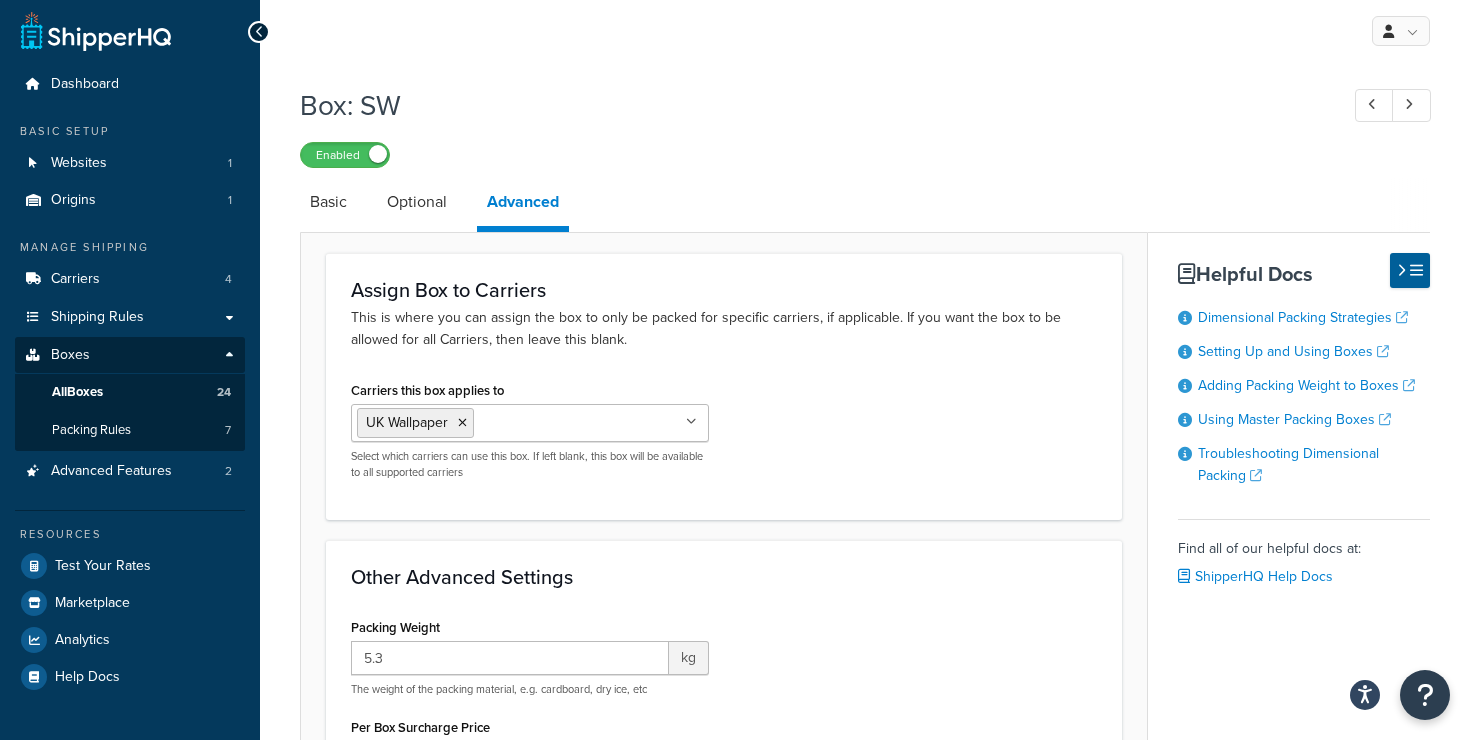 click on "This is where you can assign the box to only be packed for specific carriers, if applicable. If you want the box to be allowed for all Carriers, then leave this blank." 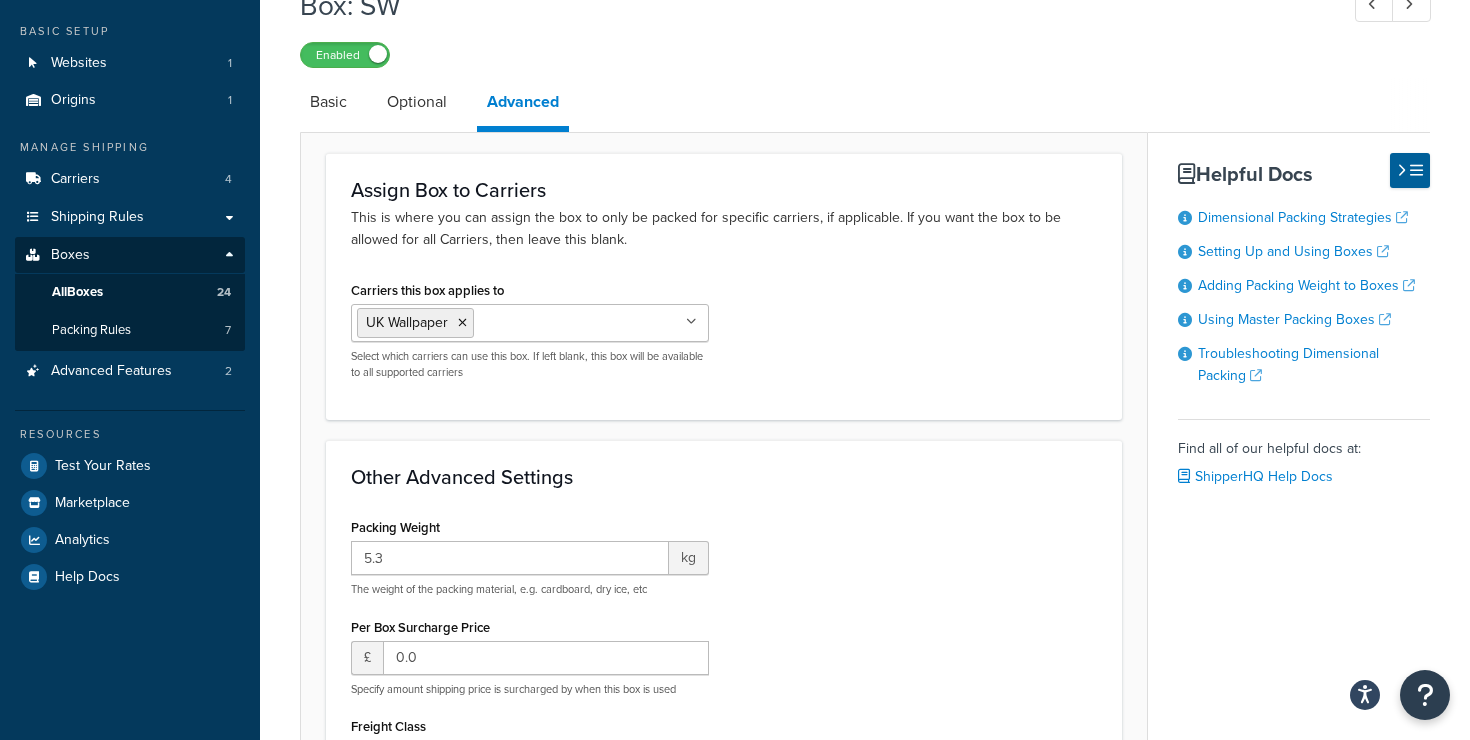 scroll, scrollTop: 0, scrollLeft: 0, axis: both 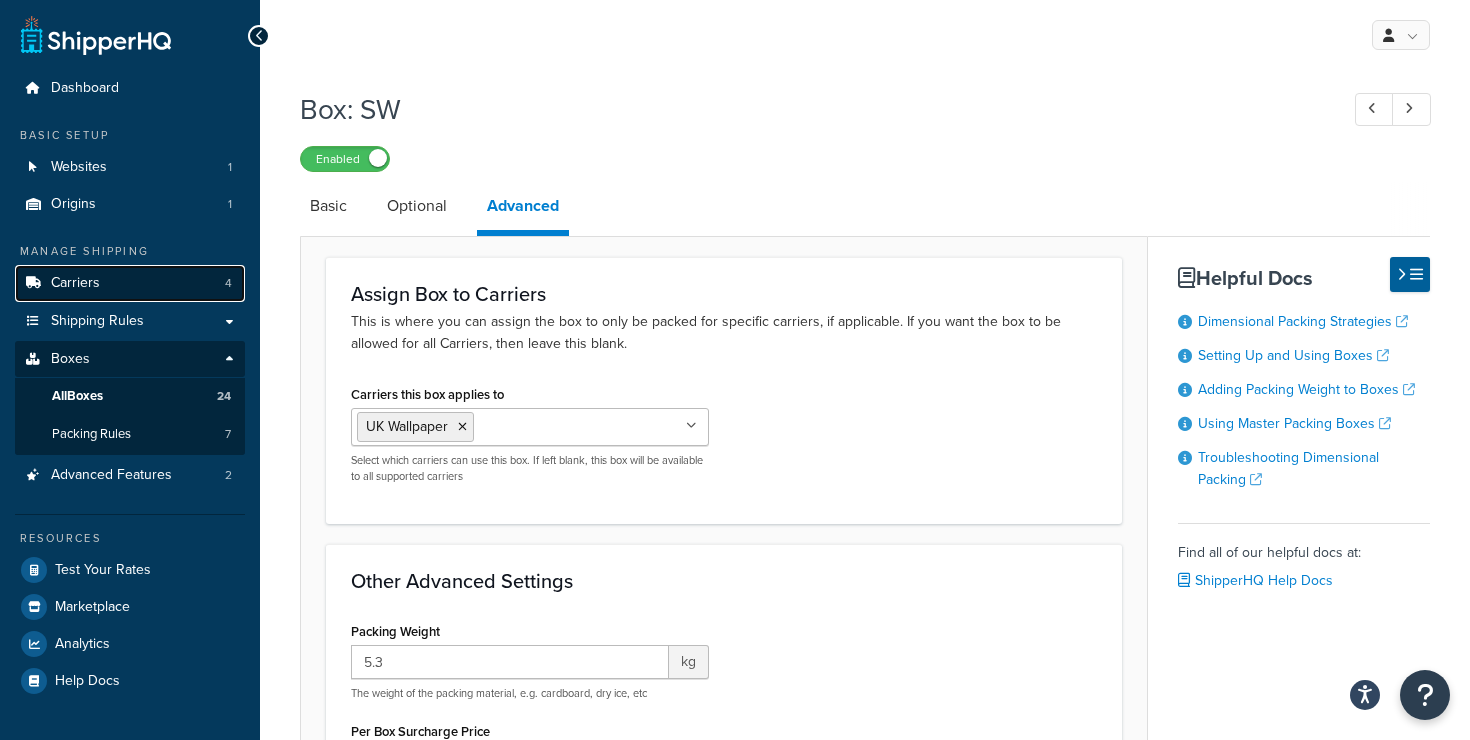 click on "Carriers 4" at bounding box center (130, 283) 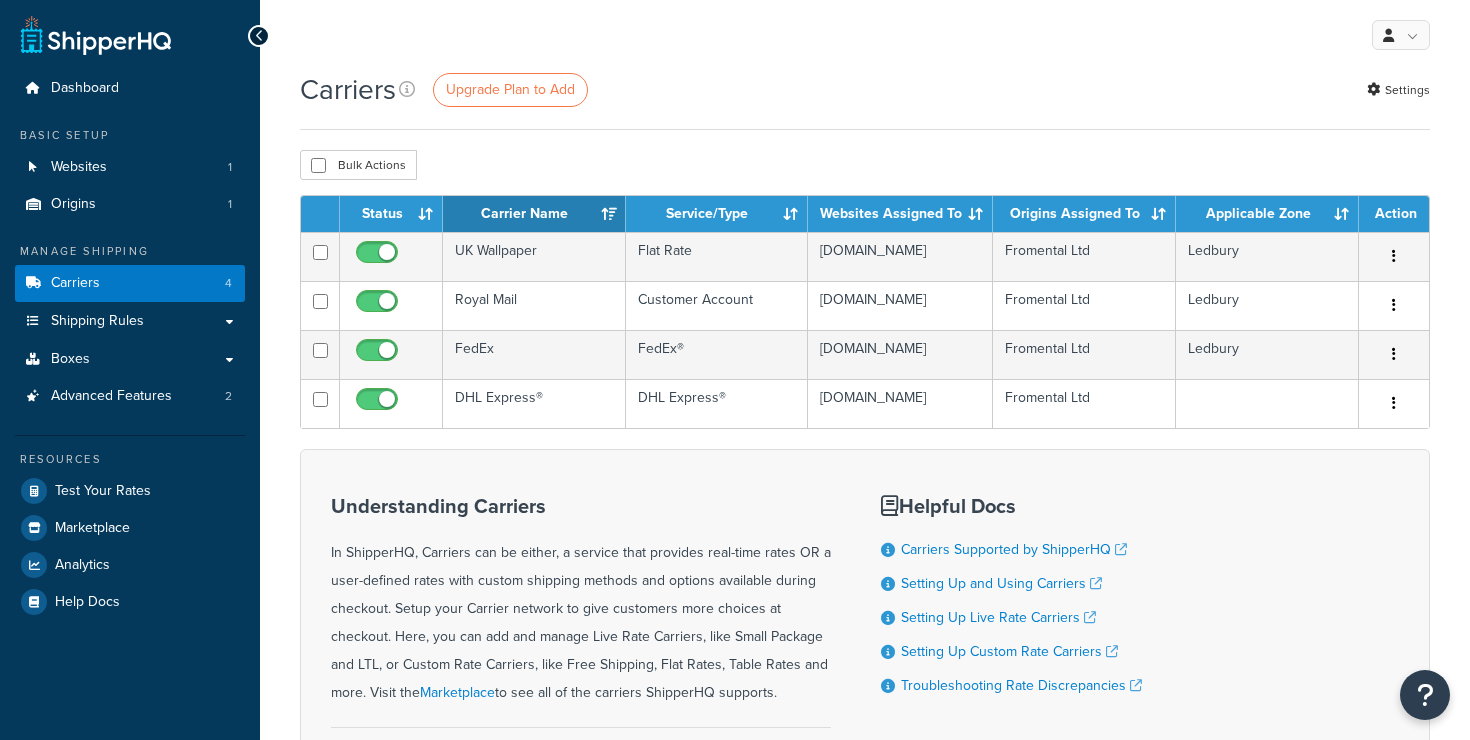 scroll, scrollTop: 0, scrollLeft: 0, axis: both 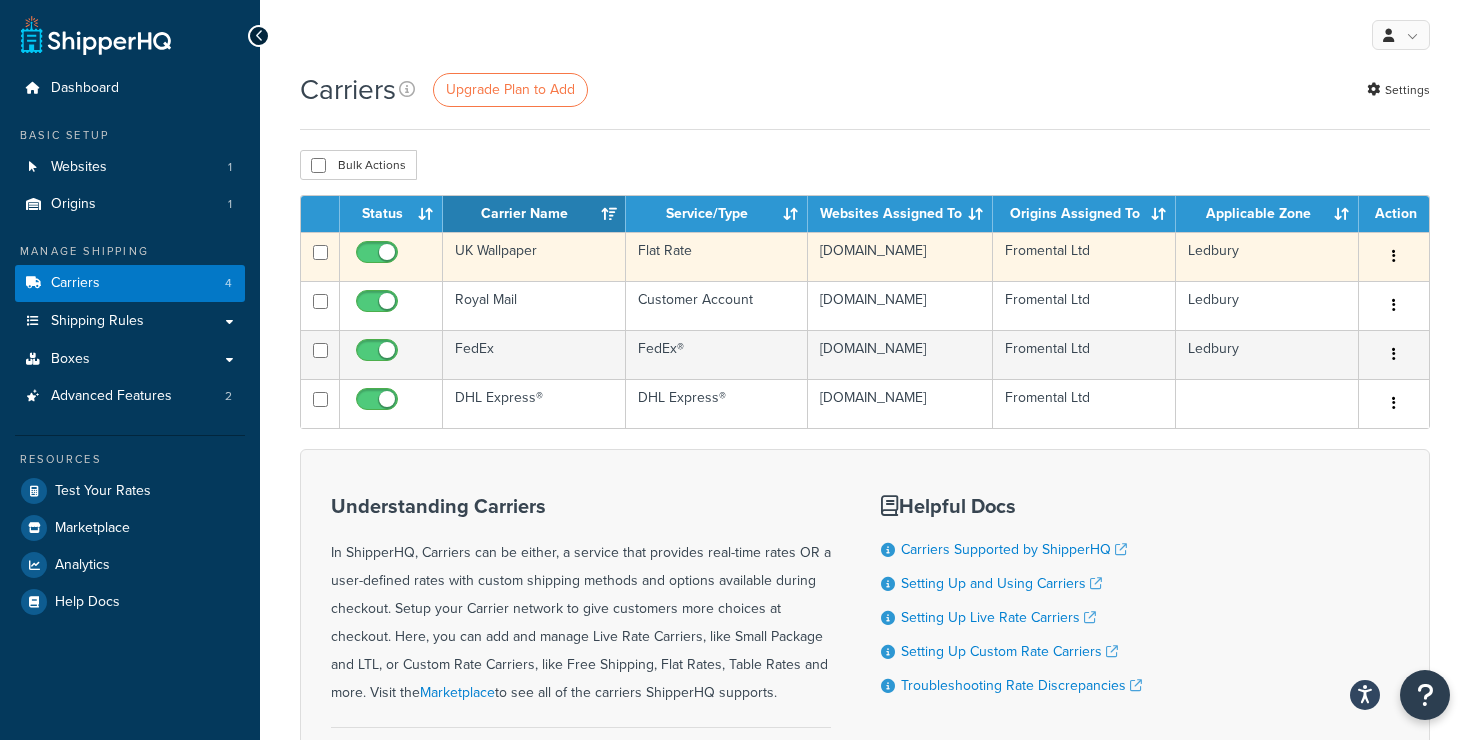 click on "UK Wallpaper" at bounding box center [534, 256] 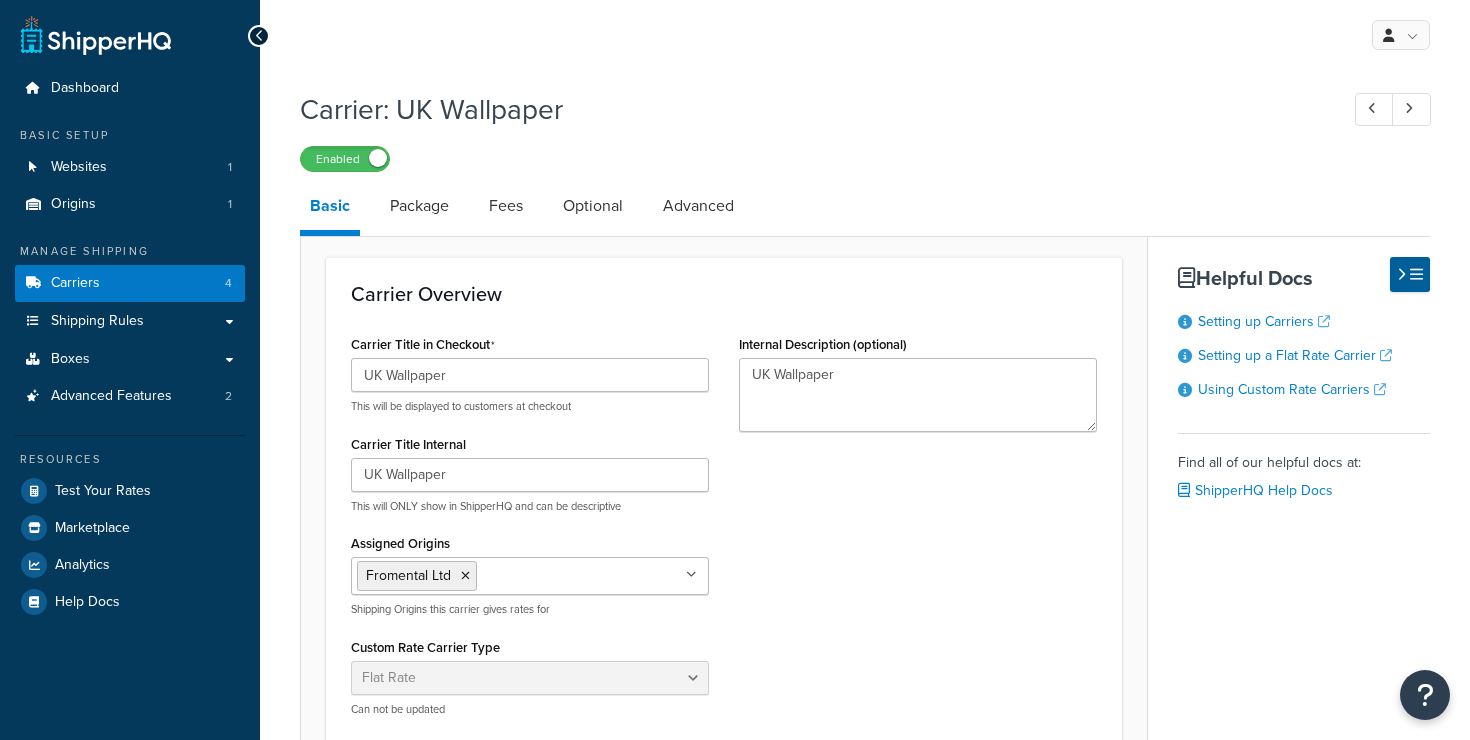 select on "flat" 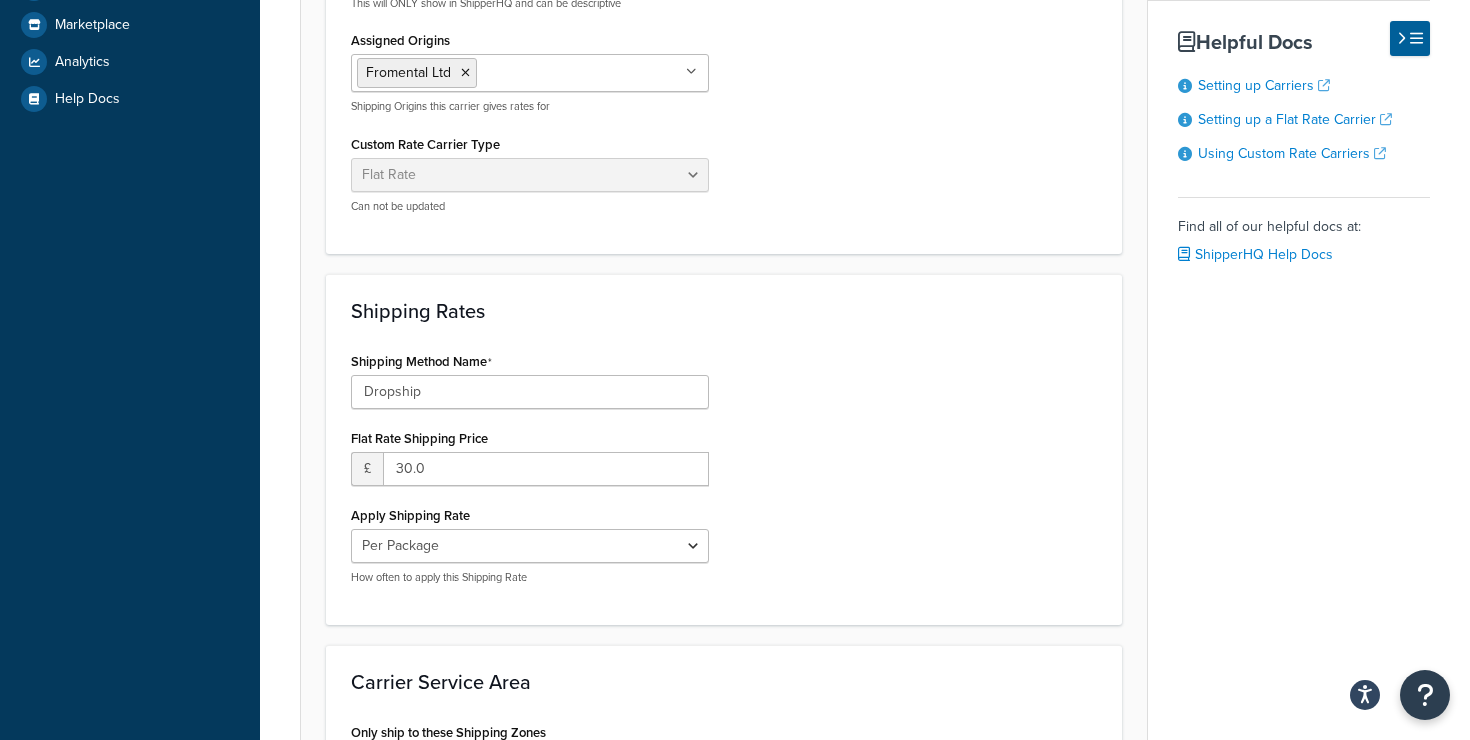 scroll, scrollTop: 521, scrollLeft: 0, axis: vertical 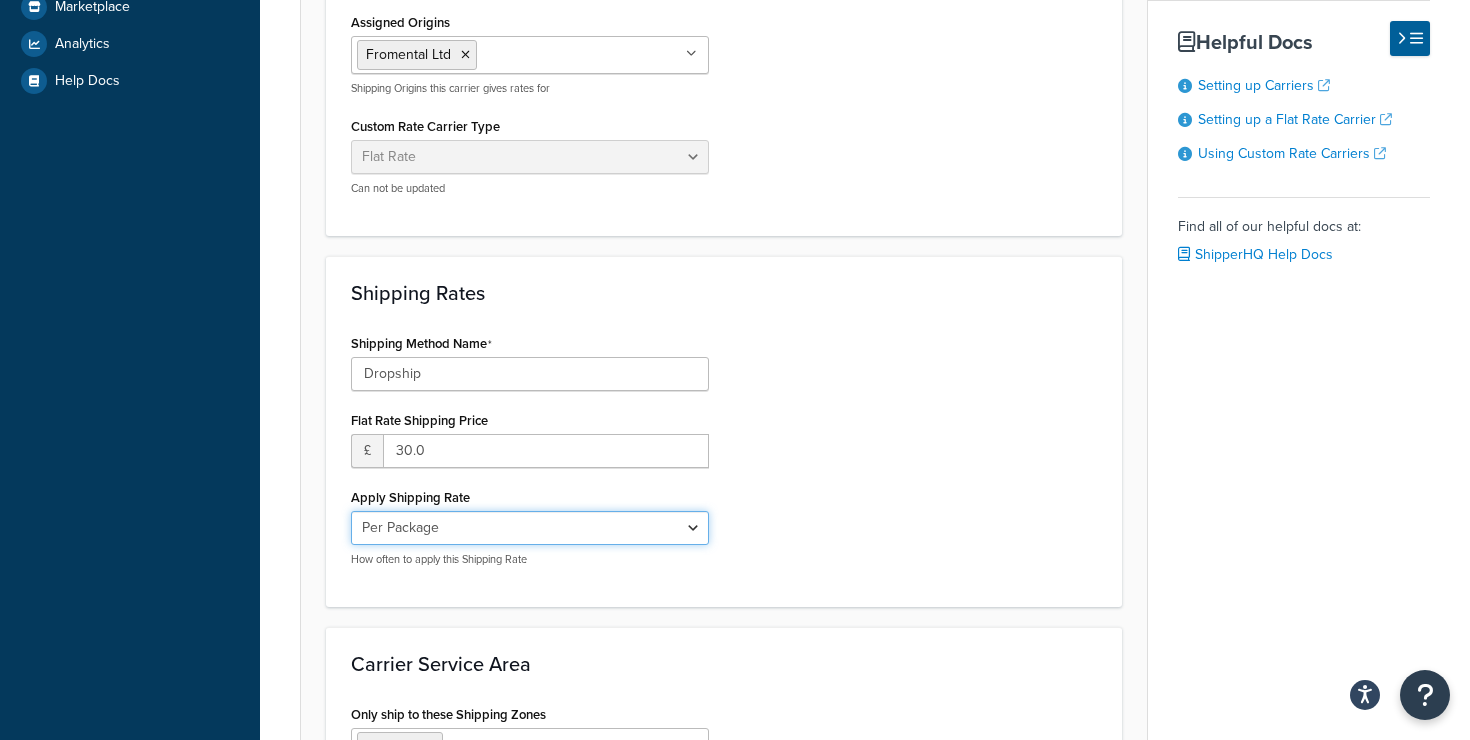 click on "Per Order  Per Item  Per Package" at bounding box center [530, 528] 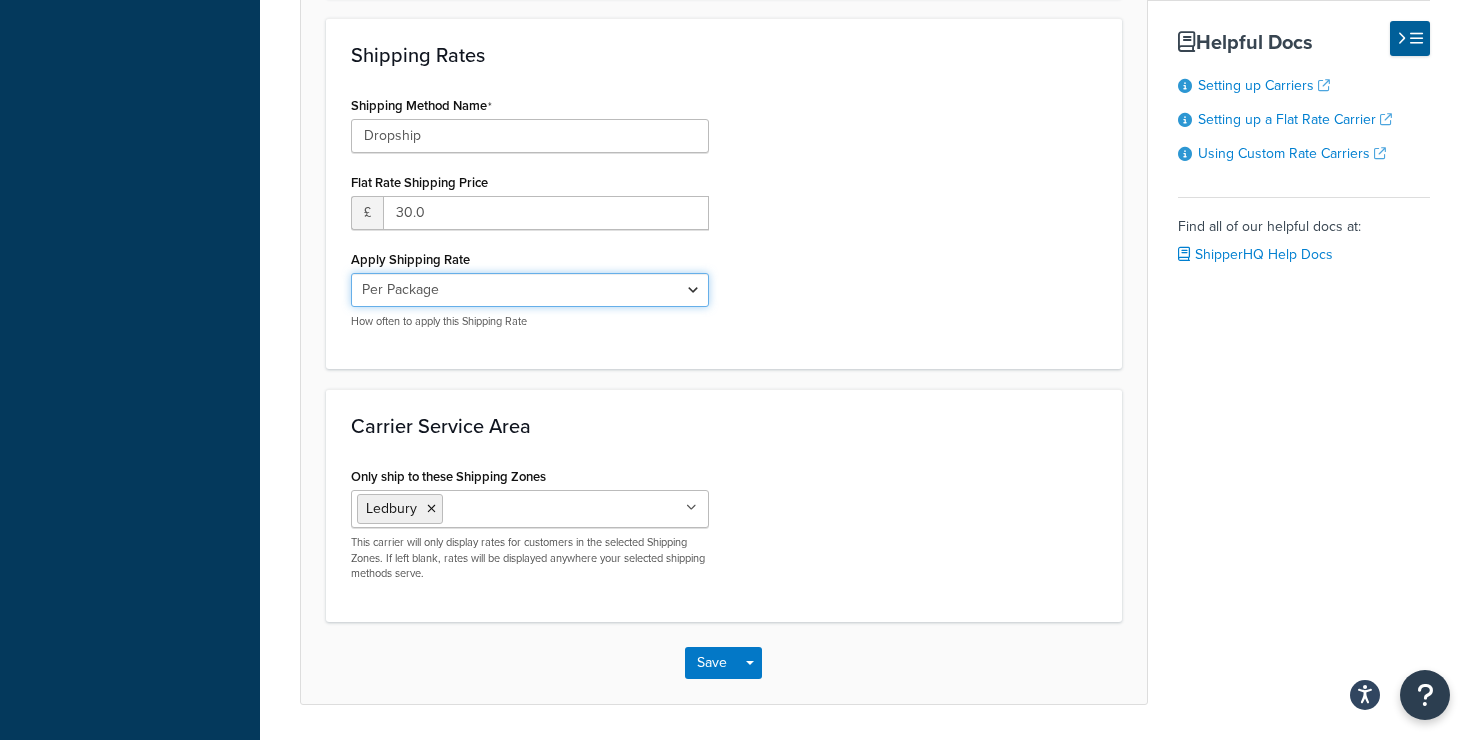 scroll, scrollTop: 762, scrollLeft: 0, axis: vertical 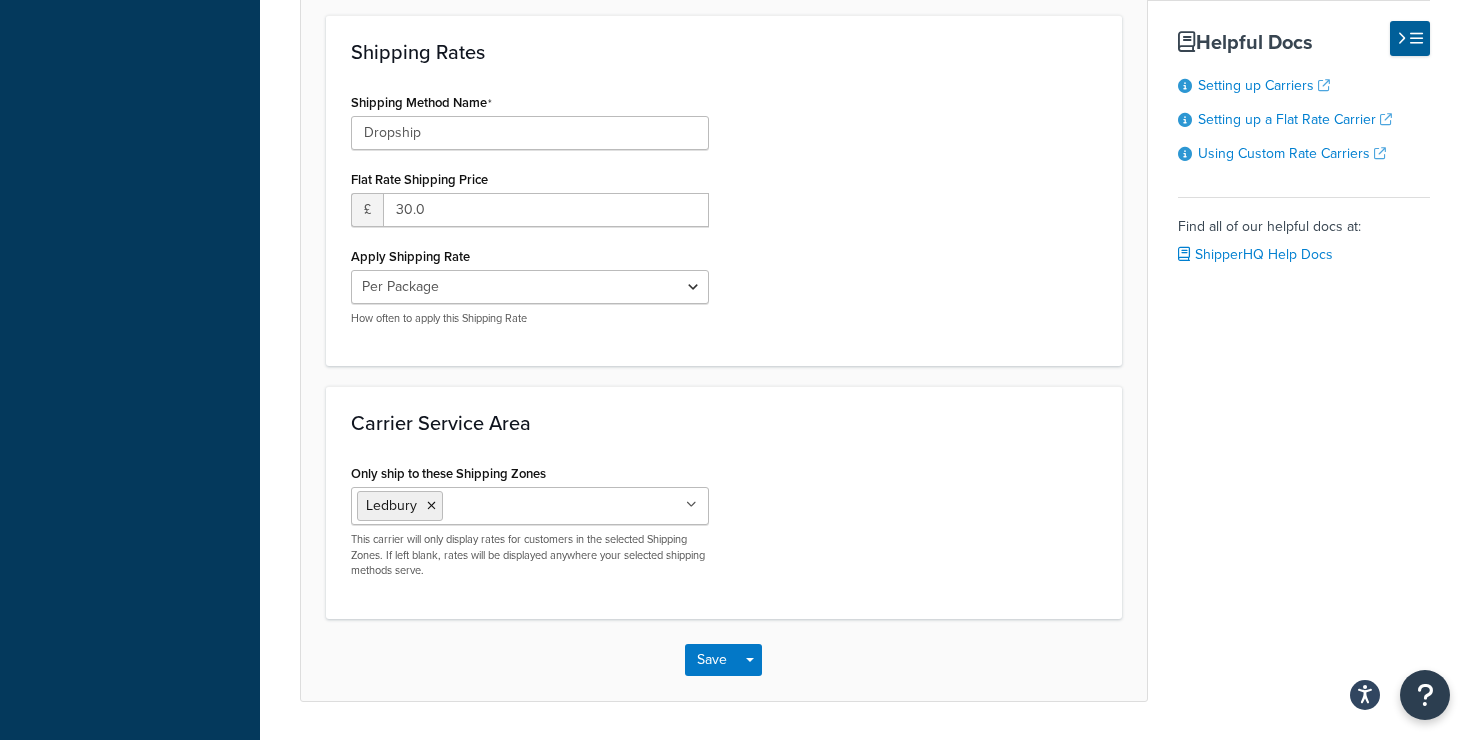 click on "Ledbury   [GEOGRAPHIC_DATA] 48 US APO US [GEOGRAPHIC_DATA] POBox Add New This carrier will only display rates for customers in the selected Shipping Zones. If left blank, rates will be displayed anywhere your selected shipping methods serve." at bounding box center (530, 532) 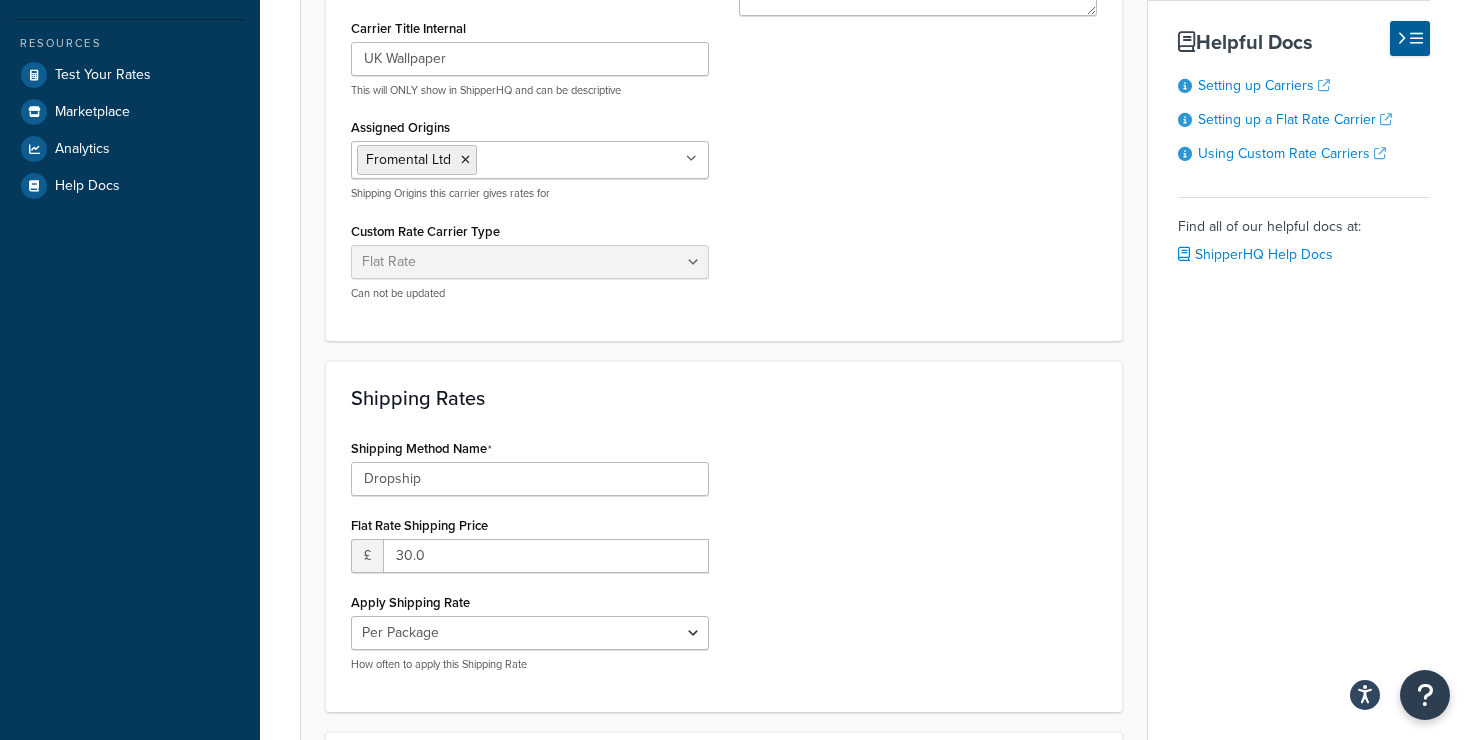 scroll, scrollTop: 0, scrollLeft: 0, axis: both 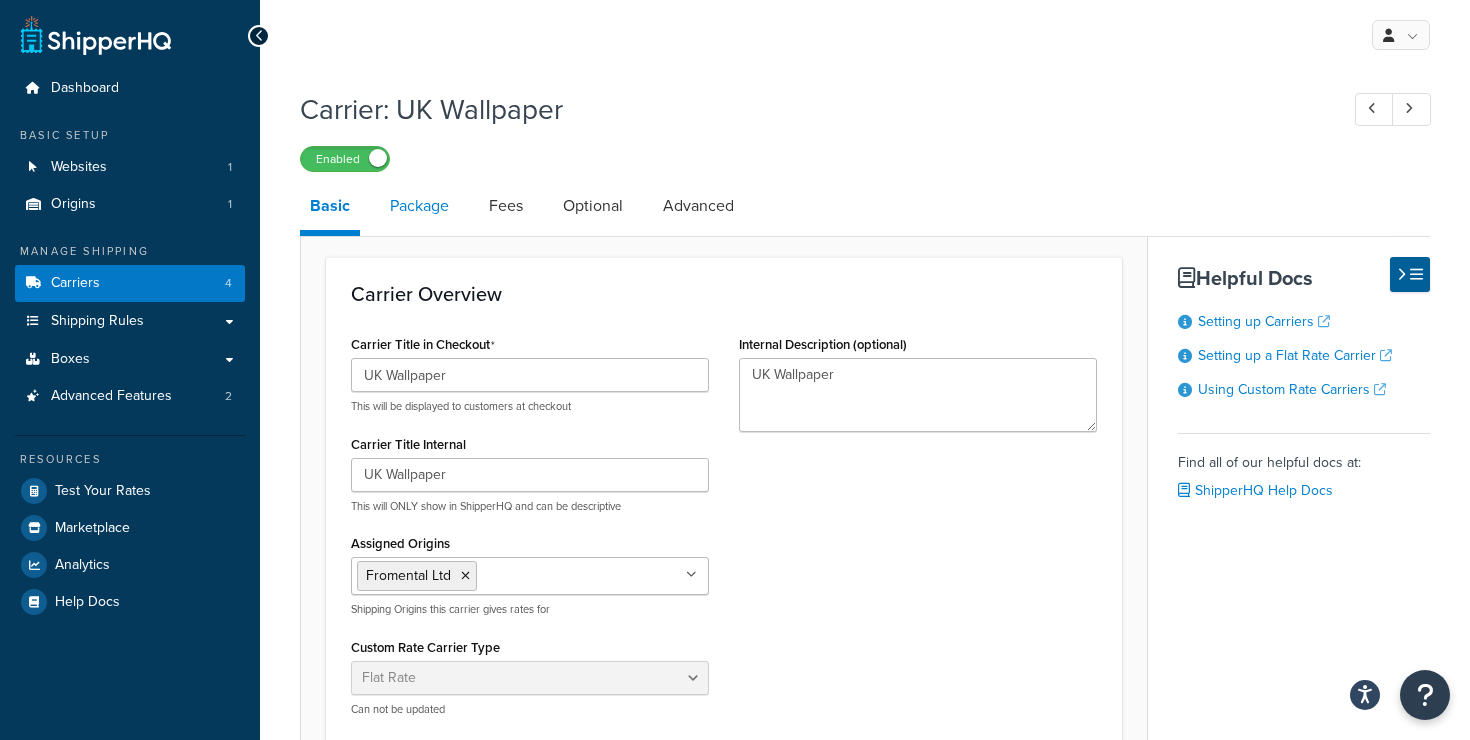 click on "Package" at bounding box center (419, 206) 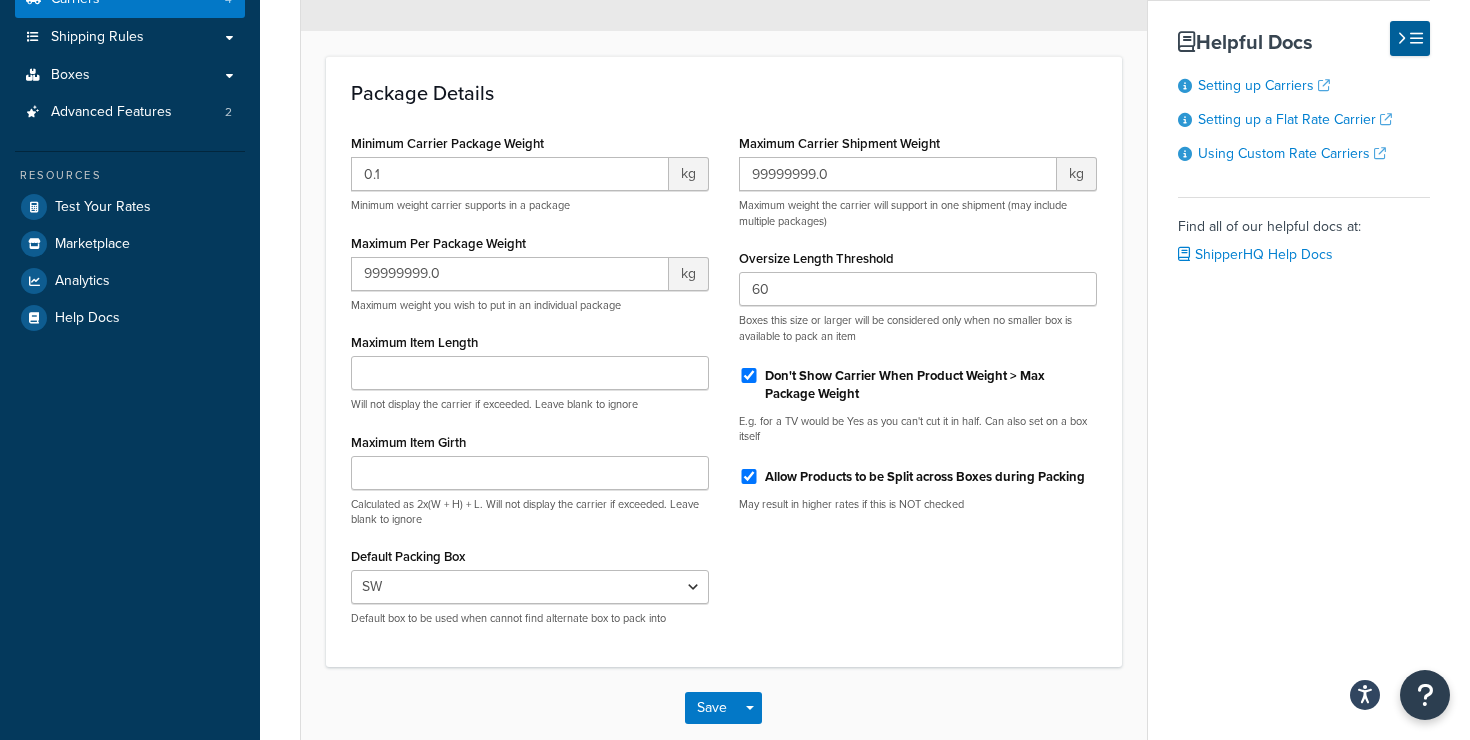 scroll, scrollTop: 279, scrollLeft: 0, axis: vertical 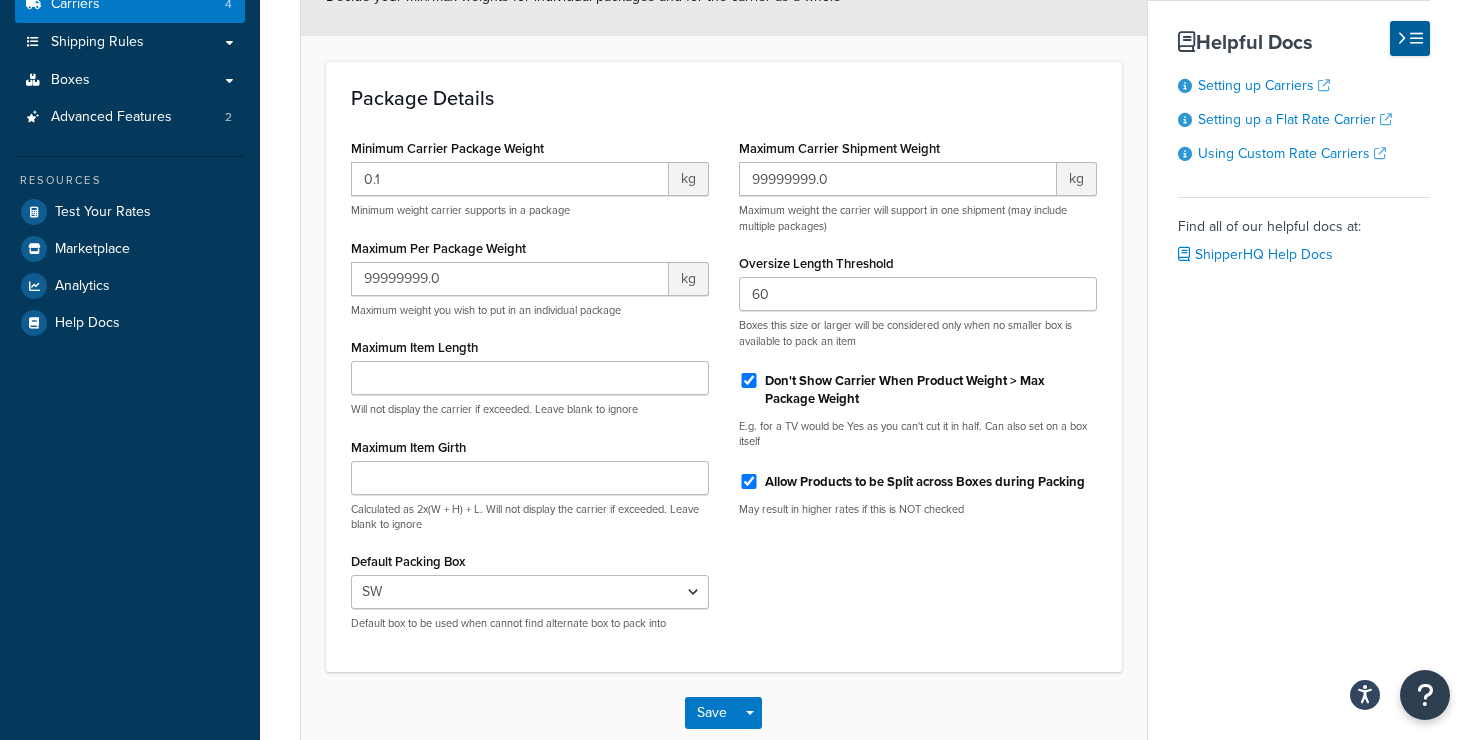 click on "Allow Products to be Split across Boxes during Packing" at bounding box center (925, 482) 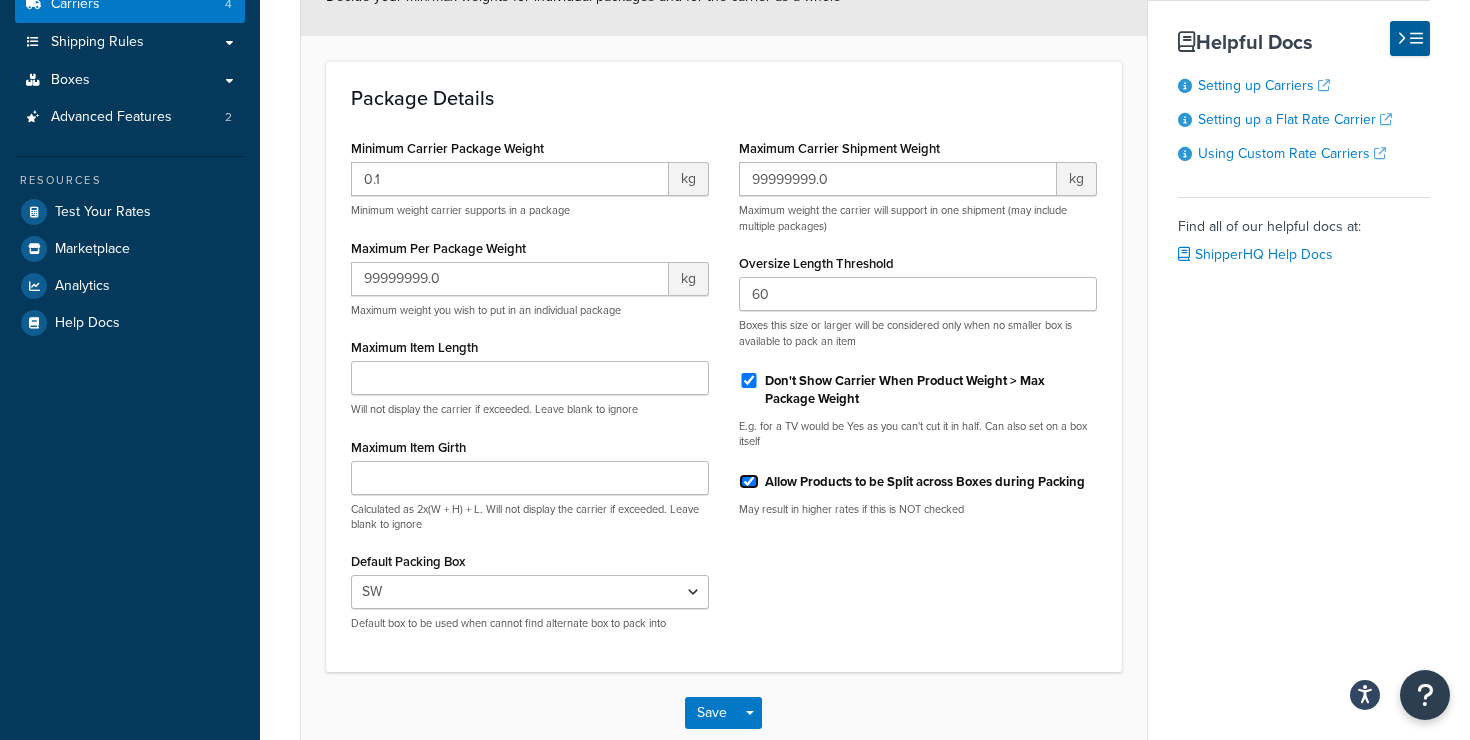 click on "Allow Products to be Split across Boxes during Packing" at bounding box center (749, 481) 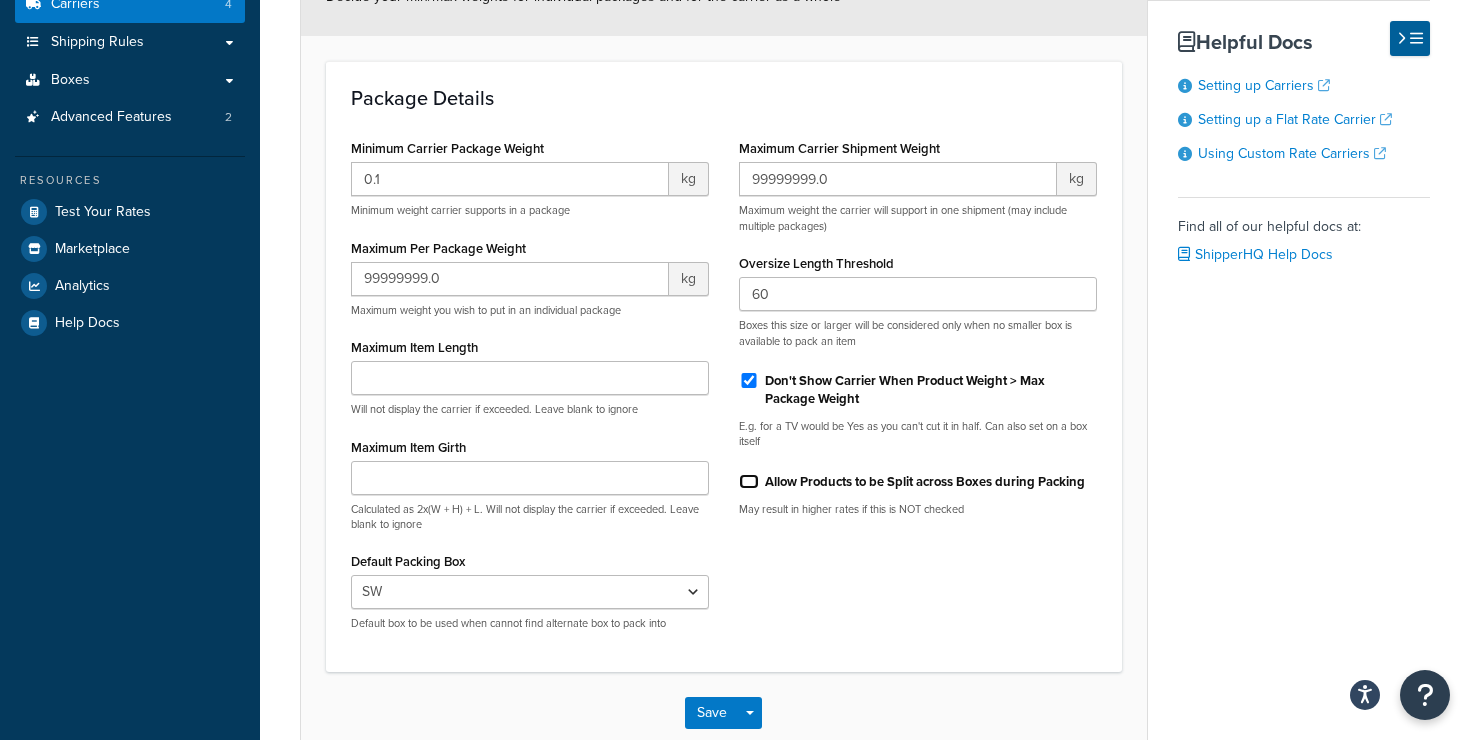 checkbox on "false" 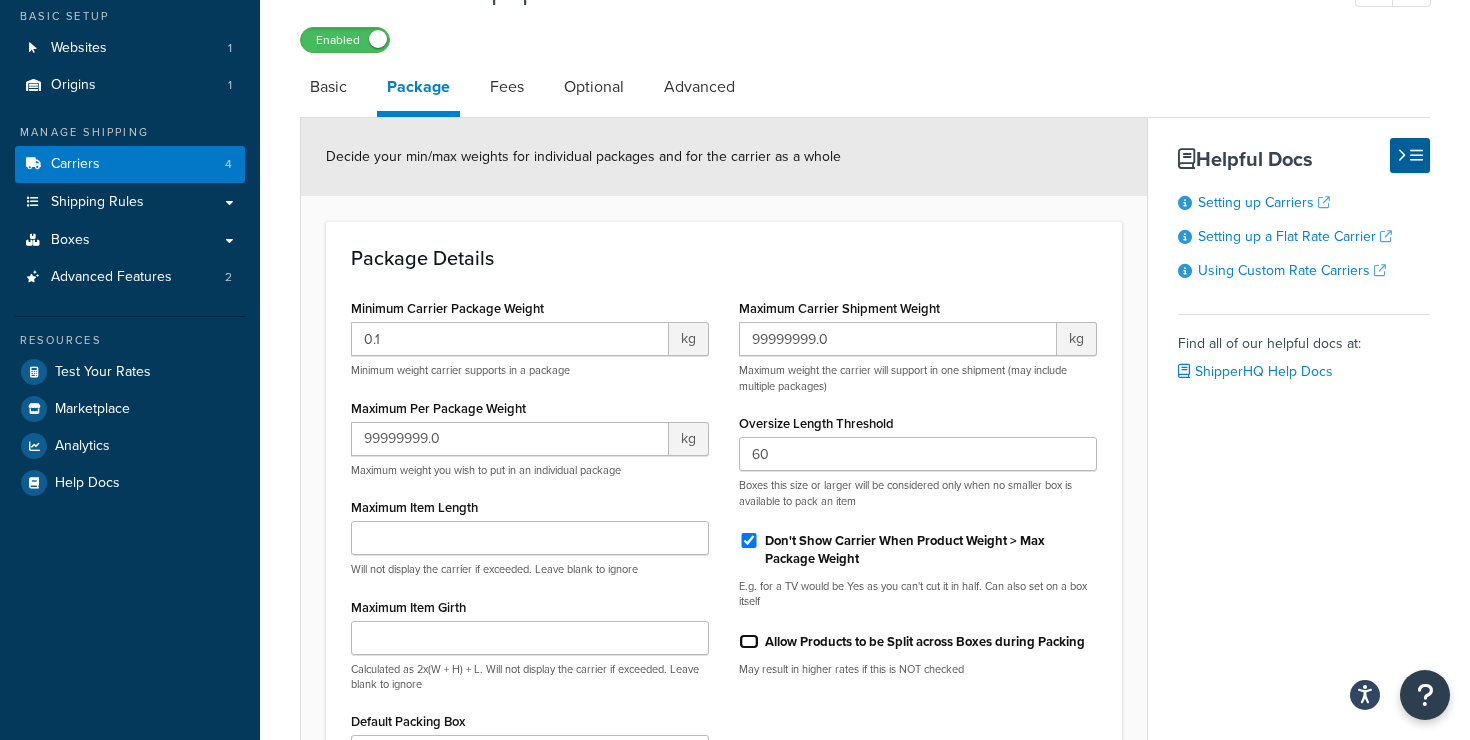 scroll, scrollTop: 0, scrollLeft: 0, axis: both 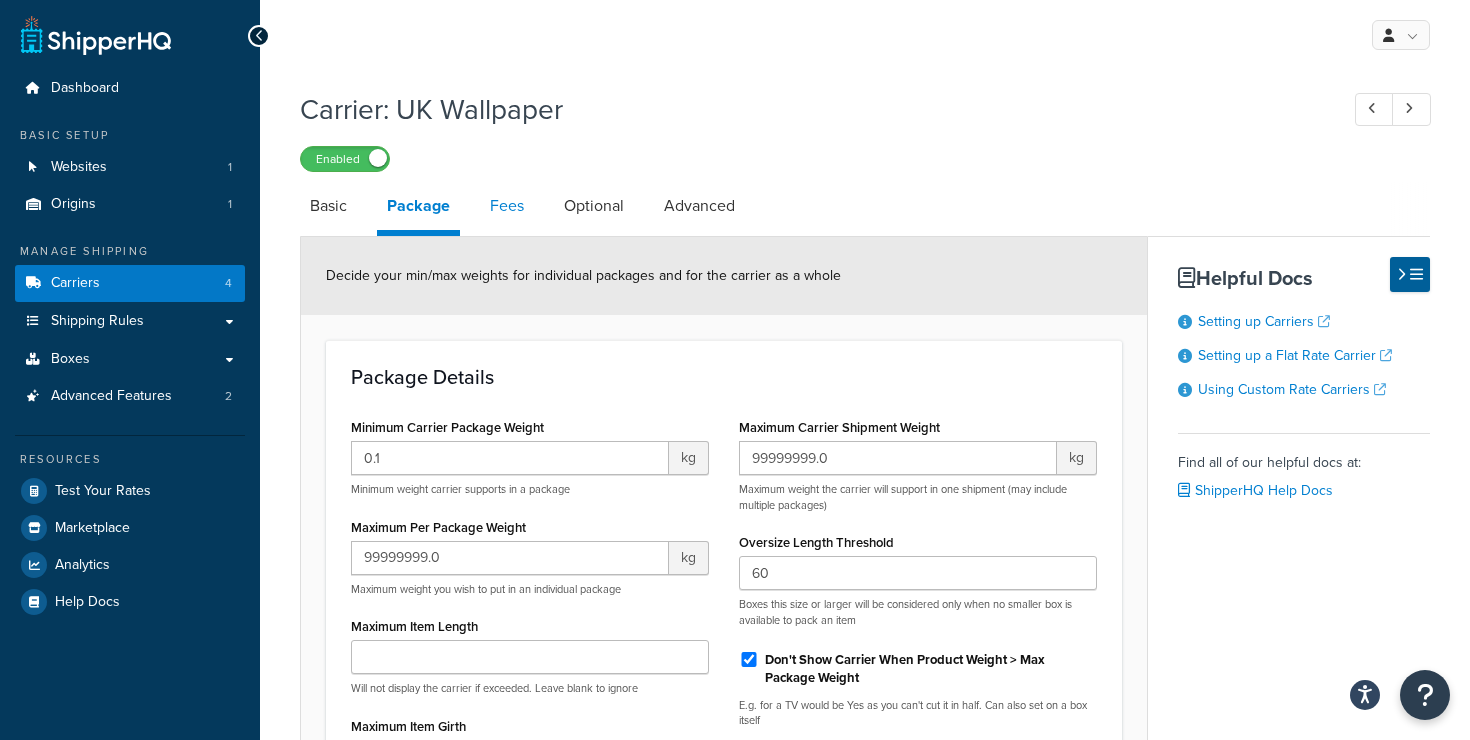click on "Fees" at bounding box center [507, 206] 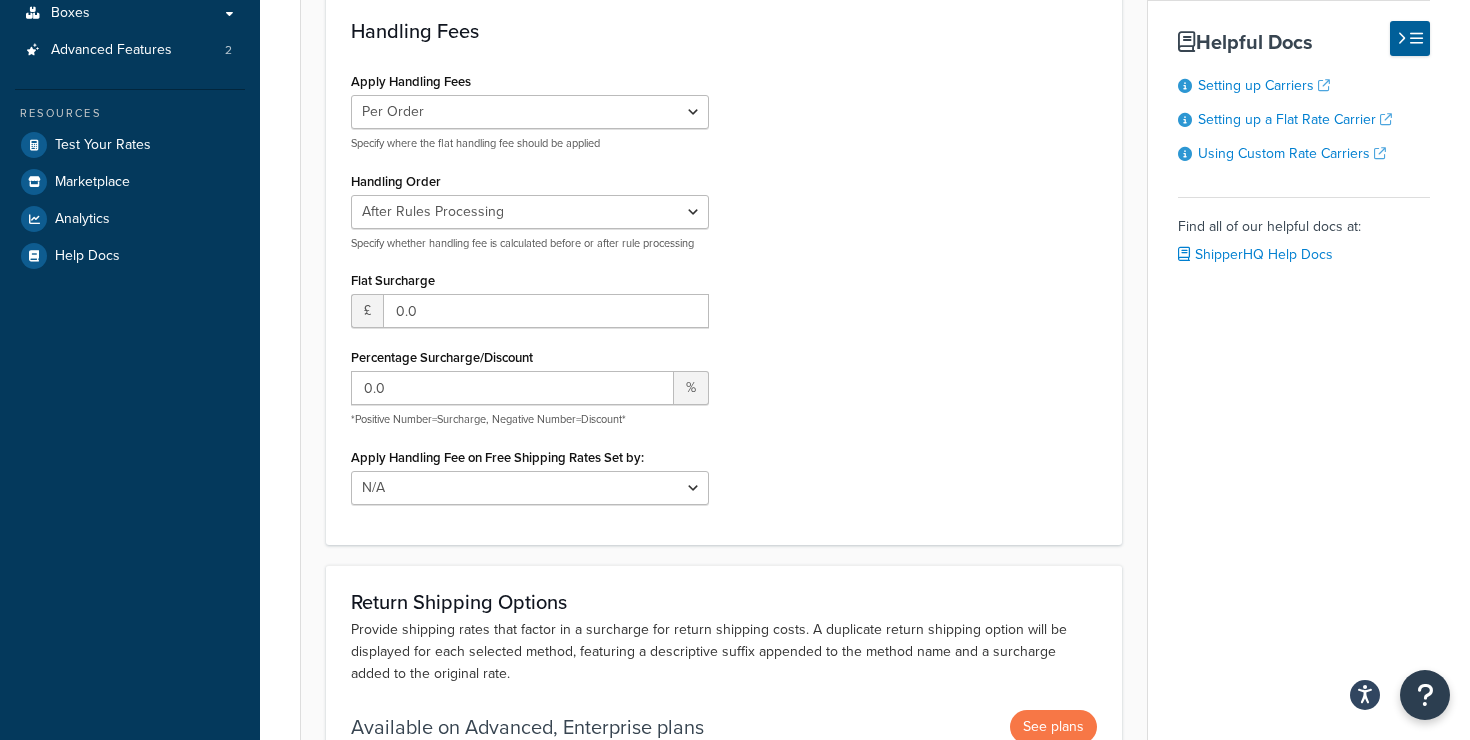 scroll, scrollTop: 355, scrollLeft: 0, axis: vertical 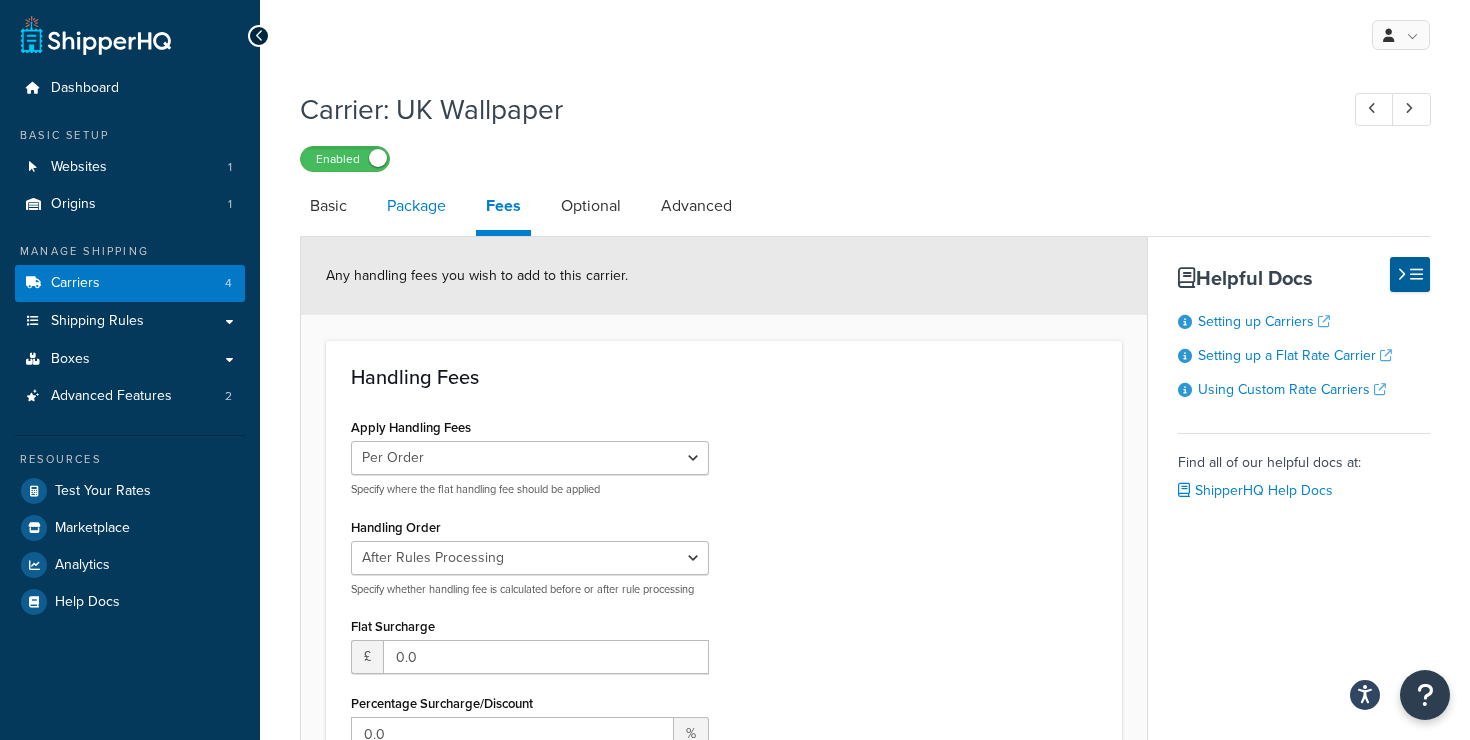 click on "Package" at bounding box center (416, 206) 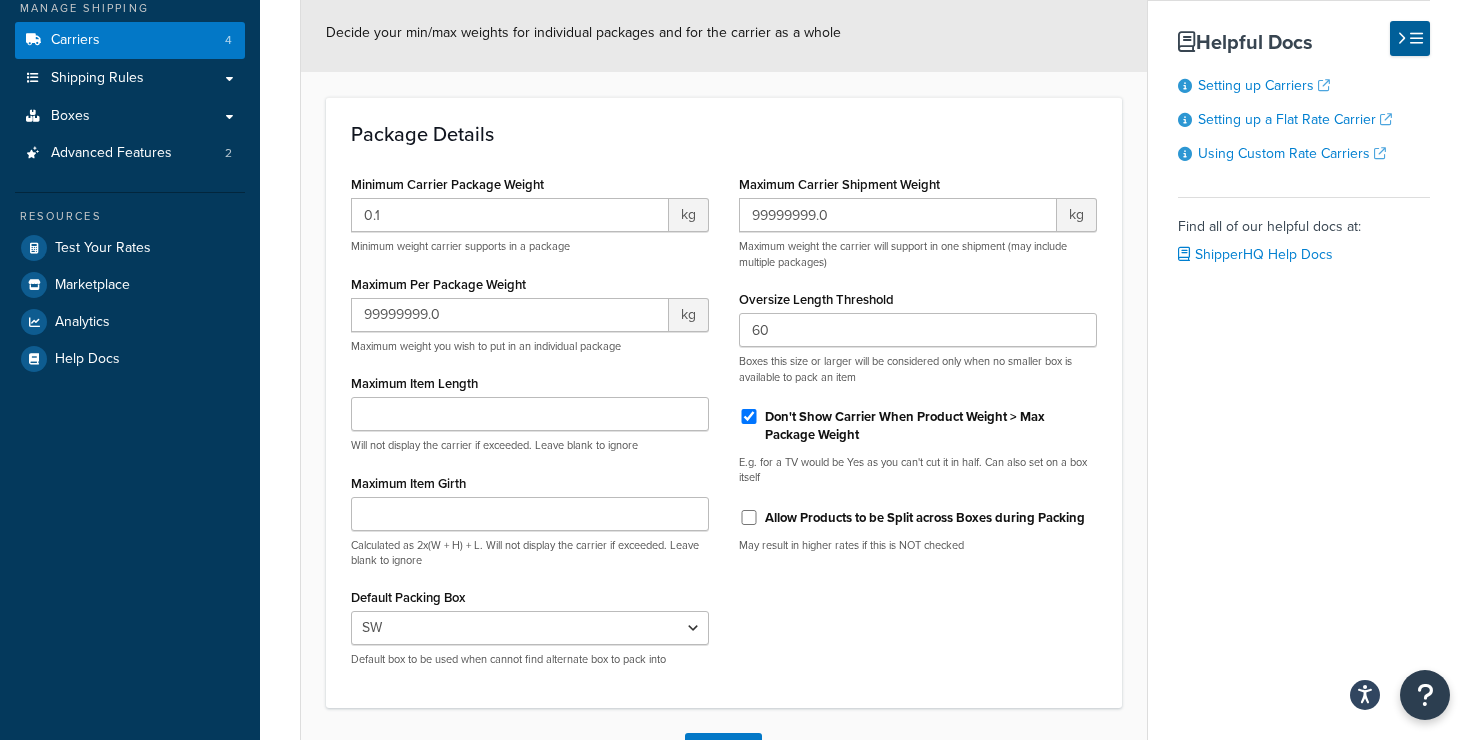 scroll, scrollTop: 294, scrollLeft: 0, axis: vertical 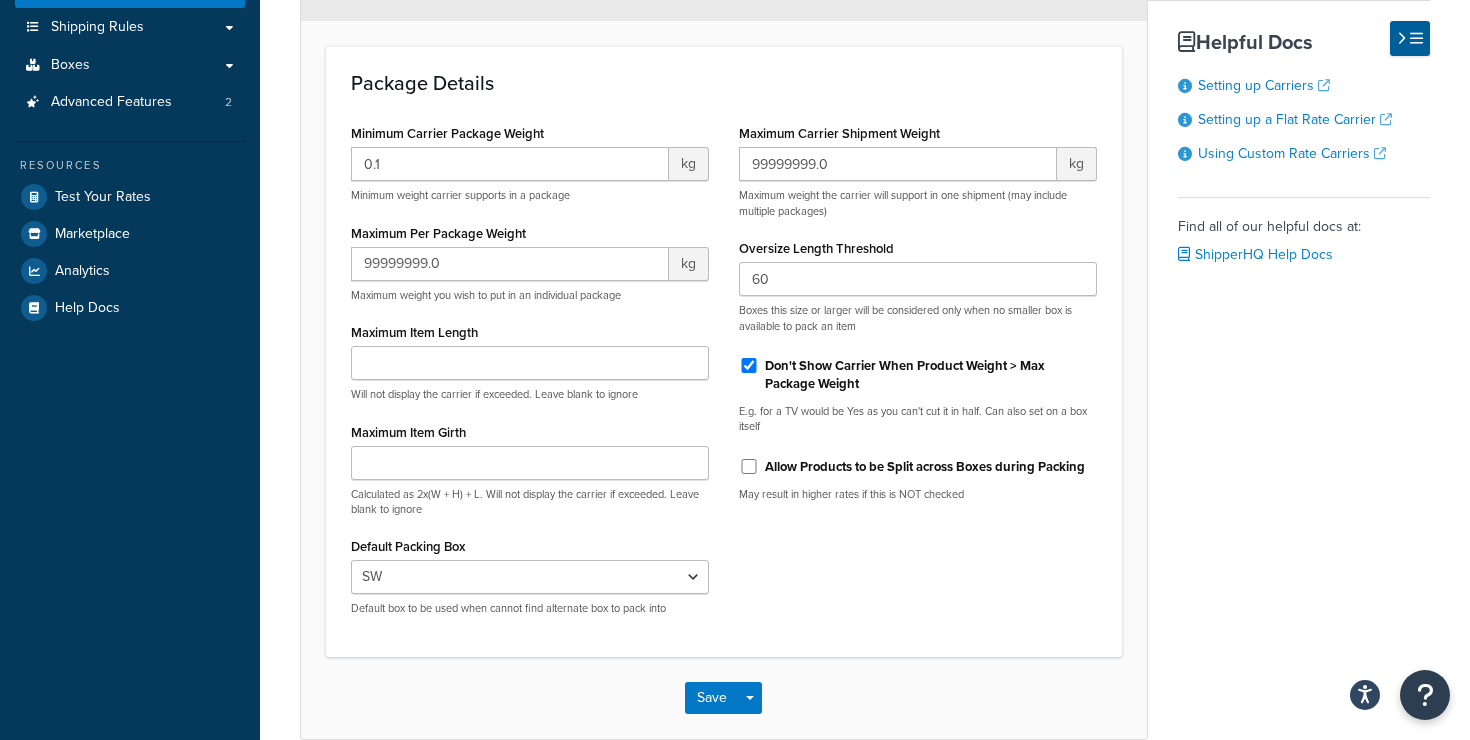 click on "Allow Products to be Split across Boxes during Packing" at bounding box center [918, 465] 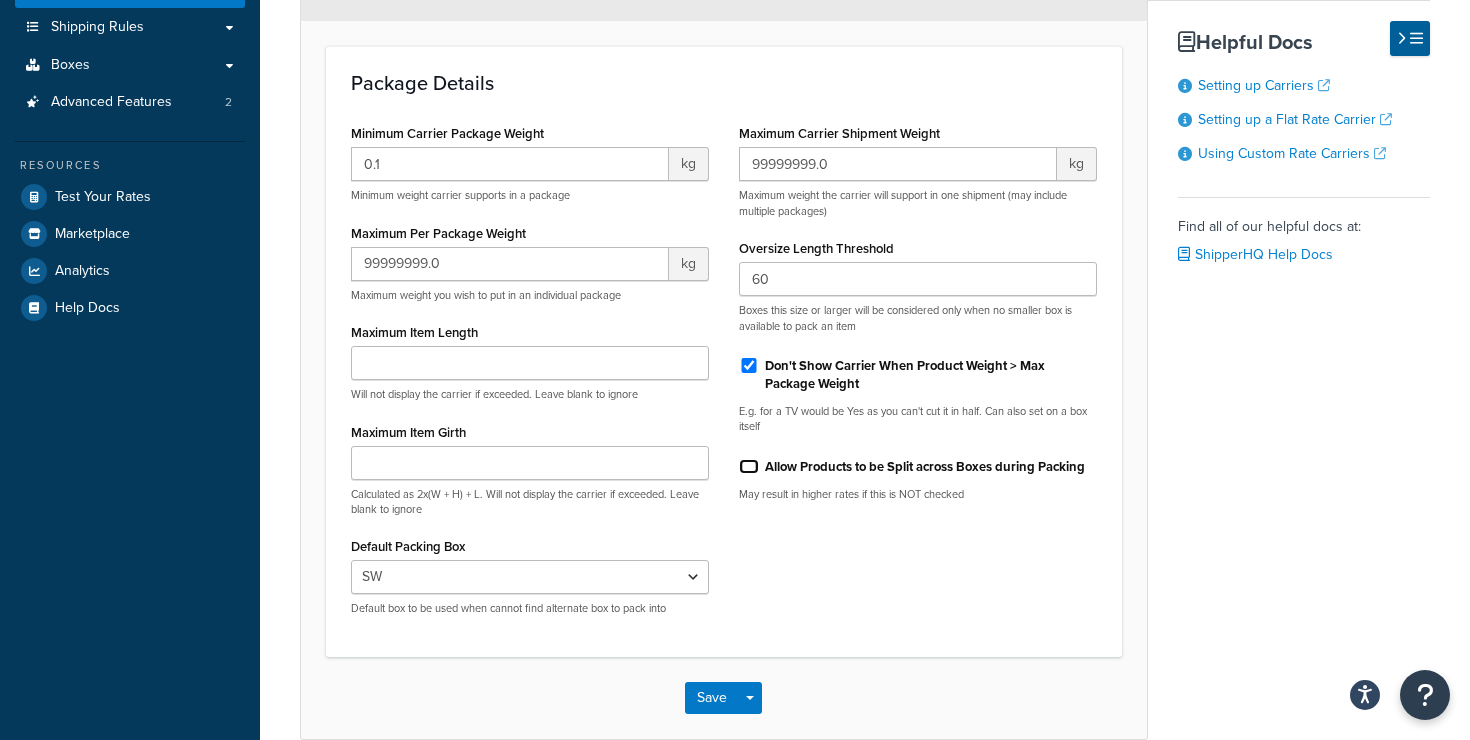 click on "Allow Products to be Split across Boxes during Packing" at bounding box center [749, 466] 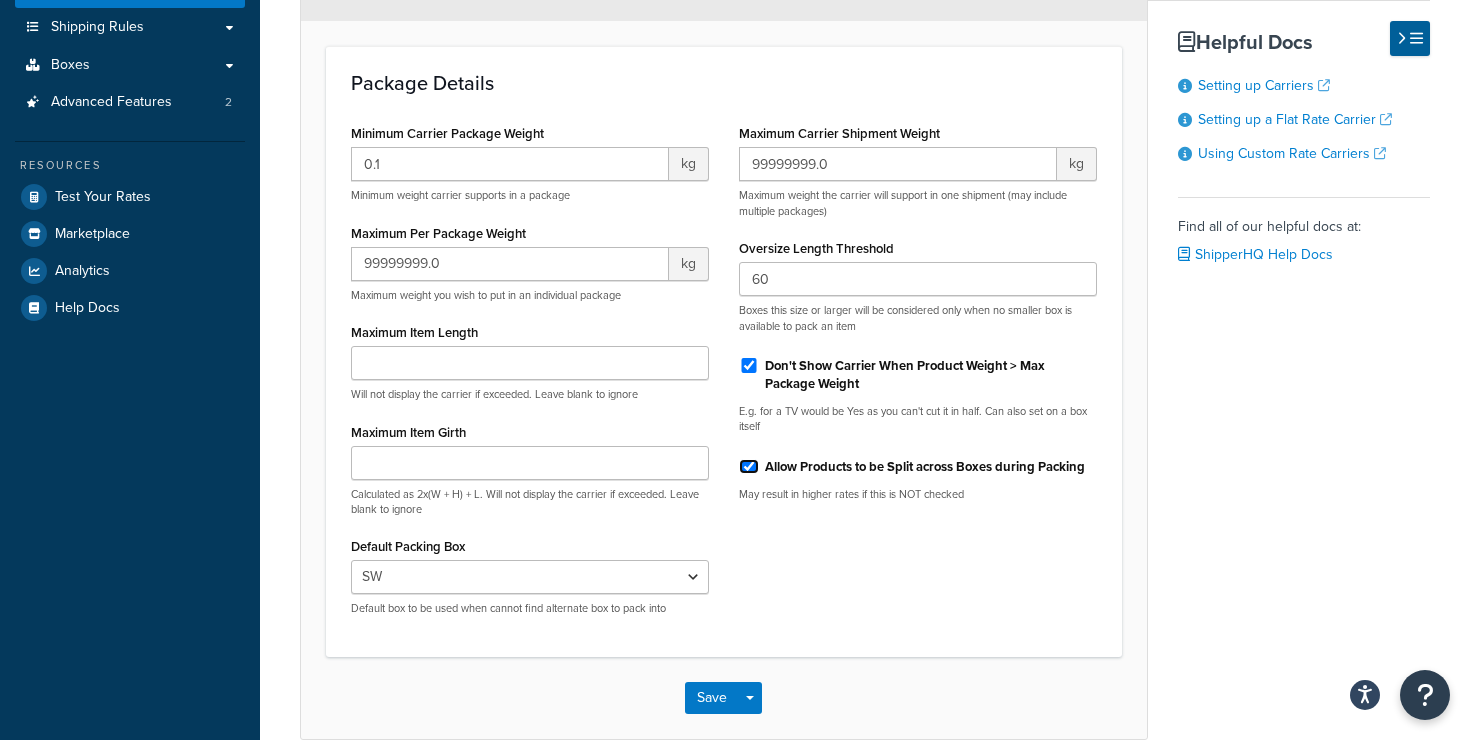 checkbox on "true" 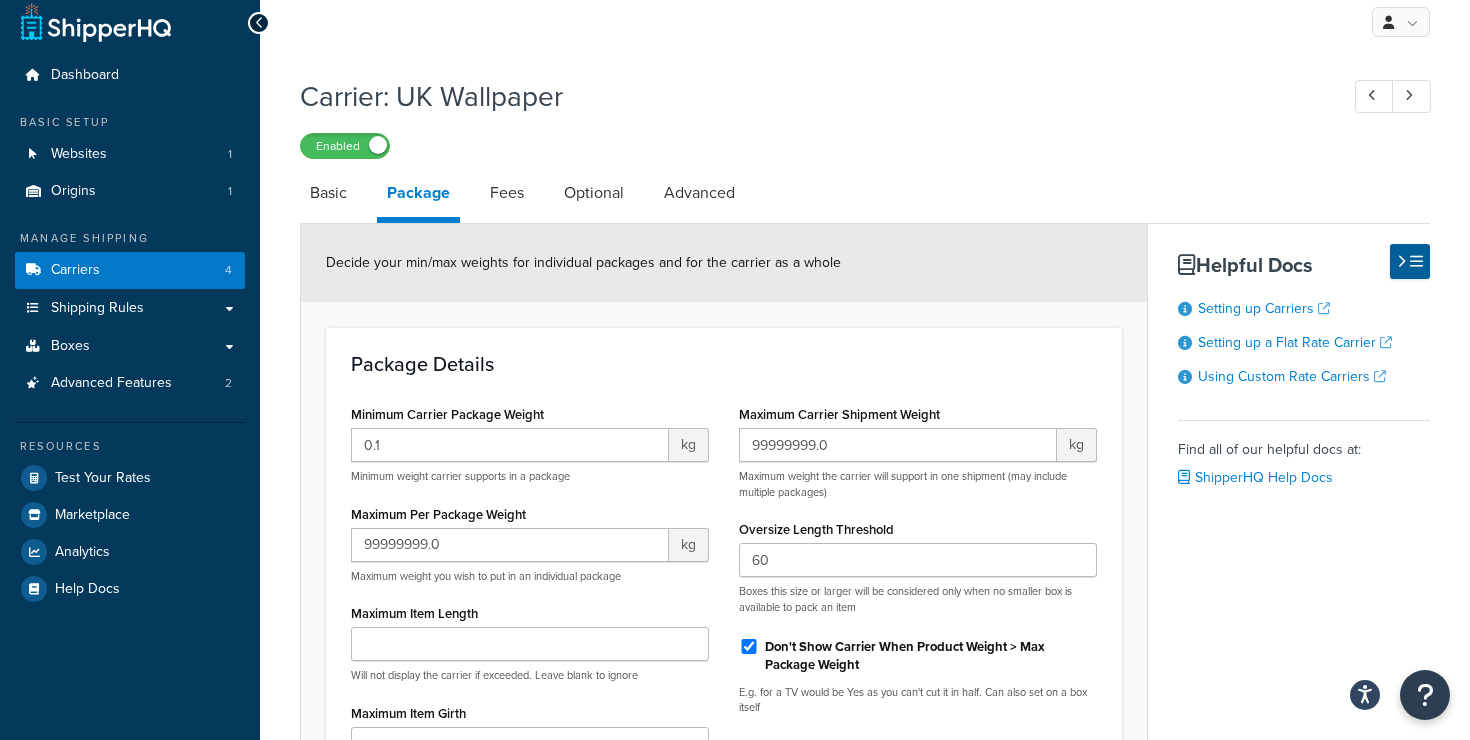 scroll, scrollTop: 0, scrollLeft: 0, axis: both 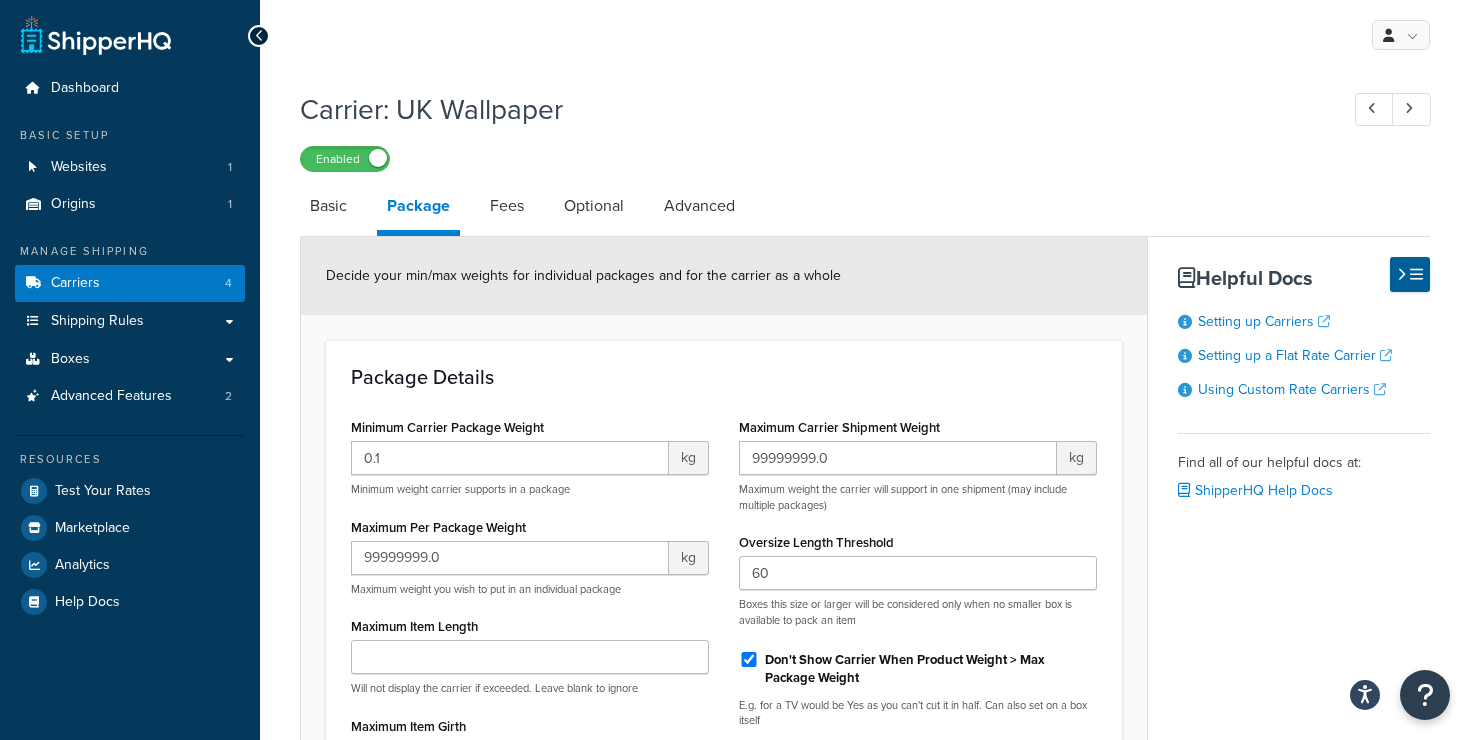 click on "Fees" at bounding box center [517, 206] 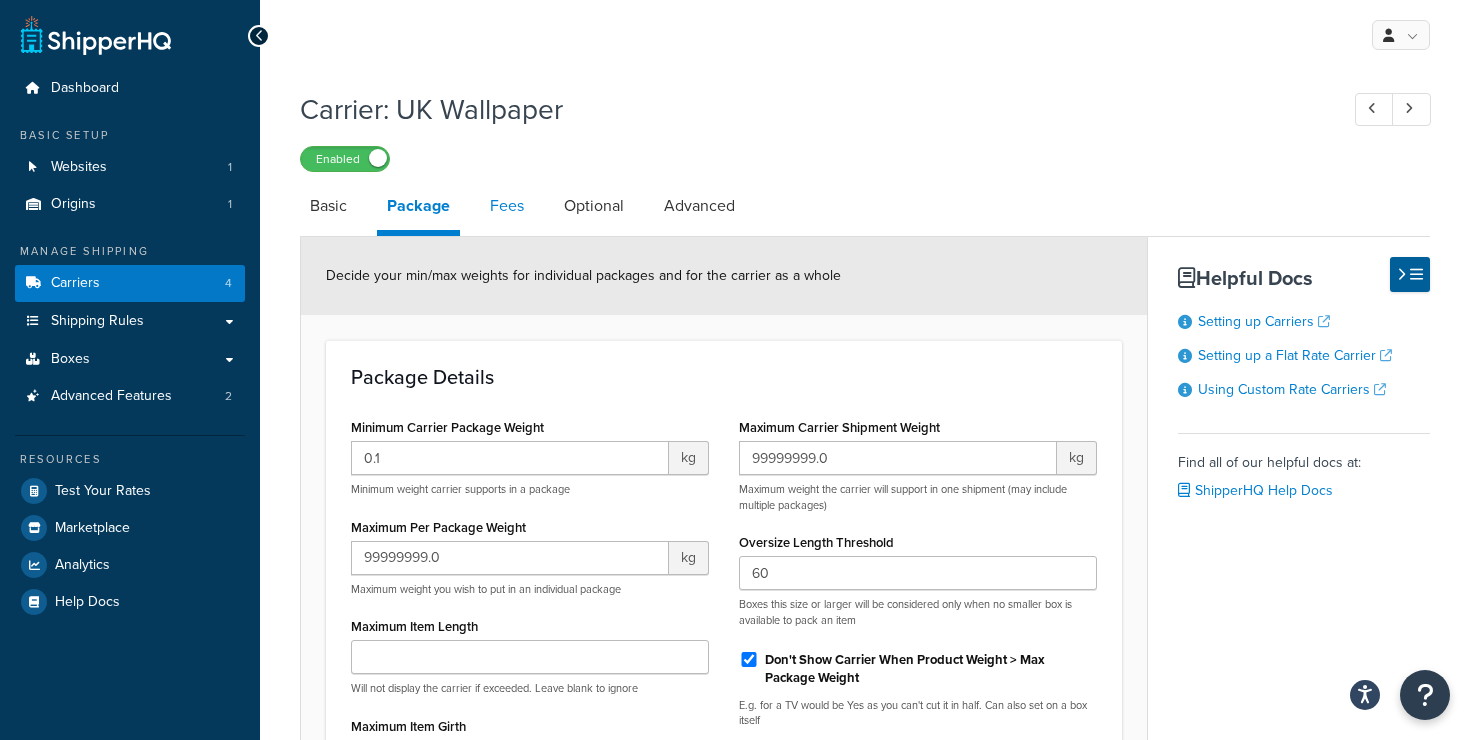 click on "Fees" at bounding box center [507, 206] 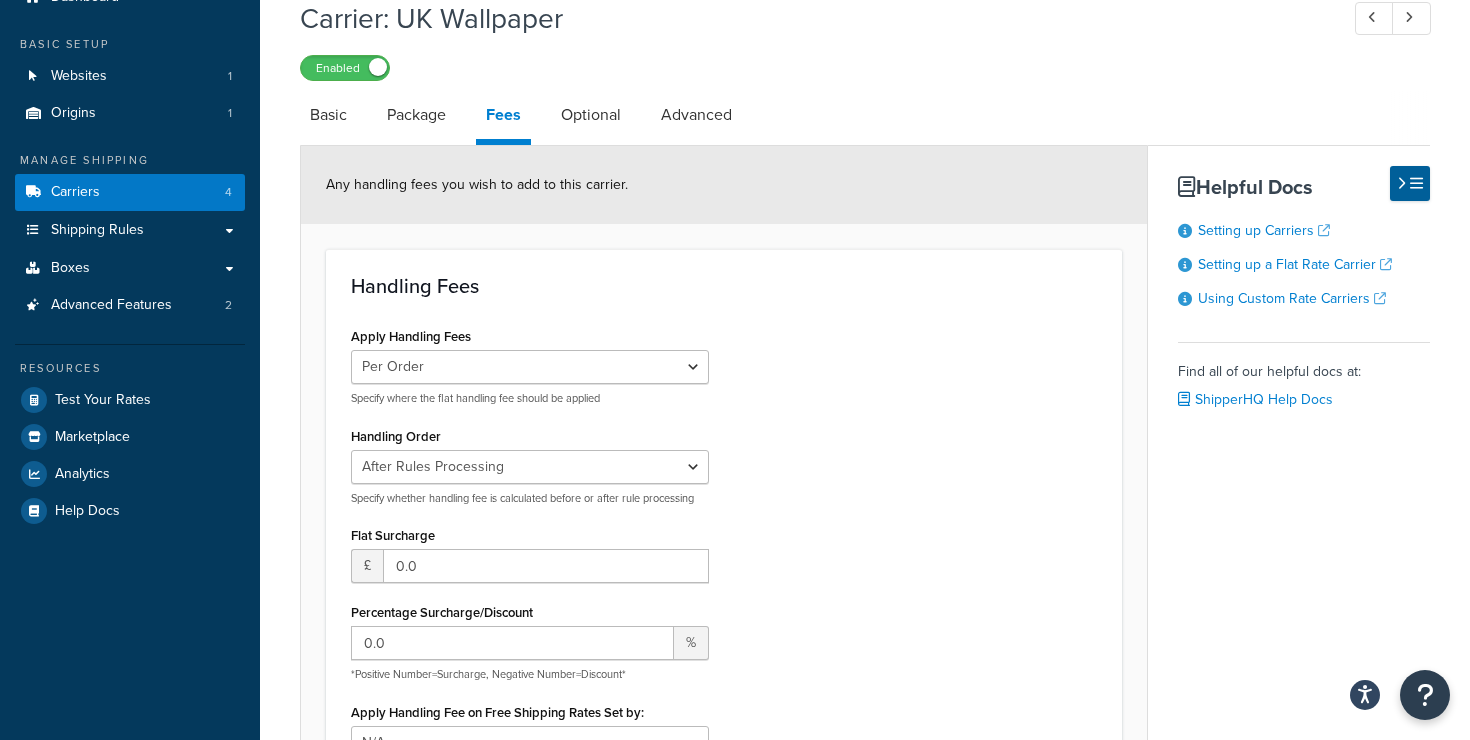 scroll, scrollTop: 82, scrollLeft: 0, axis: vertical 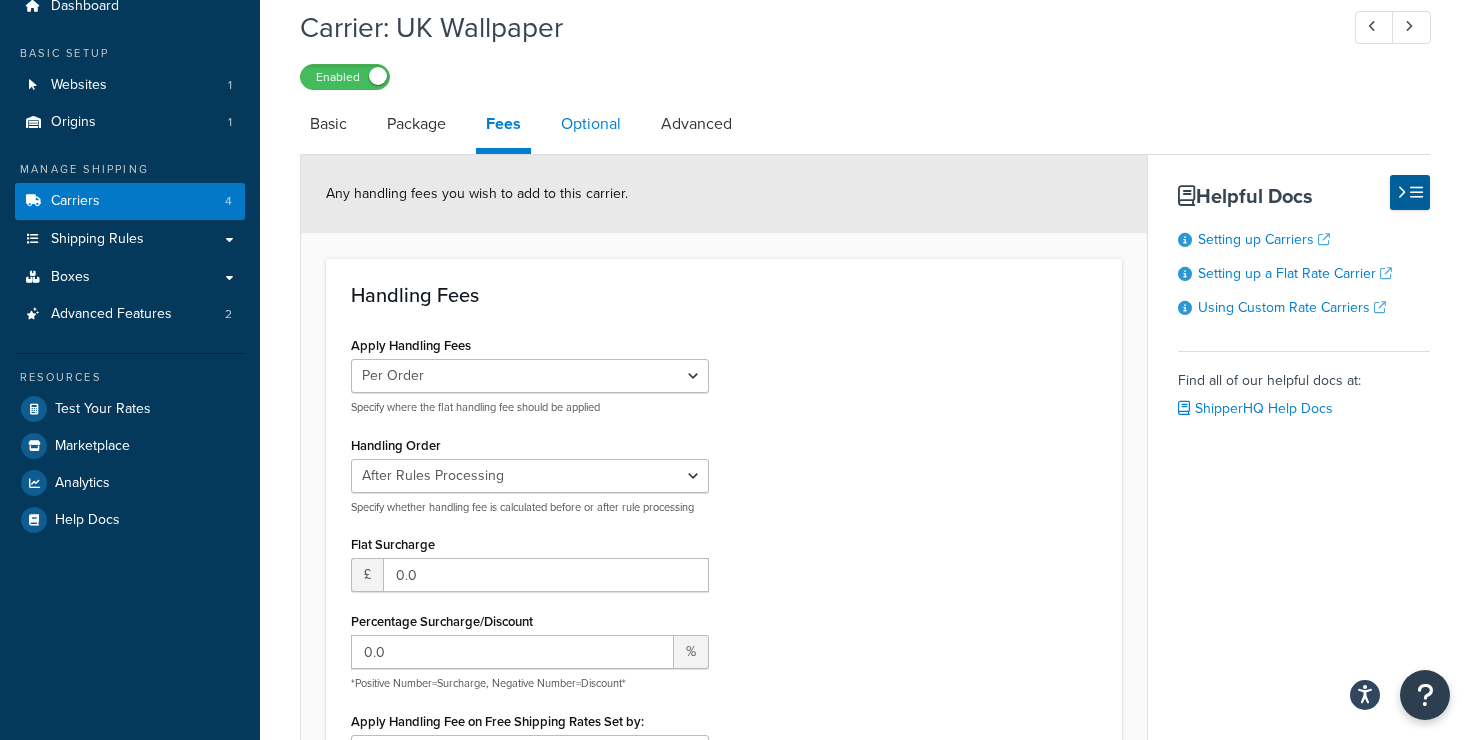 click on "Optional" at bounding box center (591, 124) 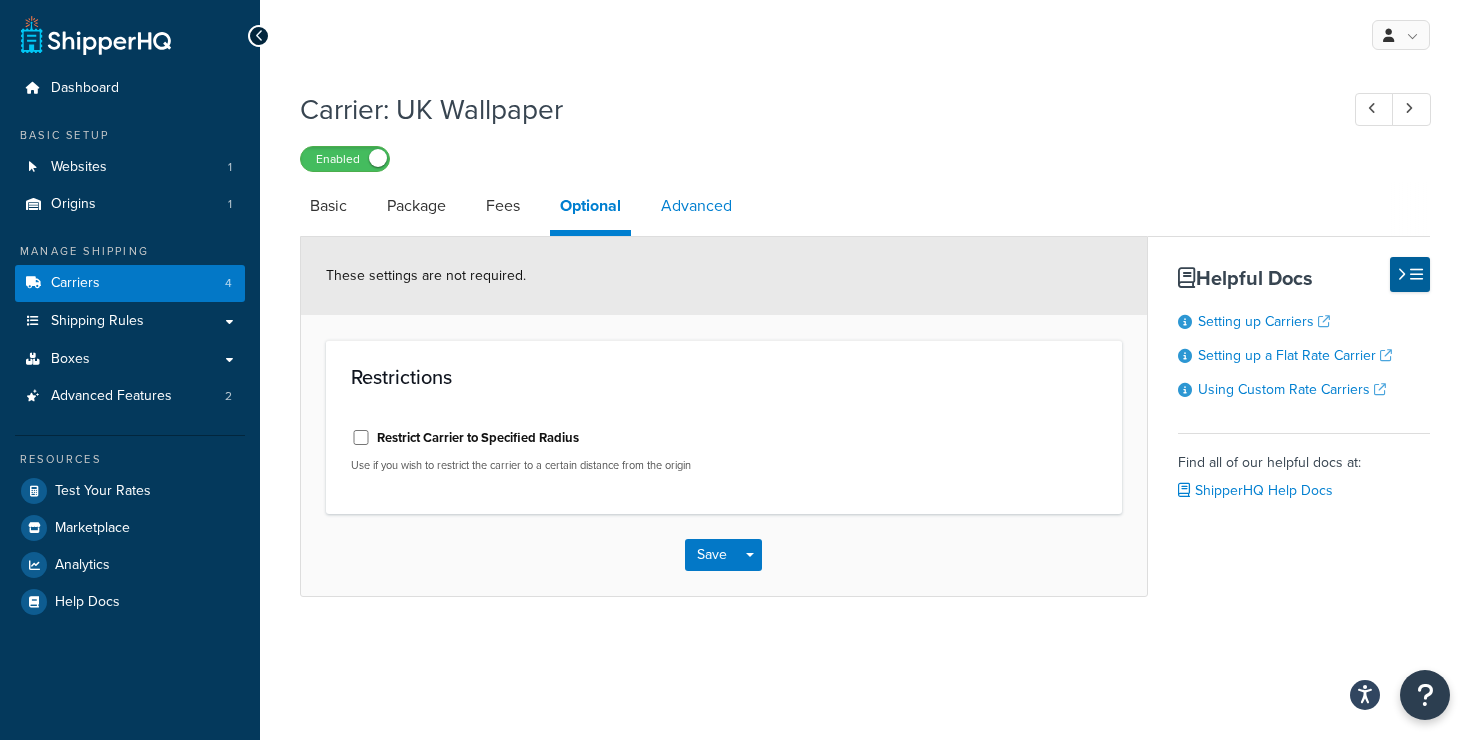 click on "Advanced" at bounding box center [696, 206] 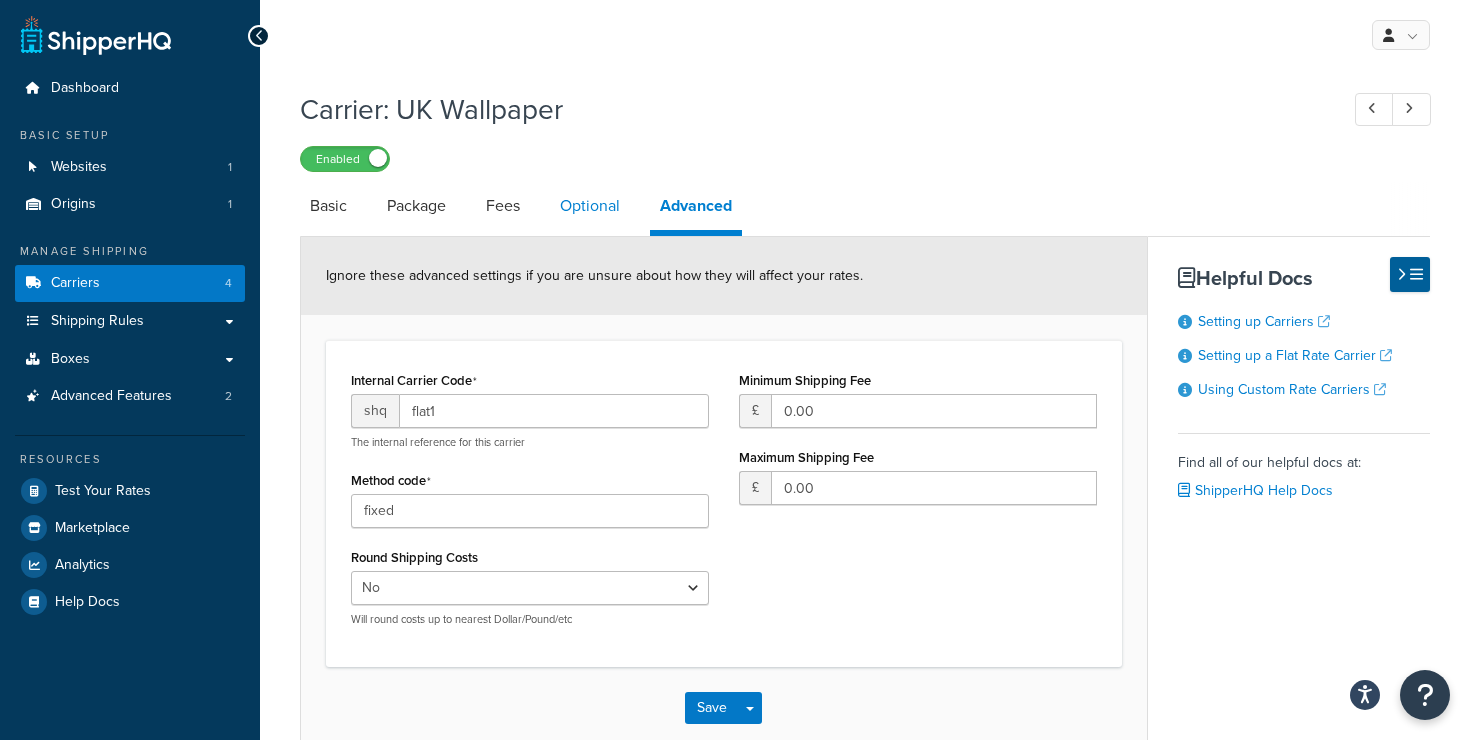 click on "Optional" at bounding box center [590, 206] 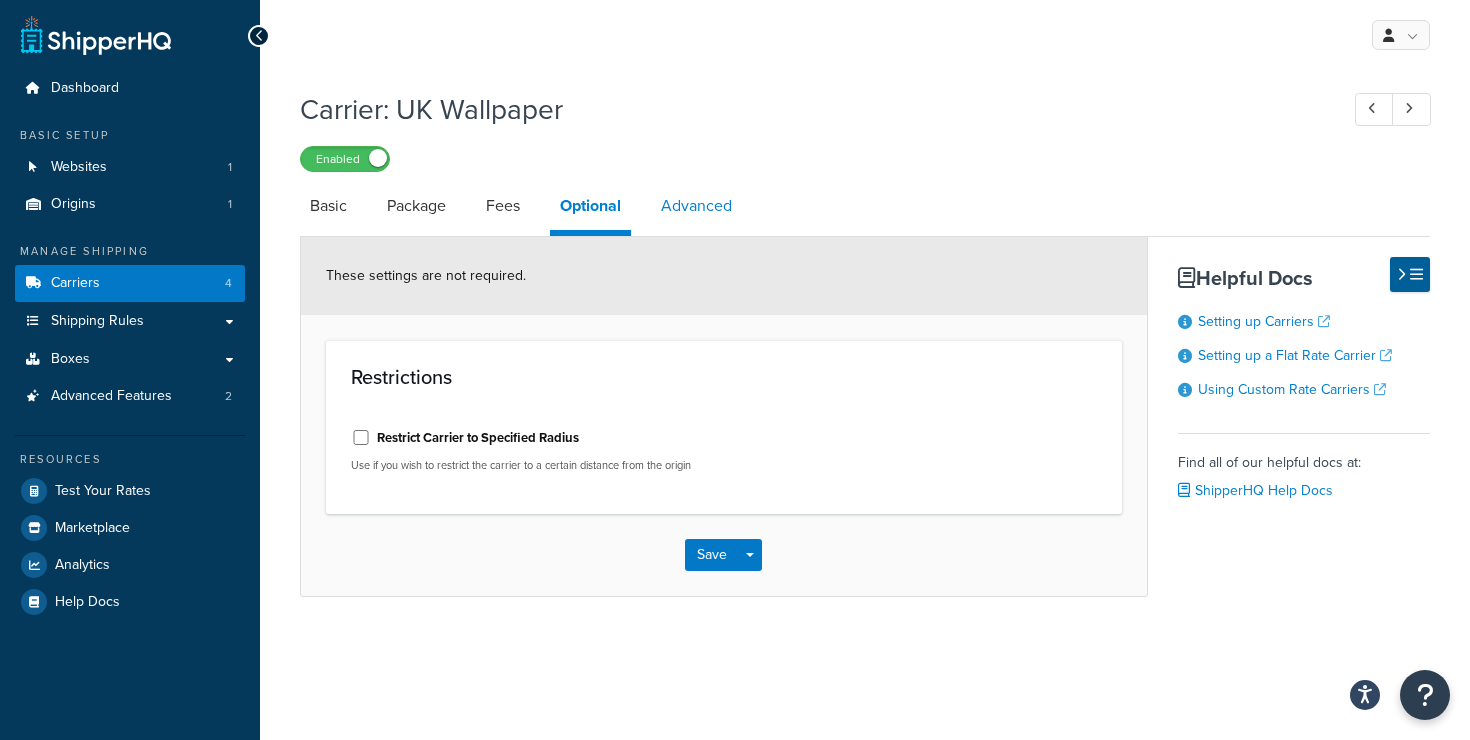 click on "Advanced" at bounding box center [696, 206] 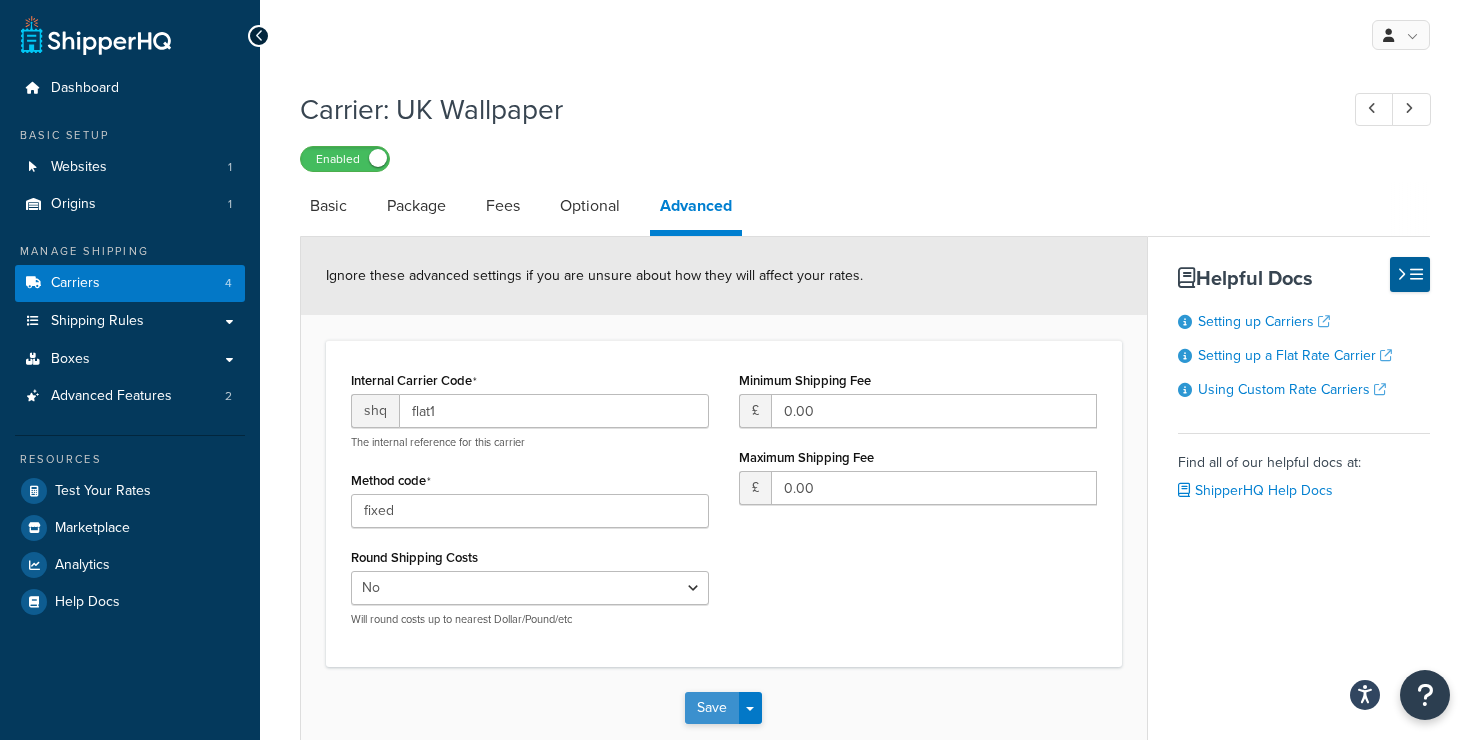 click on "Save" at bounding box center [712, 708] 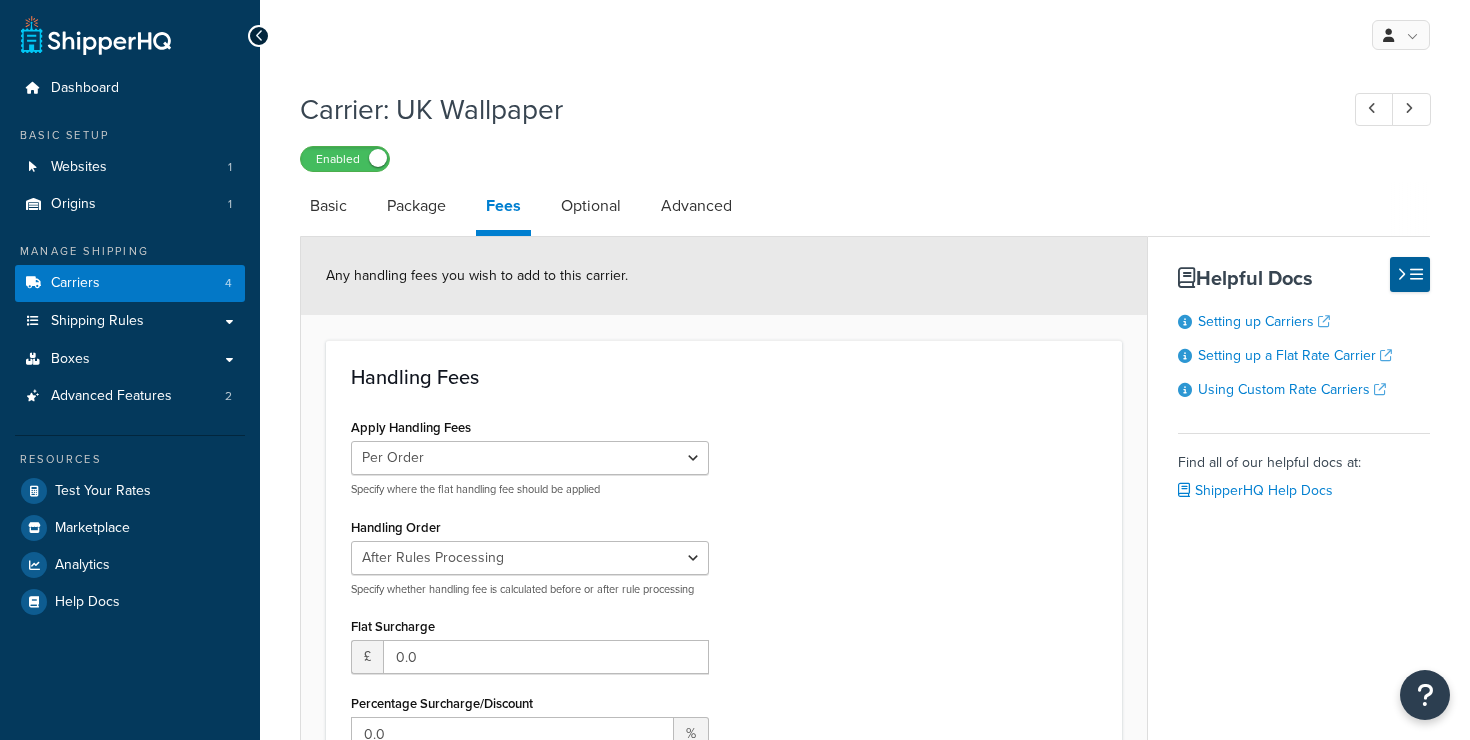 select on "AFTER" 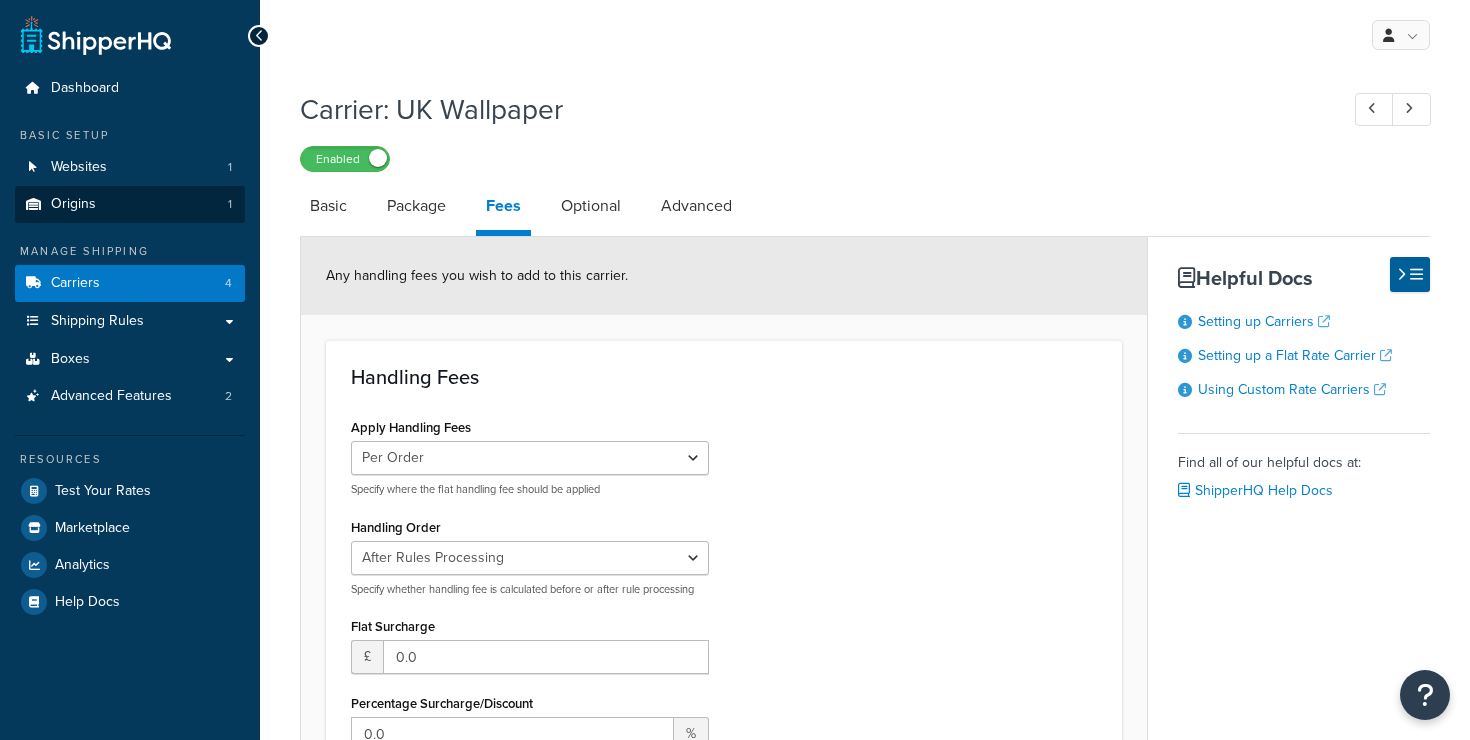 scroll, scrollTop: 0, scrollLeft: 0, axis: both 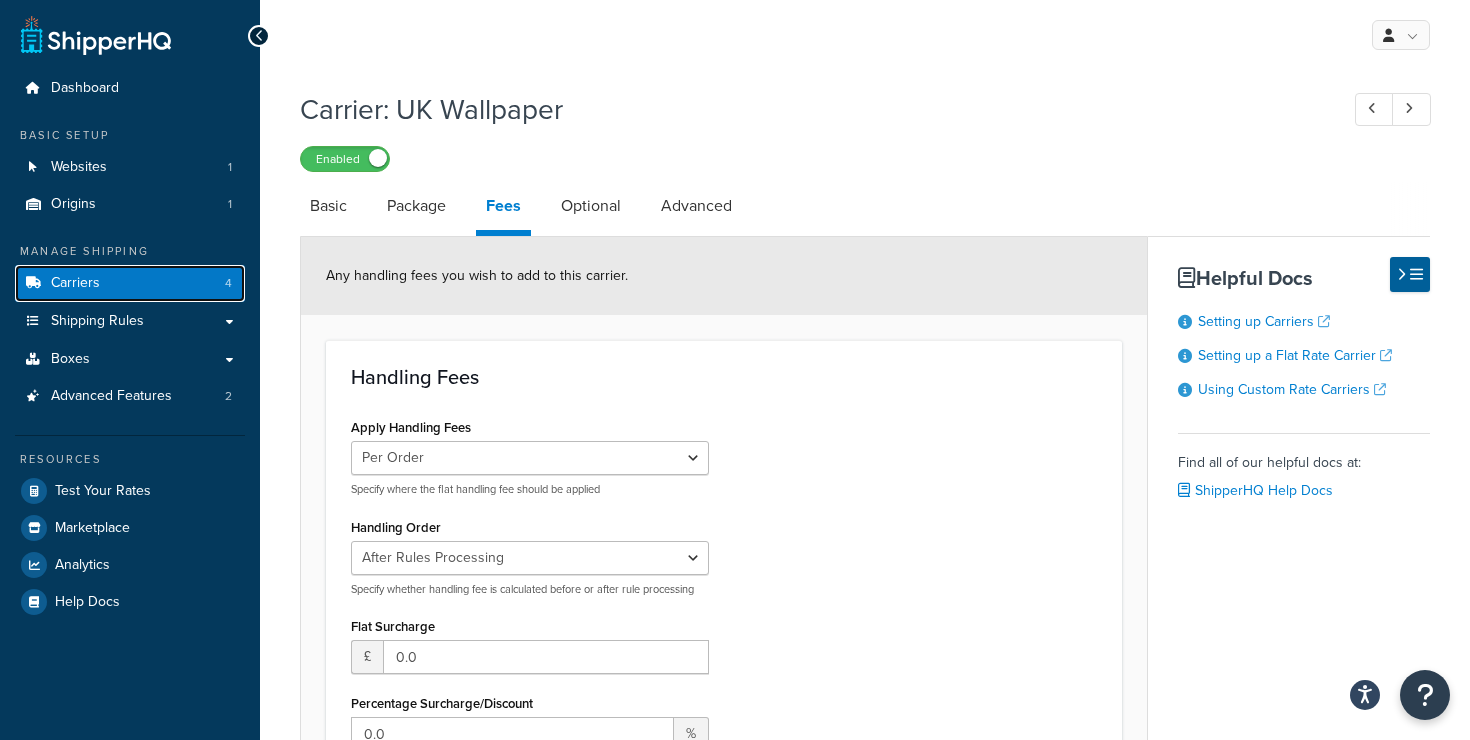 click on "Carriers 4" at bounding box center (130, 283) 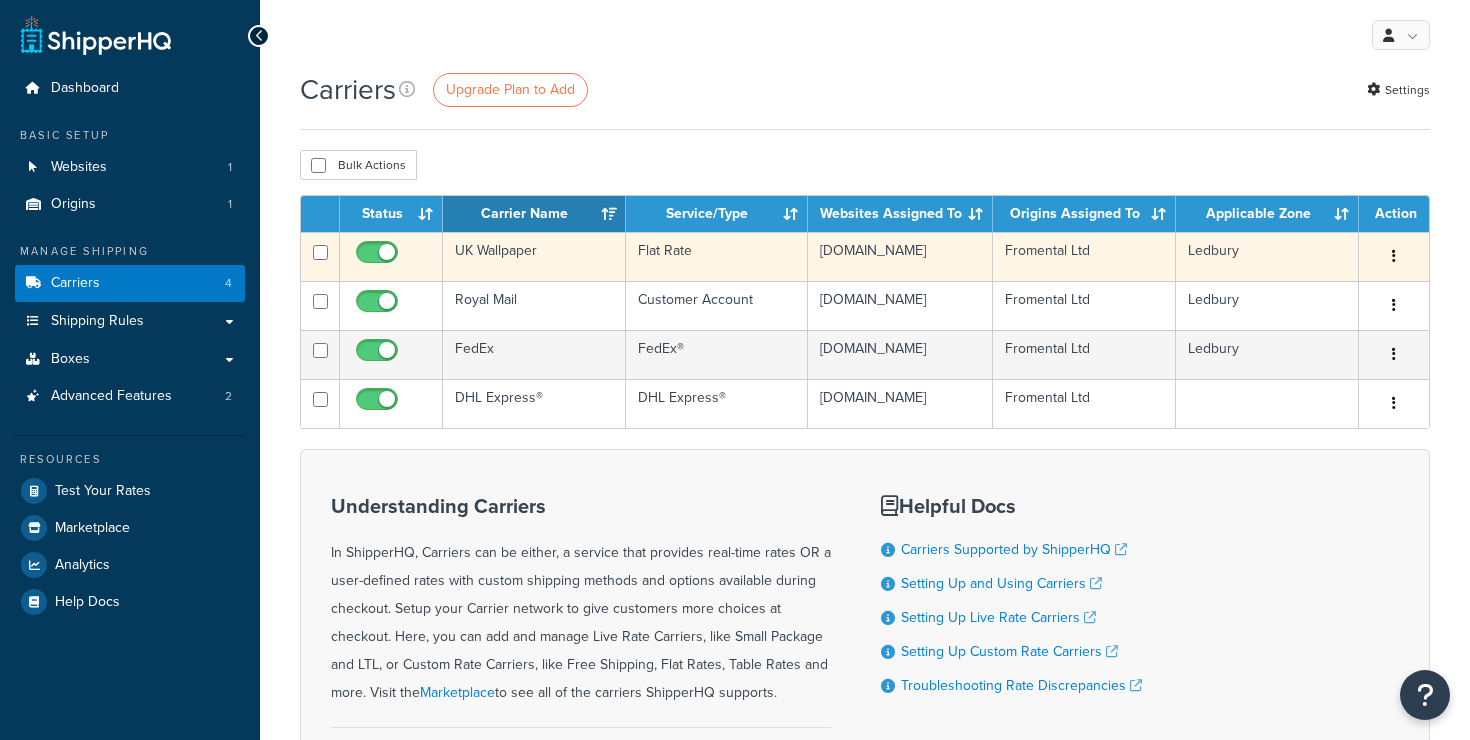 scroll, scrollTop: 0, scrollLeft: 0, axis: both 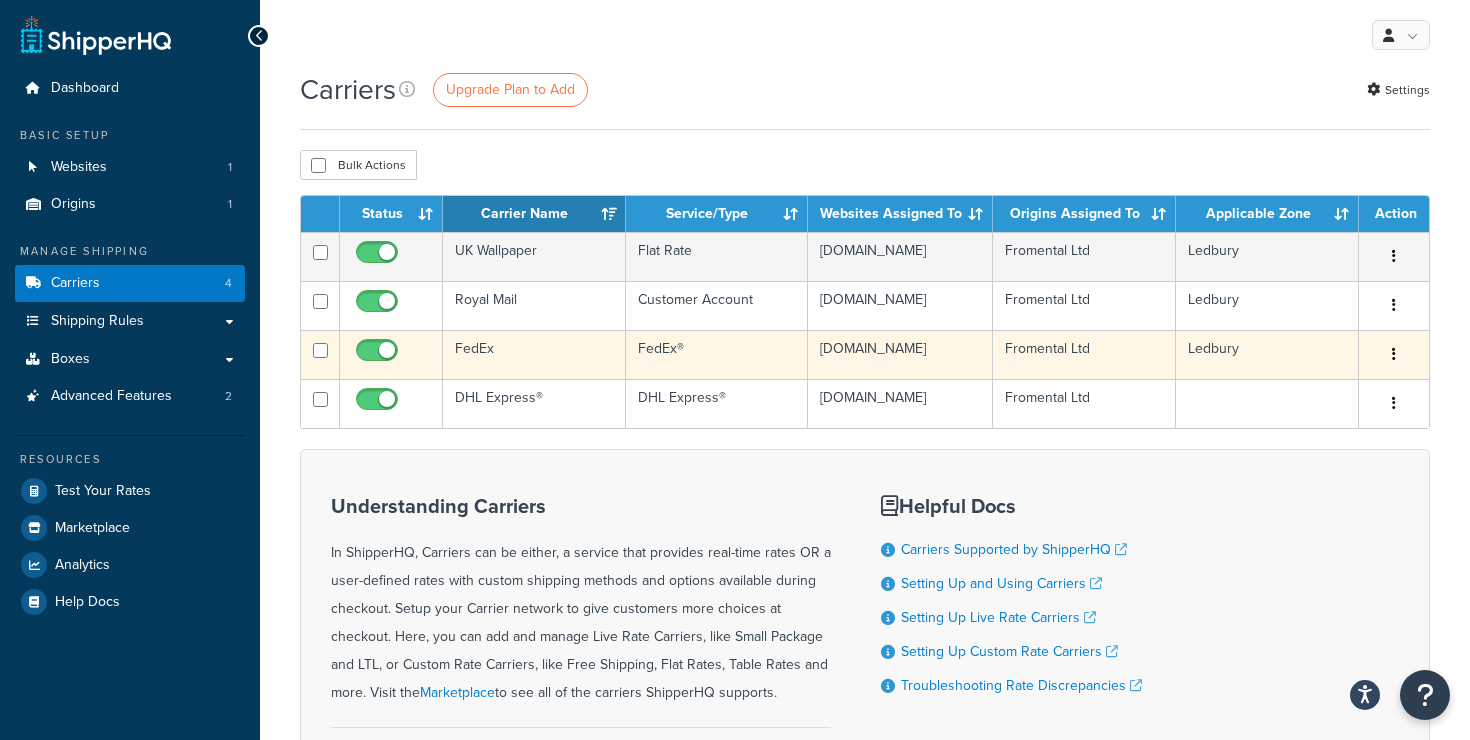 click on "FedEx" at bounding box center [534, 354] 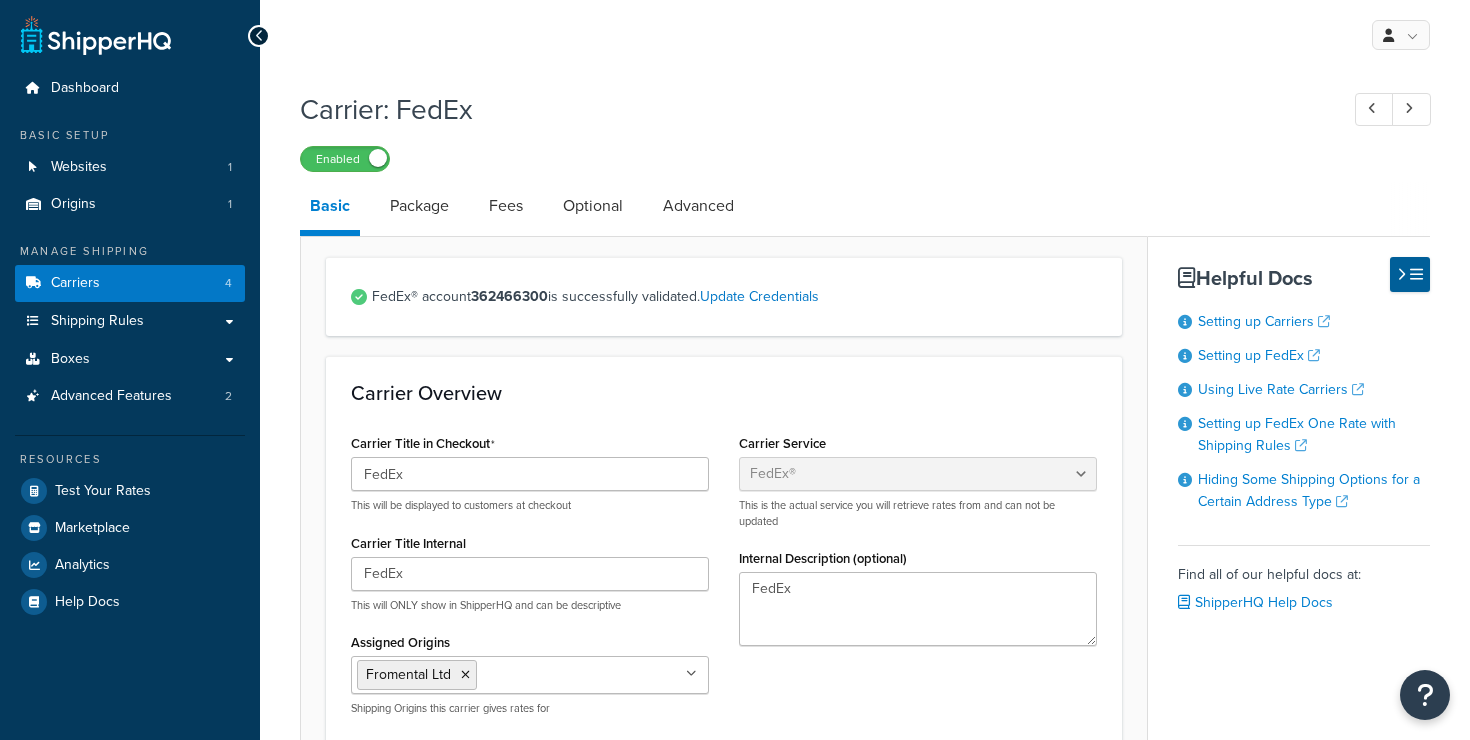 select on "fedEx" 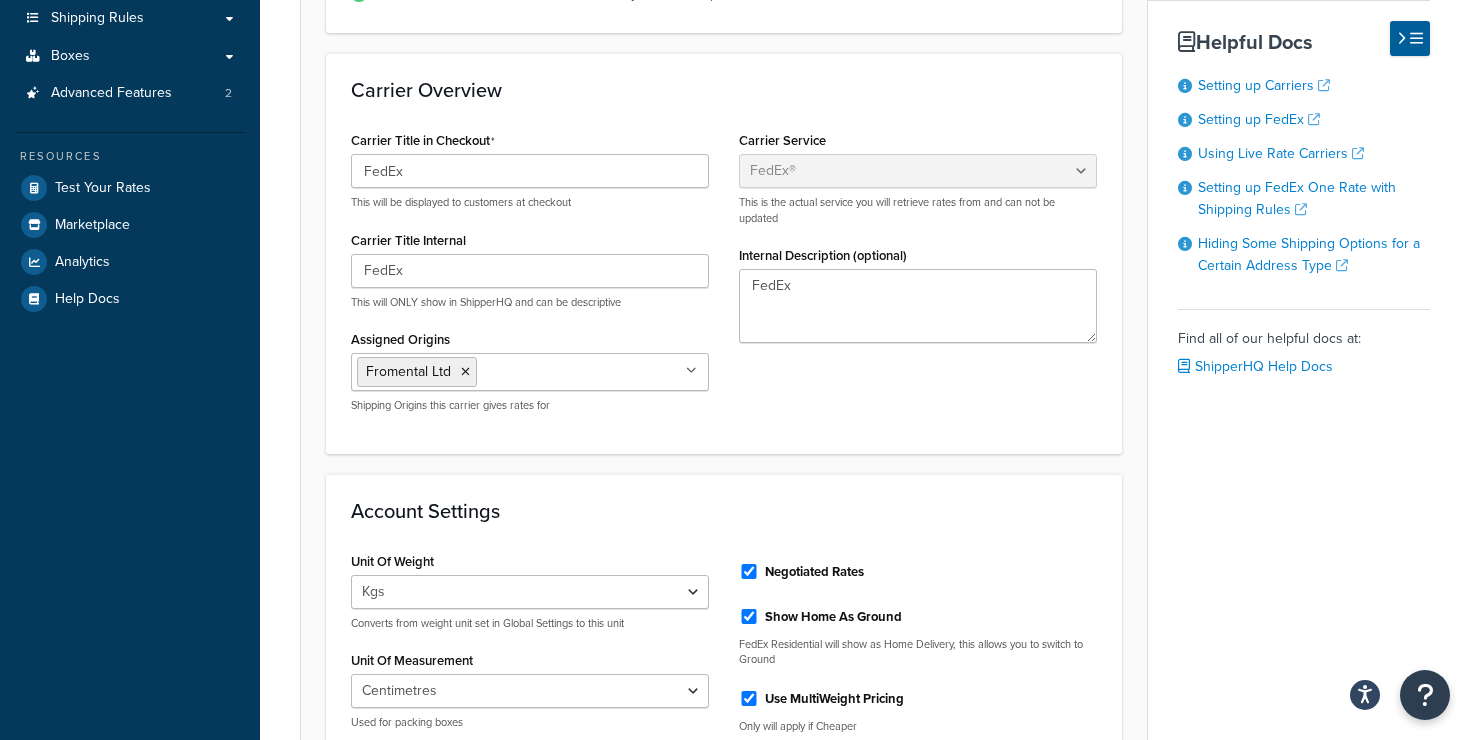 scroll, scrollTop: 0, scrollLeft: 0, axis: both 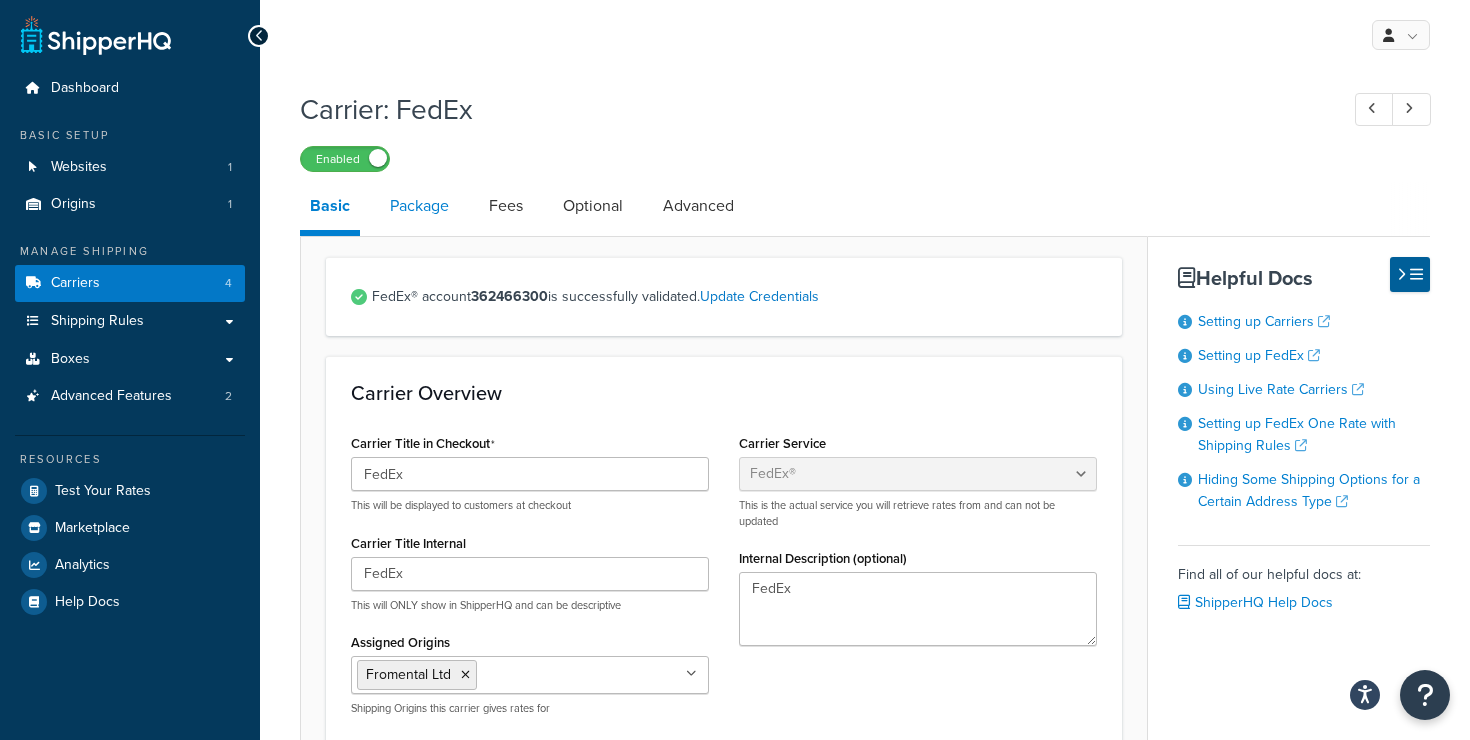 click on "Package" at bounding box center (419, 206) 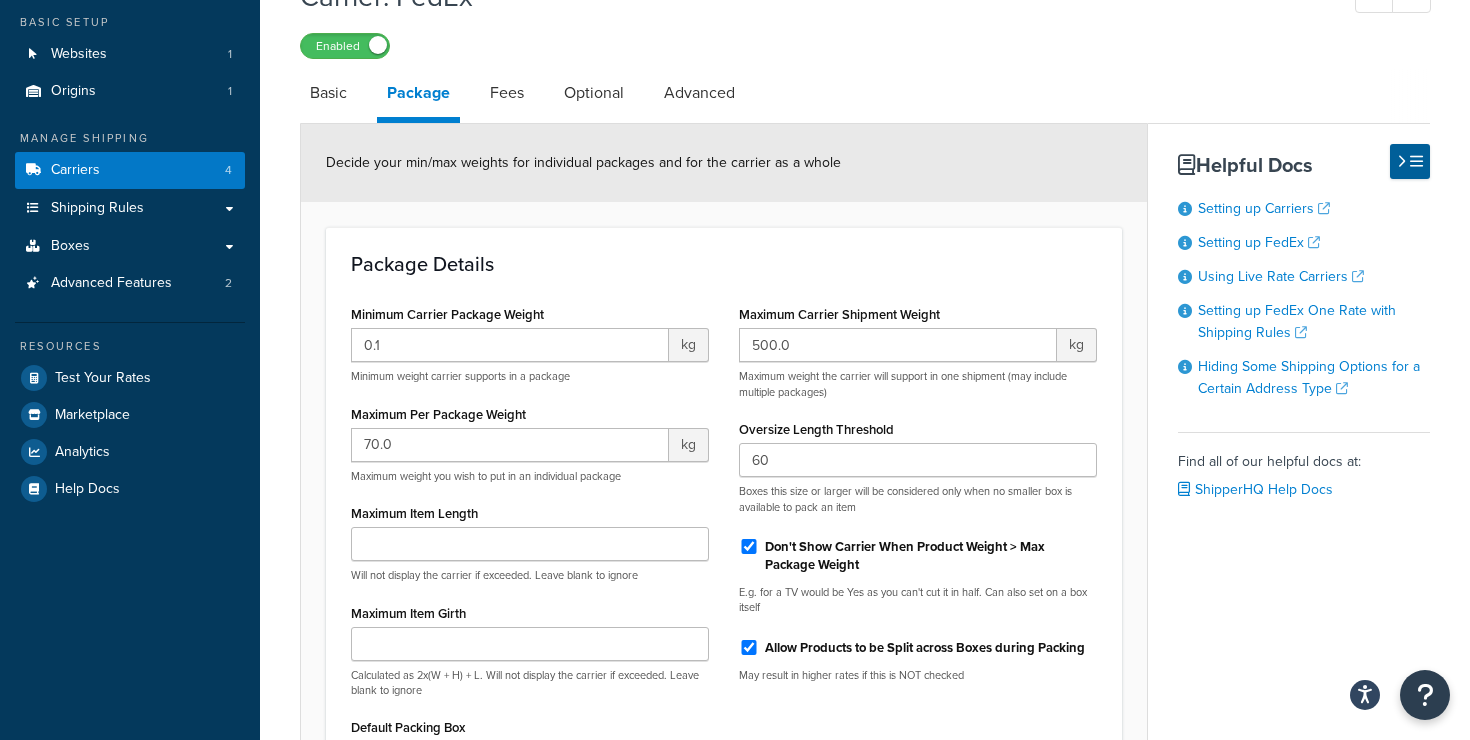 scroll, scrollTop: 53, scrollLeft: 0, axis: vertical 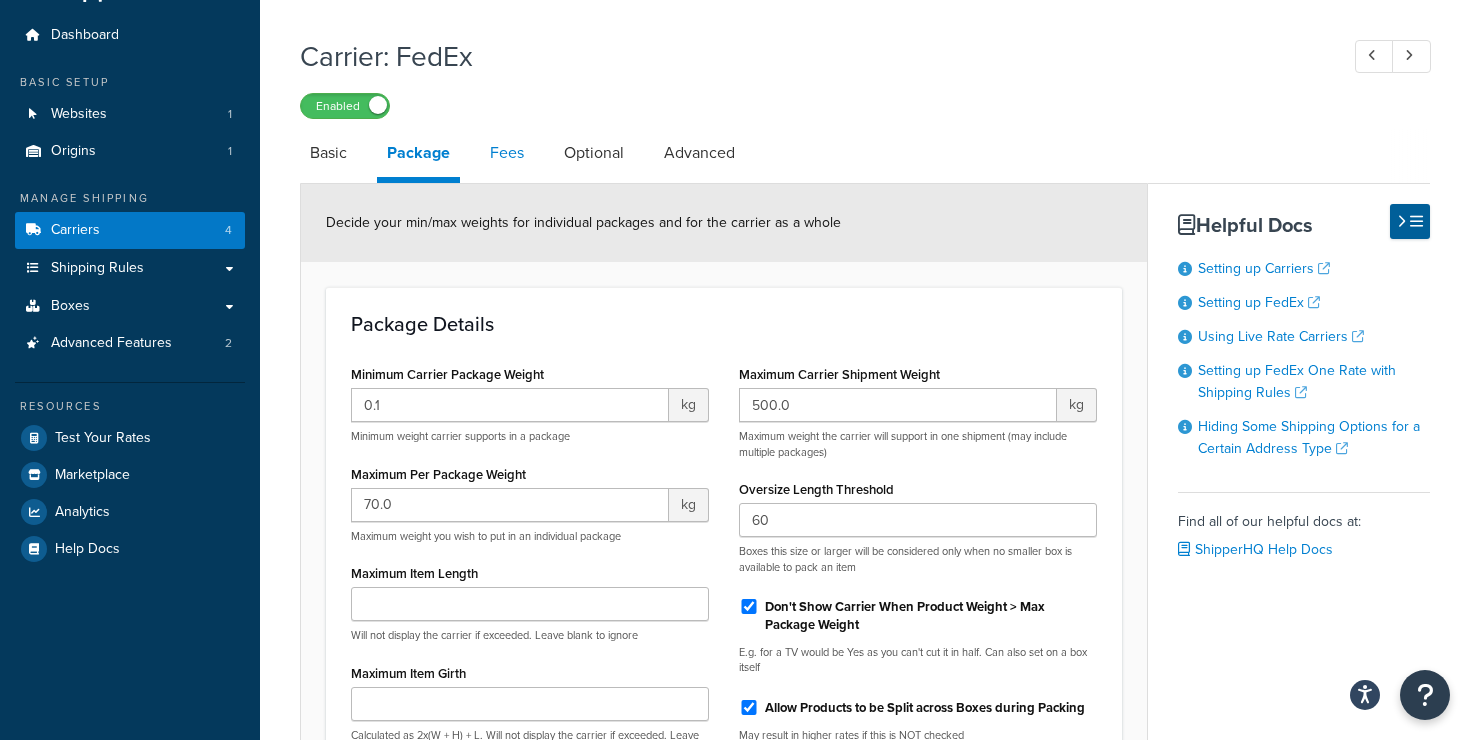 click on "Fees" at bounding box center (507, 153) 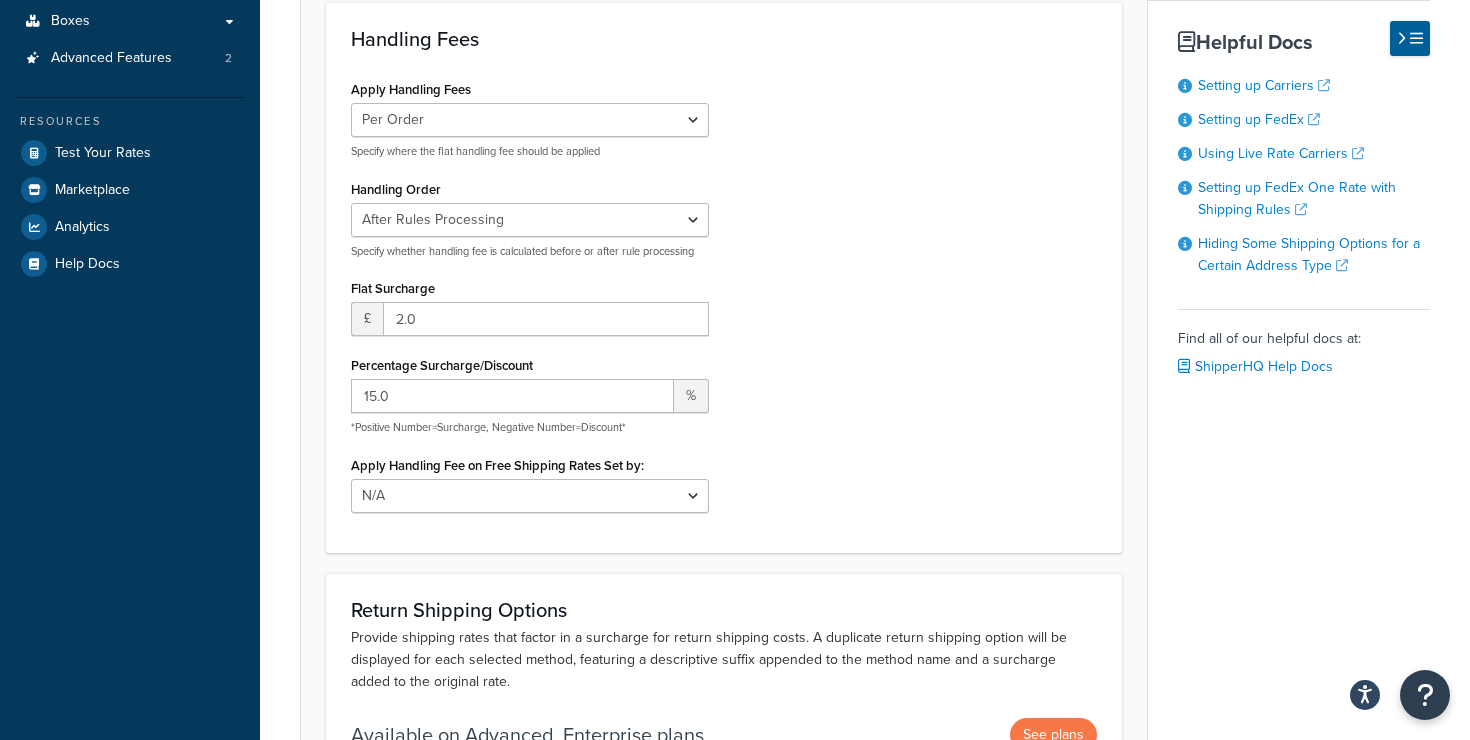 scroll, scrollTop: 346, scrollLeft: 0, axis: vertical 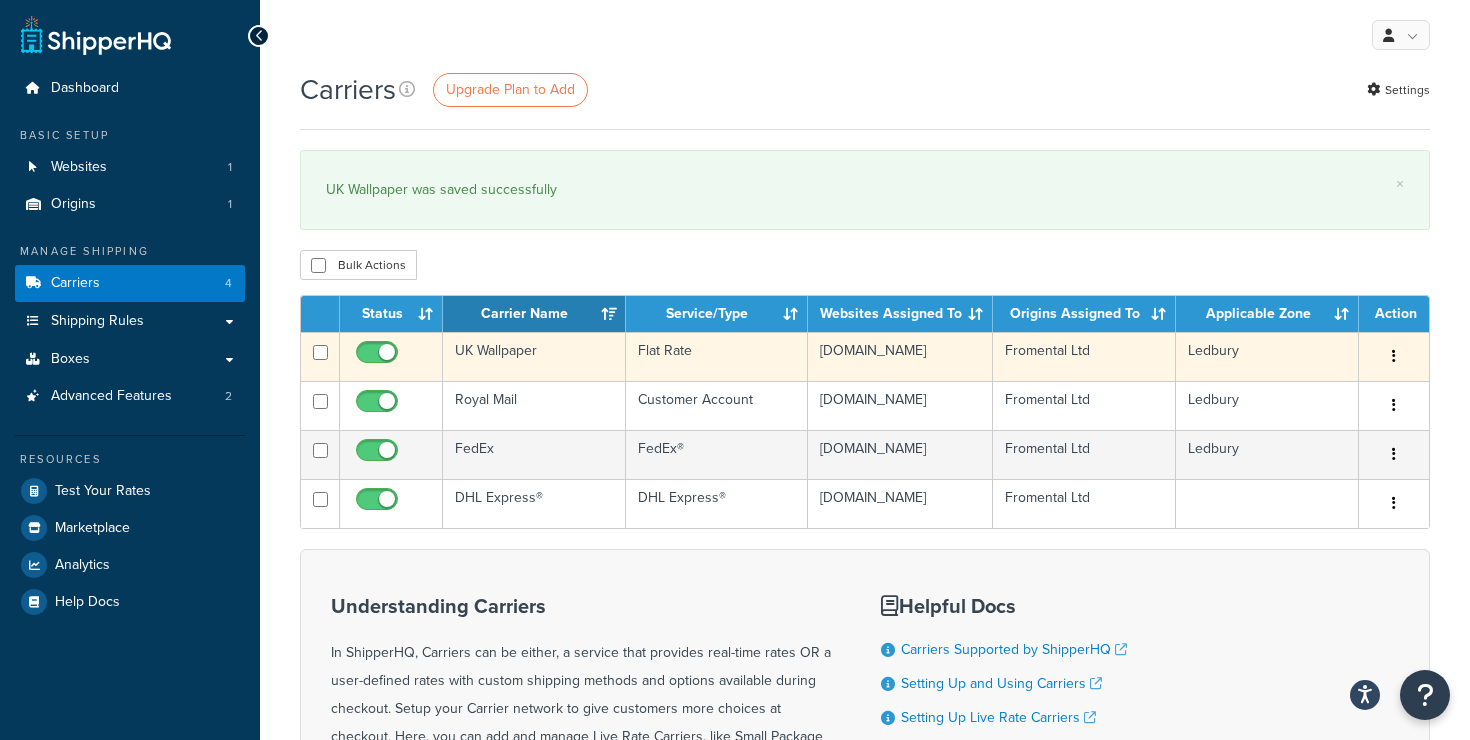 click at bounding box center (1394, 356) 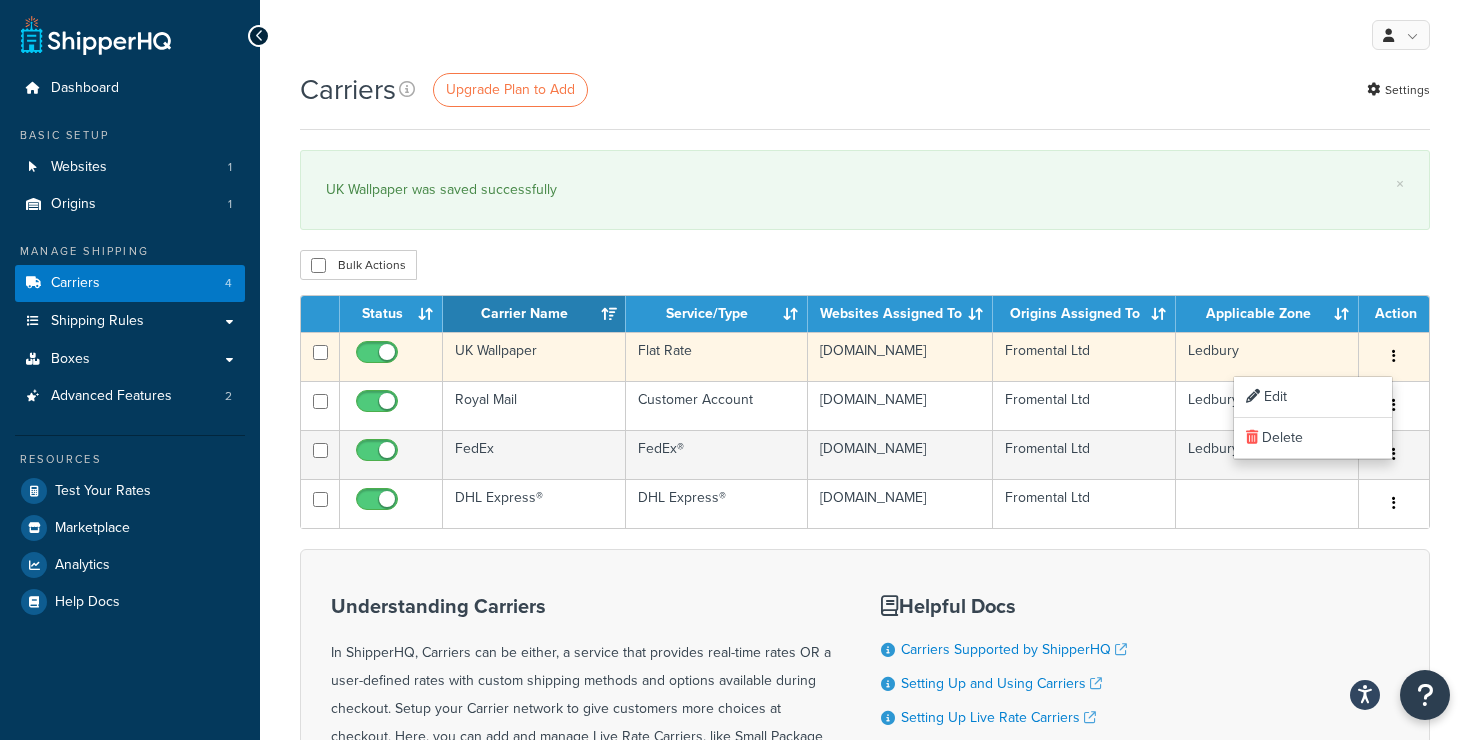 click at bounding box center [1394, 356] 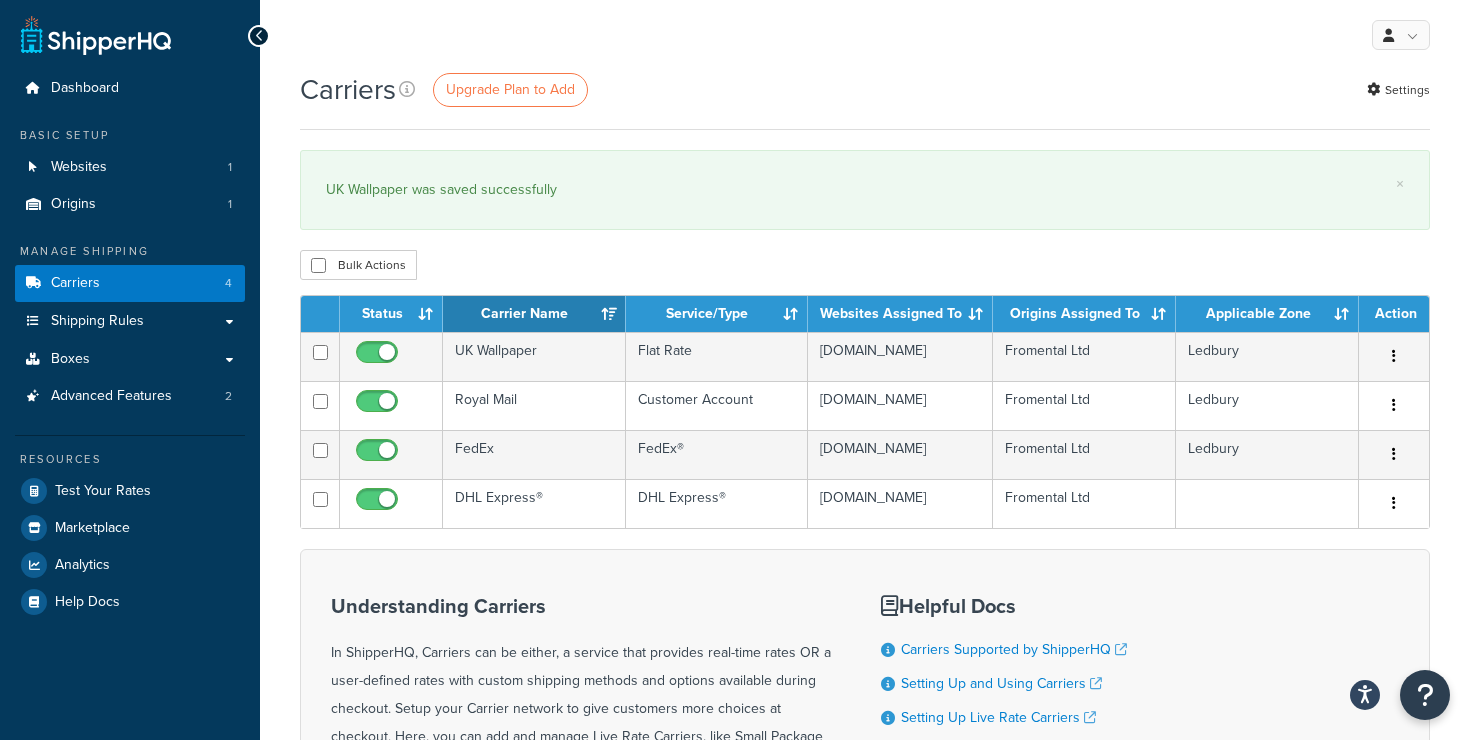 click on "×
UK Wallpaper was saved successfully" at bounding box center [865, 190] 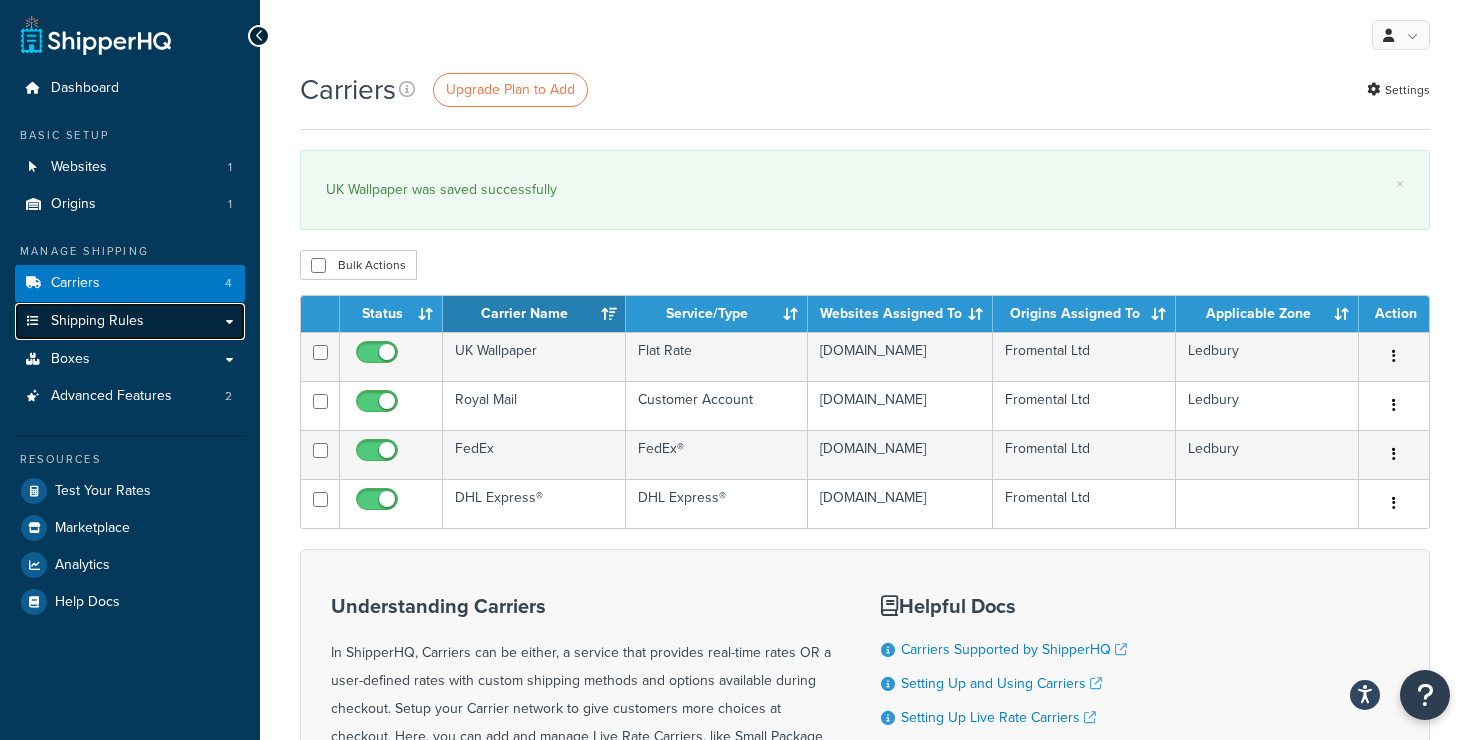 click on "Shipping Rules" at bounding box center (130, 321) 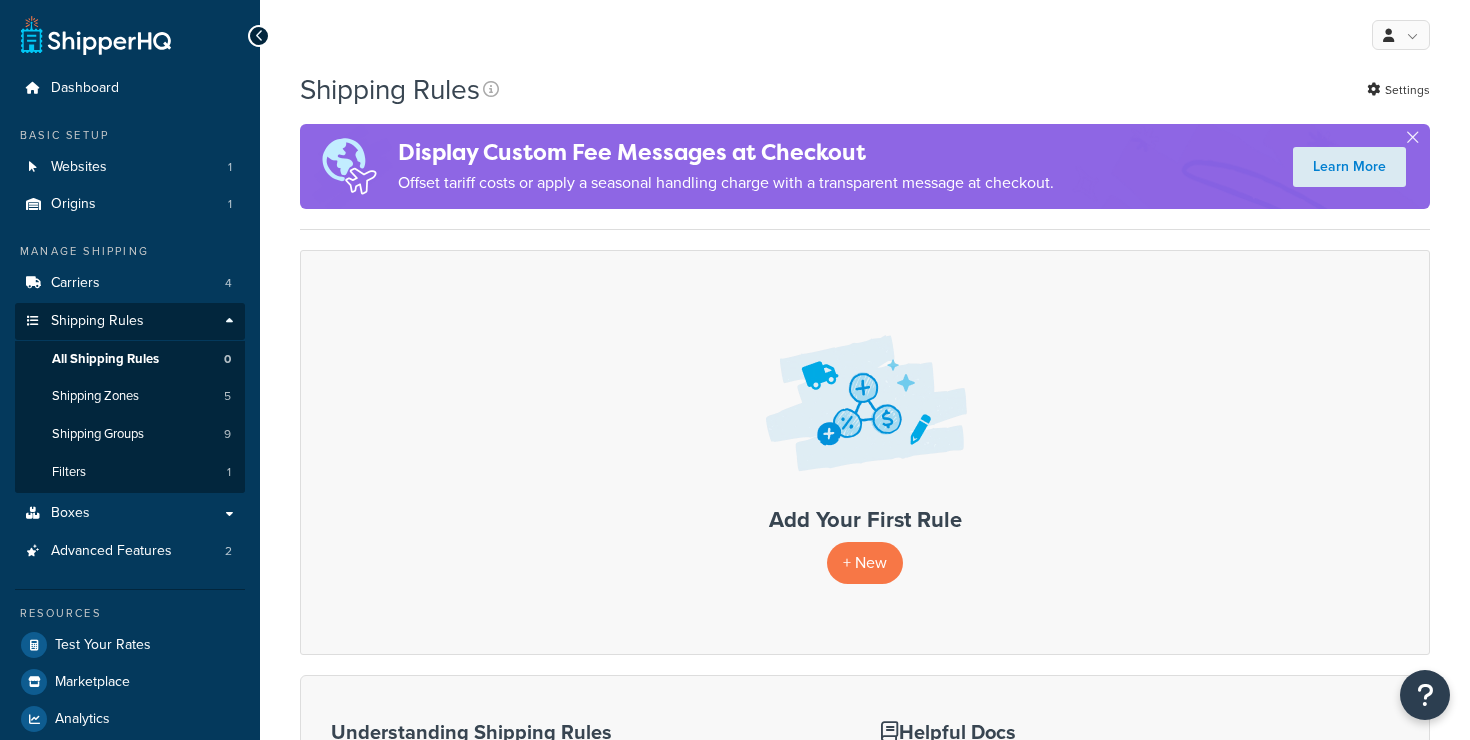 scroll, scrollTop: 0, scrollLeft: 0, axis: both 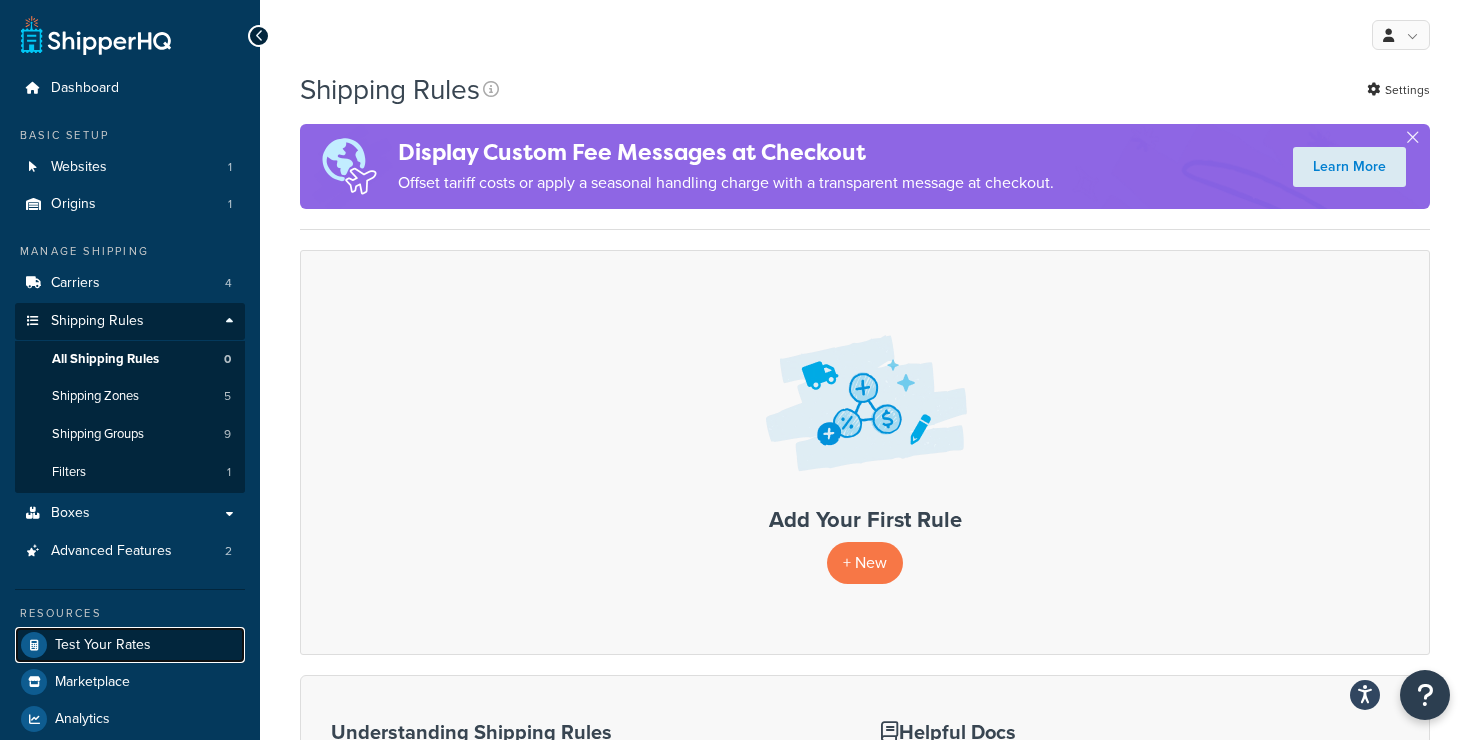 click on "Test Your Rates" at bounding box center [103, 645] 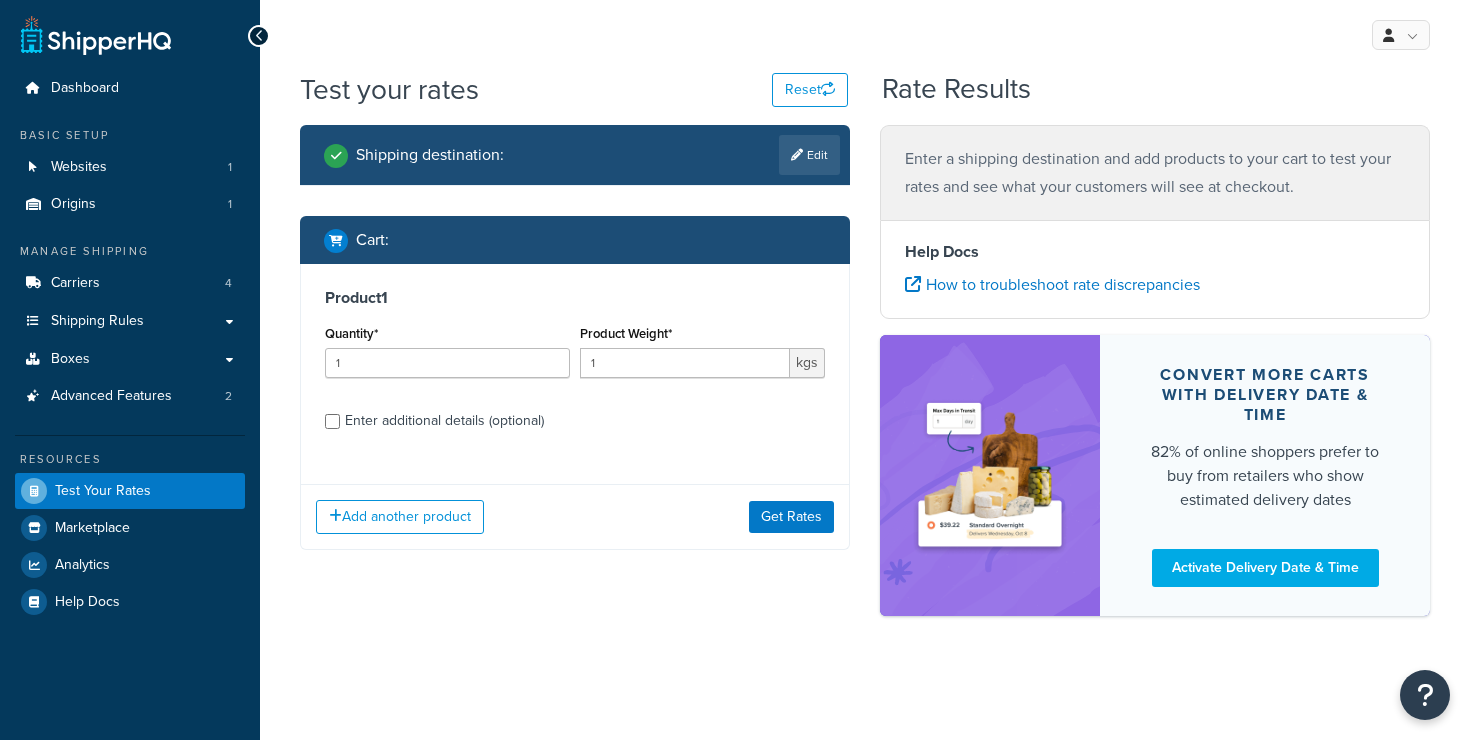 scroll, scrollTop: 0, scrollLeft: 0, axis: both 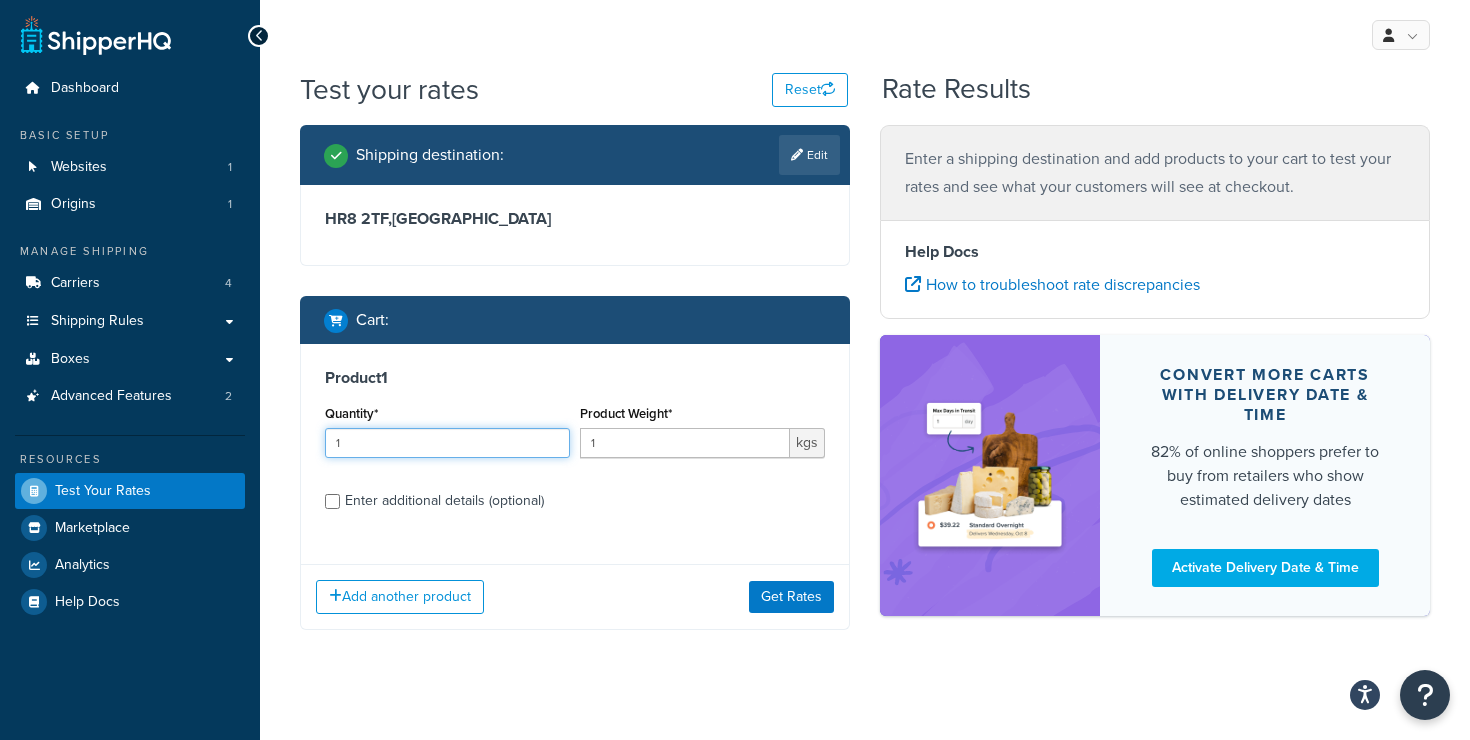 click on "1" at bounding box center (447, 443) 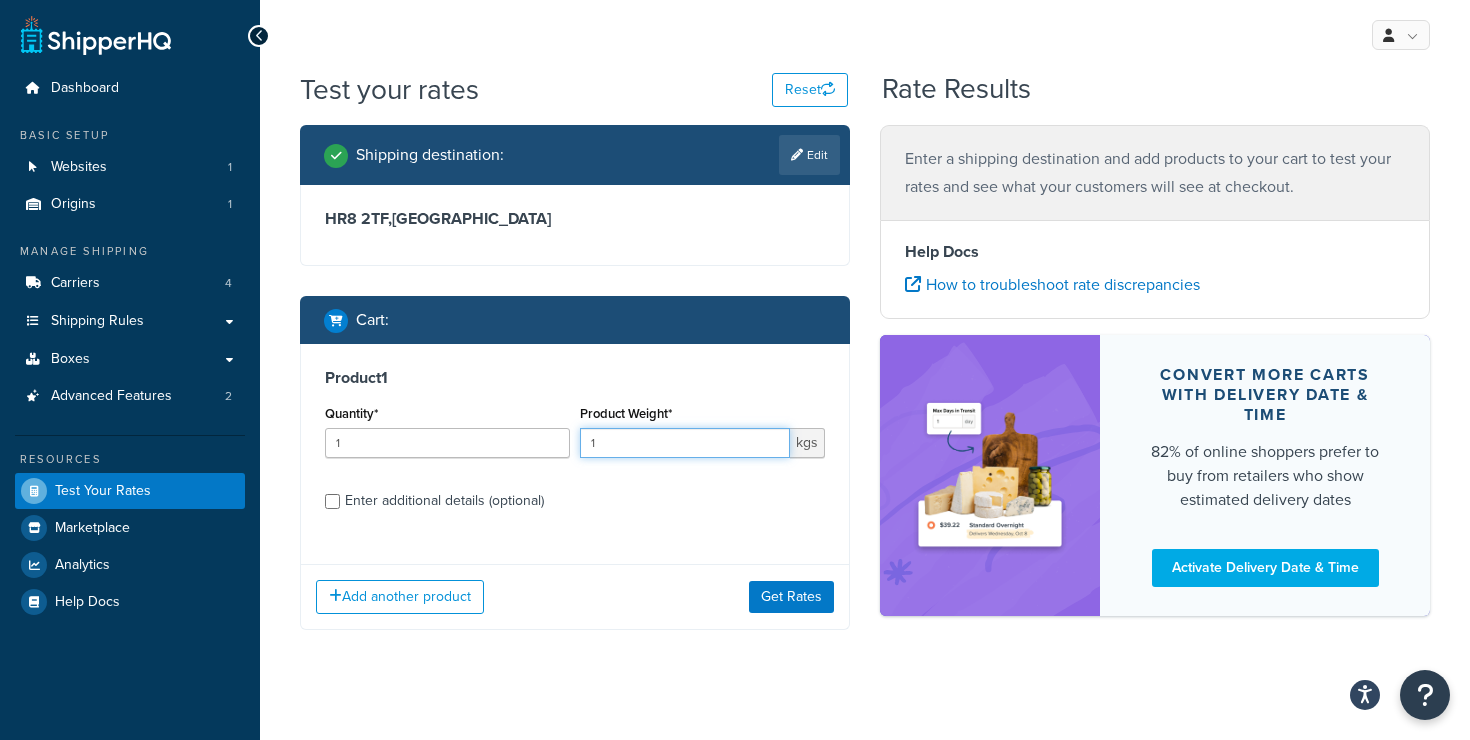 click on "1" at bounding box center [685, 443] 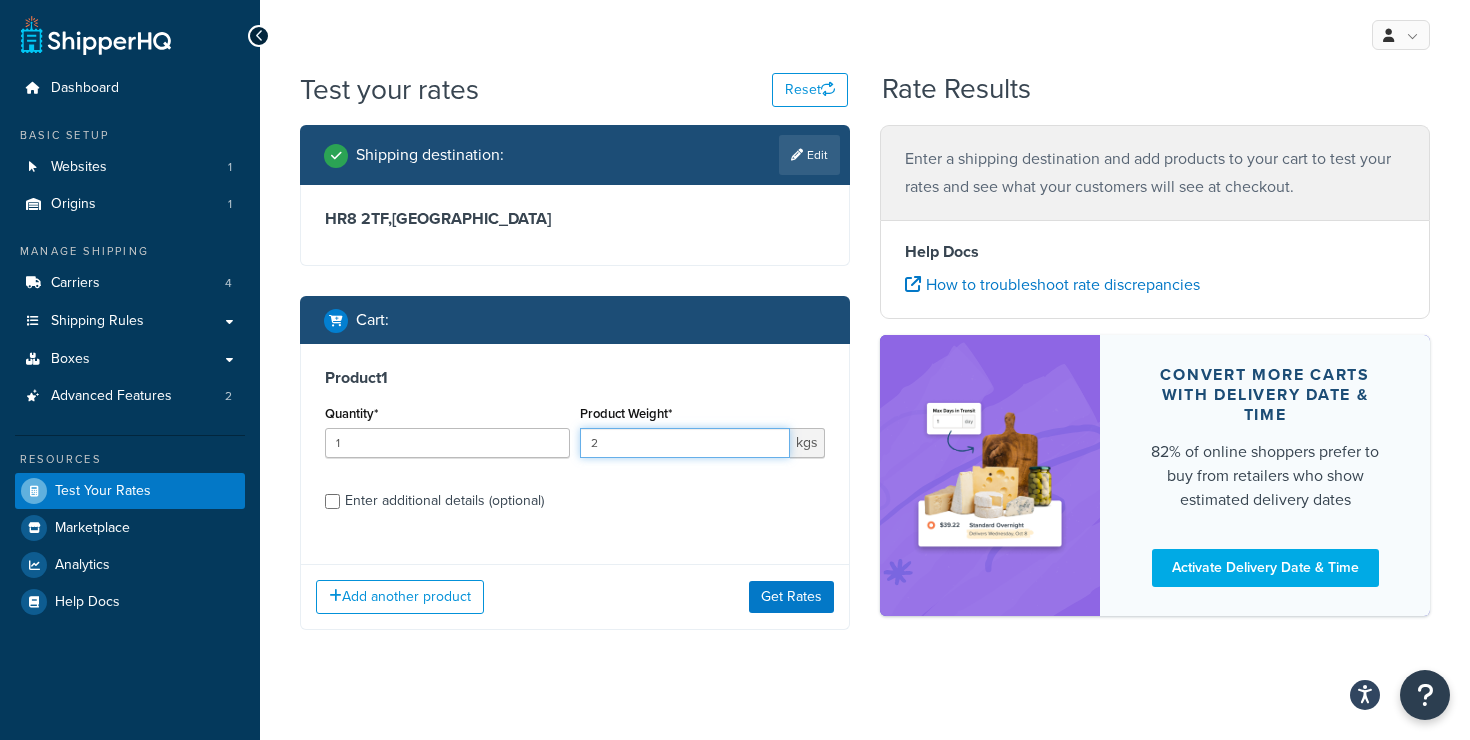 click on "2" at bounding box center [685, 443] 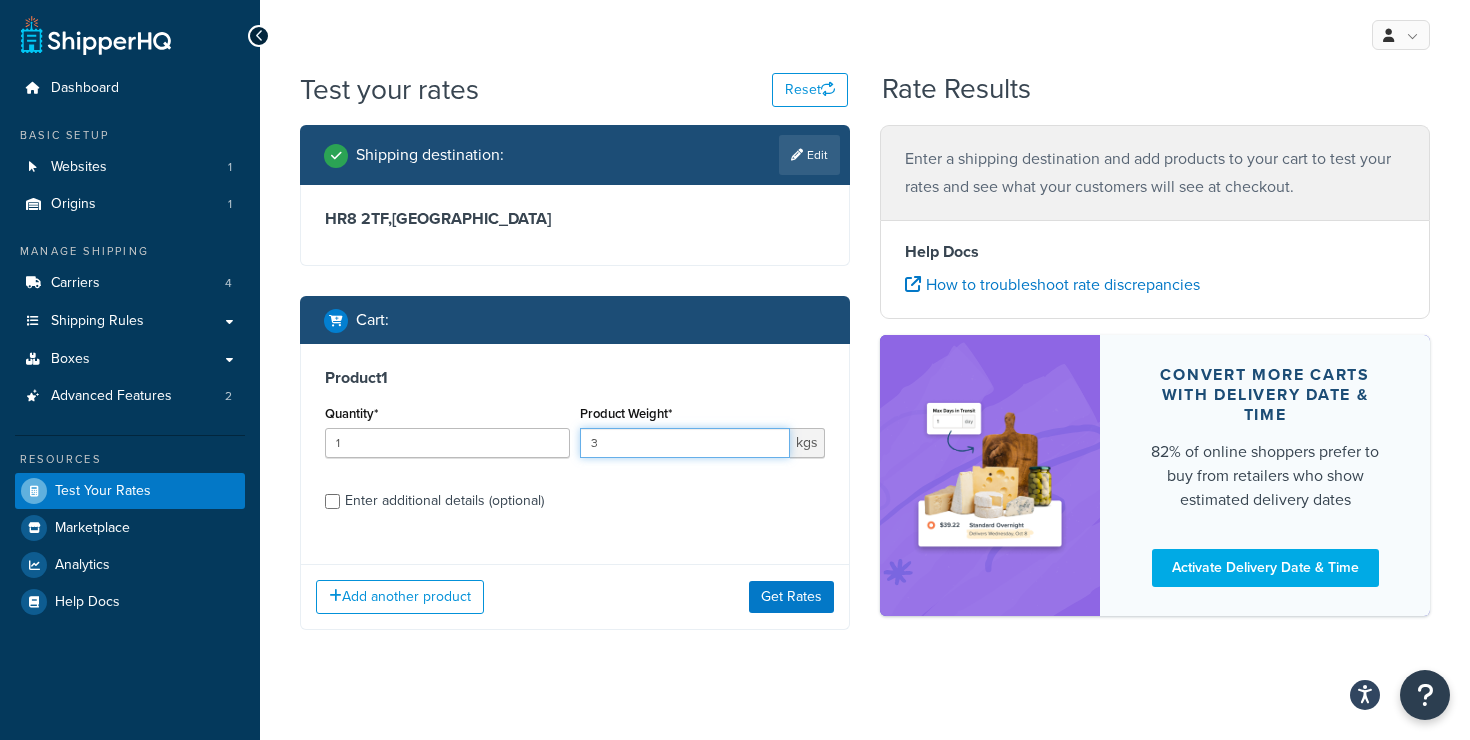 click on "3" at bounding box center (685, 443) 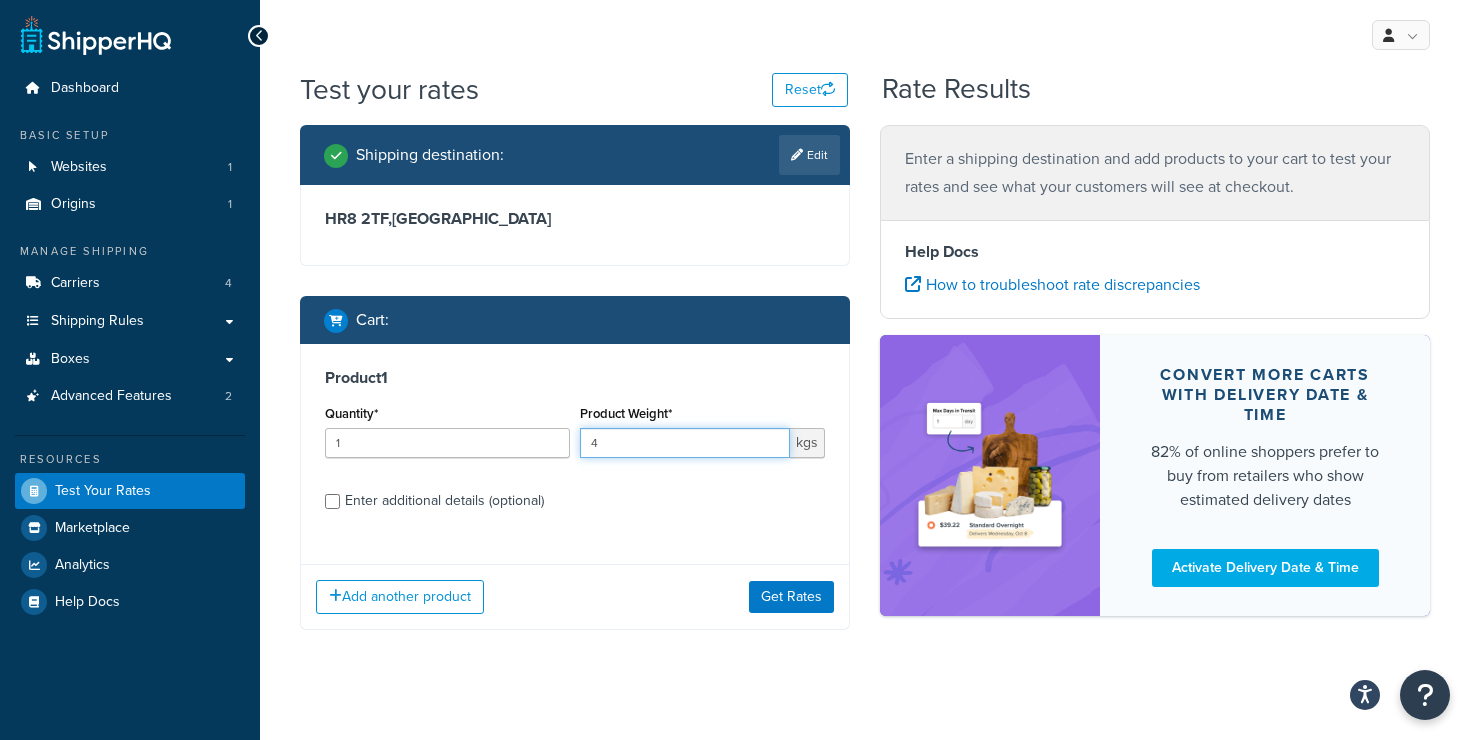 type on "4" 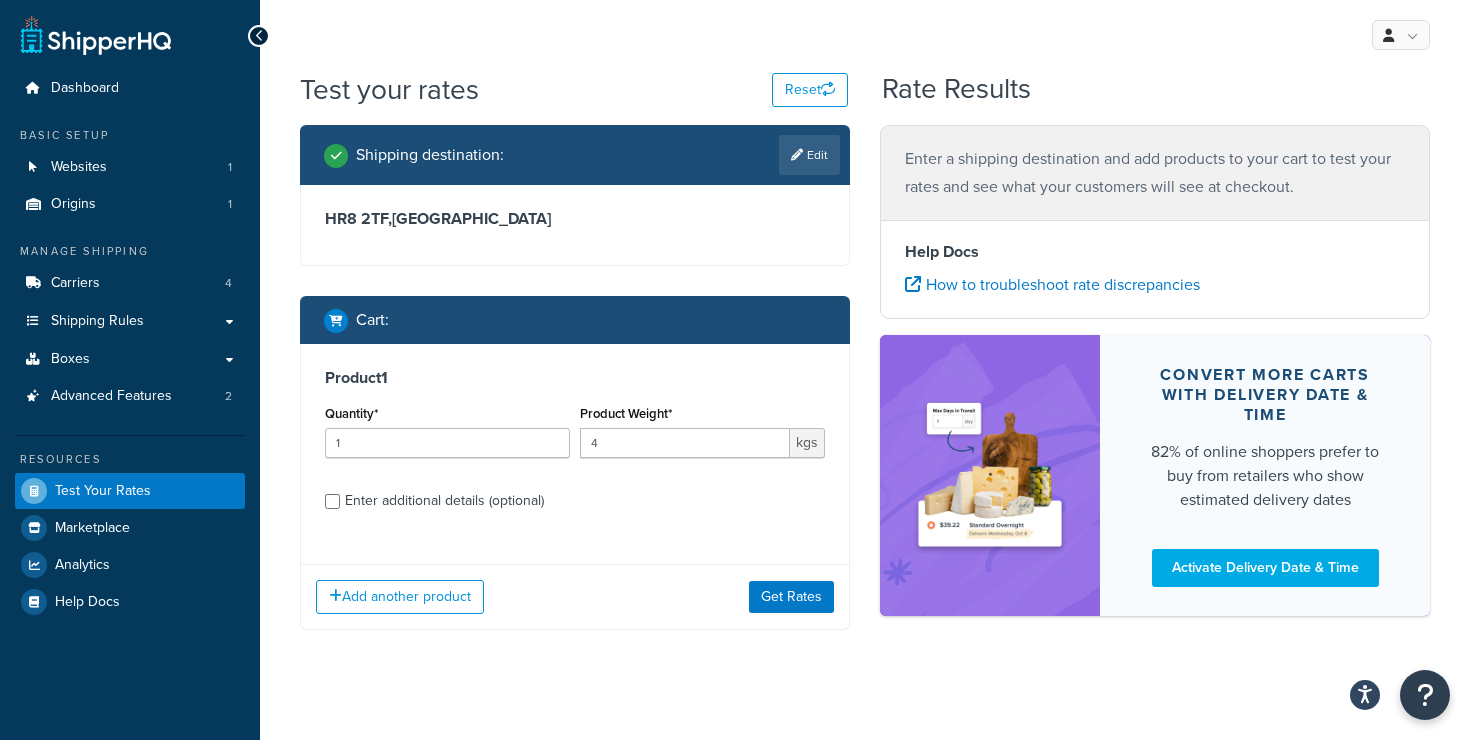 click on "Enter additional details (optional)" at bounding box center [444, 501] 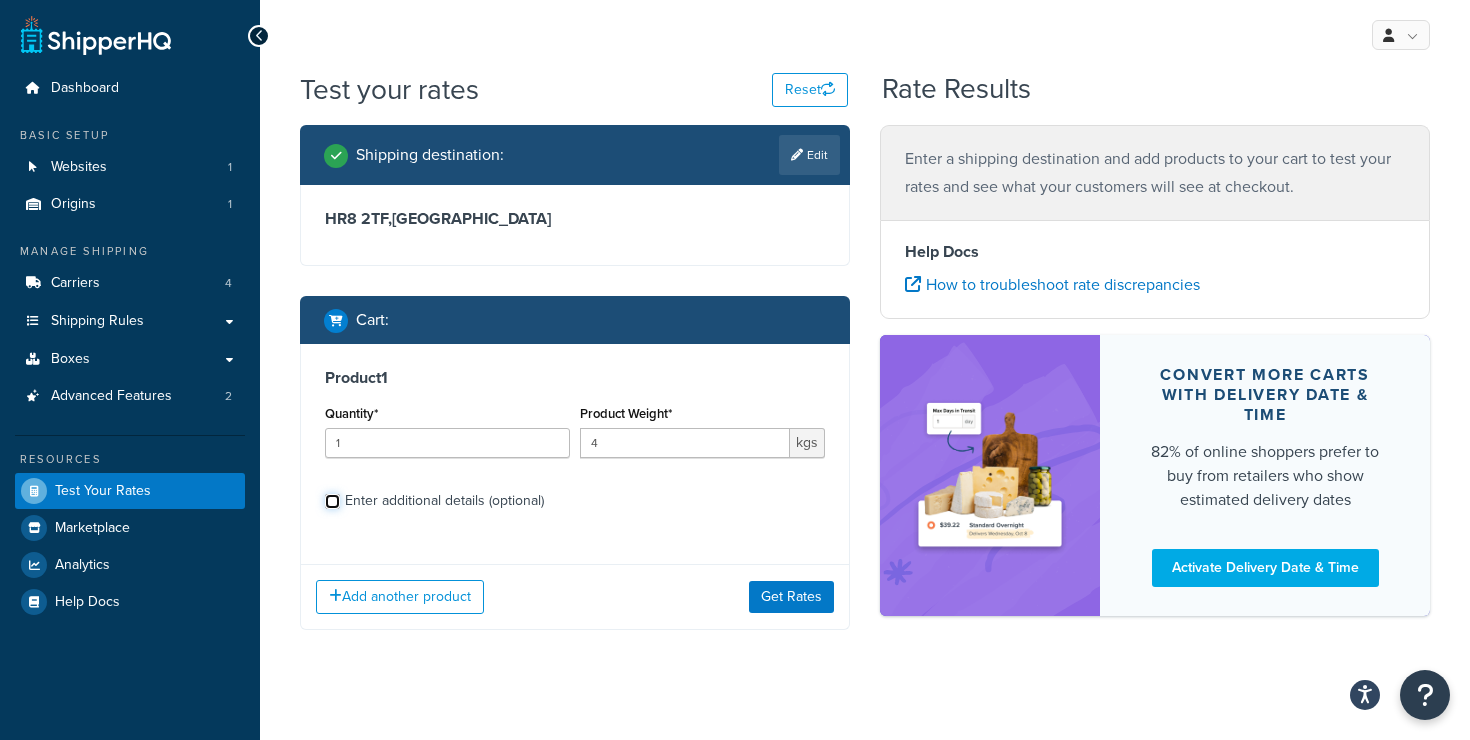 click on "Enter additional details (optional)" at bounding box center [332, 501] 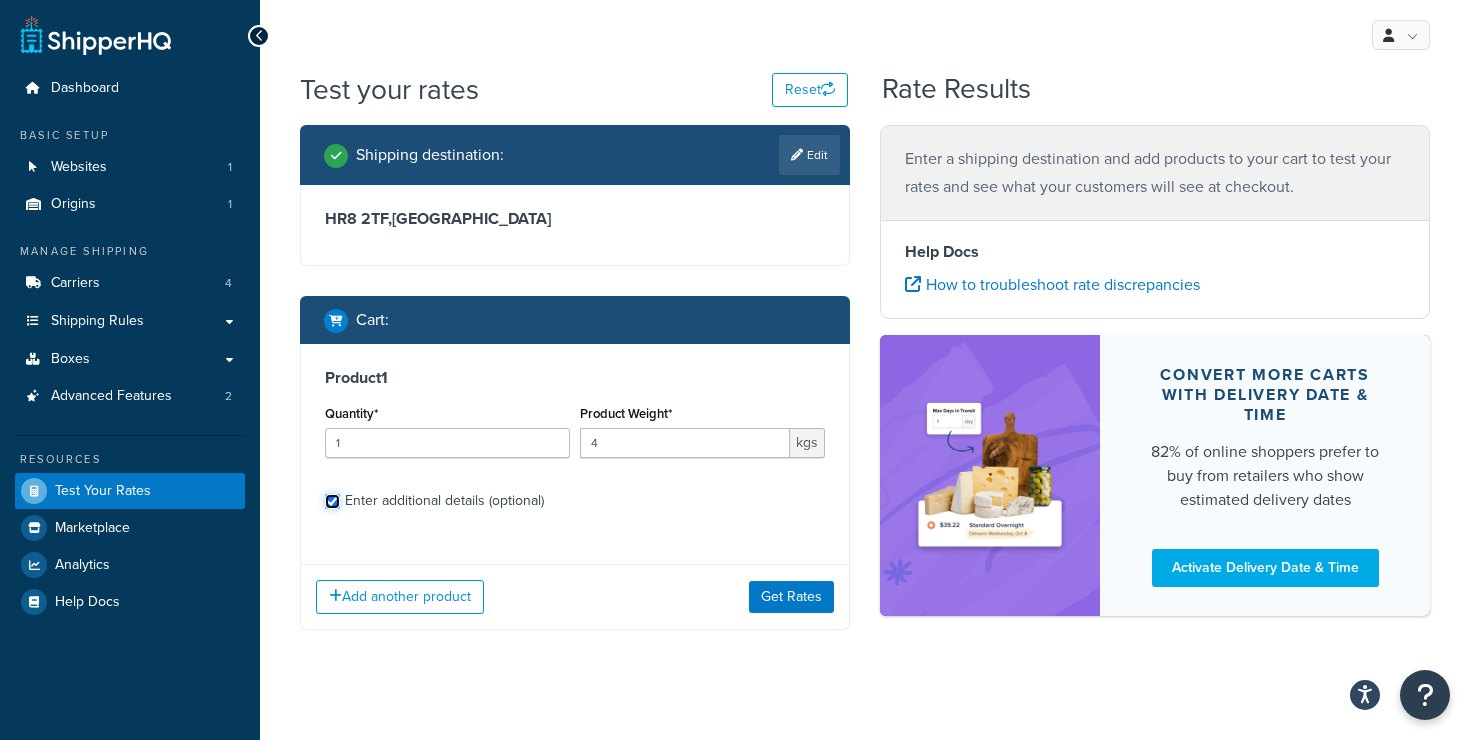 checkbox on "true" 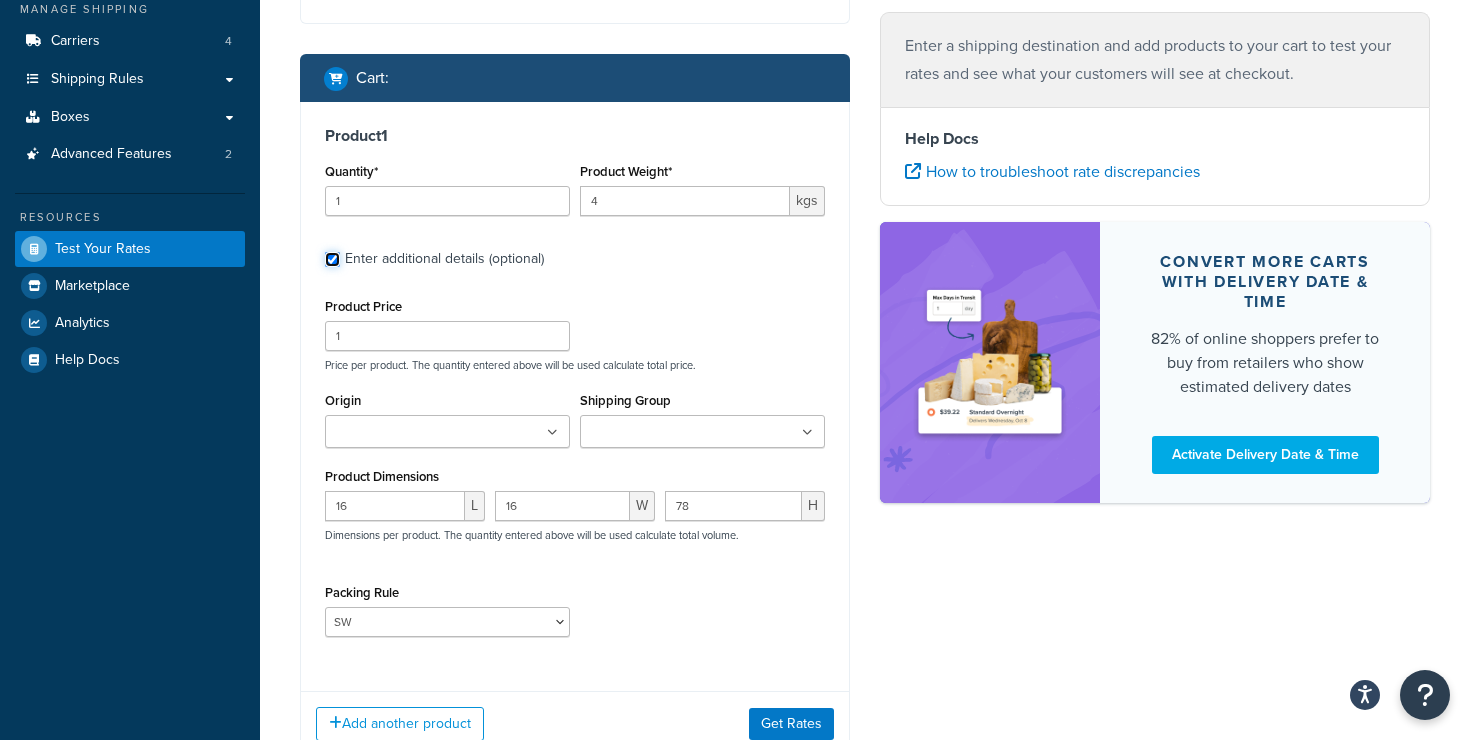 scroll, scrollTop: 244, scrollLeft: 0, axis: vertical 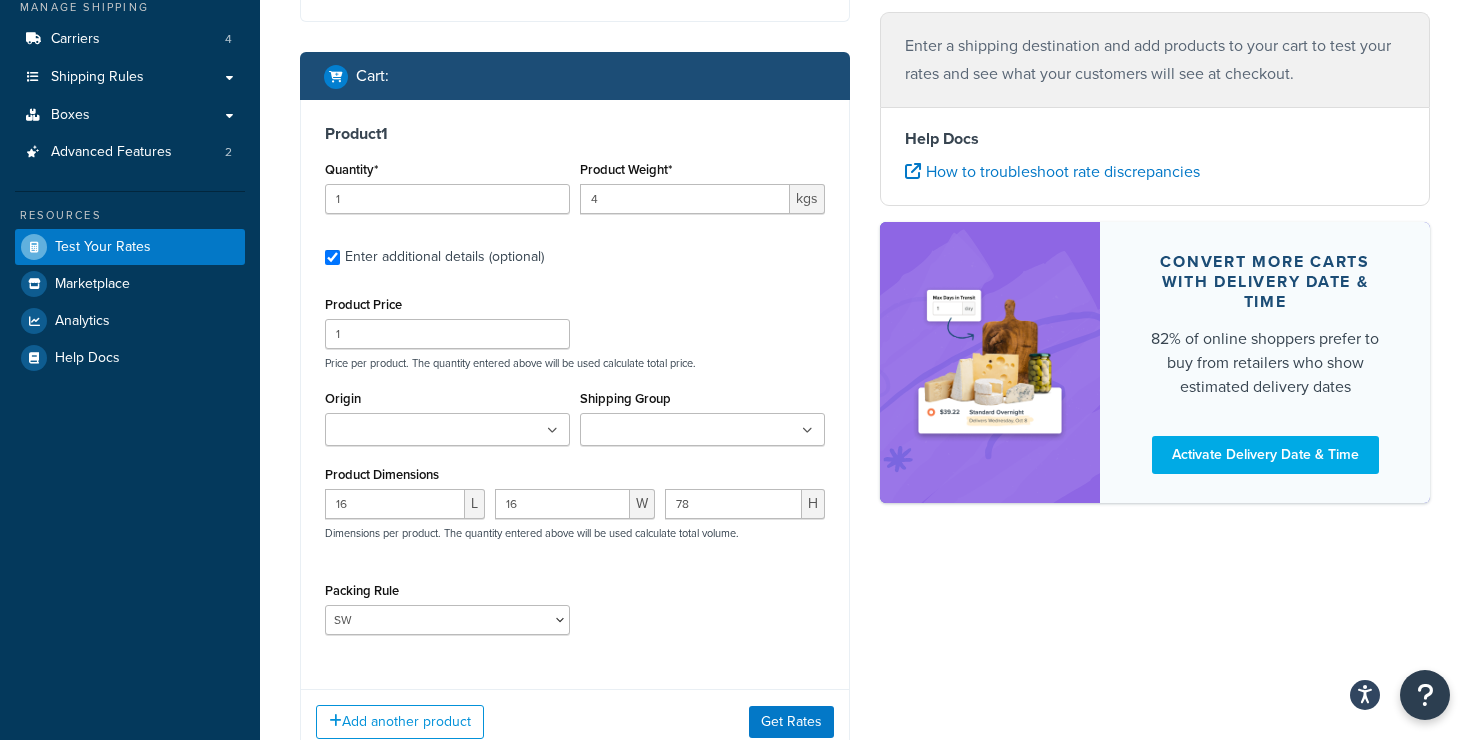 click at bounding box center (447, 429) 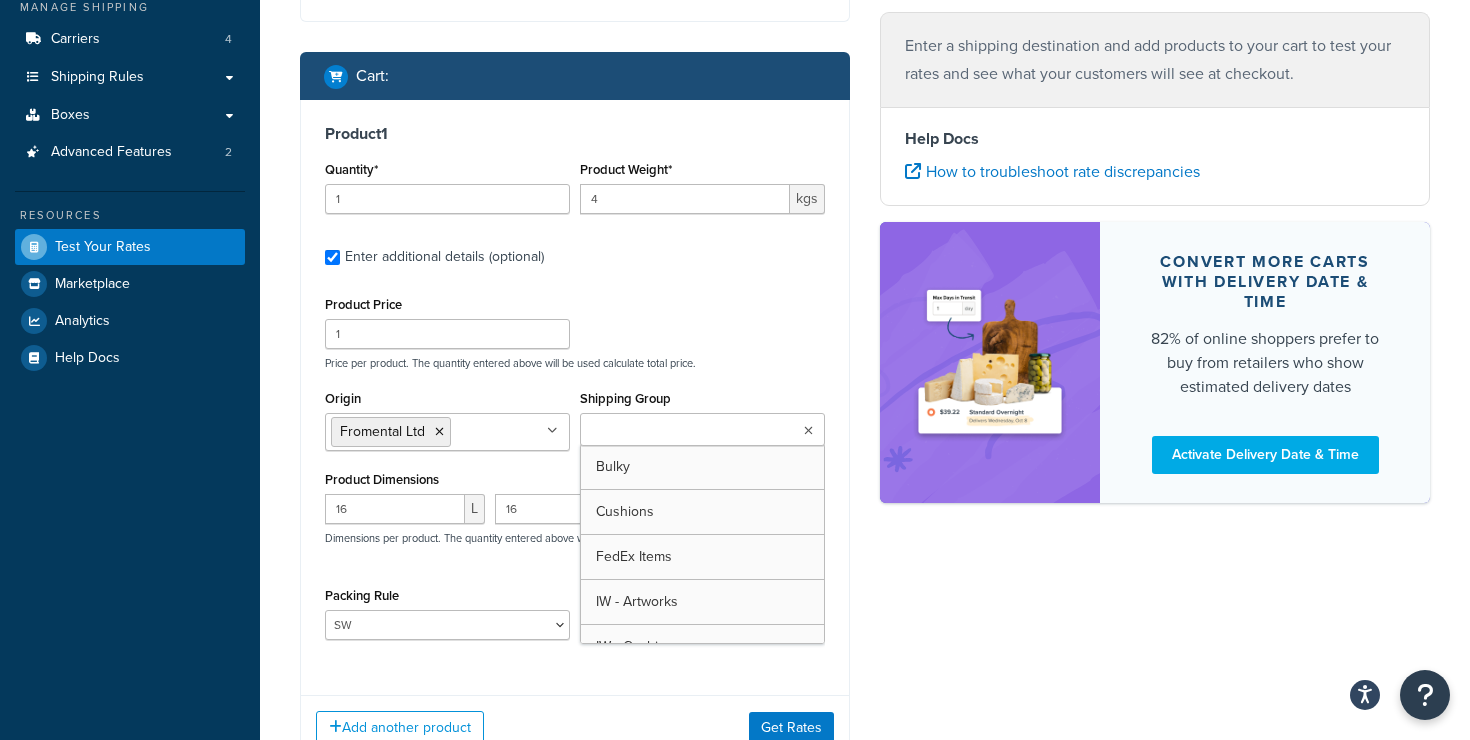 click on "Shipping Group" at bounding box center [674, 431] 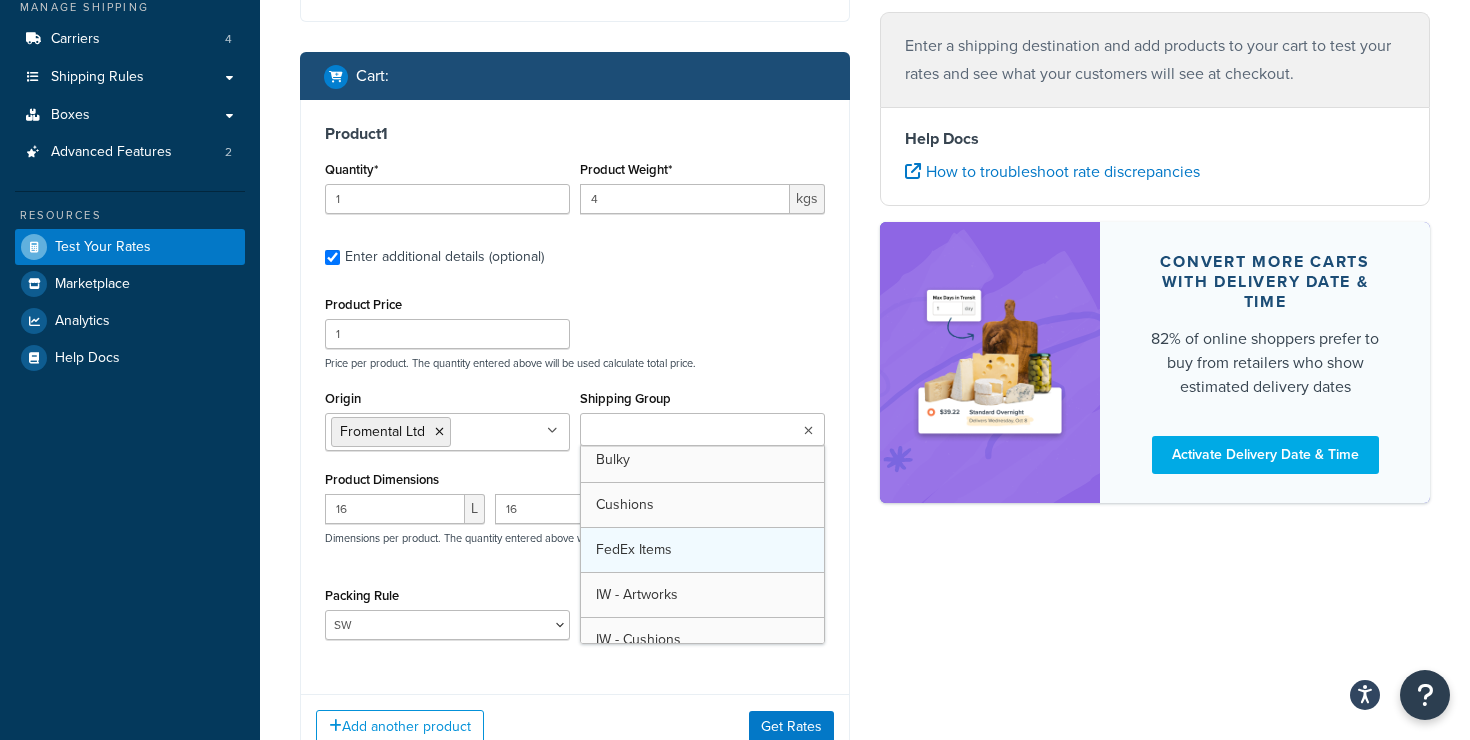 scroll, scrollTop: 0, scrollLeft: 0, axis: both 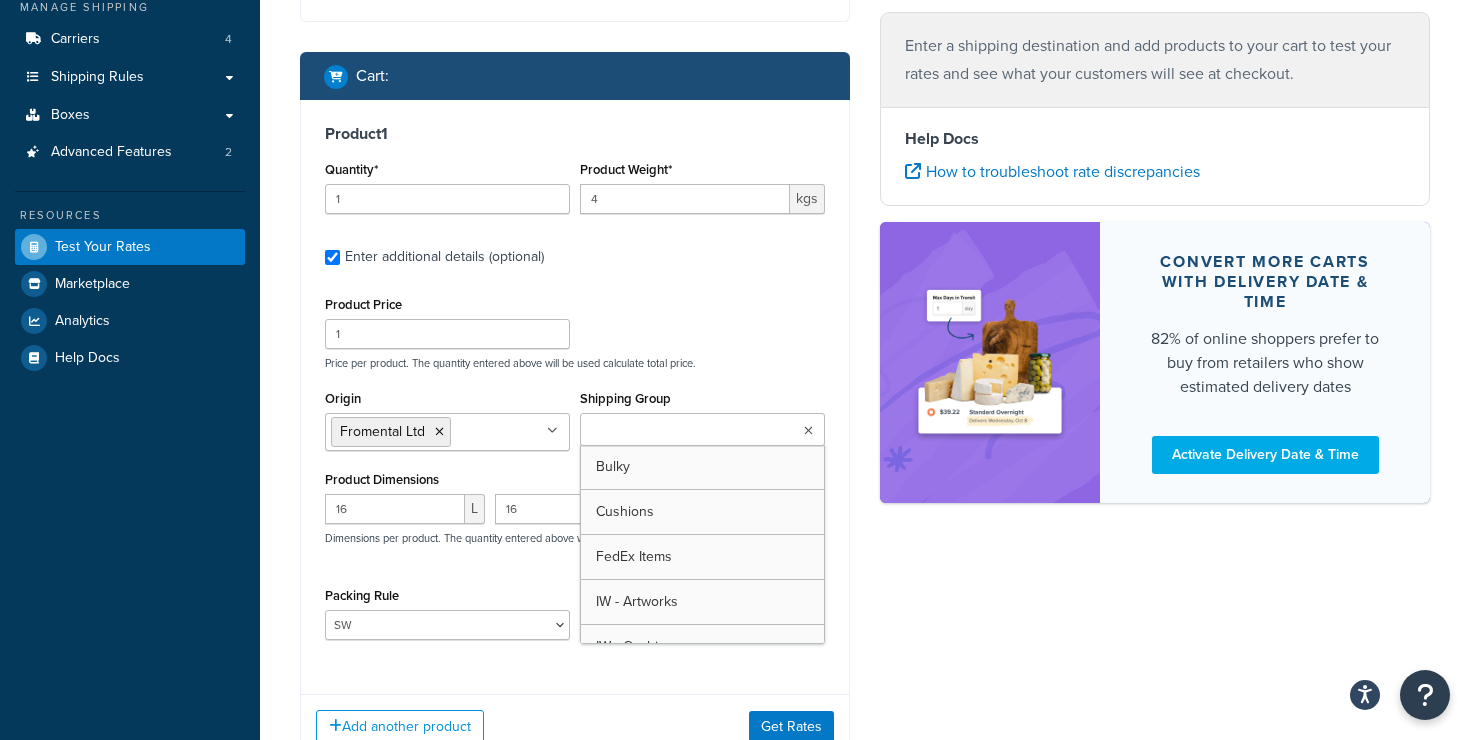 click on "Product Price   1 Price per product. The quantity entered above will be used calculate total price." at bounding box center [575, 330] 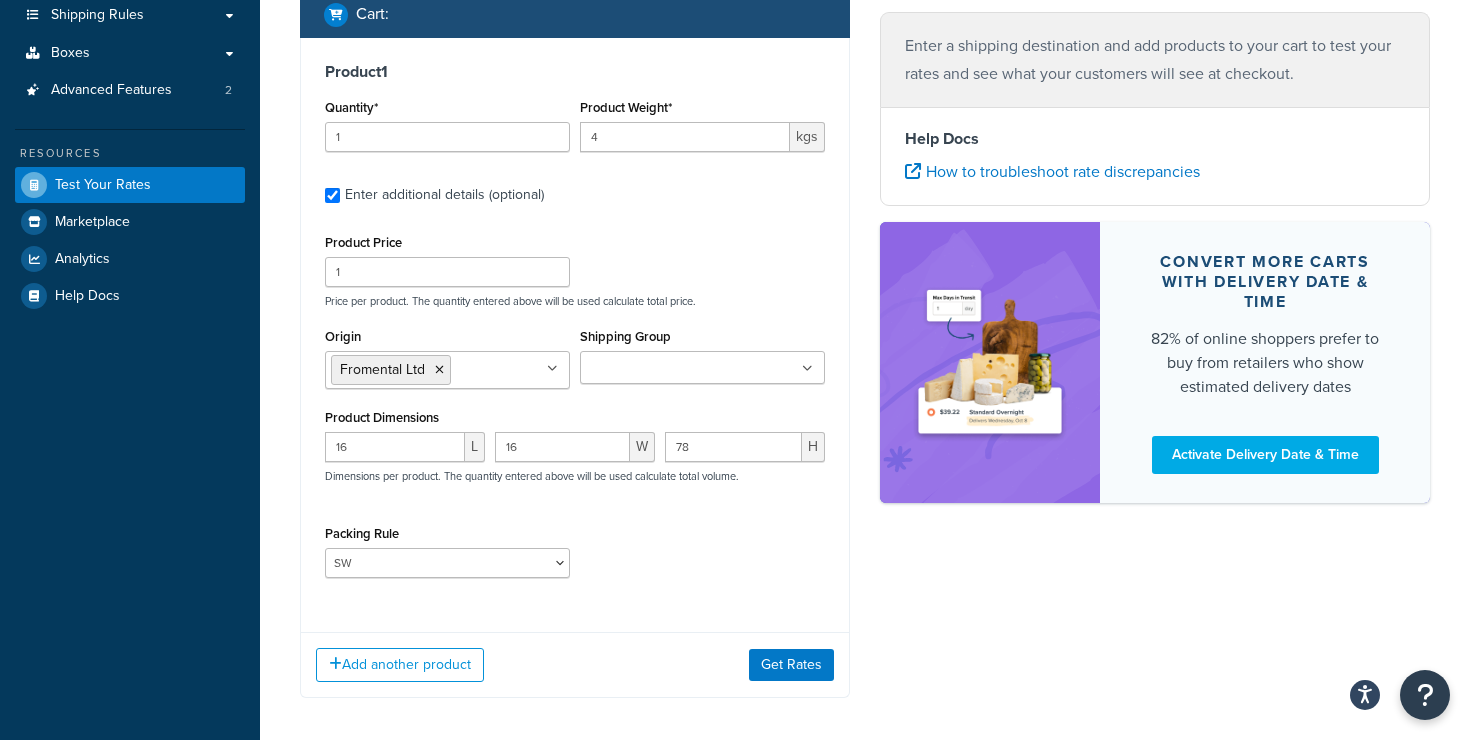 scroll, scrollTop: 317, scrollLeft: 0, axis: vertical 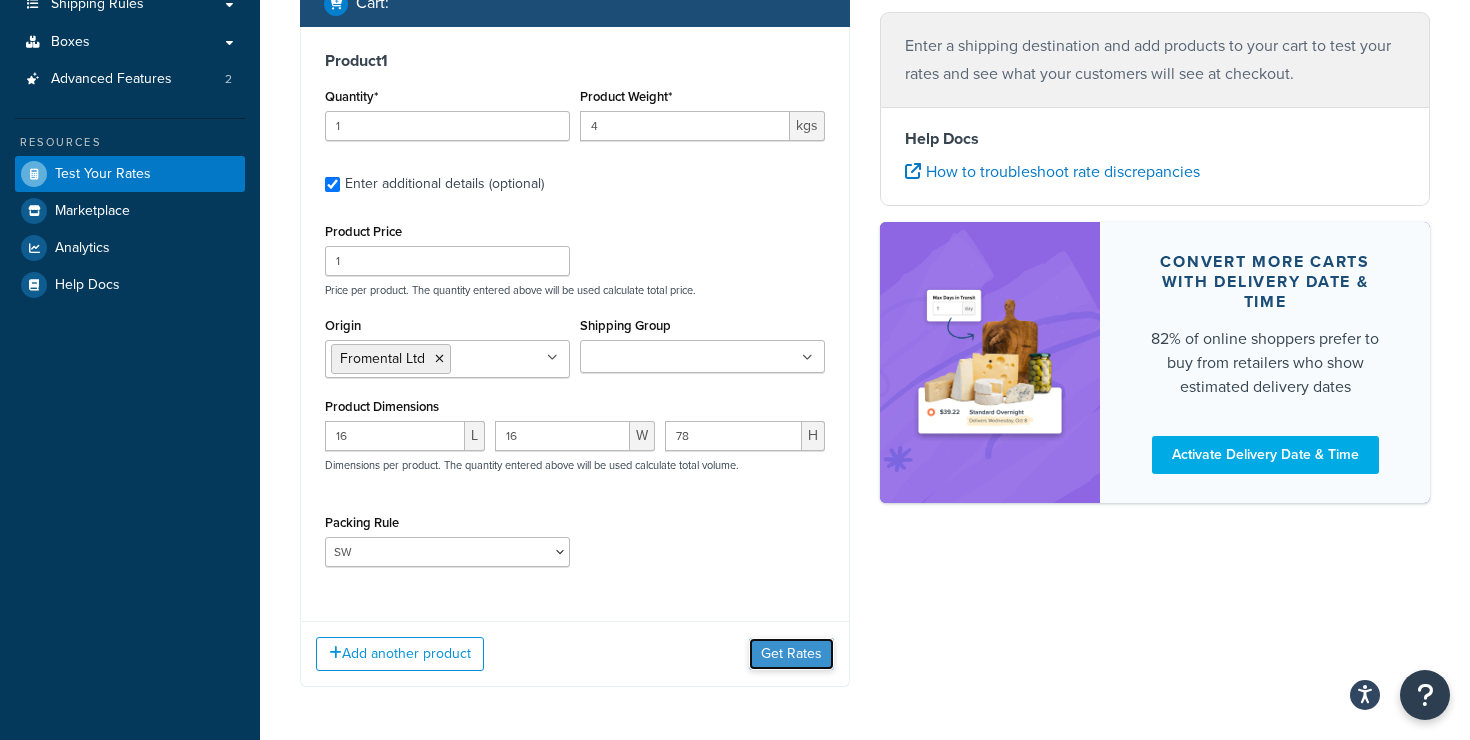 click on "Get Rates" at bounding box center (791, 654) 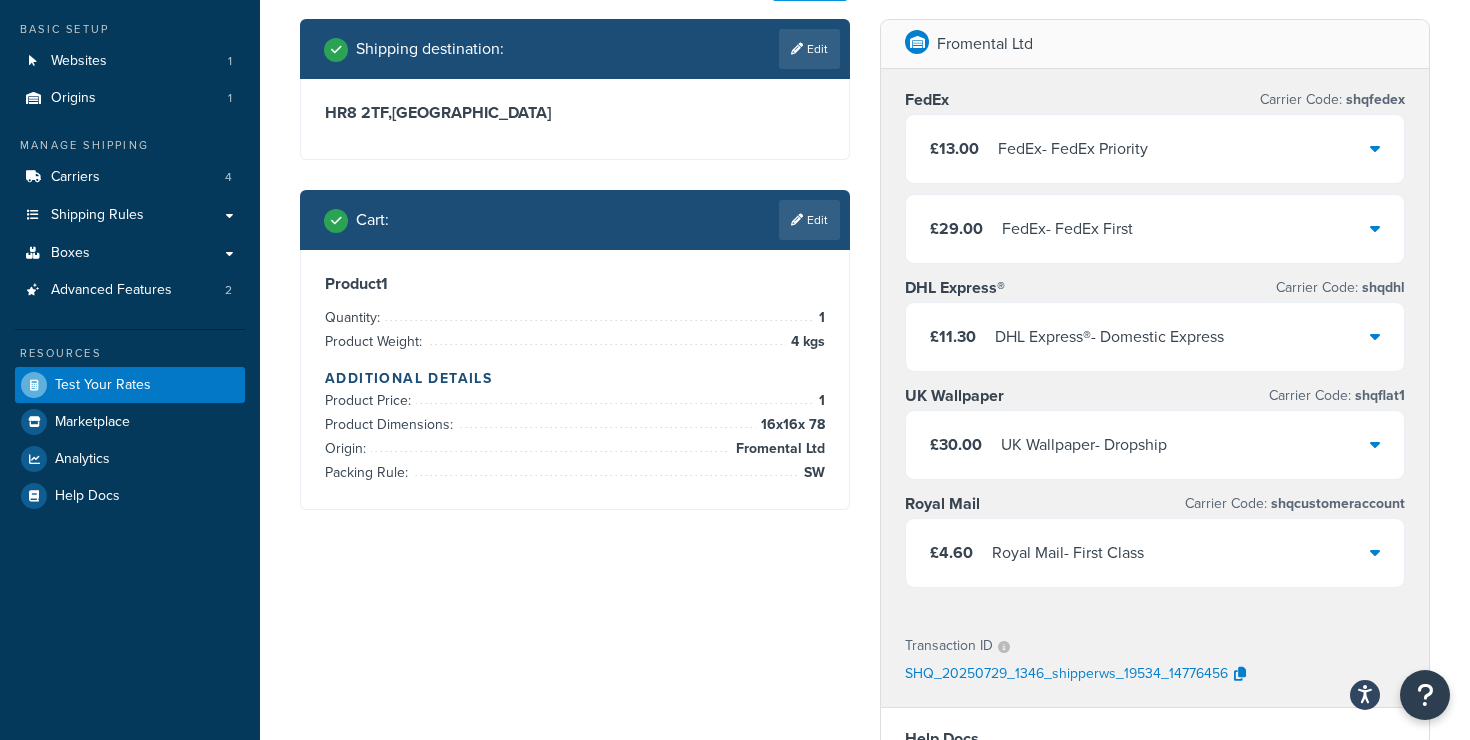 scroll, scrollTop: 97, scrollLeft: 0, axis: vertical 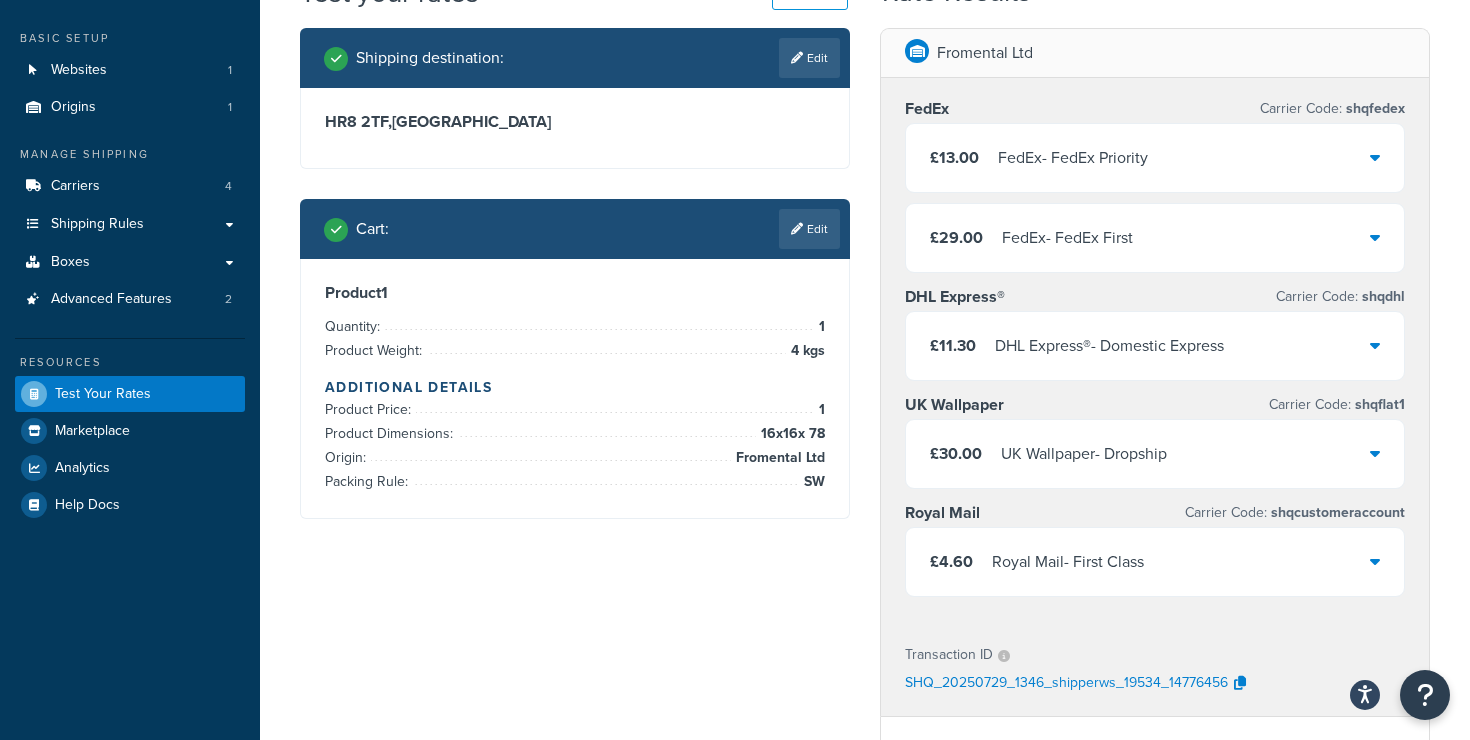 click on "£30.00 UK Wallpaper  -   Dropship" at bounding box center (1048, 454) 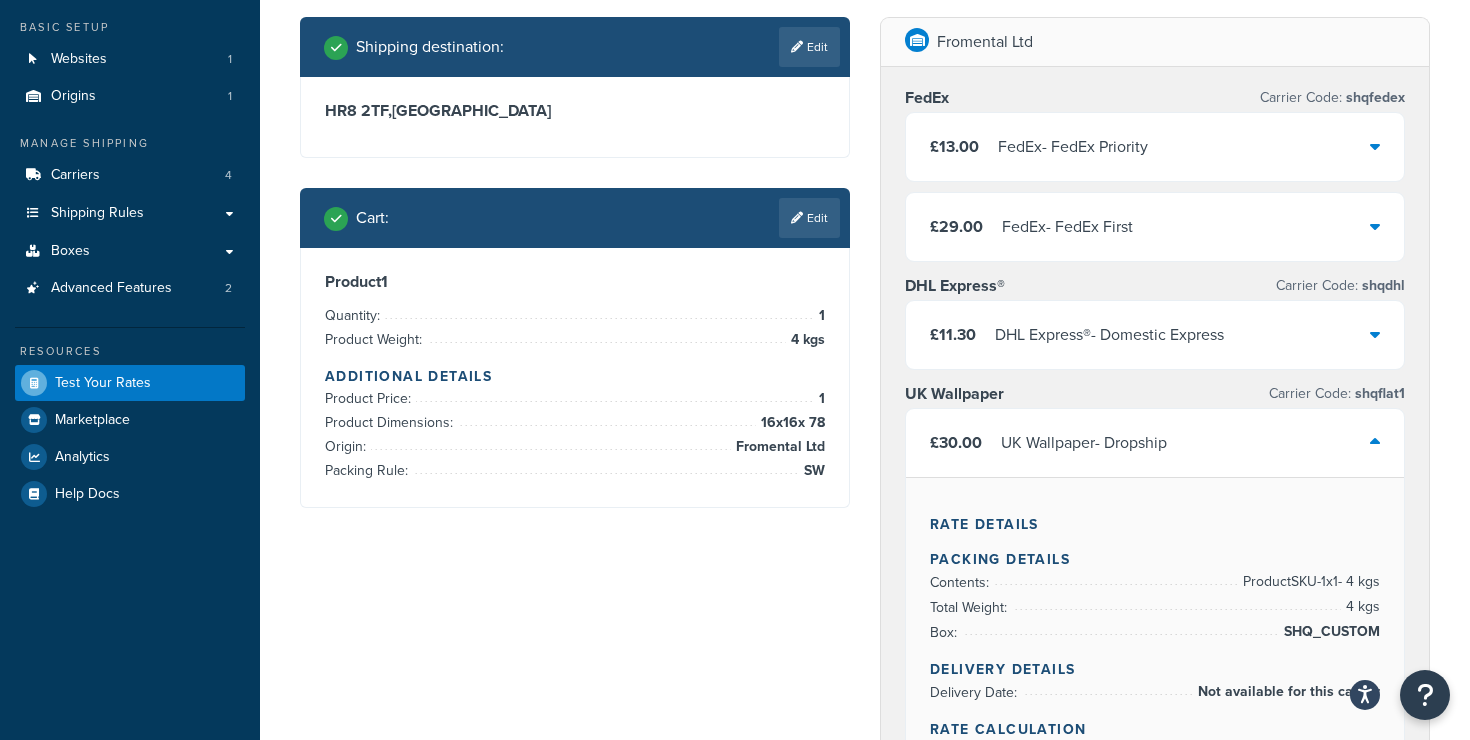 scroll, scrollTop: 37, scrollLeft: 0, axis: vertical 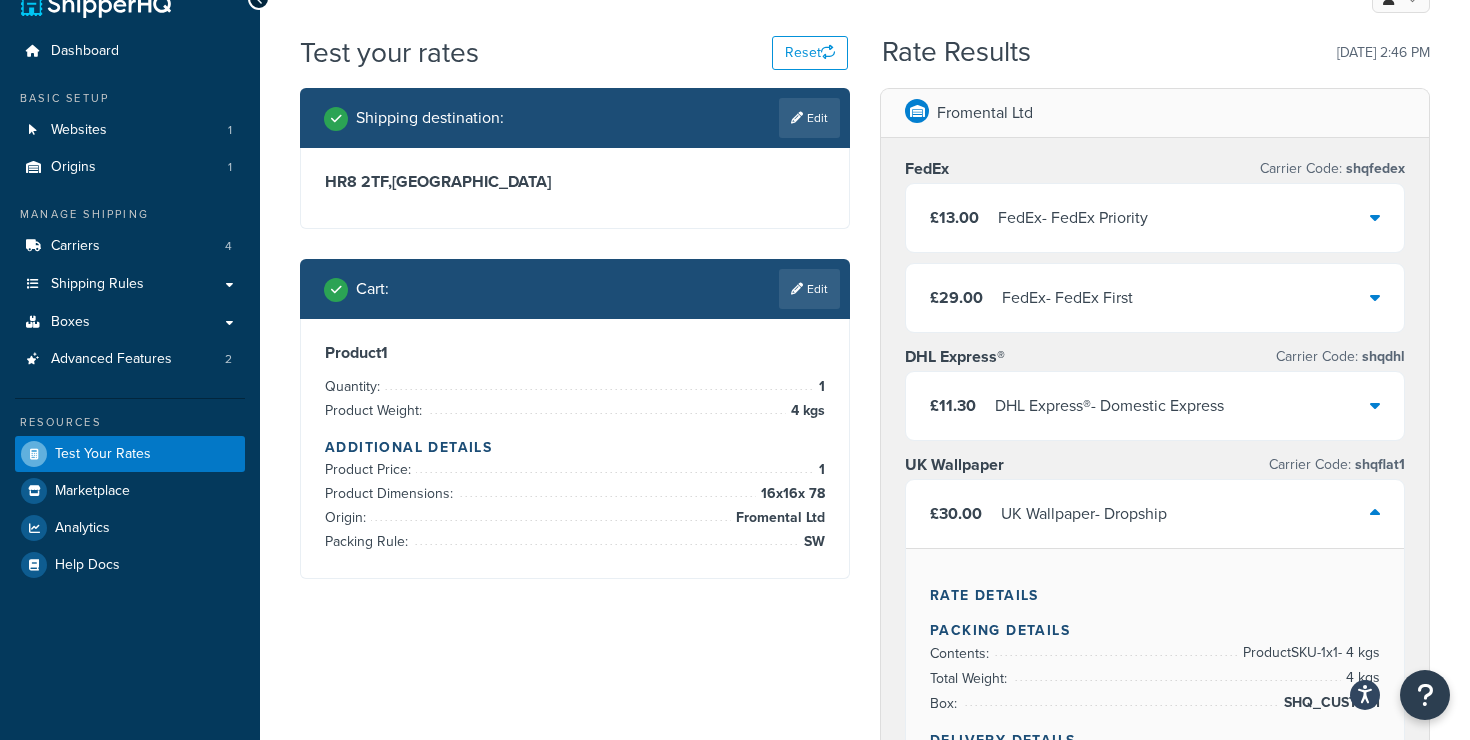 click on "£13.00 FedEx  -   FedEx Priority" at bounding box center (1155, 218) 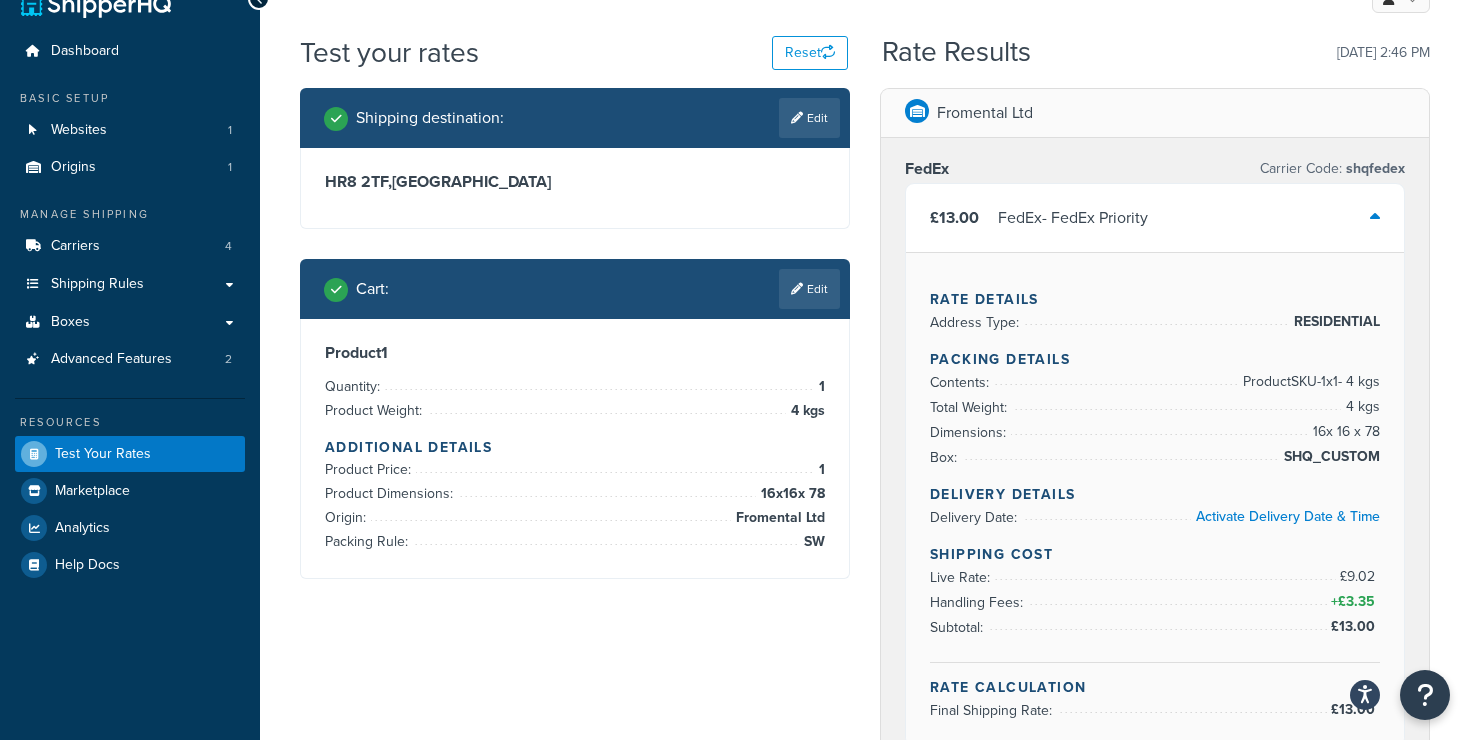 click on "FedEx  -   FedEx Priority" at bounding box center [1073, 218] 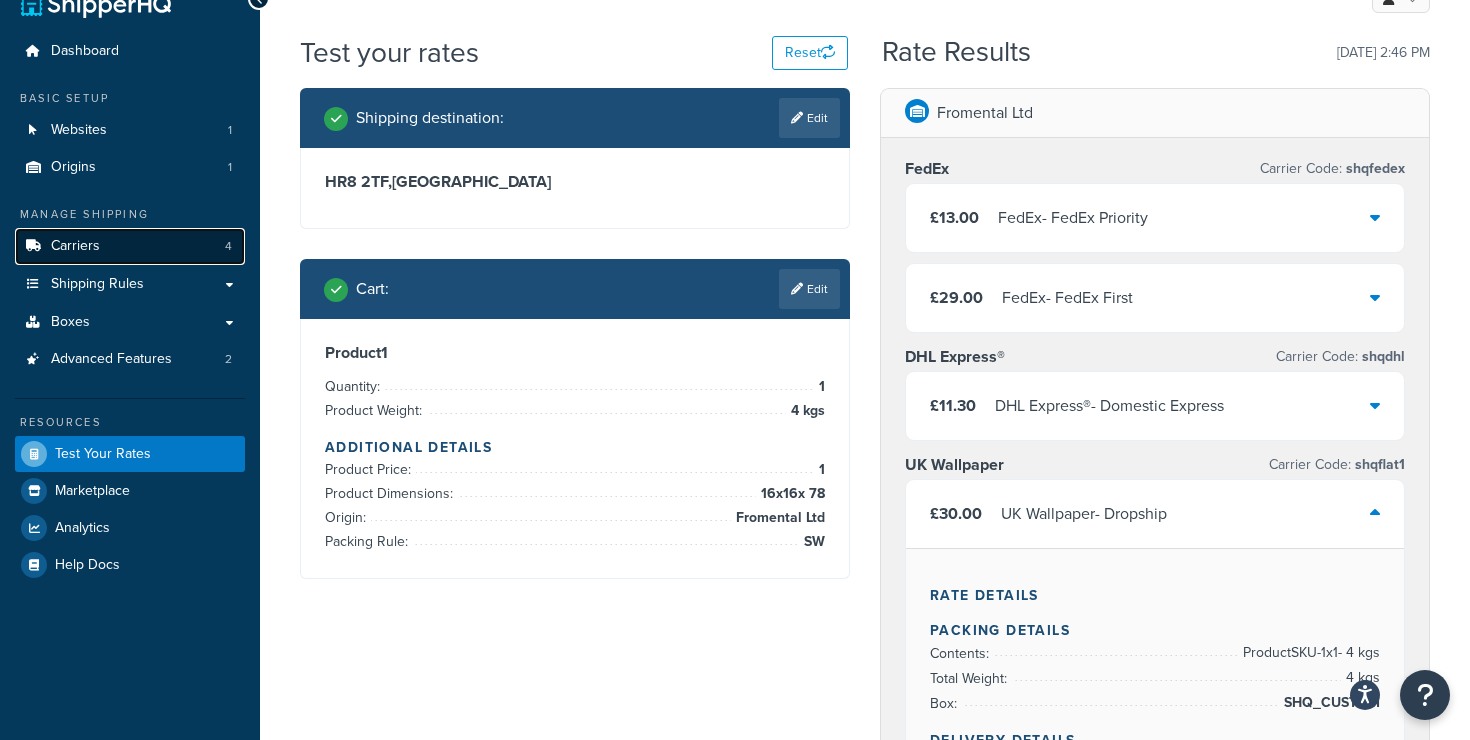 click on "Carriers 4" at bounding box center (130, 246) 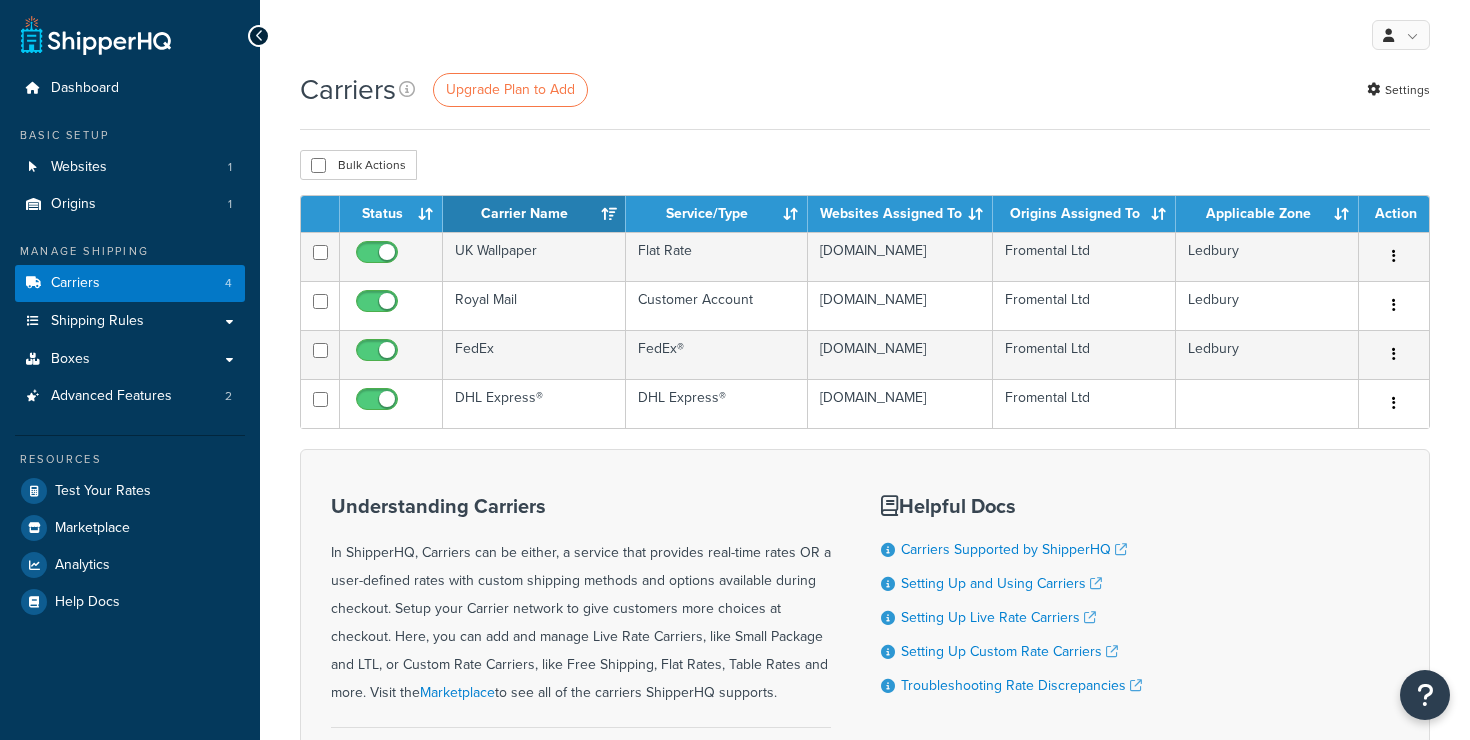 scroll, scrollTop: 0, scrollLeft: 0, axis: both 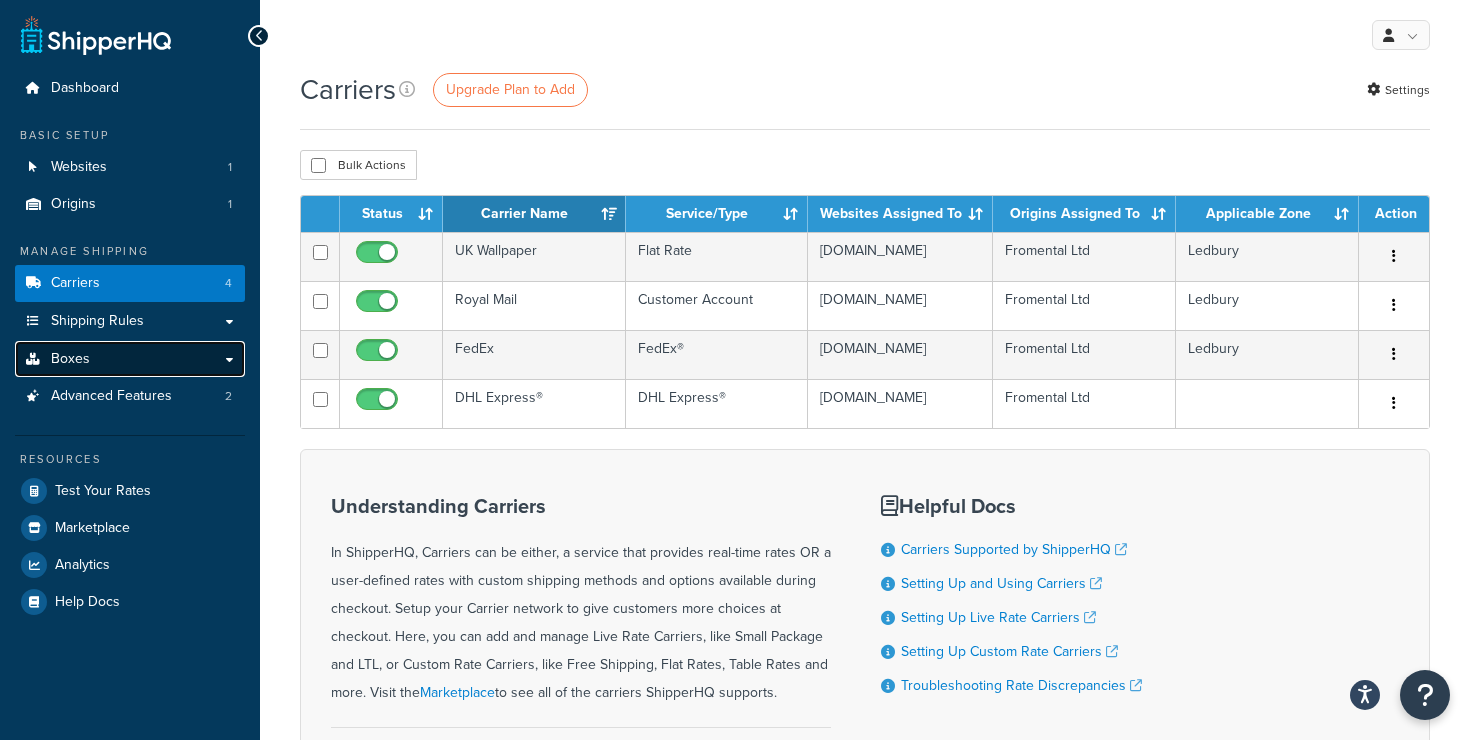 click on "Boxes" at bounding box center [130, 359] 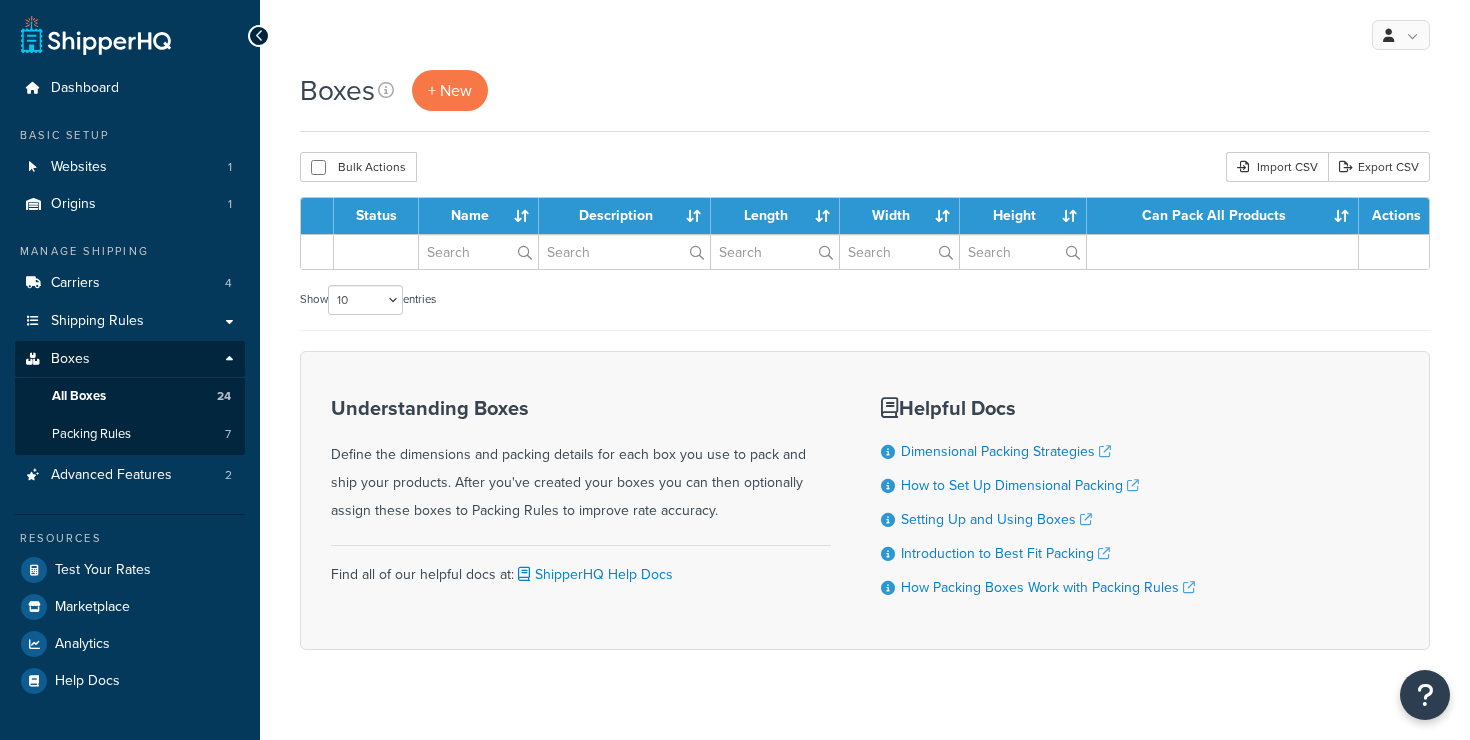 scroll, scrollTop: 0, scrollLeft: 0, axis: both 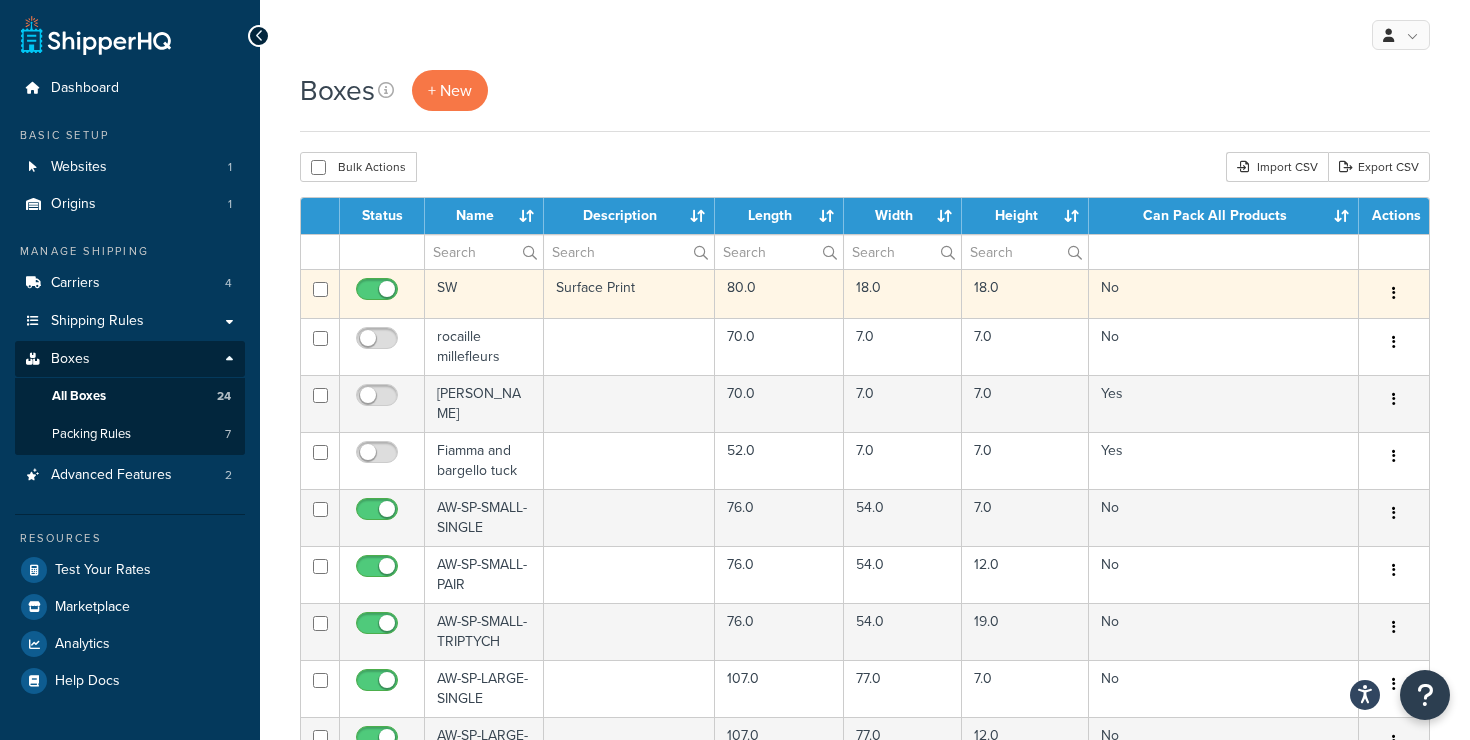 click on "SW" at bounding box center (484, 293) 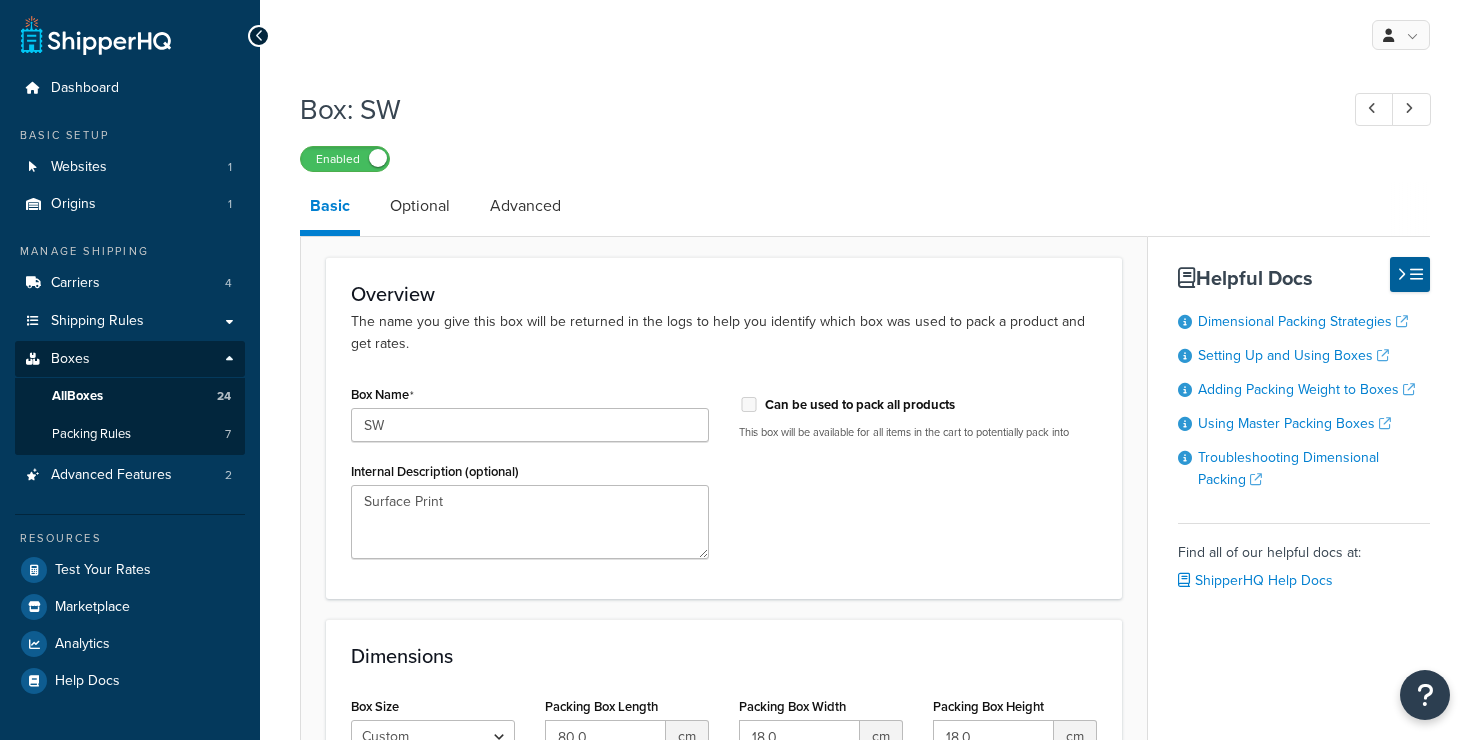 scroll, scrollTop: 0, scrollLeft: 0, axis: both 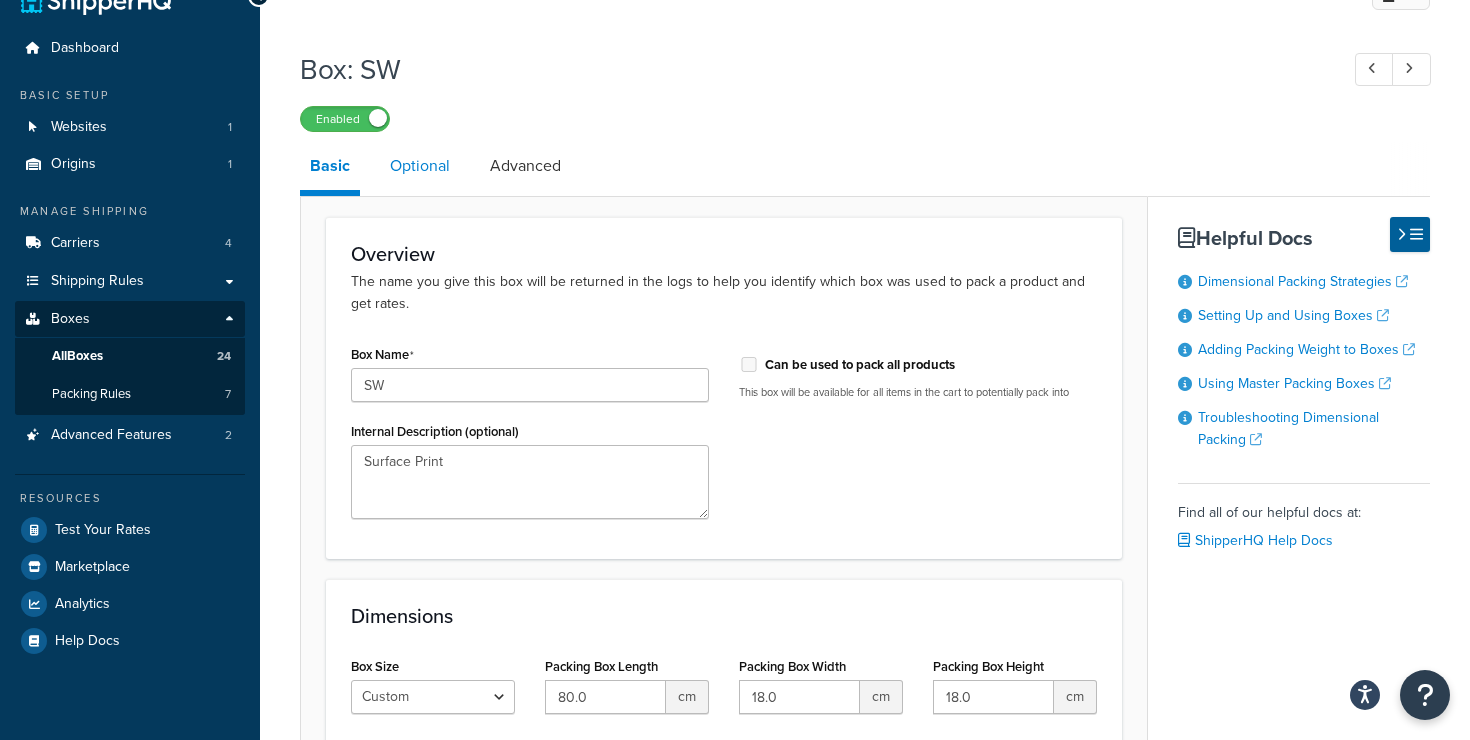 click on "Optional" at bounding box center (420, 166) 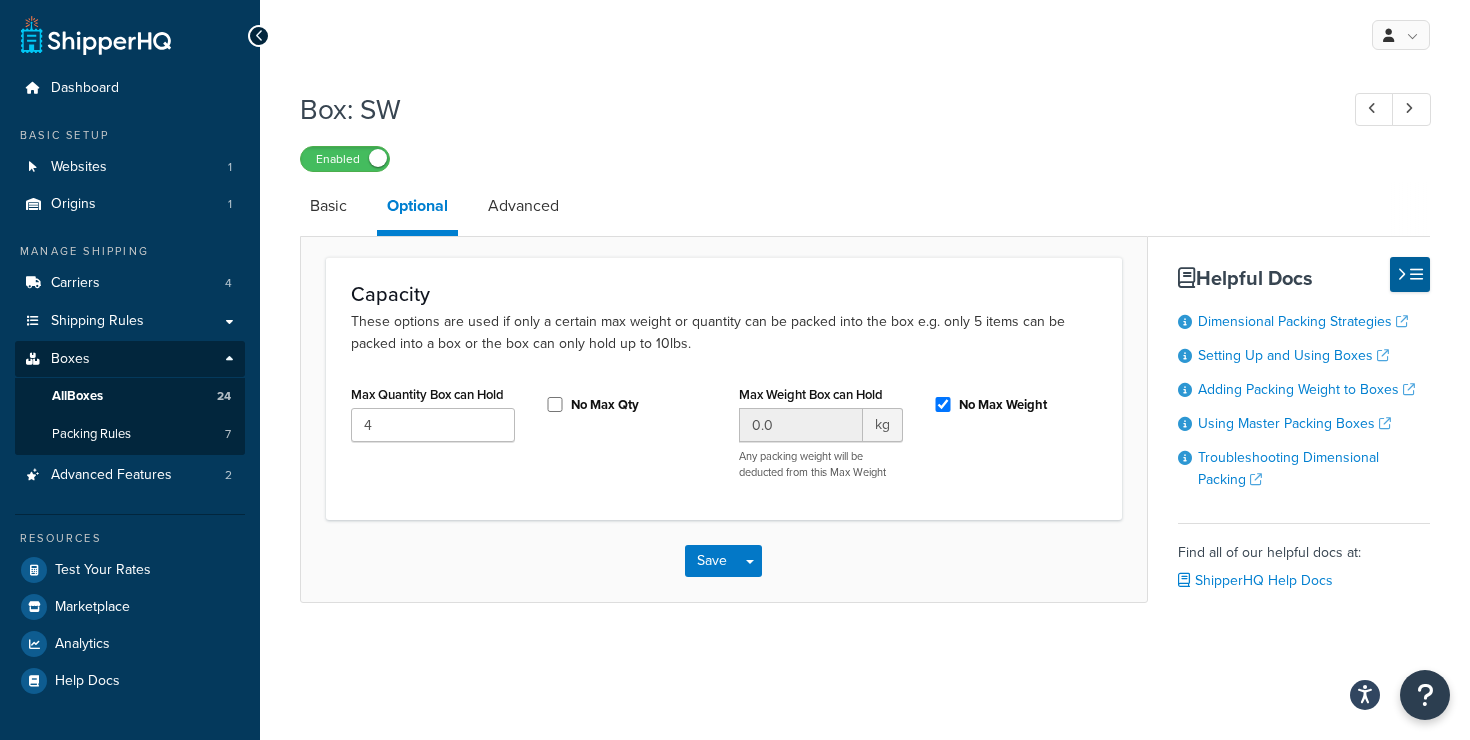 scroll, scrollTop: 4, scrollLeft: 0, axis: vertical 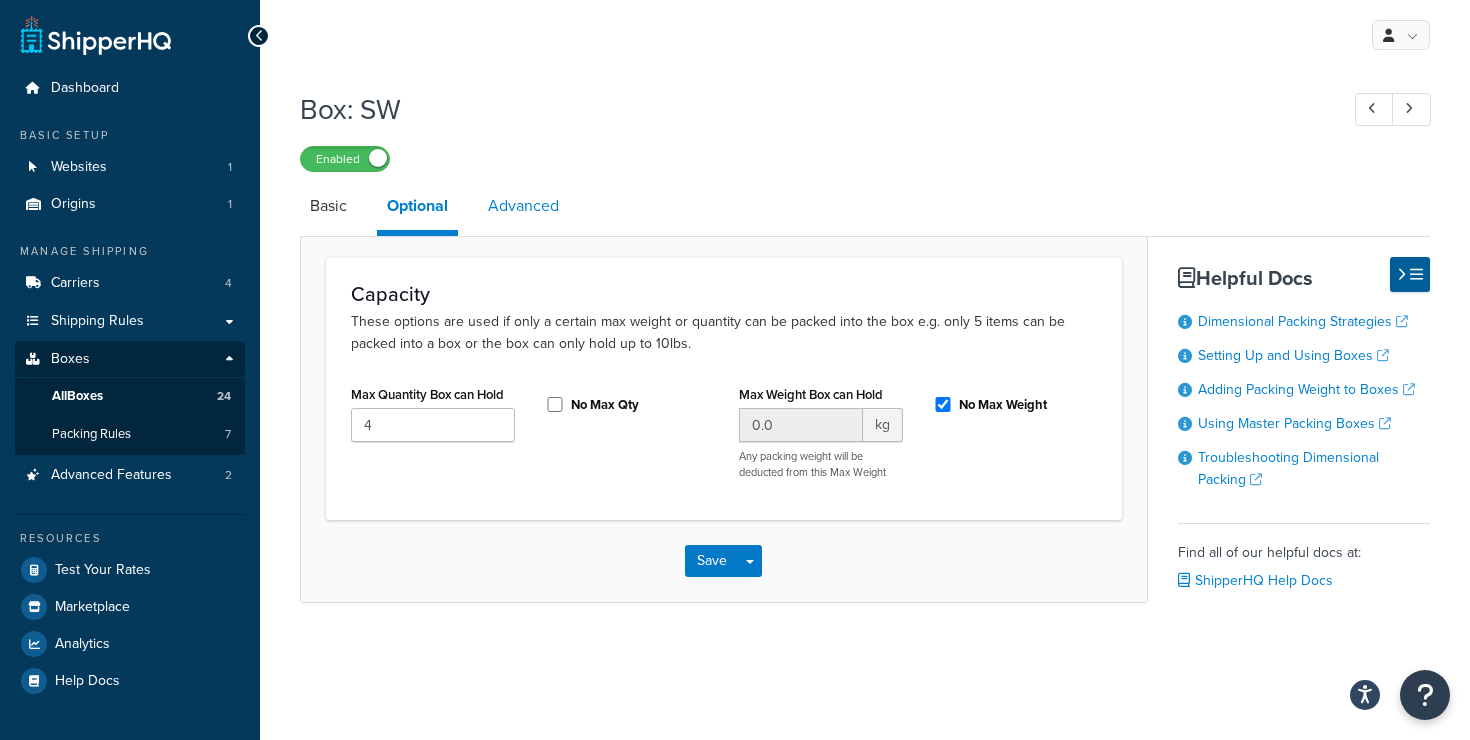 click on "Advanced" at bounding box center [523, 206] 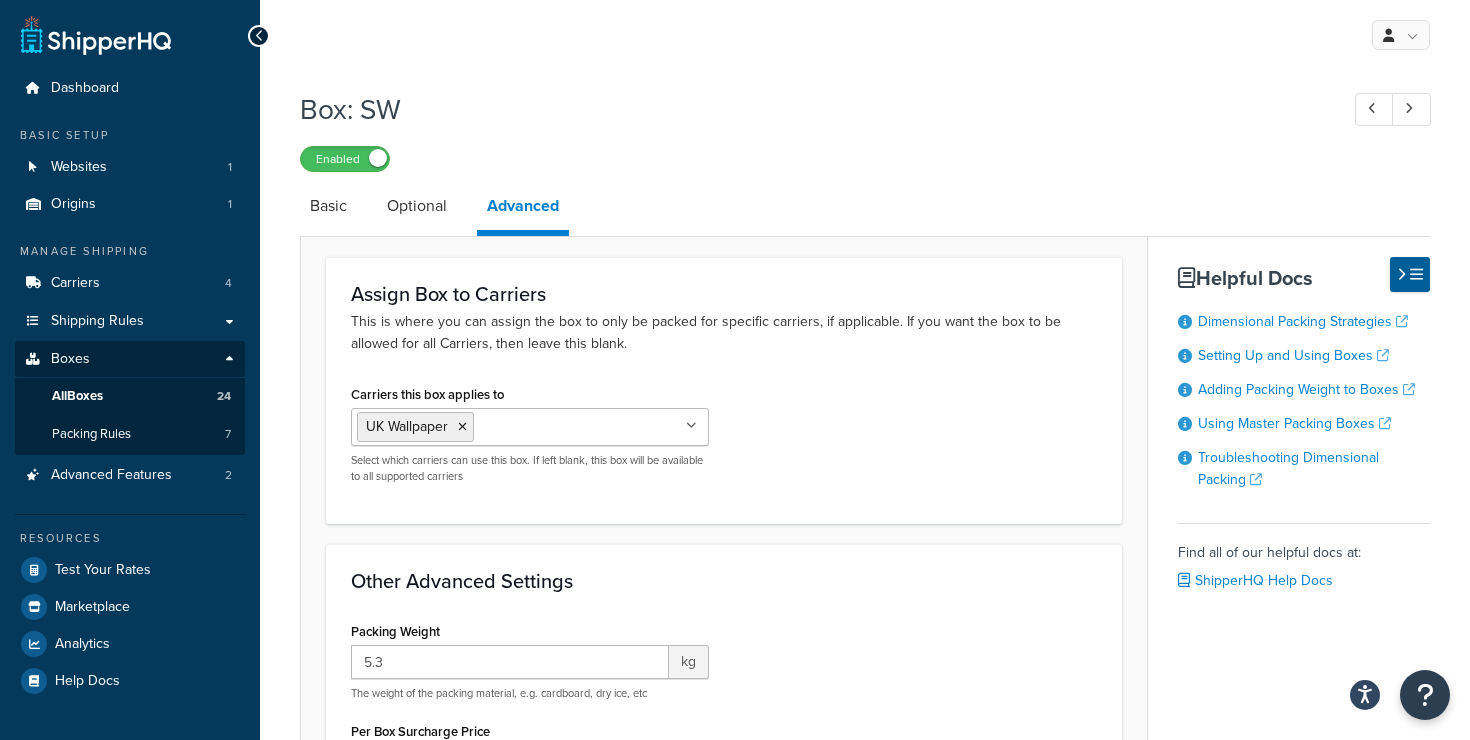 click on "UK Wallpaper" at bounding box center [530, 427] 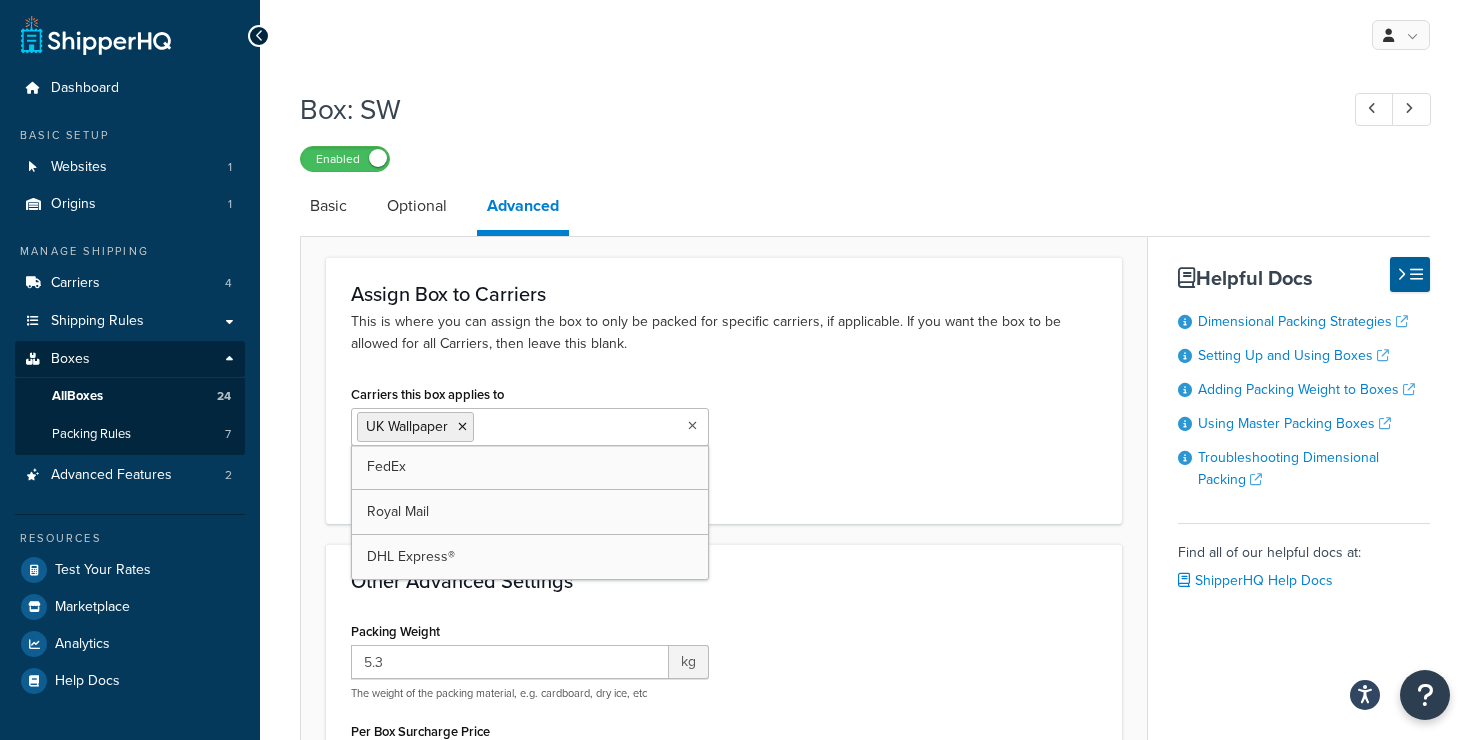 click on "Carriers this box applies to   UK Wallpaper   FedEx Royal Mail DHL Express® Select which carriers can use this box. If left blank, this box will be available to all supported carriers" at bounding box center [530, 432] 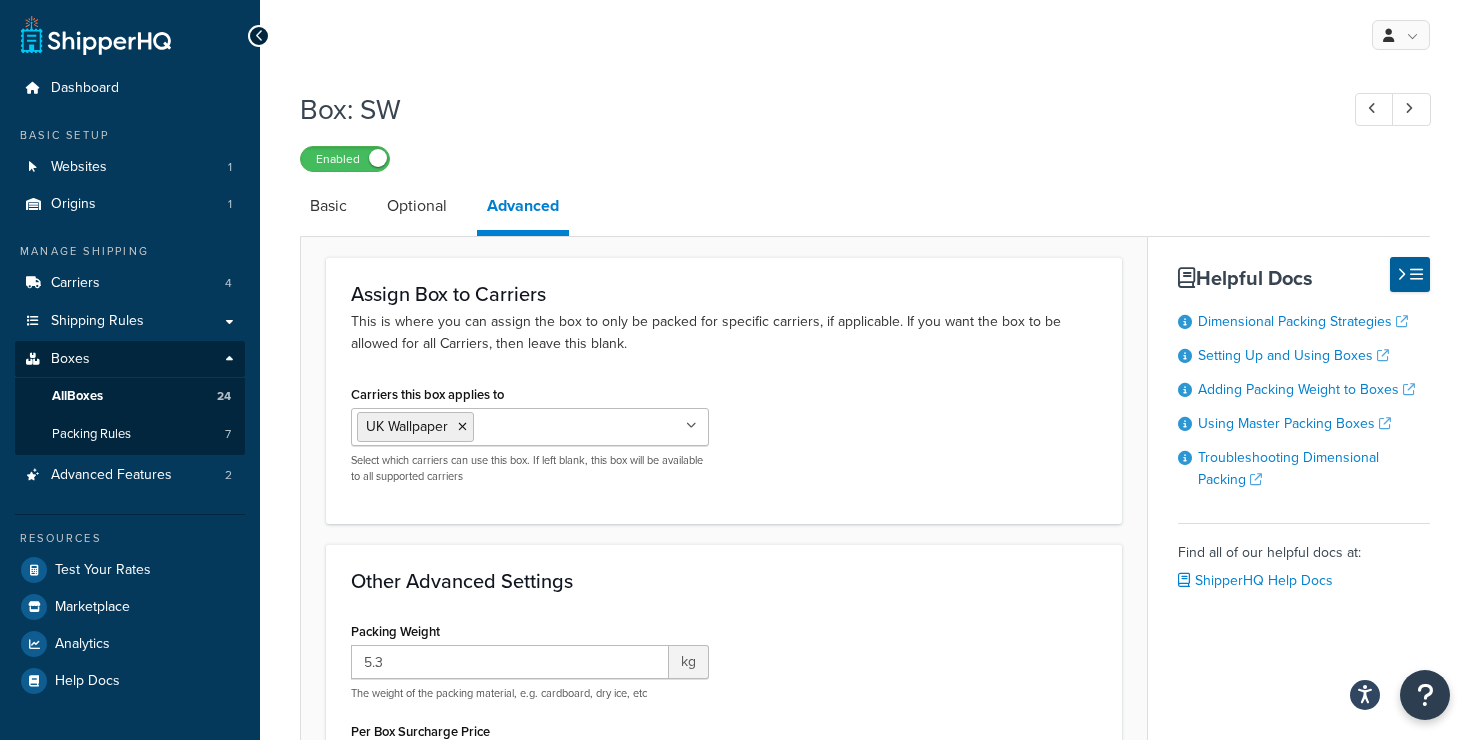 click on "Carriers this box applies to   UK Wallpaper   FedEx Royal Mail DHL Express® Select which carriers can use this box. If left blank, this box will be available to all supported carriers" at bounding box center [530, 432] 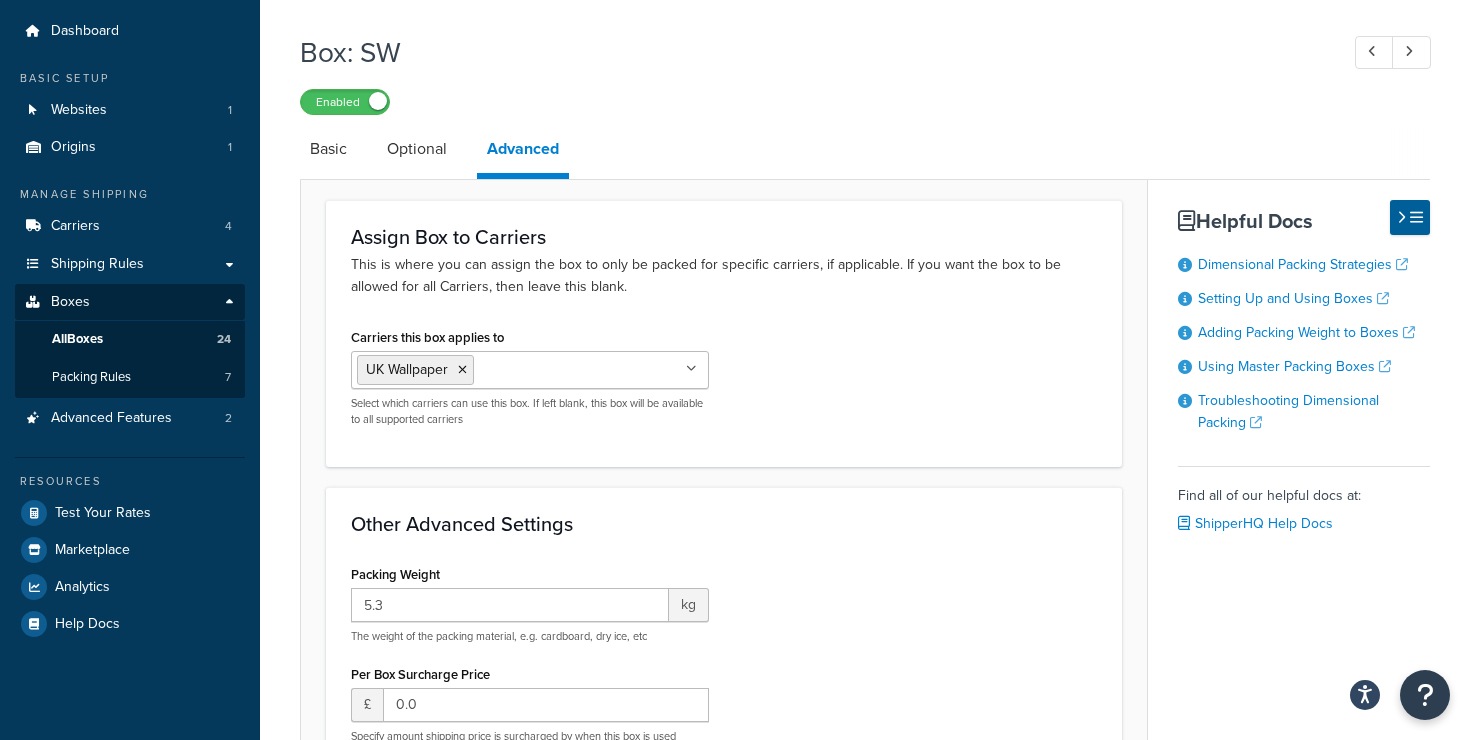 scroll, scrollTop: 0, scrollLeft: 0, axis: both 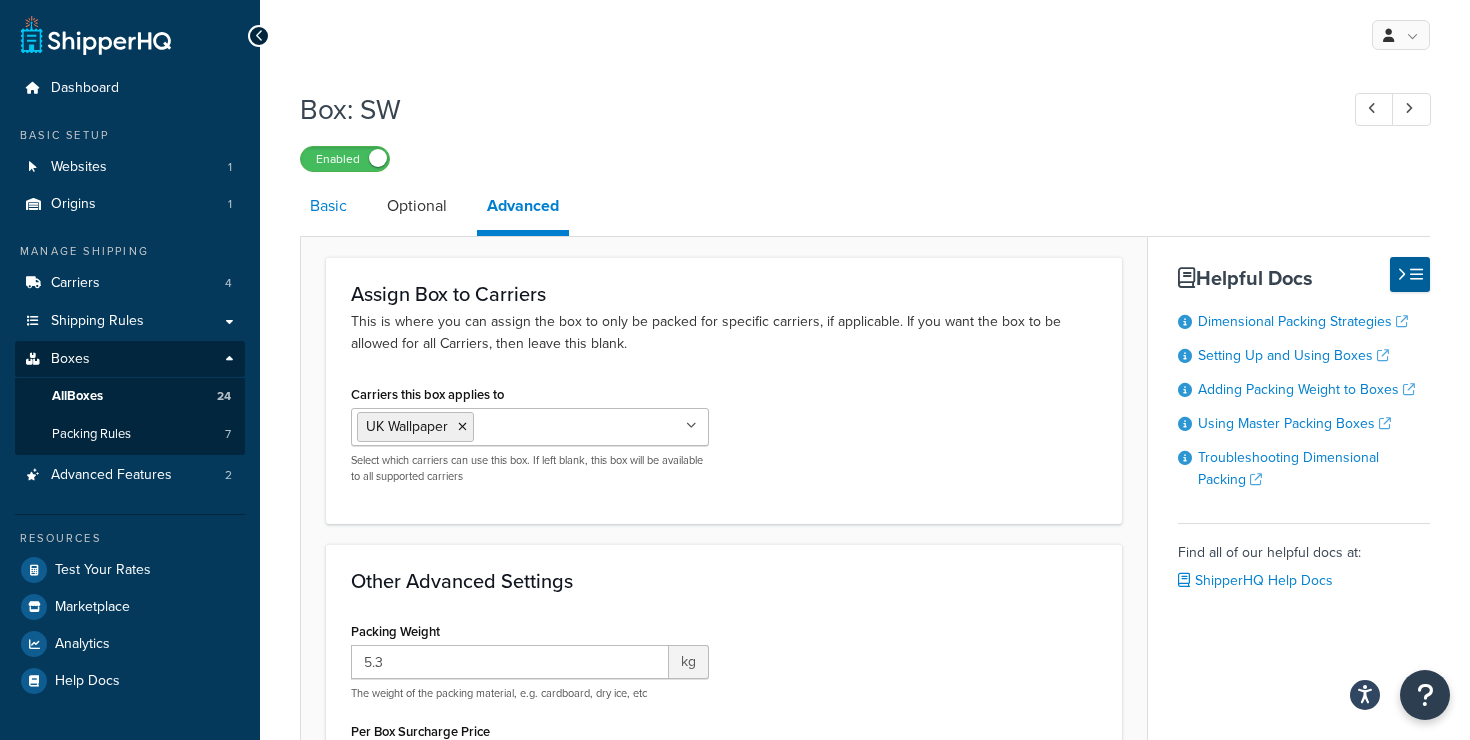 click on "Basic" at bounding box center [328, 206] 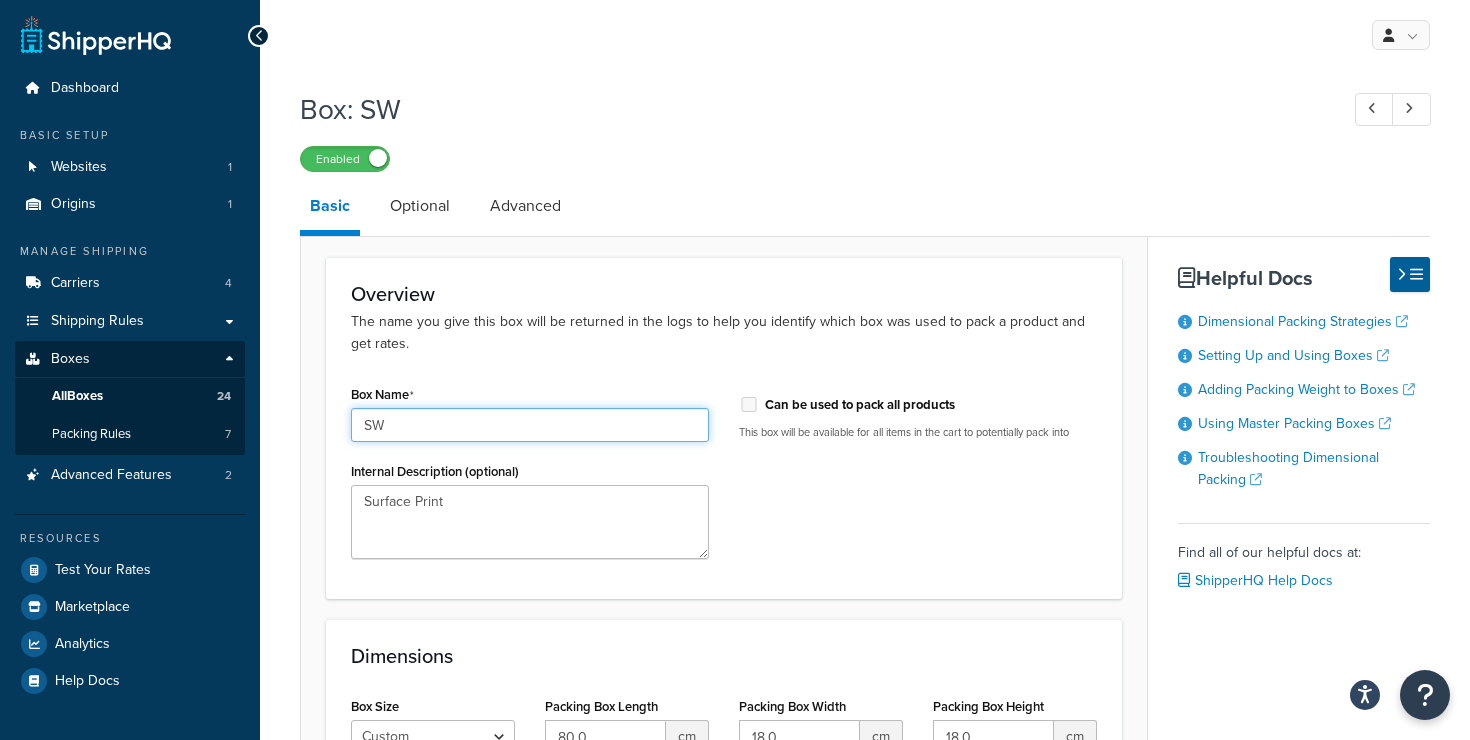 click on "SW" at bounding box center (530, 425) 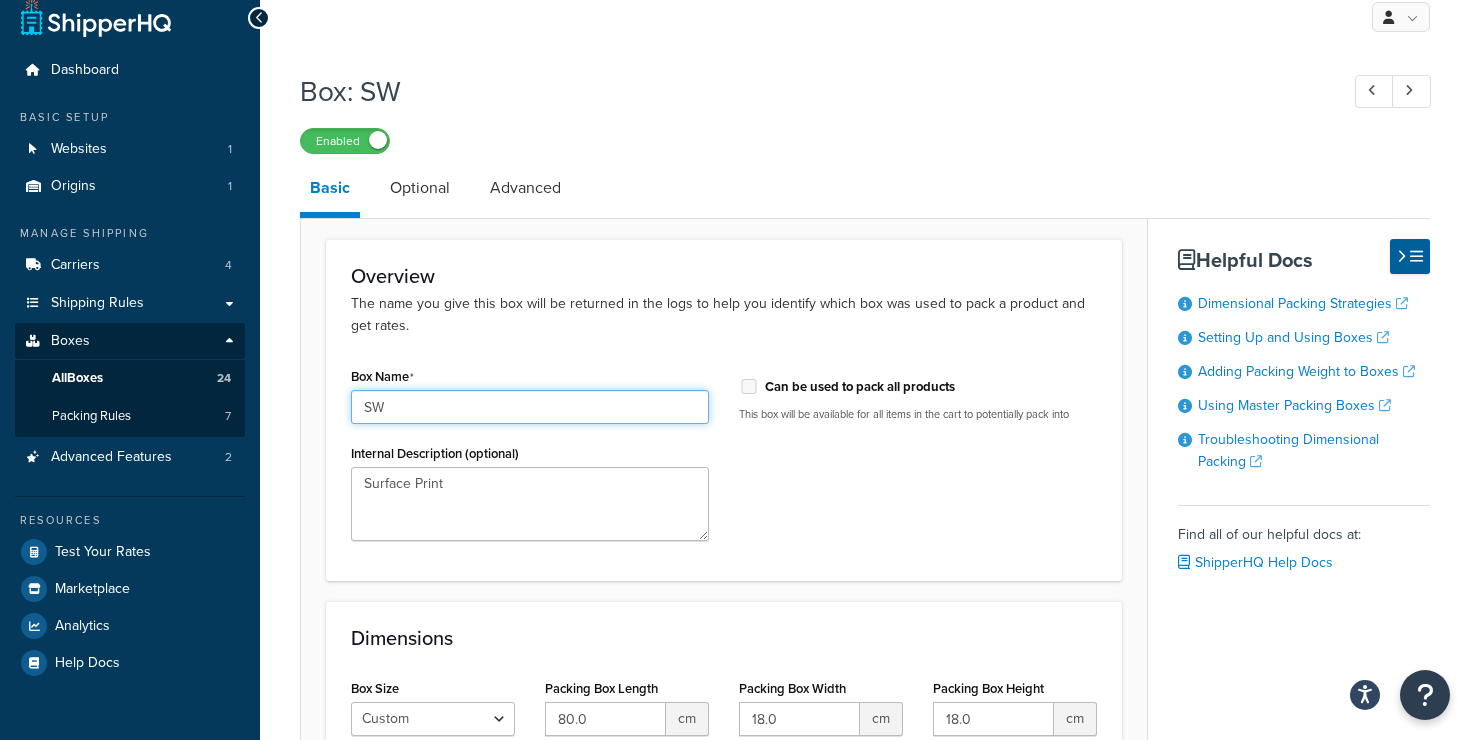 scroll, scrollTop: 24, scrollLeft: 0, axis: vertical 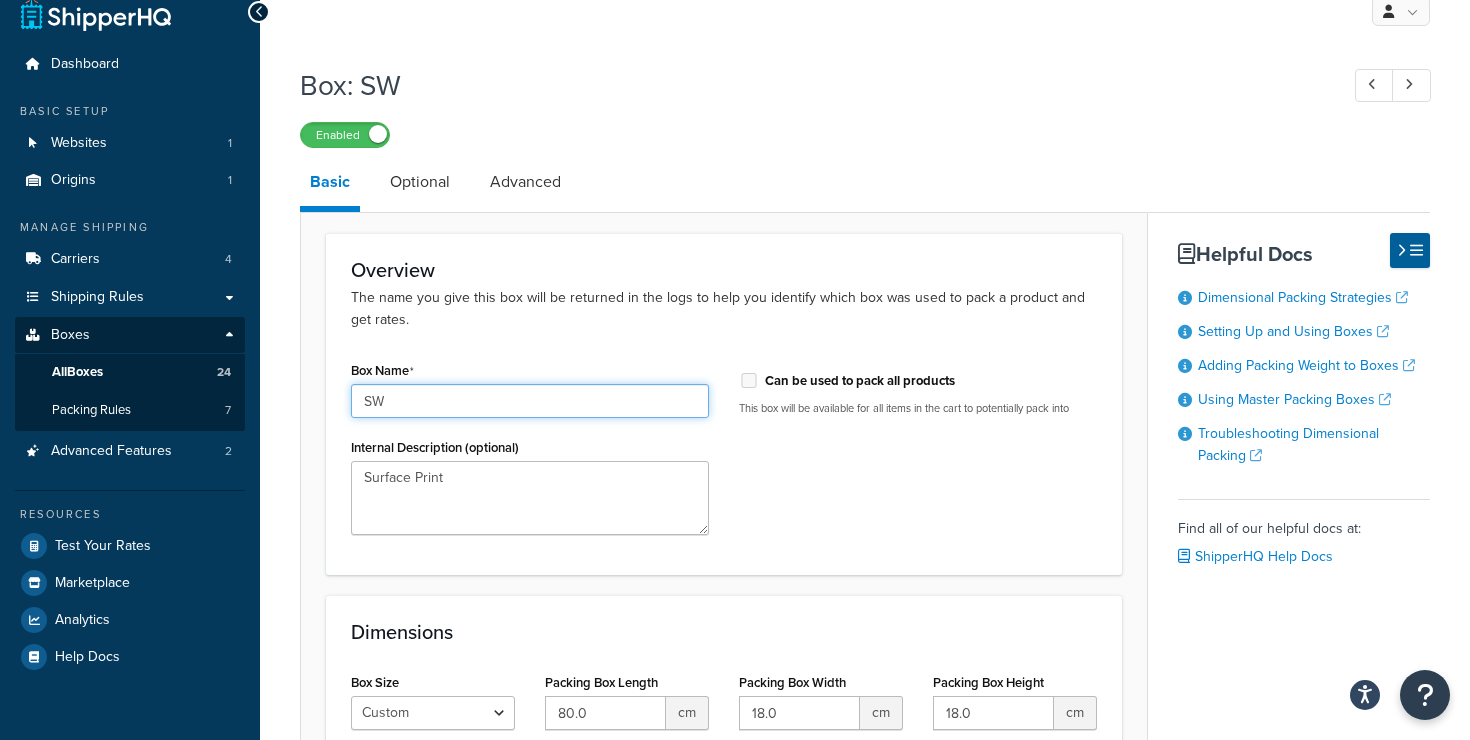 drag, startPoint x: 419, startPoint y: 406, endPoint x: 353, endPoint y: 406, distance: 66 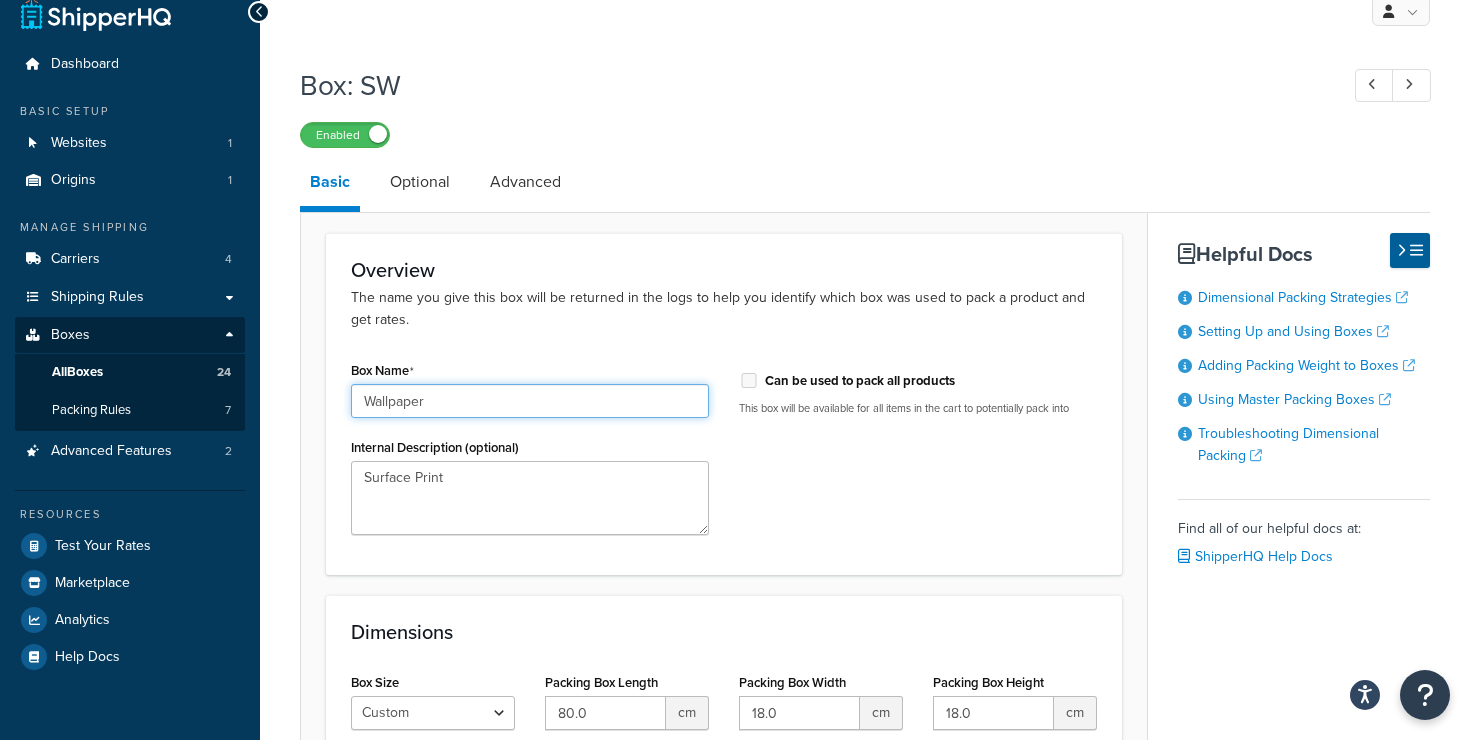 type on "Wallpaper" 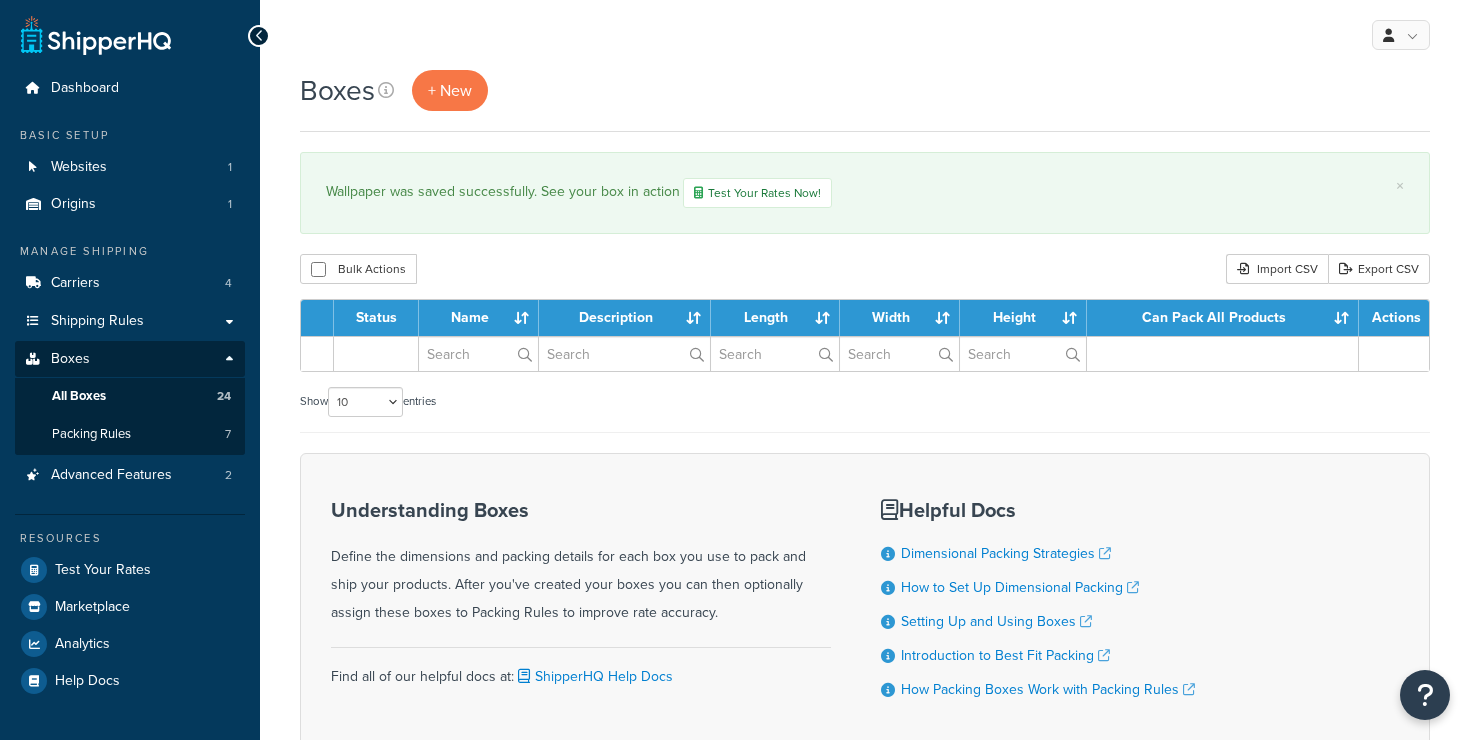 scroll, scrollTop: 0, scrollLeft: 0, axis: both 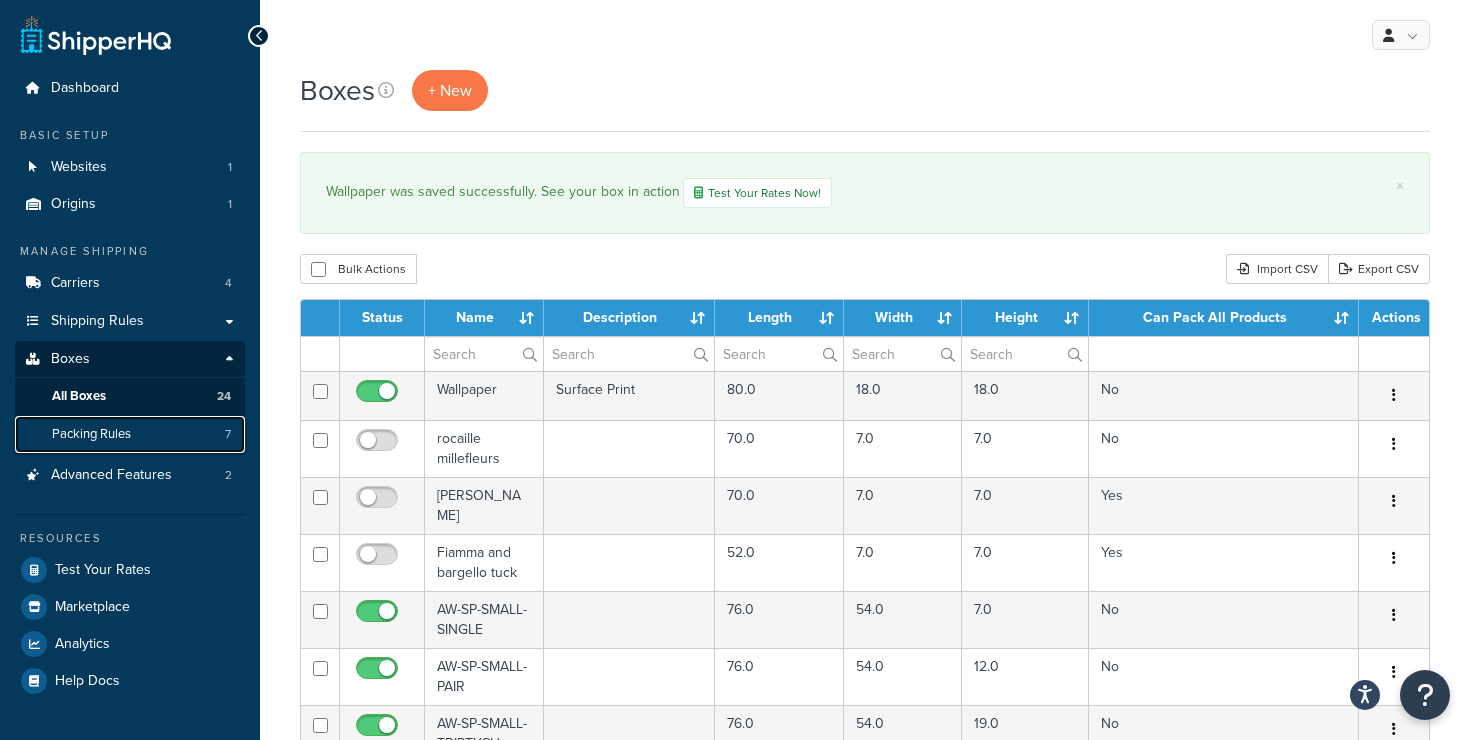 click on "Packing Rules
7" at bounding box center (130, 434) 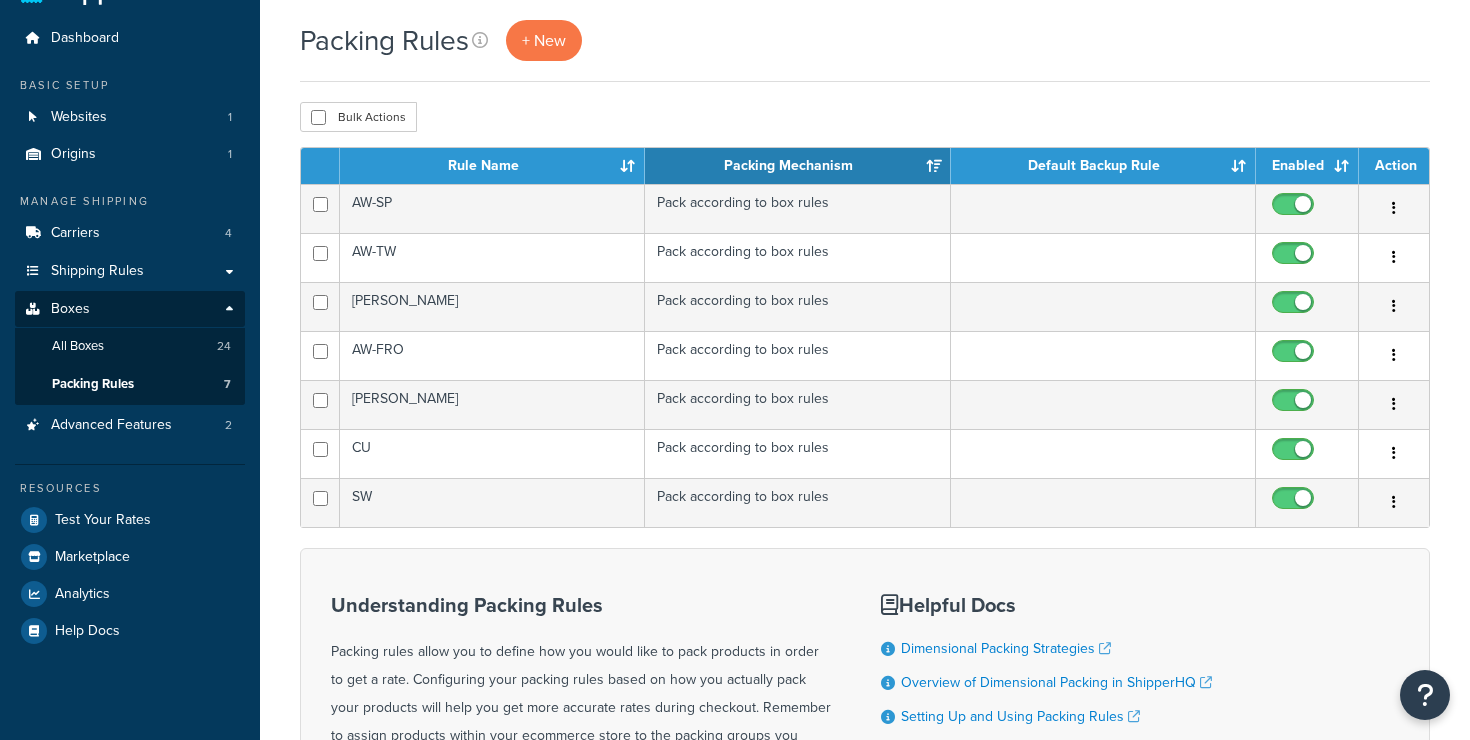 scroll, scrollTop: 85, scrollLeft: 0, axis: vertical 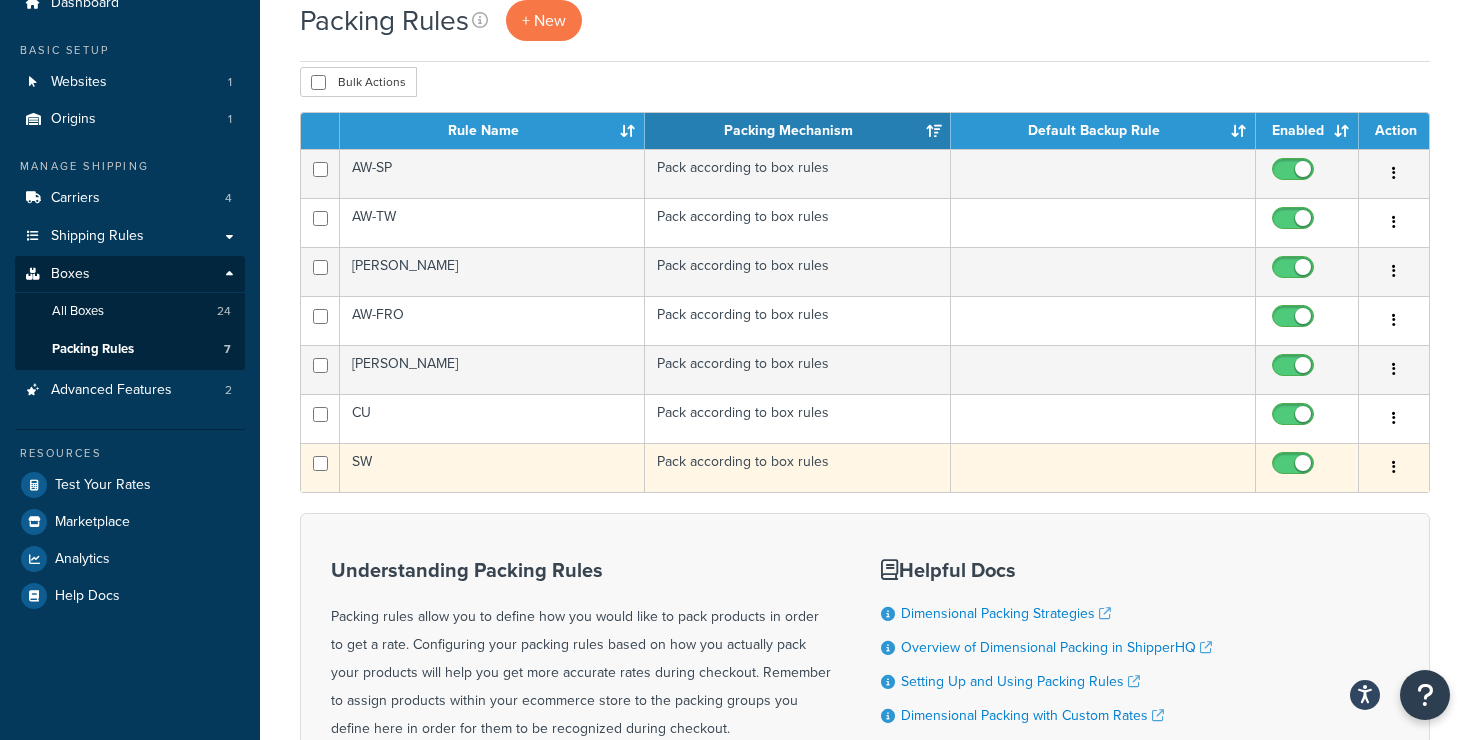 click on "SW" at bounding box center (492, 467) 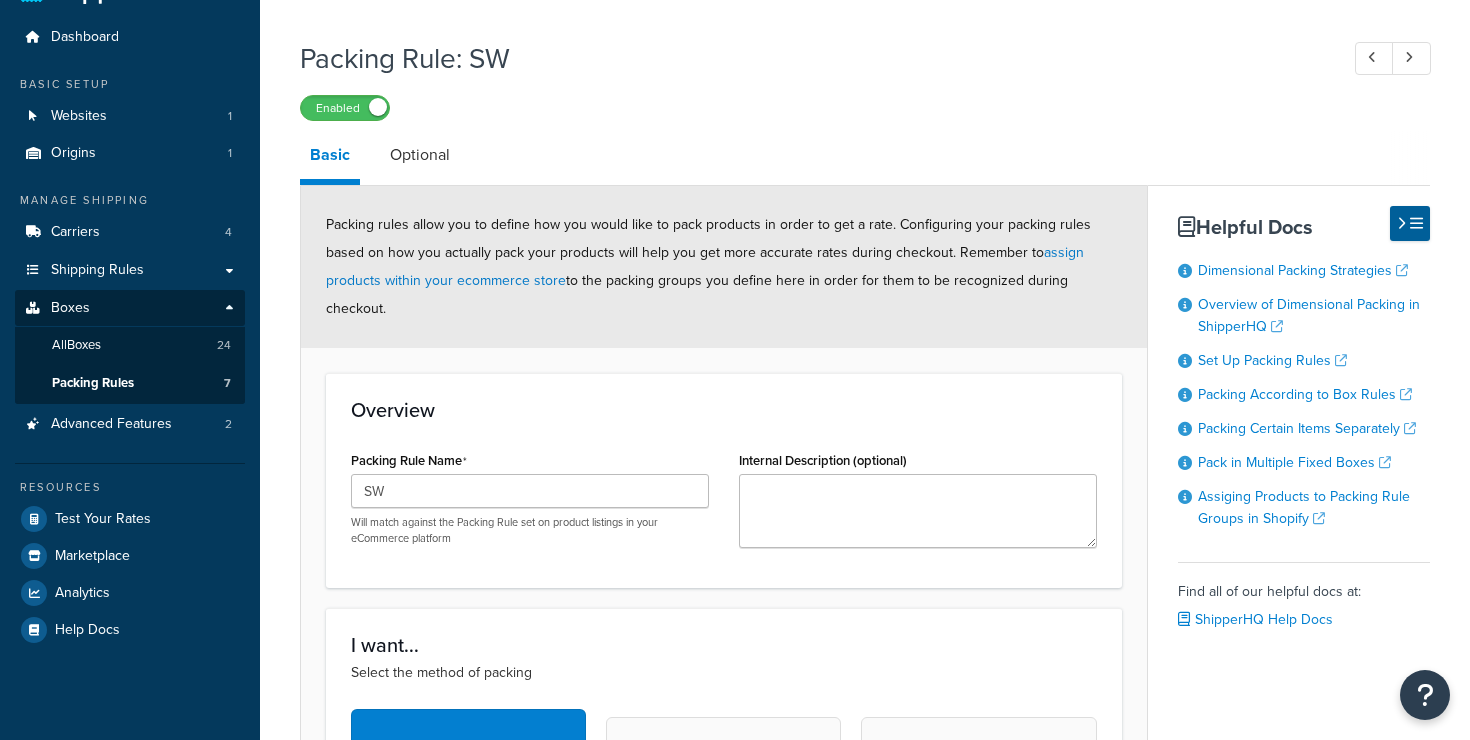 scroll, scrollTop: 258, scrollLeft: 0, axis: vertical 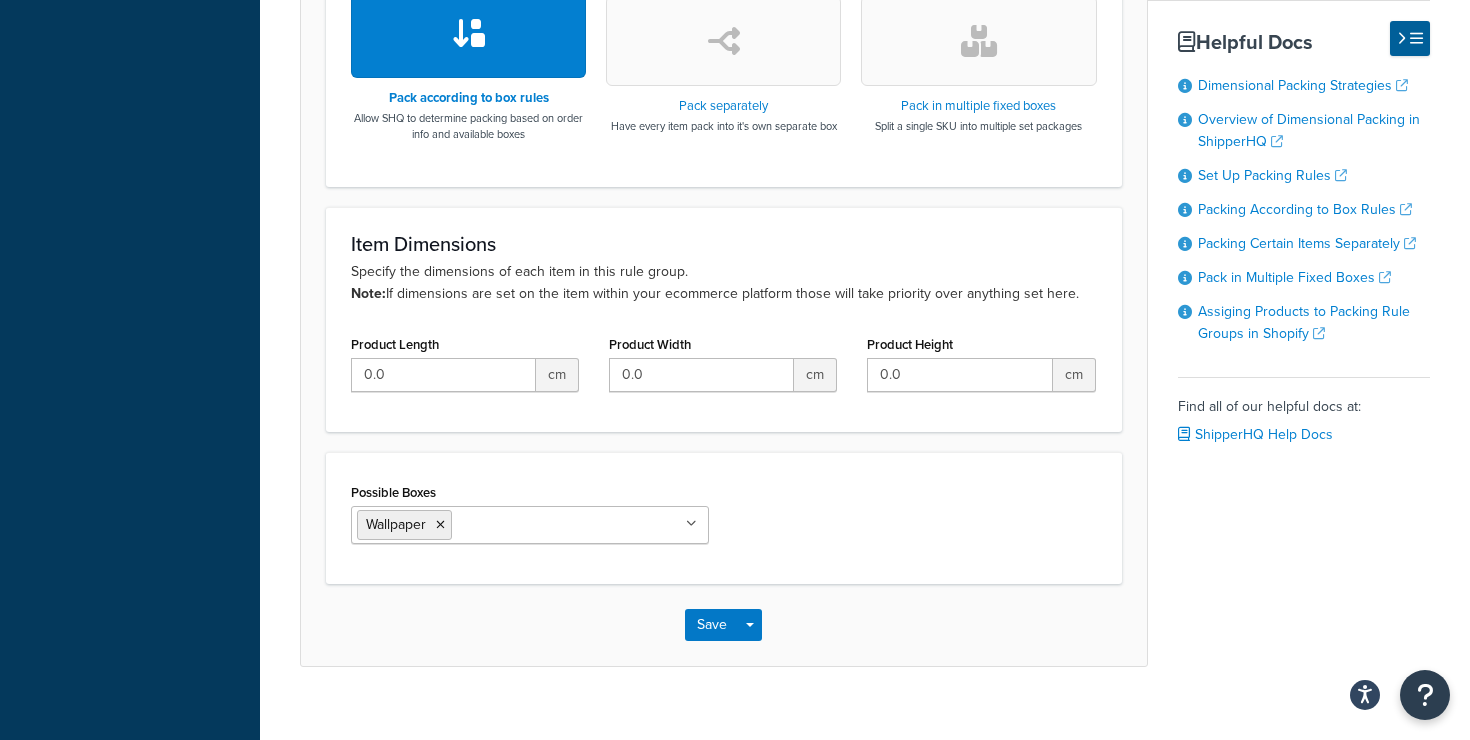 click on "Possible Boxes" at bounding box center (545, 524) 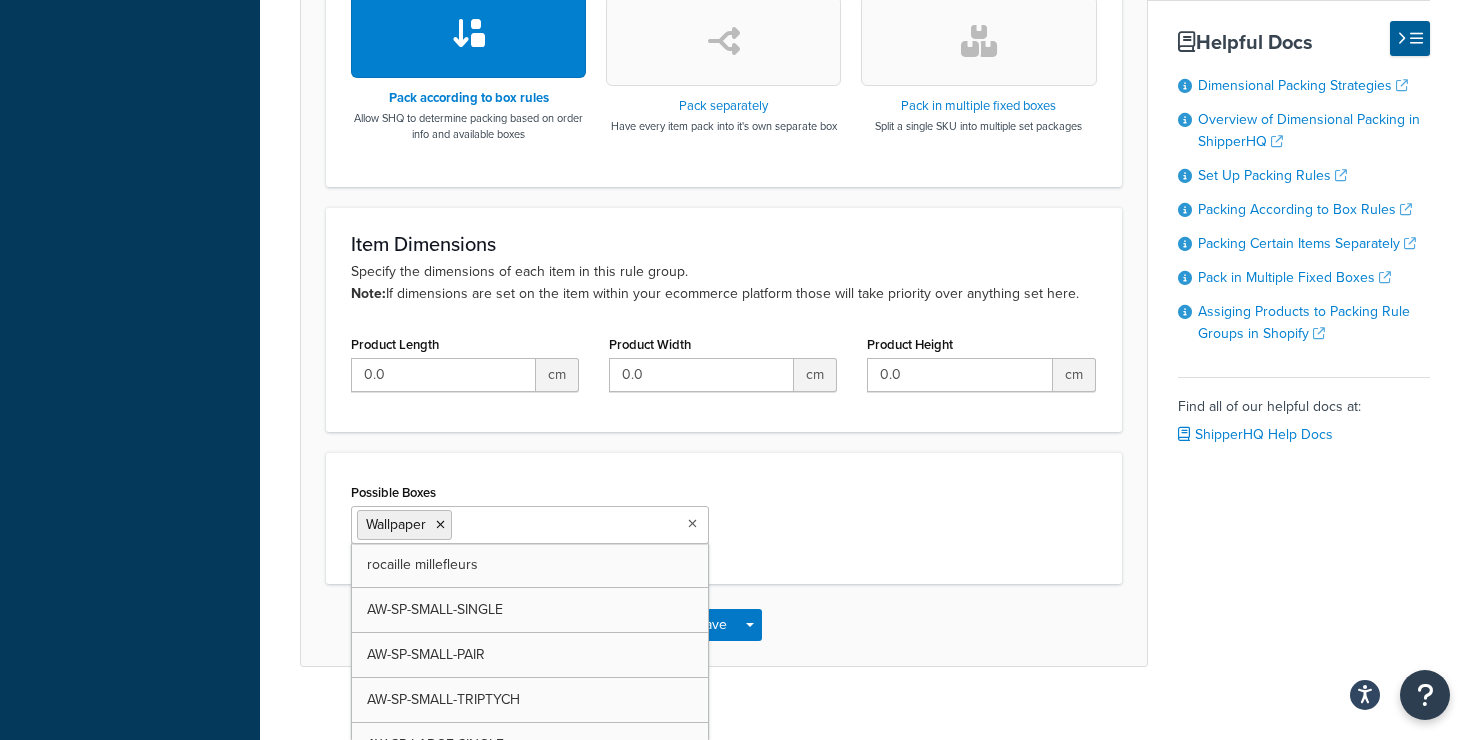 click on "Possible Boxes   Wallpaper   rocaille millefleurs AW-SP-SMALL-SINGLE AW-SP-SMALL-PAIR AW-SP-SMALL-TRIPTYCH AW-SP-LARGE-SINGLE AW-SP-LARGE-PAIR AW-SP-LARGE-TRIPTYCH AW-TW-PAIR AW-TW-SET4 AW-EB-VOL1 AW-FRO-MED-SINGLE AW-FRO-MED-PAIR AW-FRO-MED-TRIPTYCH AW-FRO-LARGE-SINGLE AW-FRO-LARGE-PAIR AW-FRO-LARGE-TRIPTYCH CU-LARGE CU-SMALL CU-BOLSTER AW-HH-2 AW-HH-1" at bounding box center [724, 518] 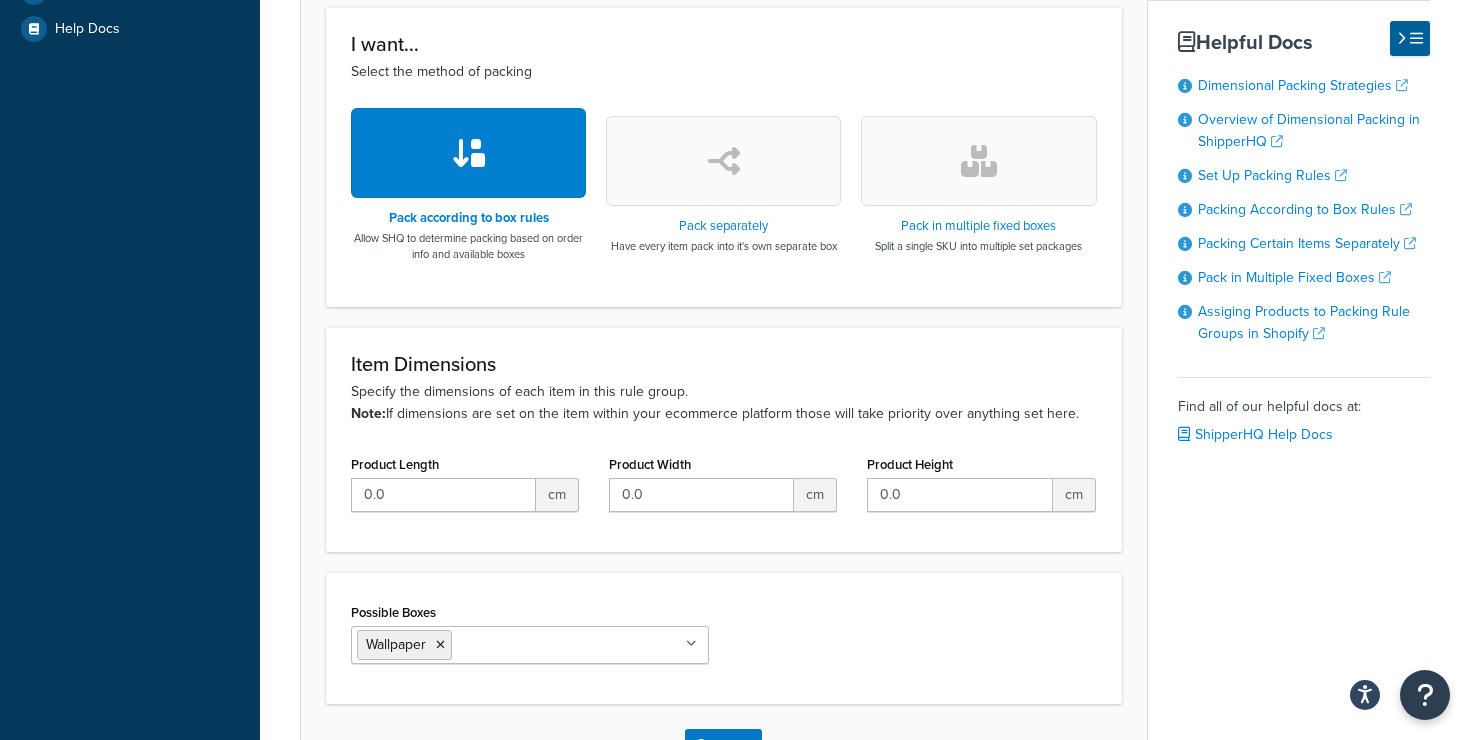 scroll, scrollTop: 706, scrollLeft: 0, axis: vertical 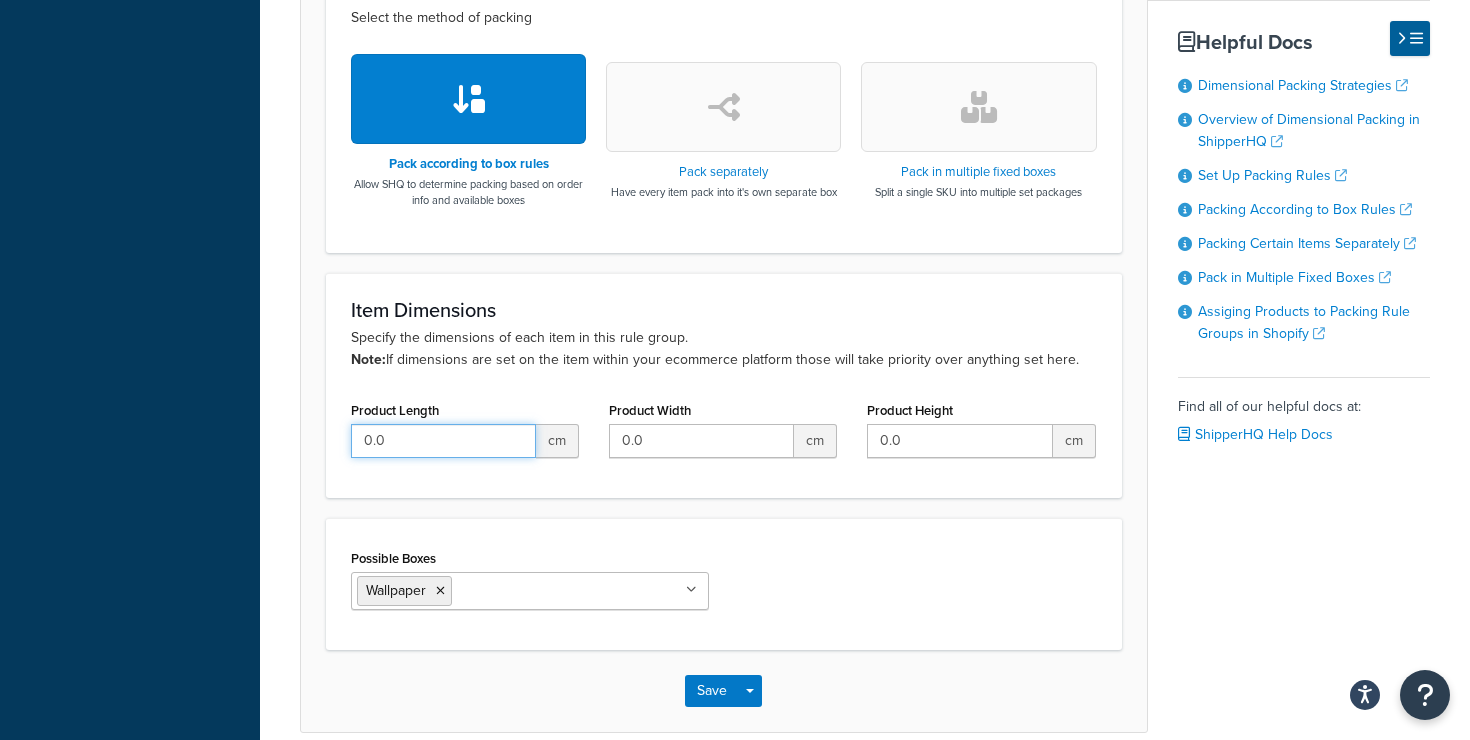 click on "0.0" at bounding box center (443, 441) 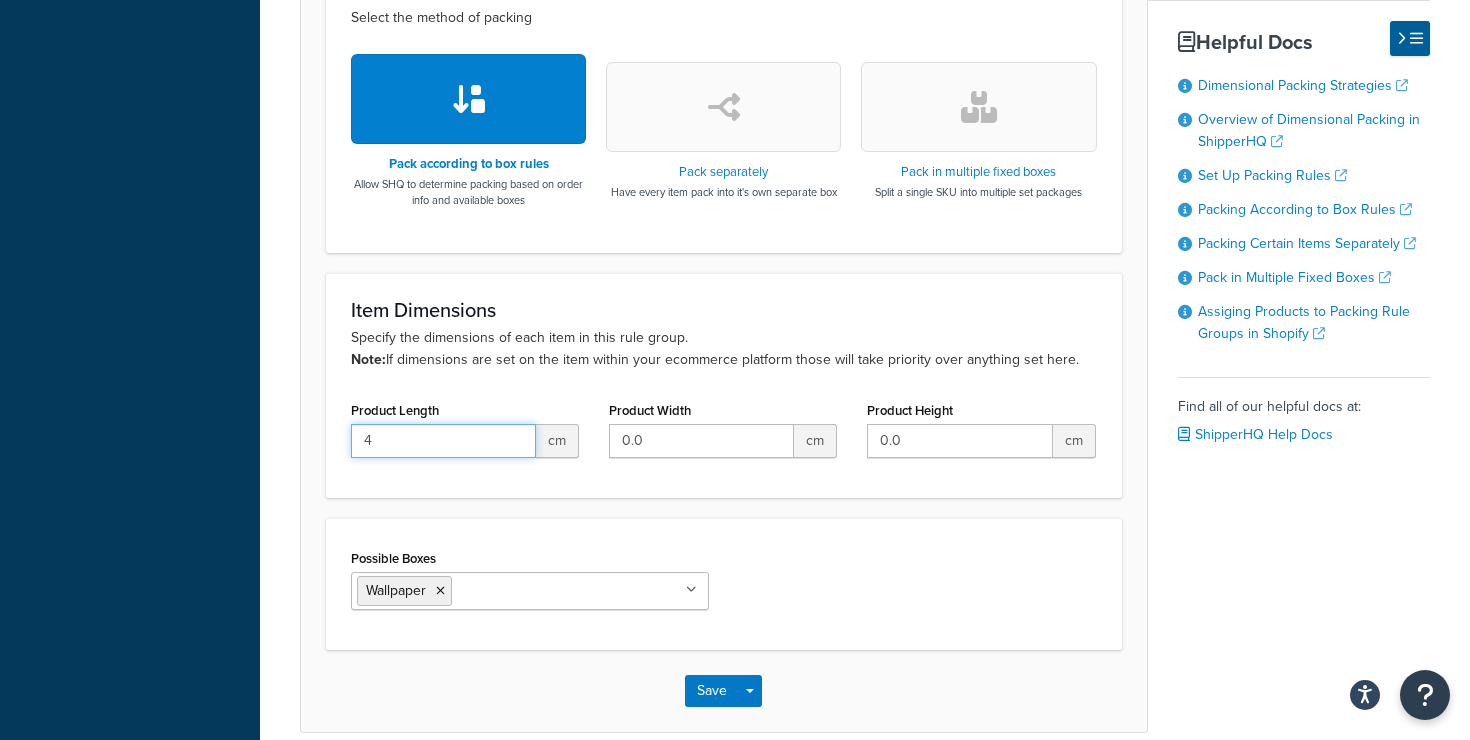 type on "4" 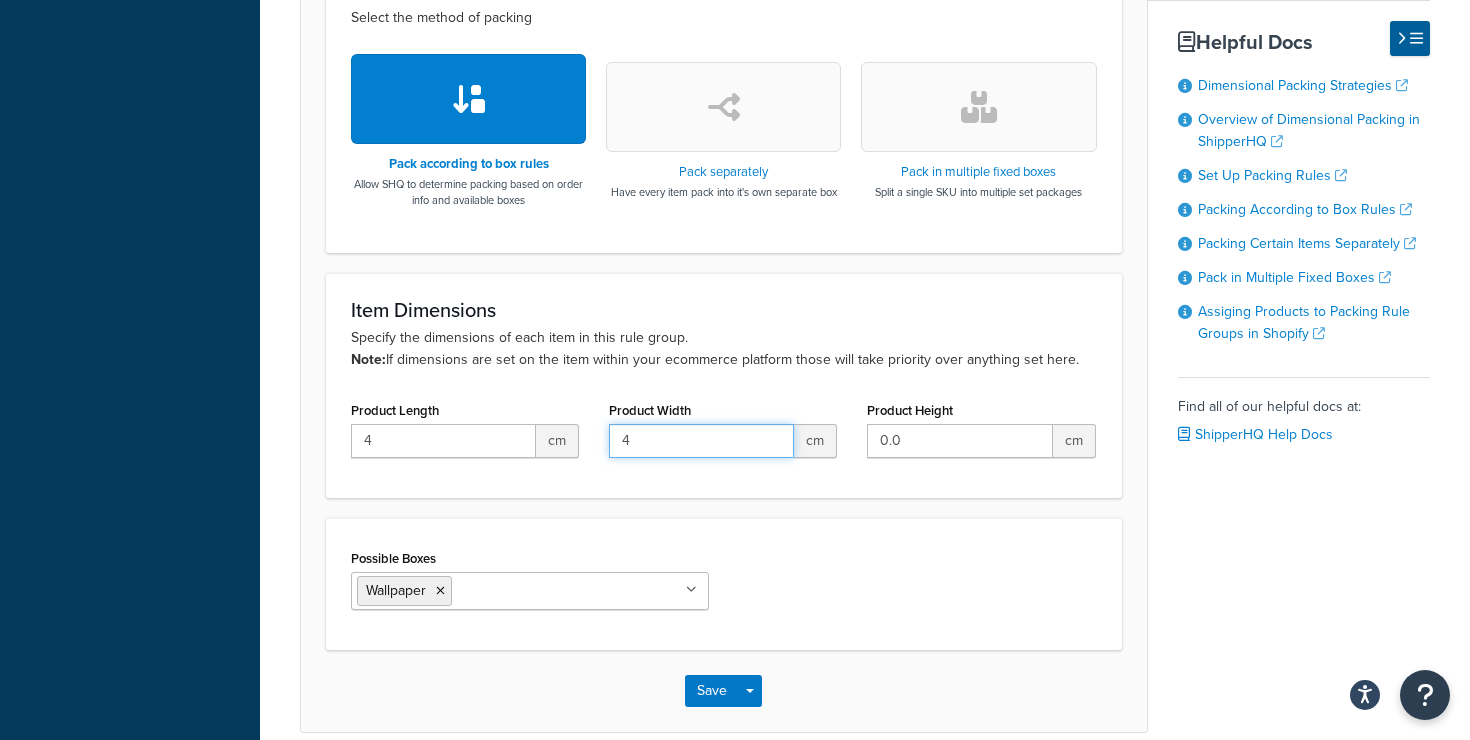 type on "4" 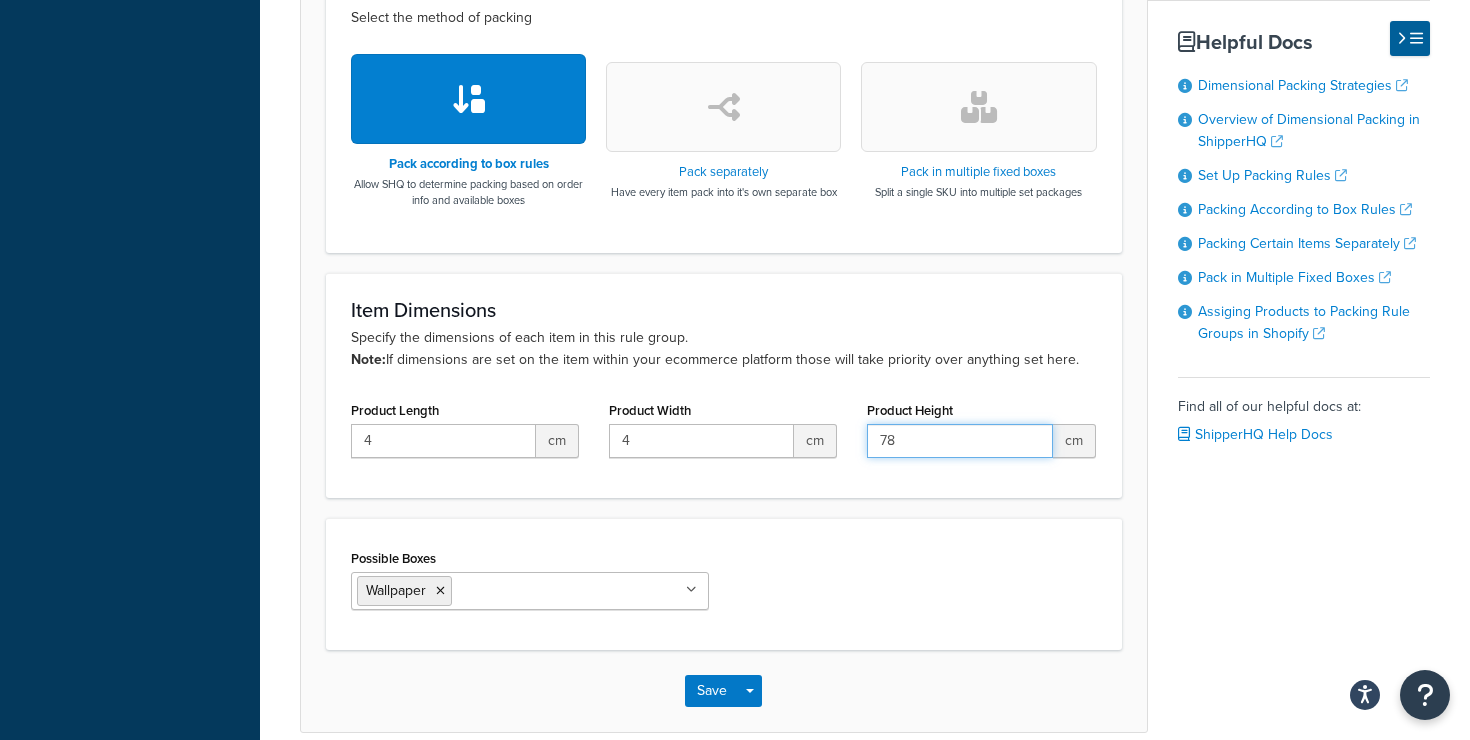 type on "78" 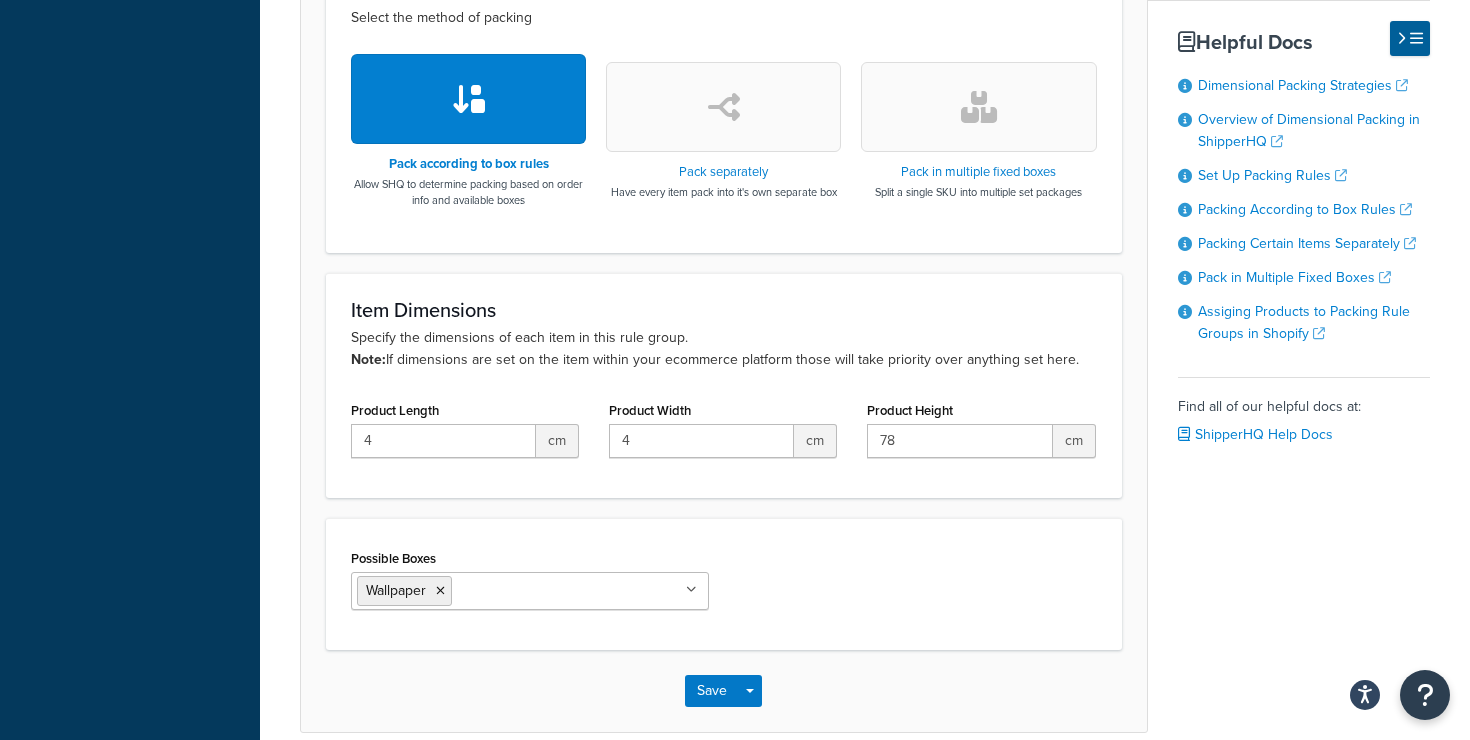 click on "Product Length   4 cm" at bounding box center [465, 434] 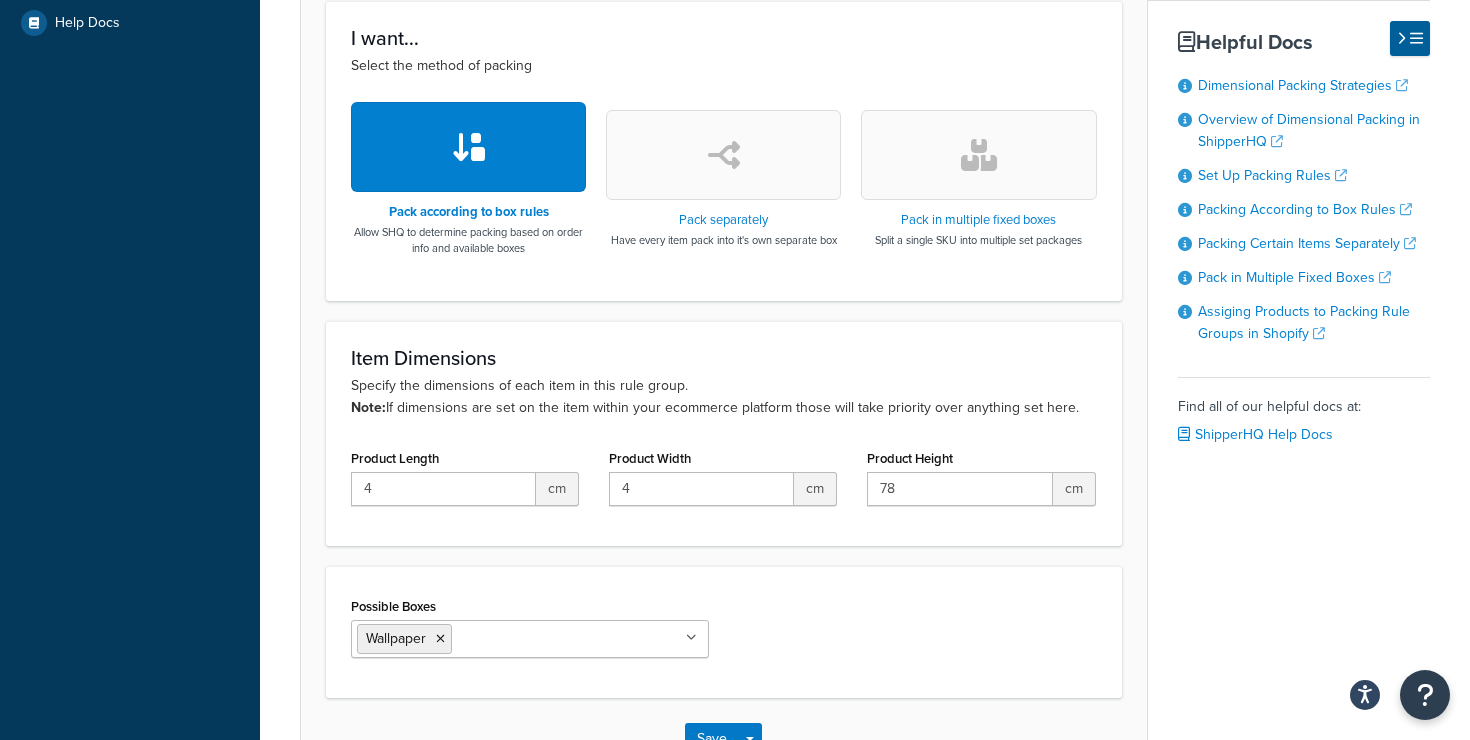 scroll, scrollTop: 659, scrollLeft: 0, axis: vertical 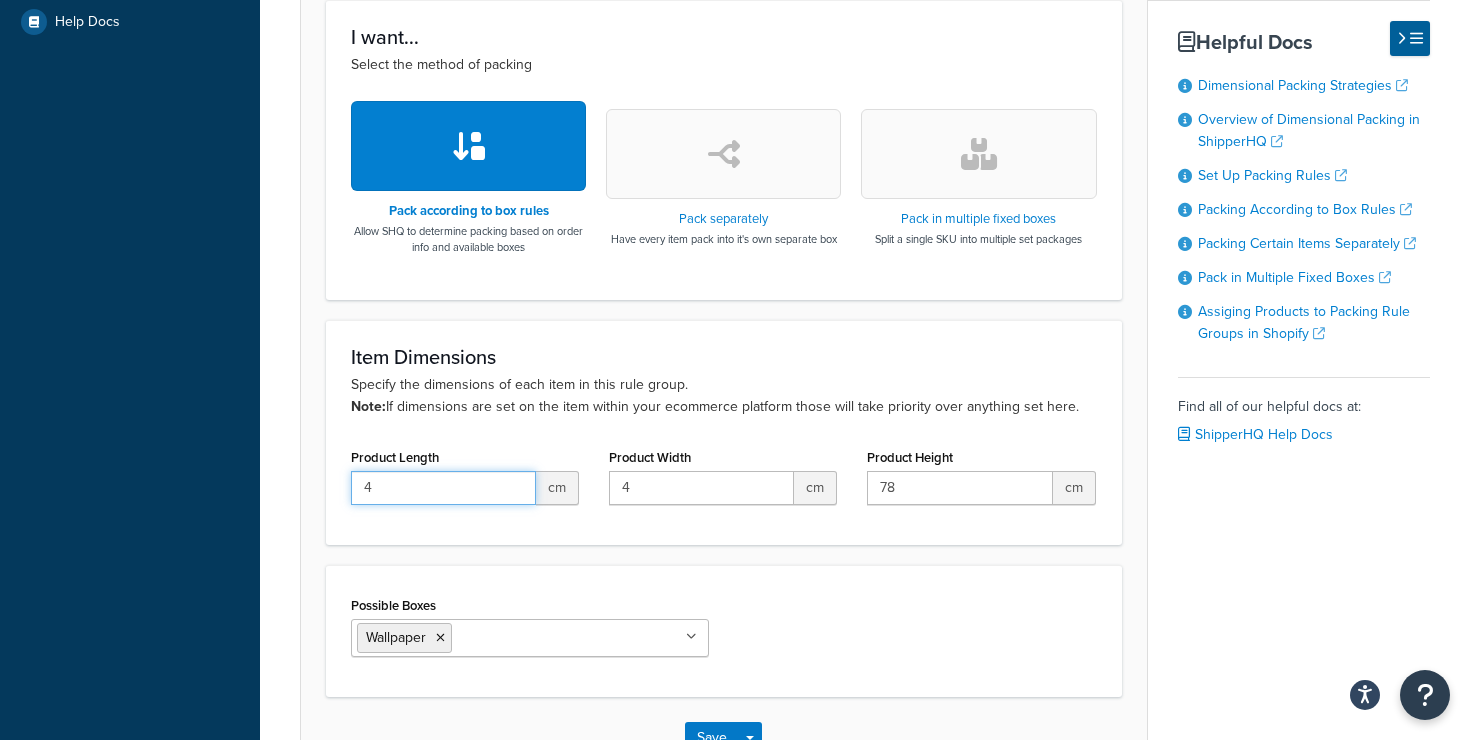 drag, startPoint x: 393, startPoint y: 464, endPoint x: 278, endPoint y: 464, distance: 115 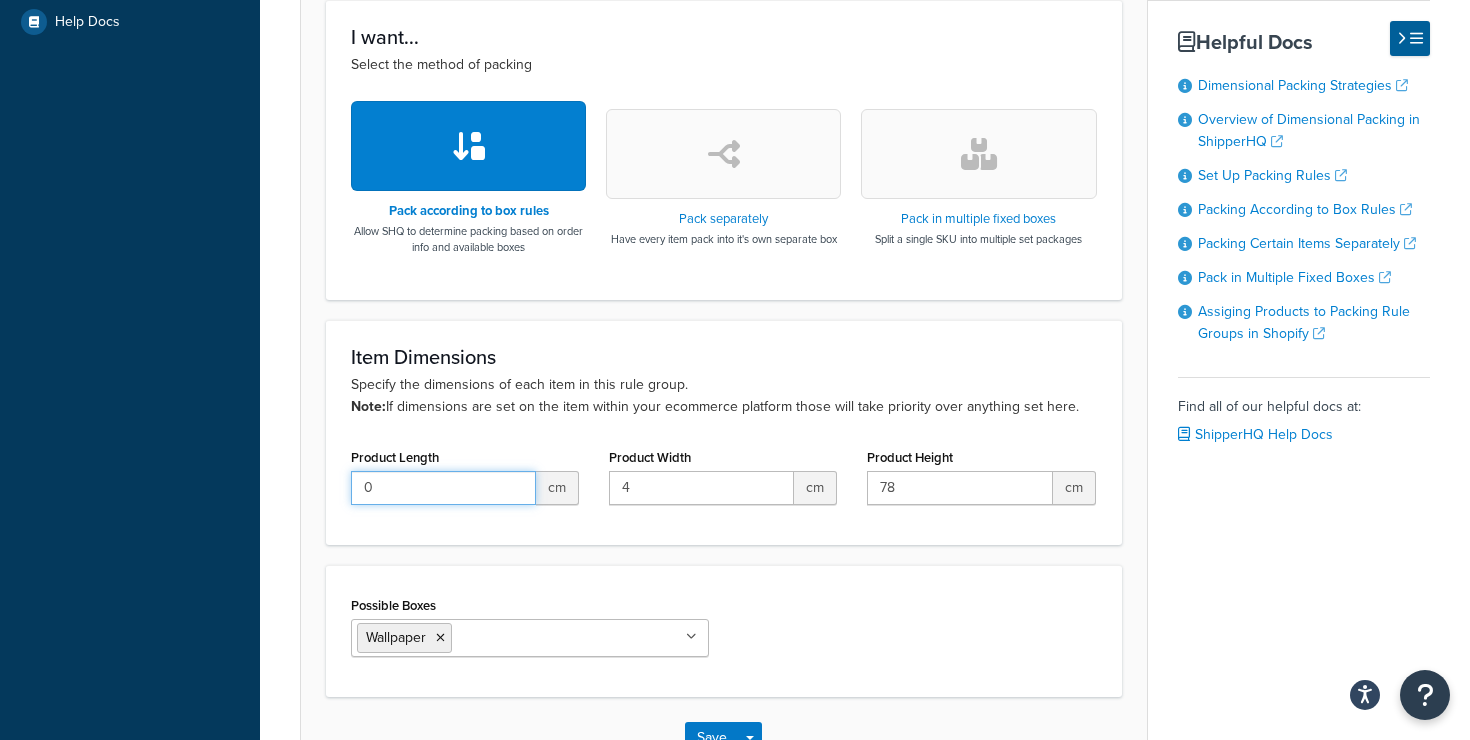 type on "0" 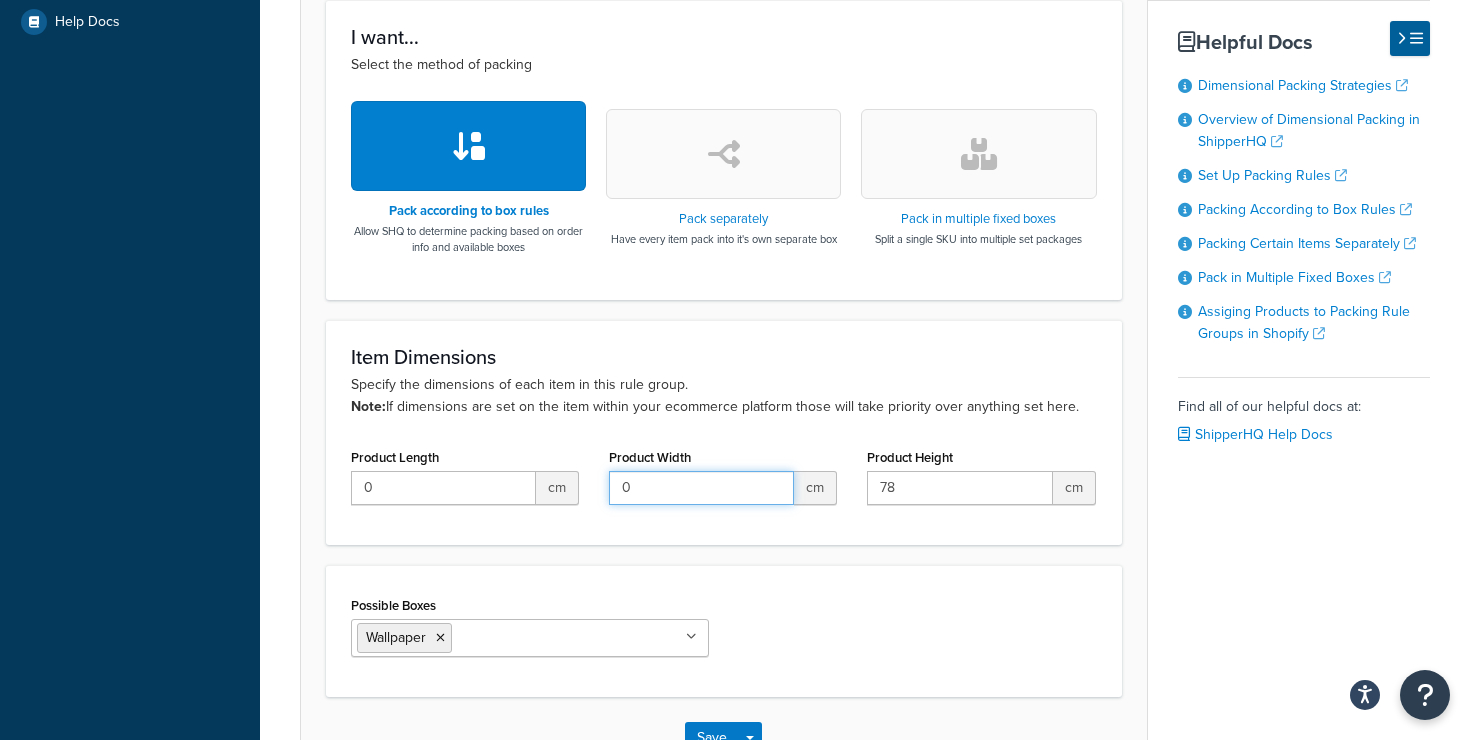type on "0" 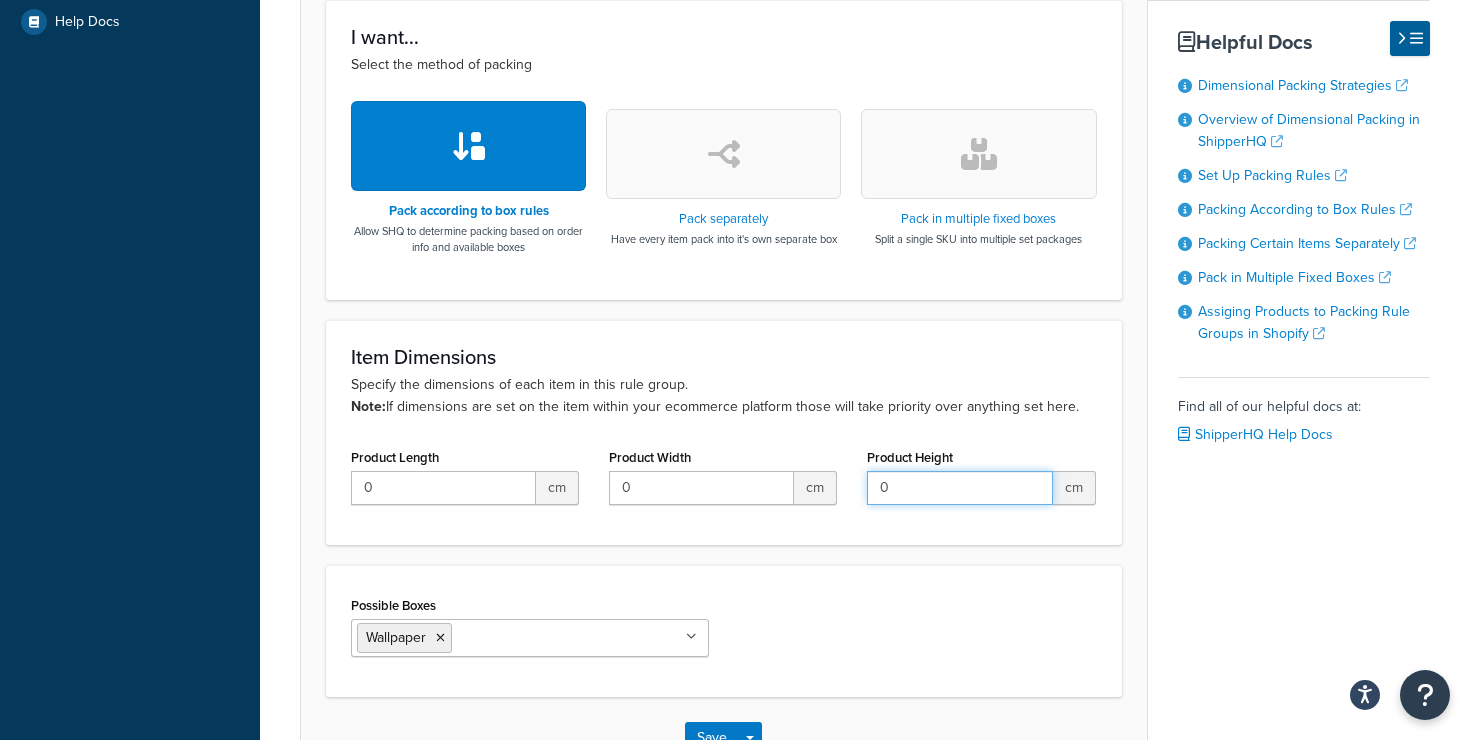 type on "0" 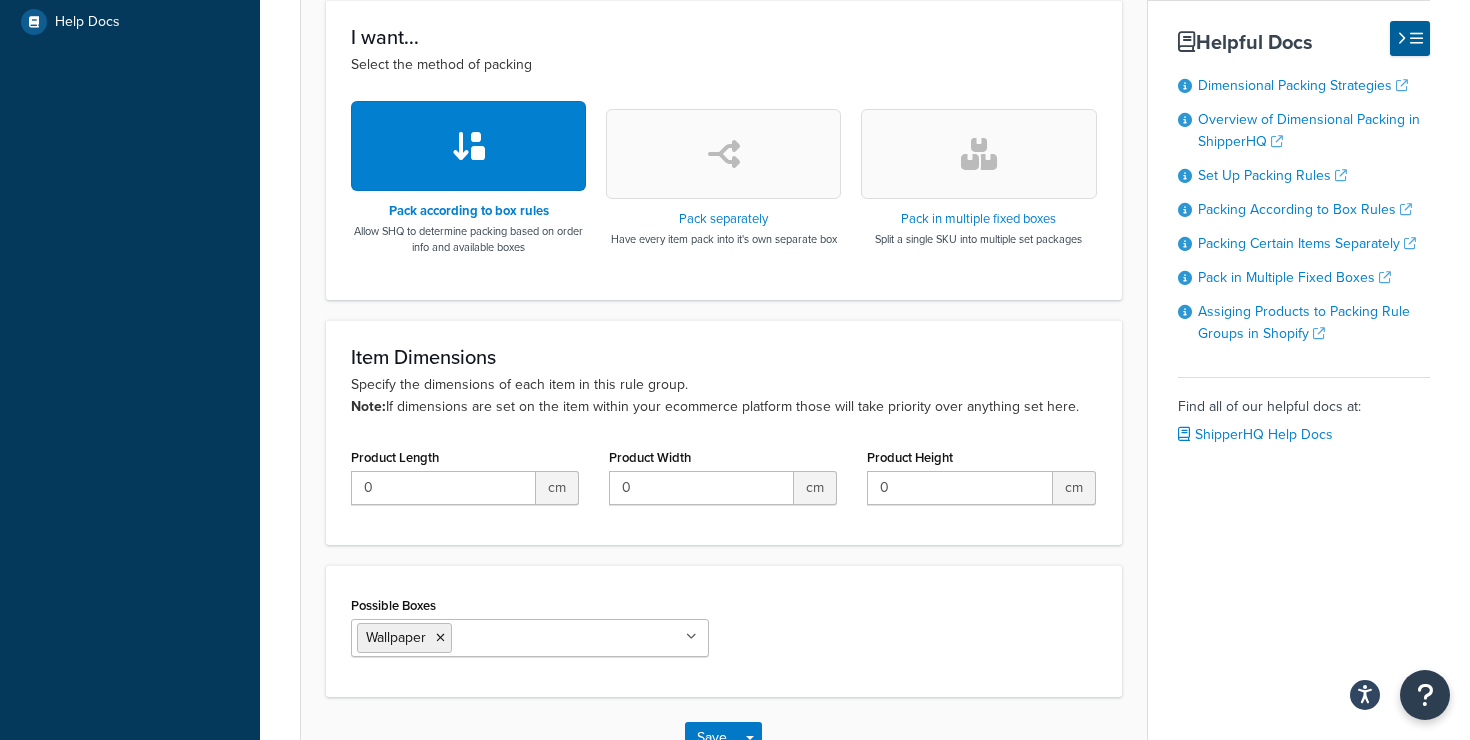 click on "Product Length" at bounding box center [395, 457] 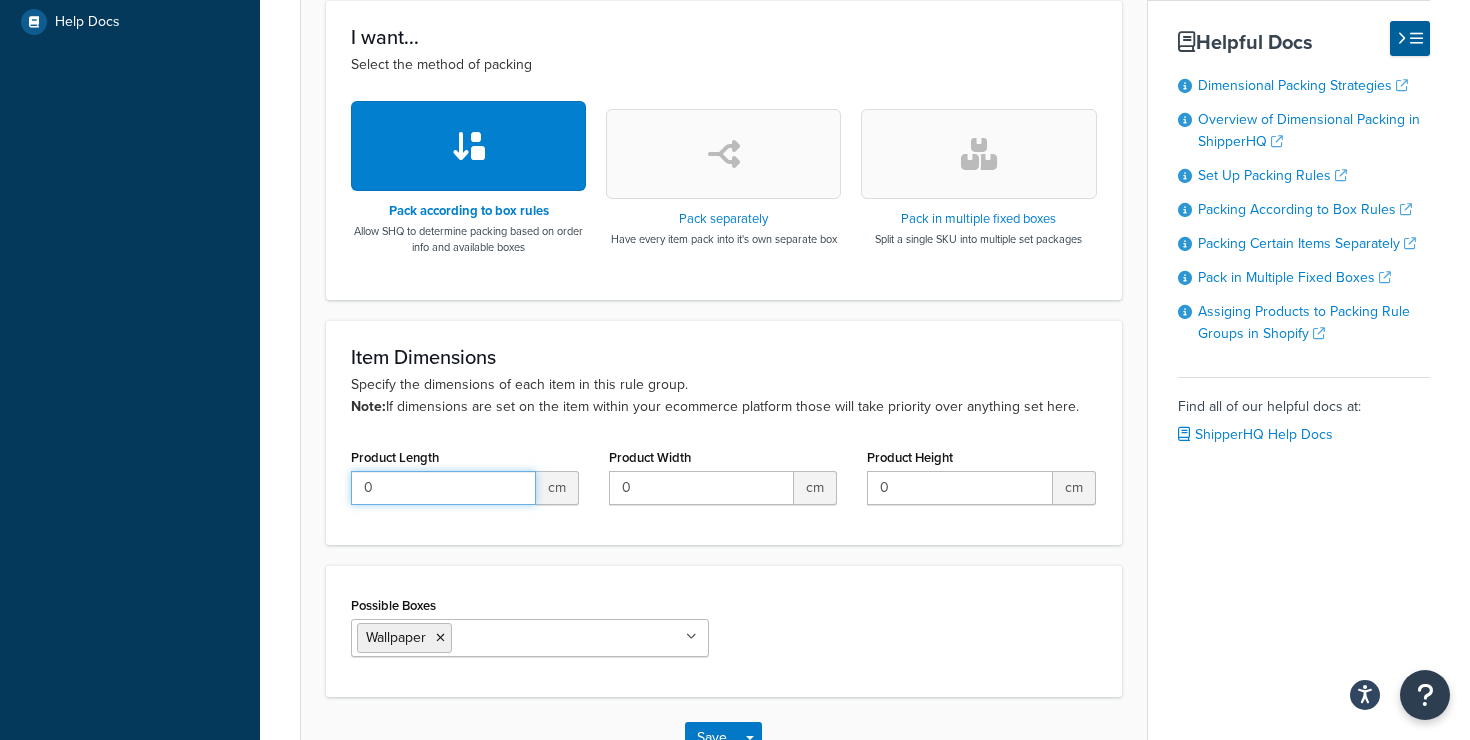 click on "0" at bounding box center (443, 488) 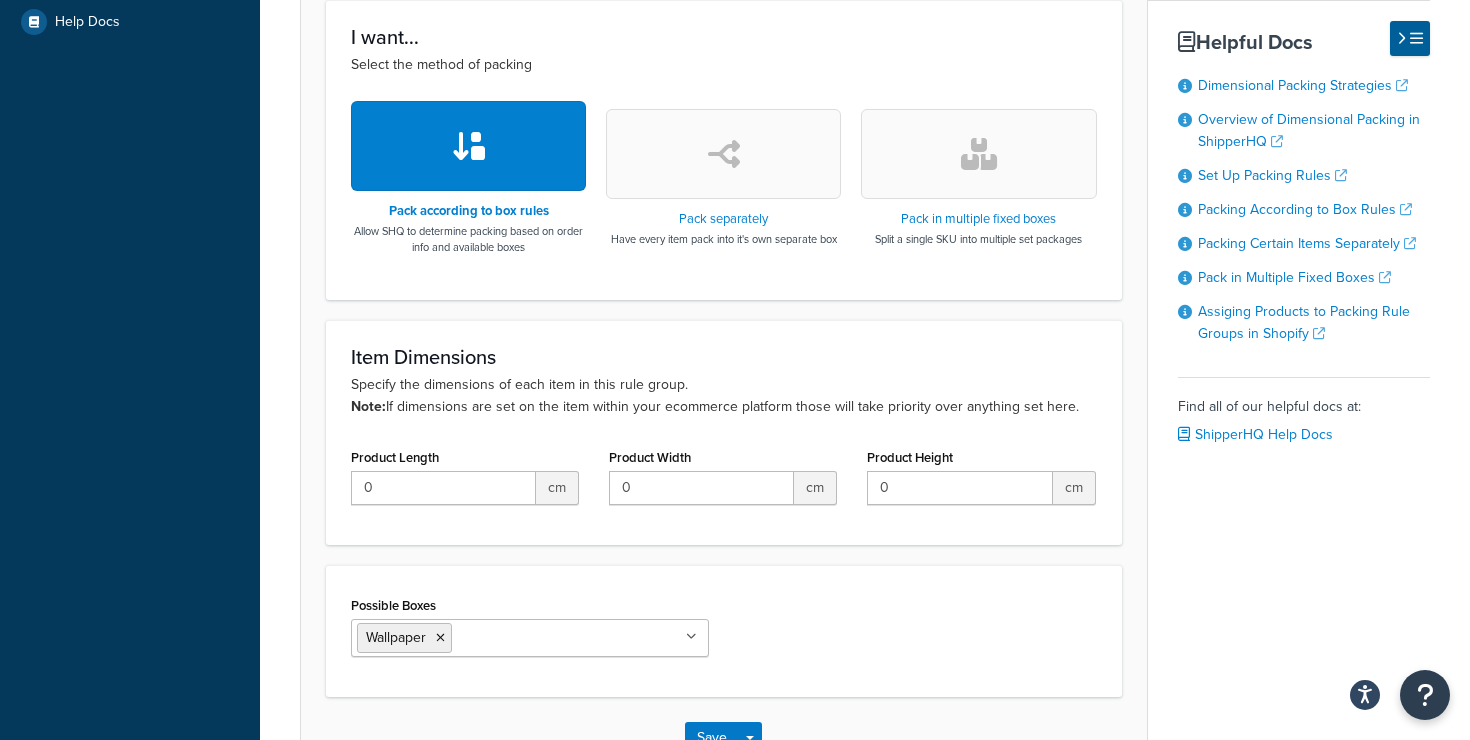 click on "Item Dimensions Specify the dimensions of each item in this rule group.  Note:  If dimensions are set on the item within your ecommerce platform those will take priority over anything set here. Product Length   0 cm Product Width   0 cm Product Height   0 cm" at bounding box center (724, 432) 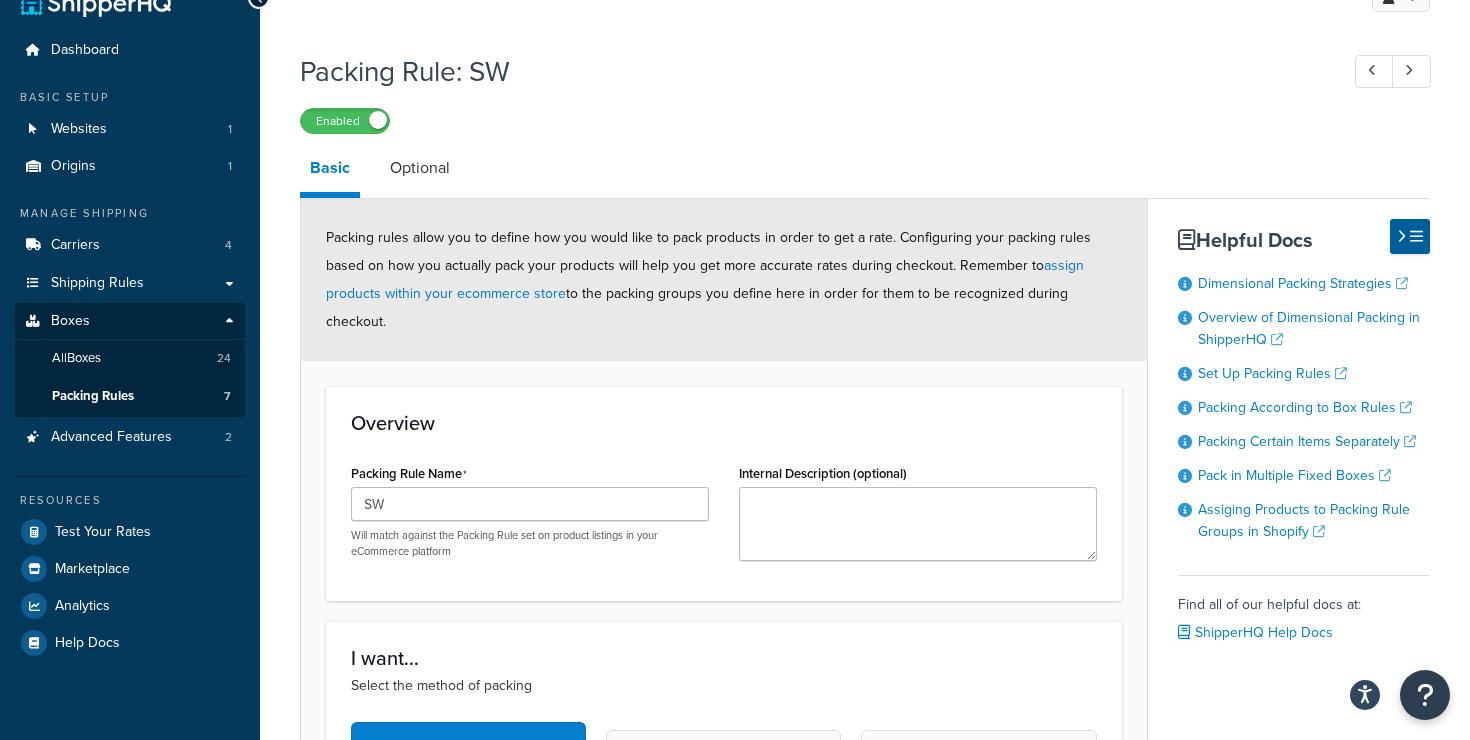 scroll, scrollTop: 34, scrollLeft: 0, axis: vertical 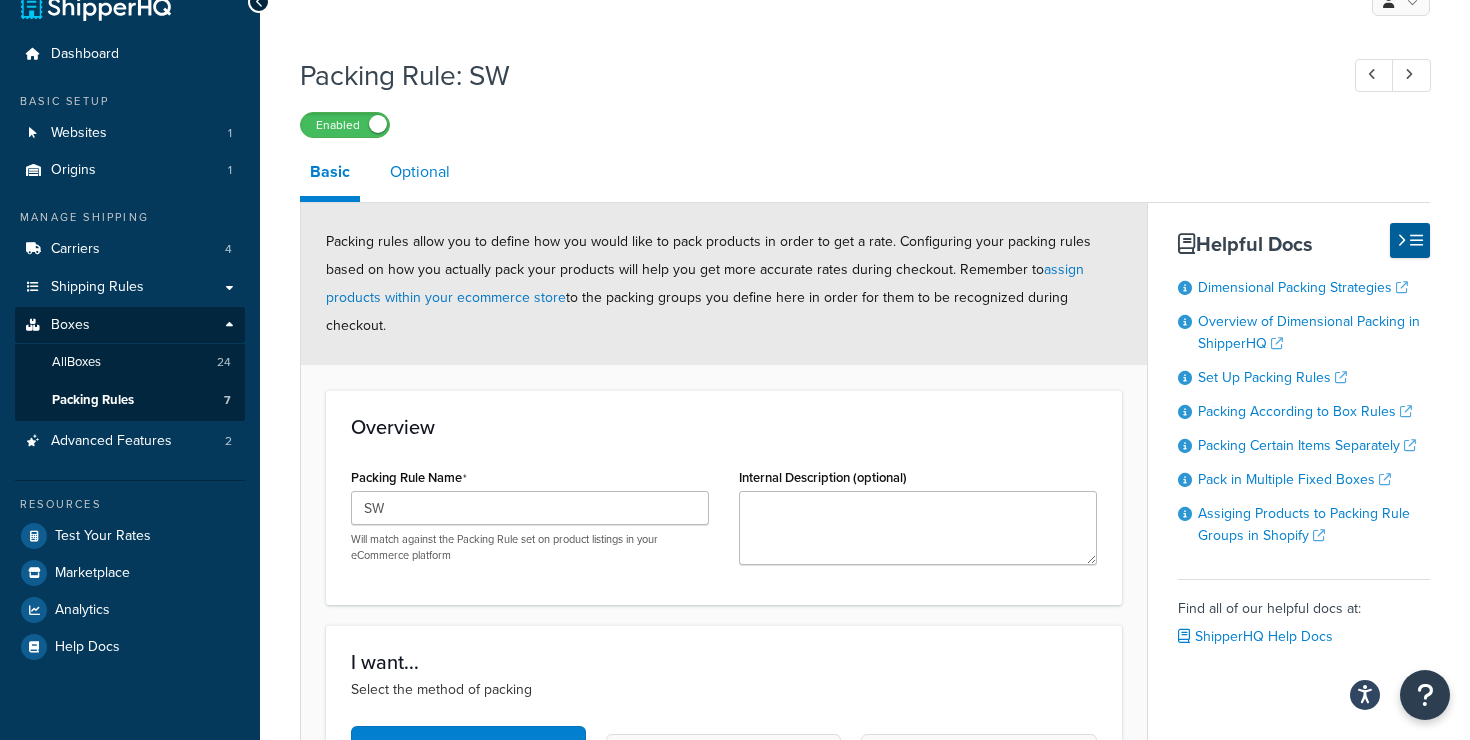 click on "Optional" at bounding box center [420, 172] 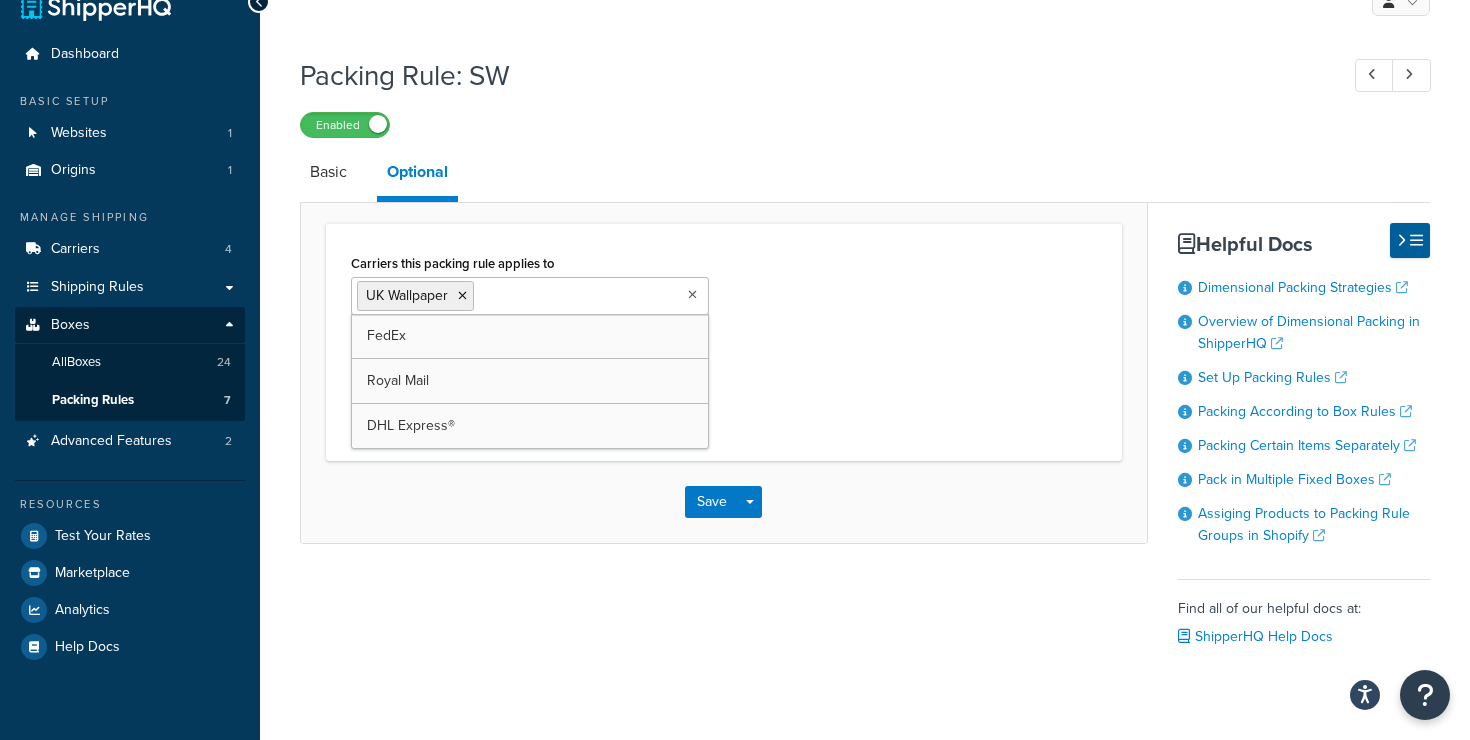 click on "UK Wallpaper" at bounding box center [530, 296] 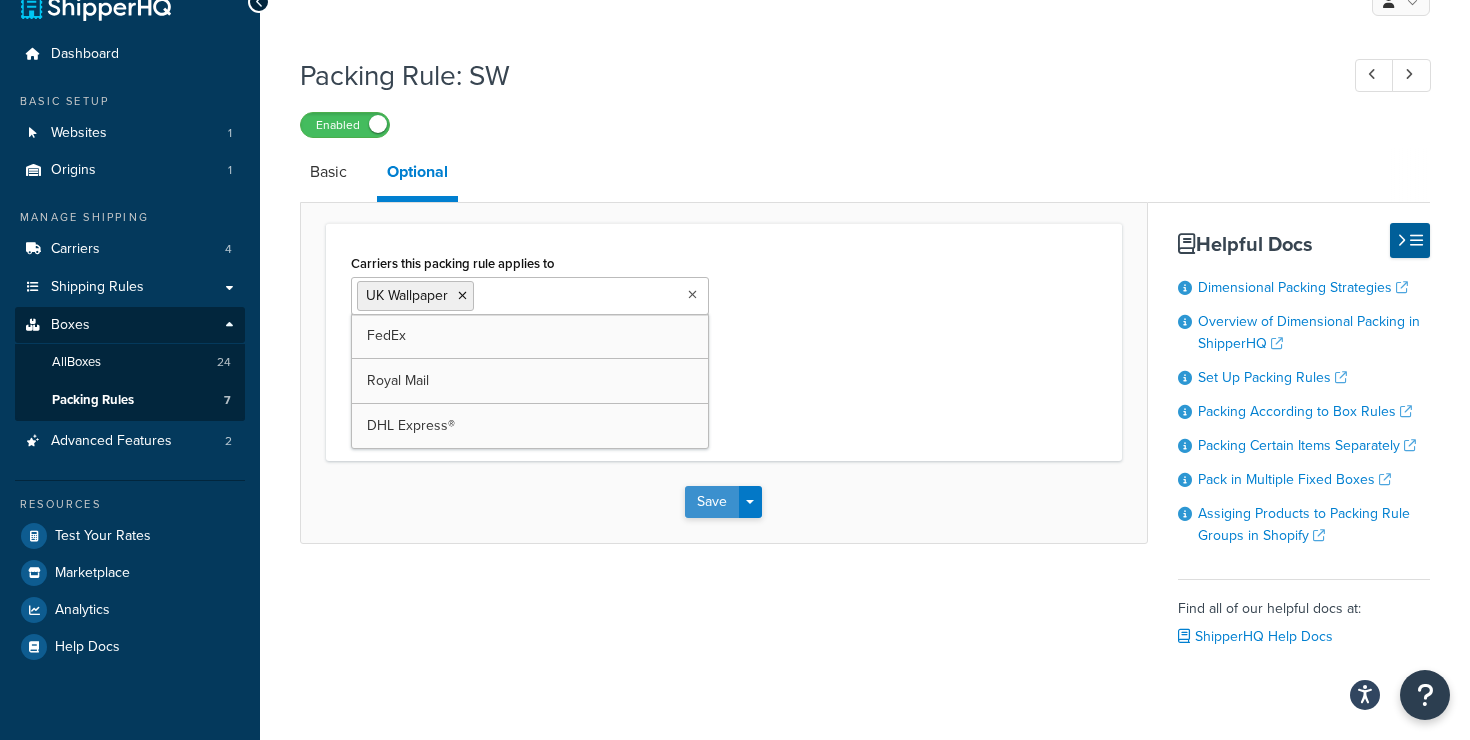 click on "Save" at bounding box center [712, 502] 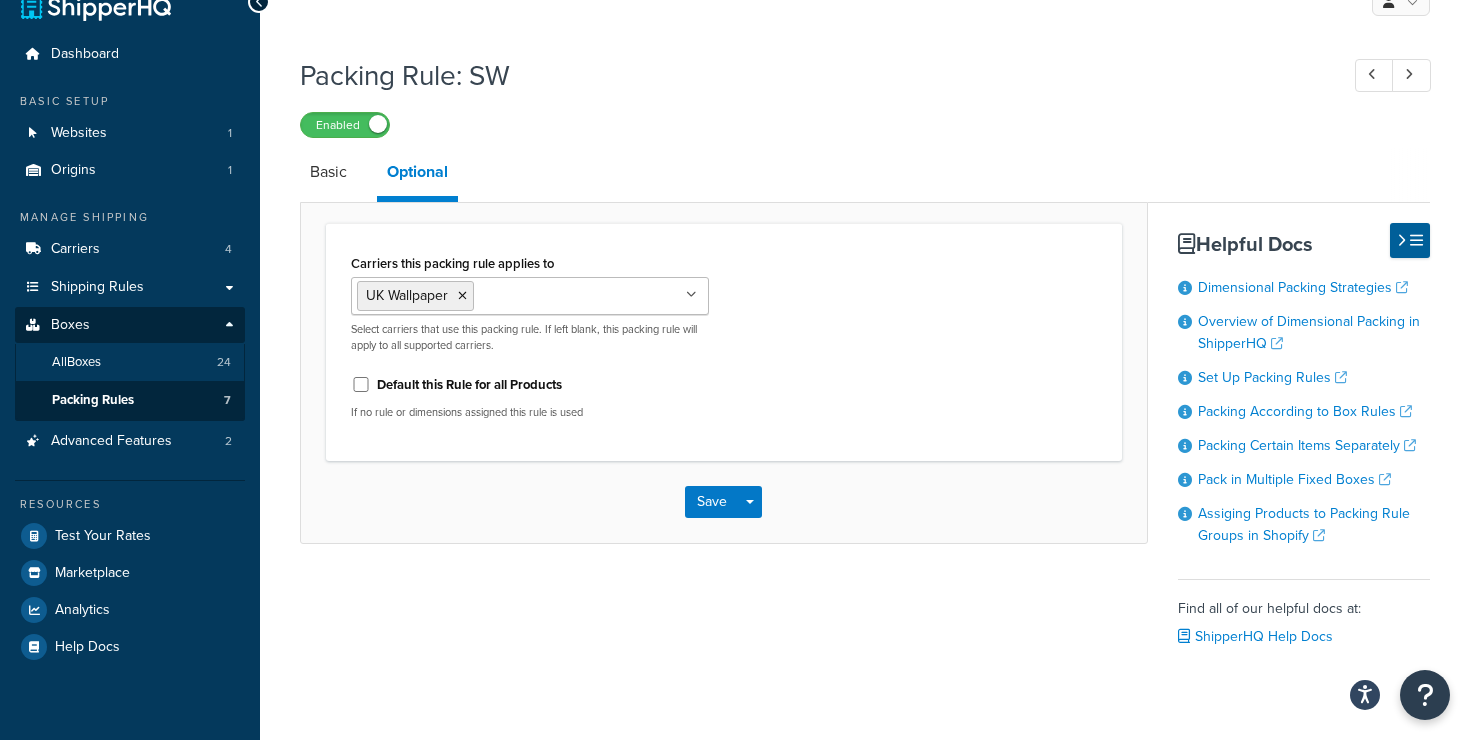 scroll, scrollTop: 0, scrollLeft: 0, axis: both 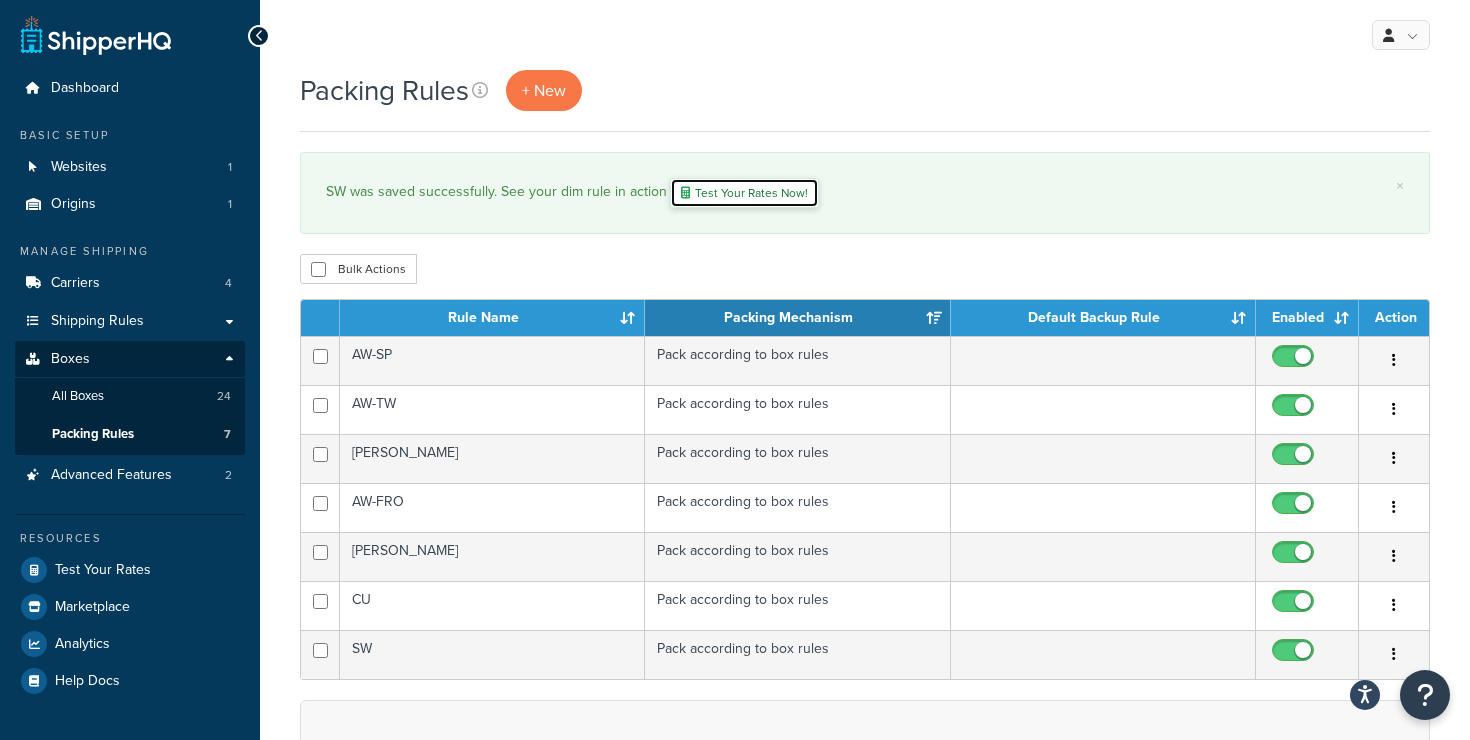 click on "Test Your Rates Now!" at bounding box center [744, 193] 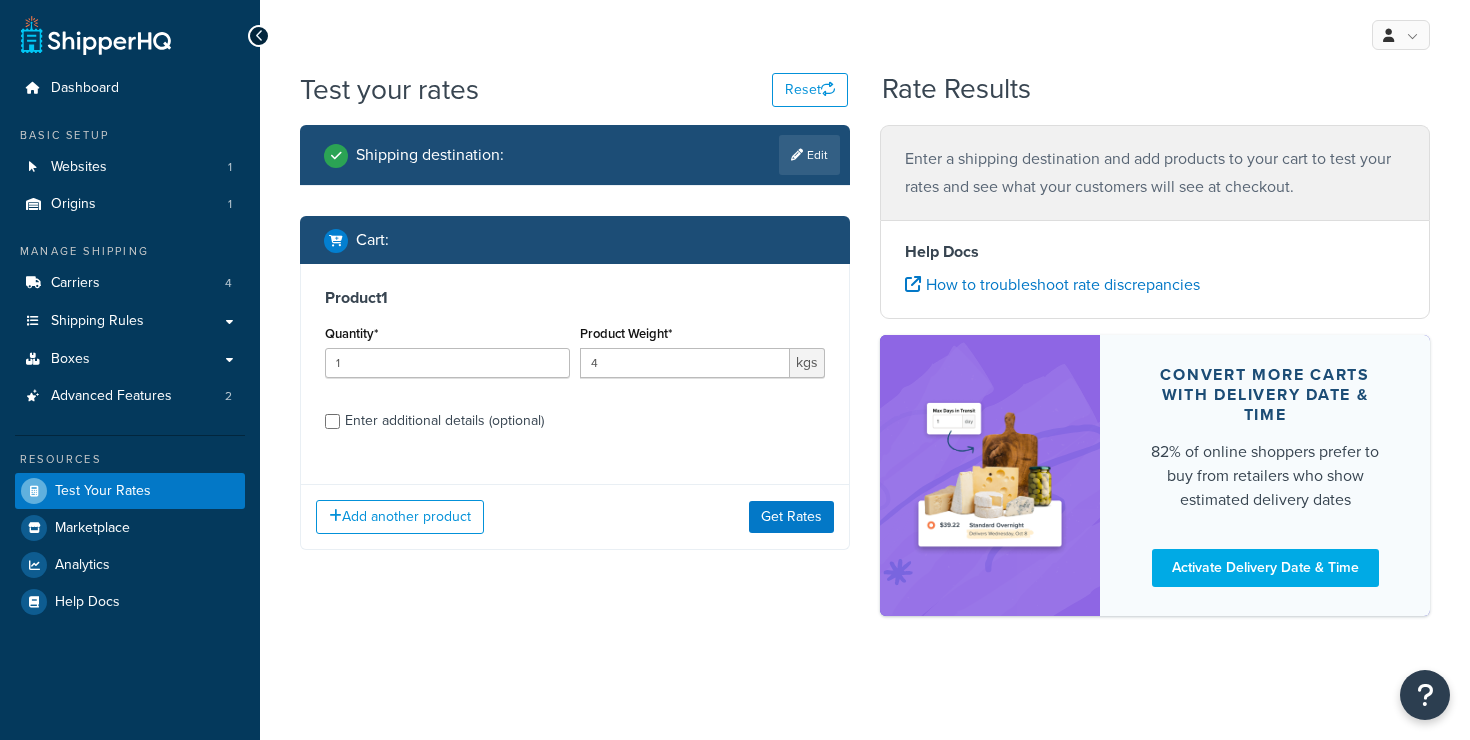 scroll, scrollTop: 0, scrollLeft: 0, axis: both 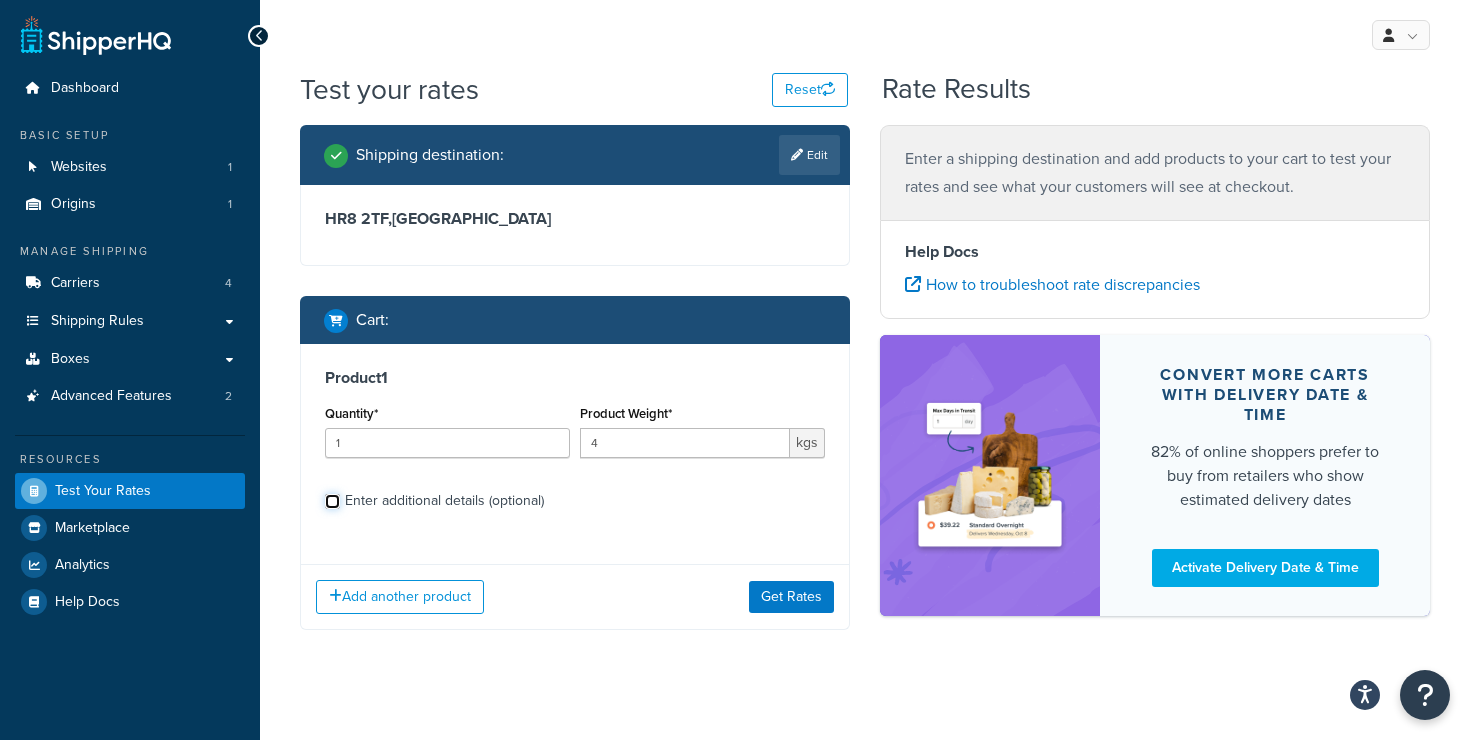 click on "Enter additional details (optional)" at bounding box center (332, 501) 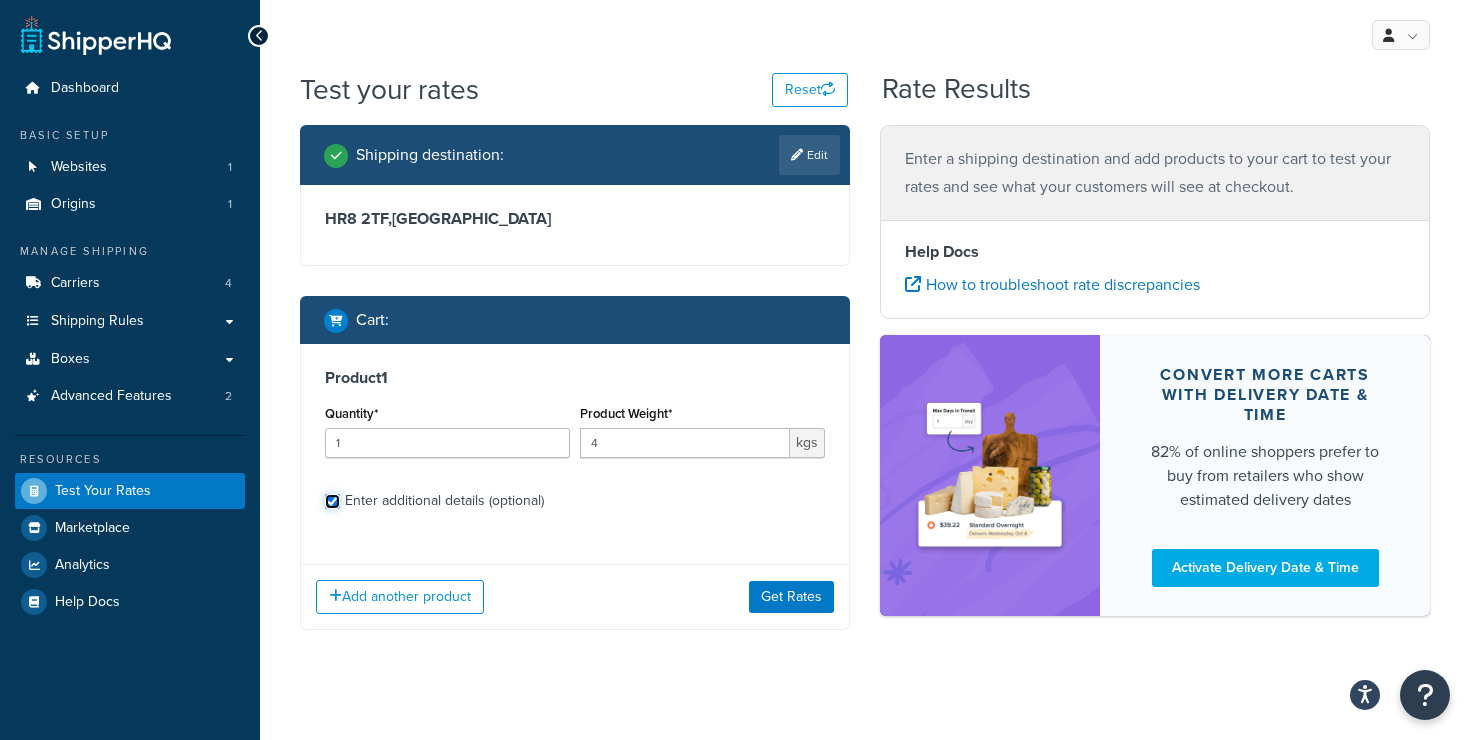 checkbox on "true" 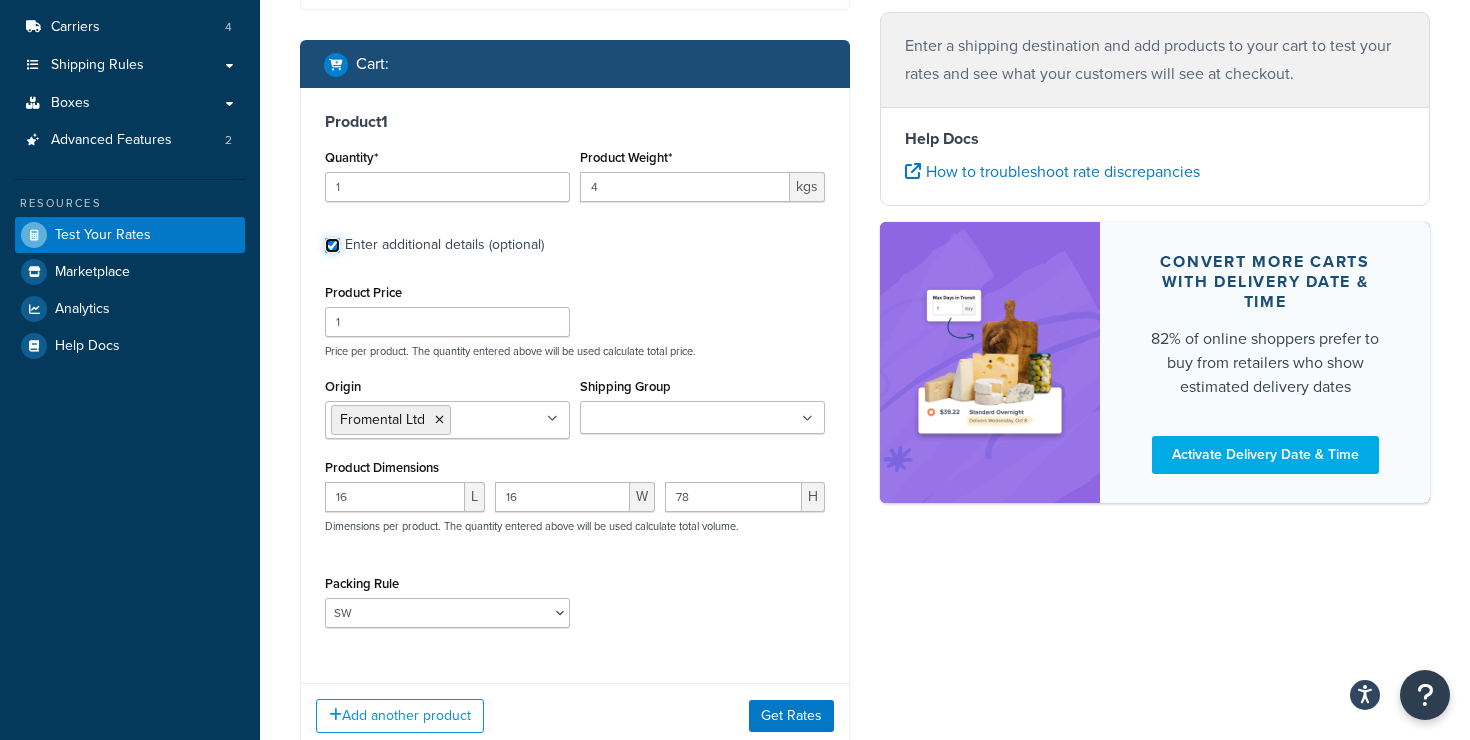 scroll, scrollTop: 265, scrollLeft: 0, axis: vertical 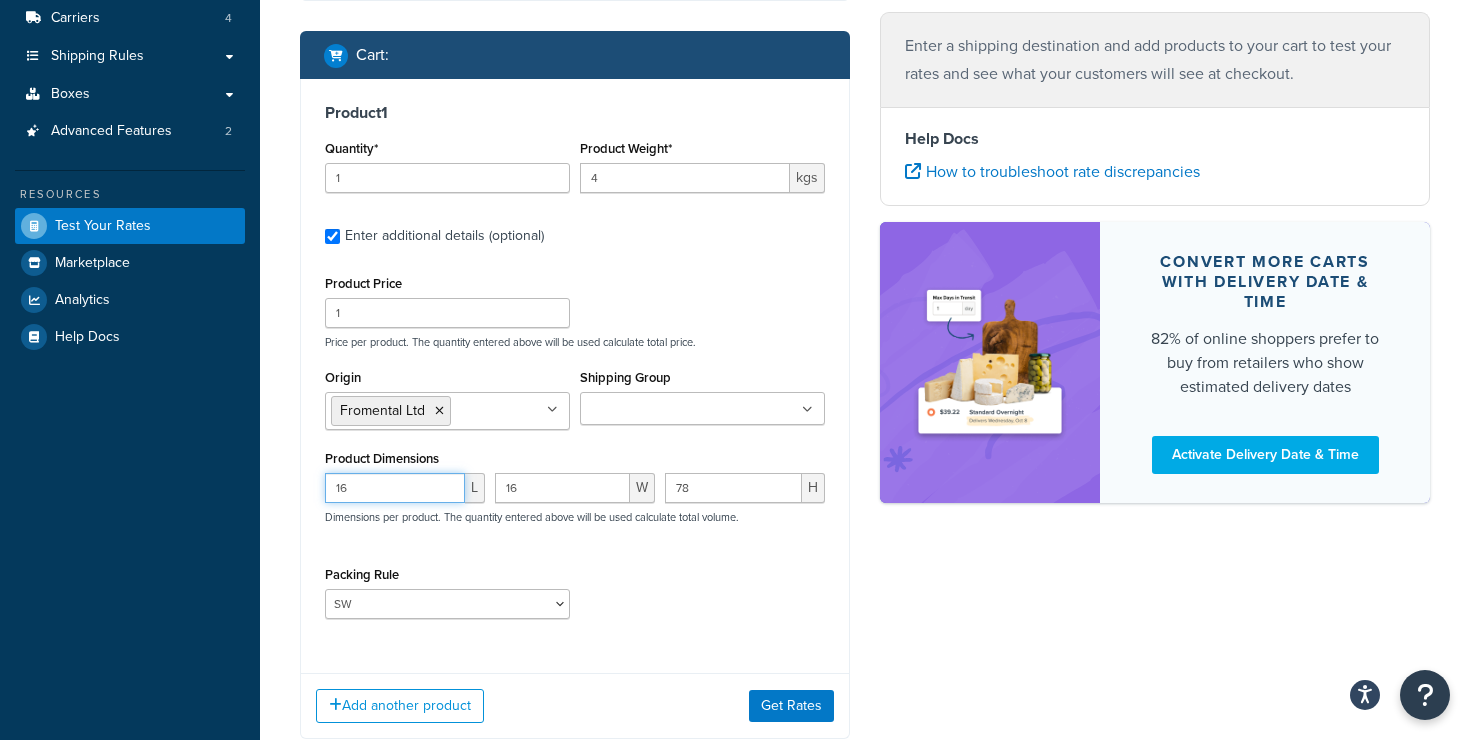 drag, startPoint x: 407, startPoint y: 489, endPoint x: 324, endPoint y: 483, distance: 83.21658 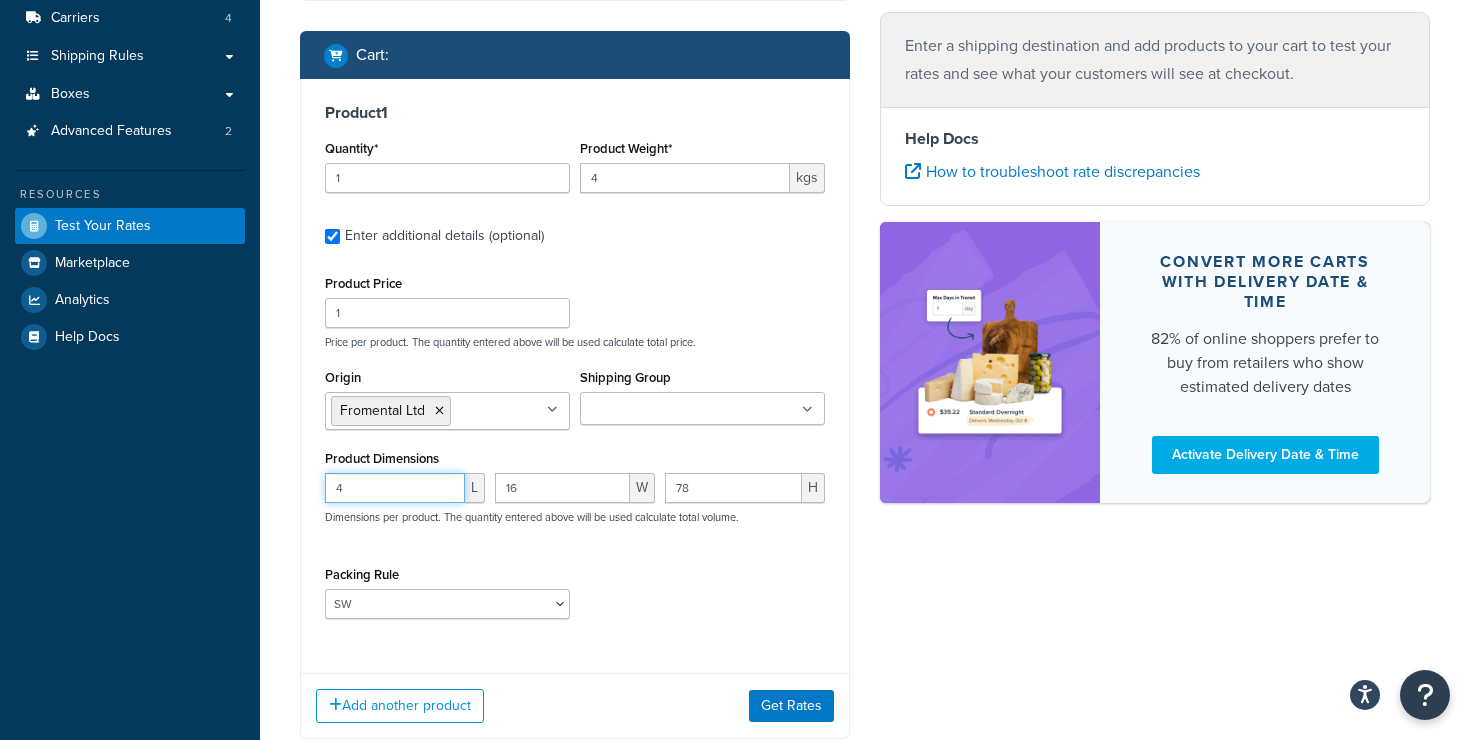 type on "4" 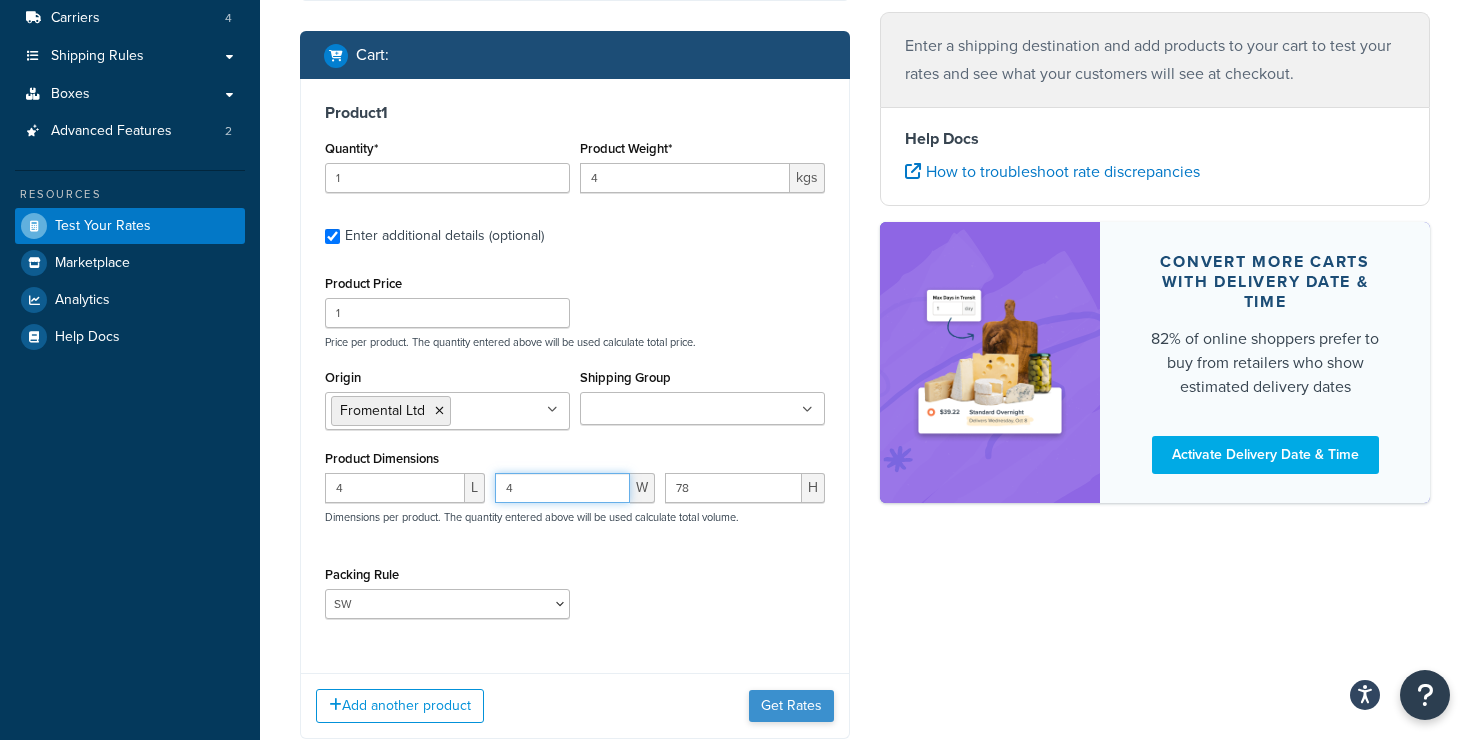 type on "4" 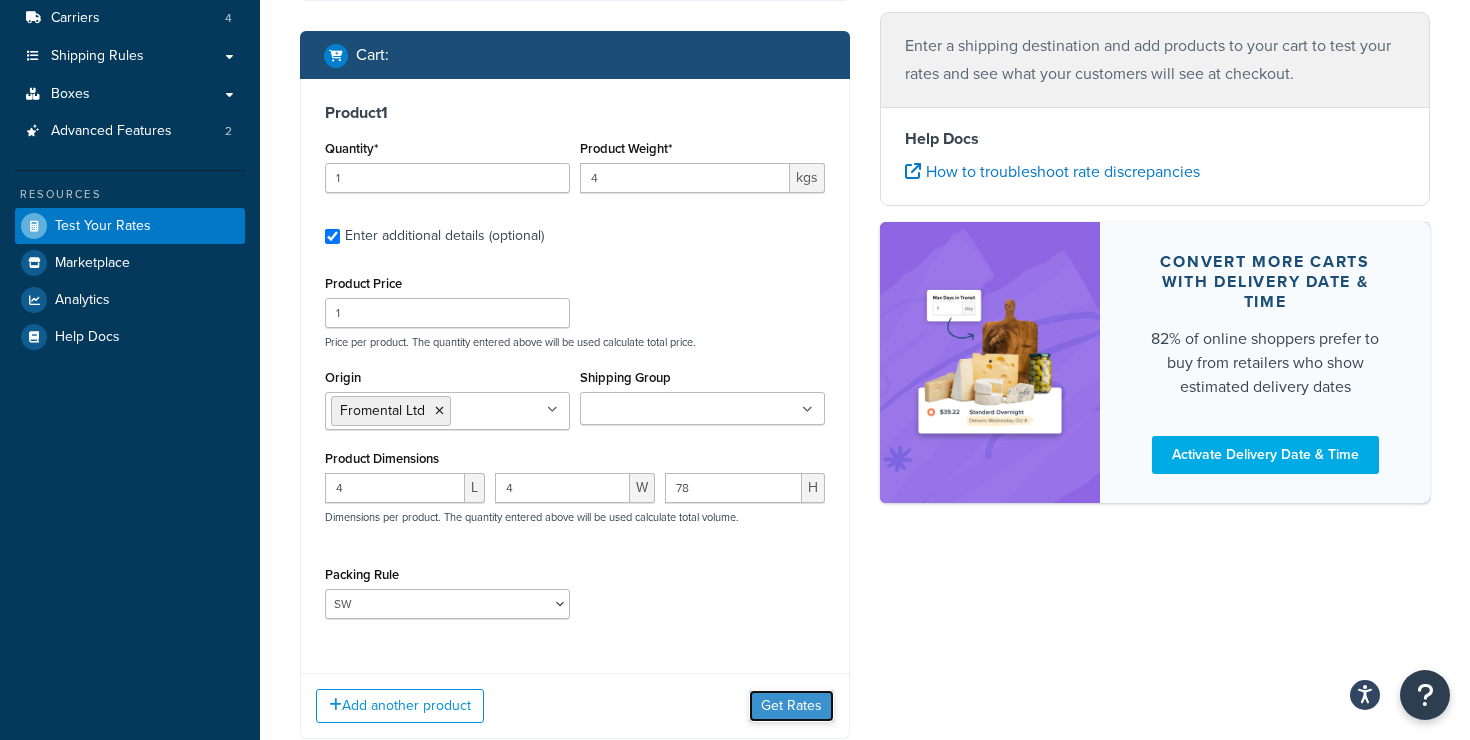 click on "Get Rates" at bounding box center (791, 706) 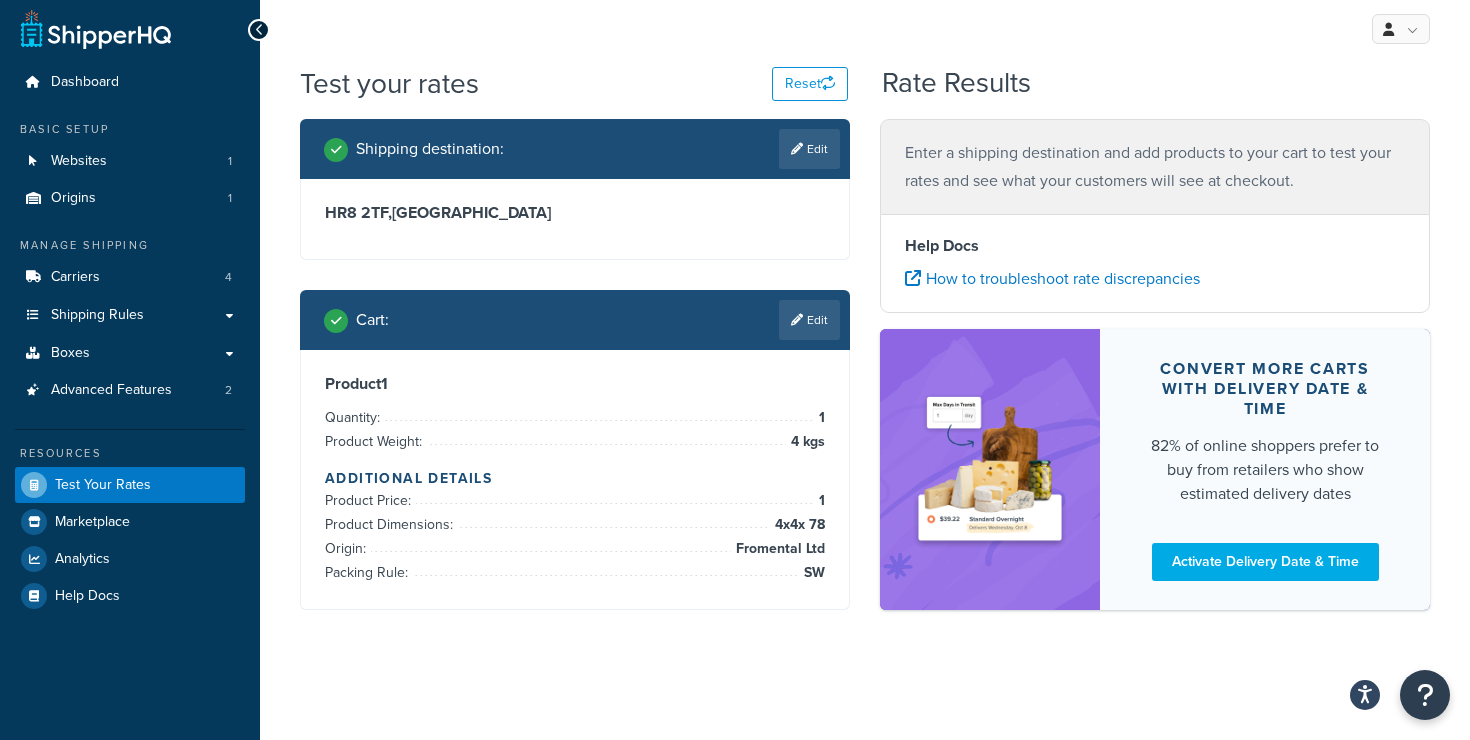 click on "My Profile   Billing   Global Settings   Contact Us   Logout Test your rates Reset   Rate Results Shipping destination :  Edit     HR8 2TF ,  [GEOGRAPHIC_DATA] Cart :  Edit Product  1 Quantity*   1 Product Weight*   4 kgs   Enter additional details (optional) Product Price   1 Price per product. The quantity entered above will be used calculate total price. Origin   Fromental Ltd   No results found Shipping Group   Bulky Cushions FedEx Items IW - Artworks IW - Cushions Royal Mail Items Small Single UK Dropship Wallpaper Product Dimensions   4 L   4 W   78 H Dimensions per product. The quantity entered above will be used calculate total volume. Packing Rule     [PERSON_NAME]  AW-FRO  [PERSON_NAME]  [PERSON_NAME]  [PERSON_NAME]  CU  SW  Product  1 Quantity: 1 Product Weight: 4   kgs Additional Details Product Price: 1 Product Dimensions: 4  x  4  x   78 Origin: Fromental Ltd Packing Rule: SW Enter a shipping destination and add products to your cart to test your rates and see what your customers will see at checkout. Help Docs" at bounding box center [865, 367] 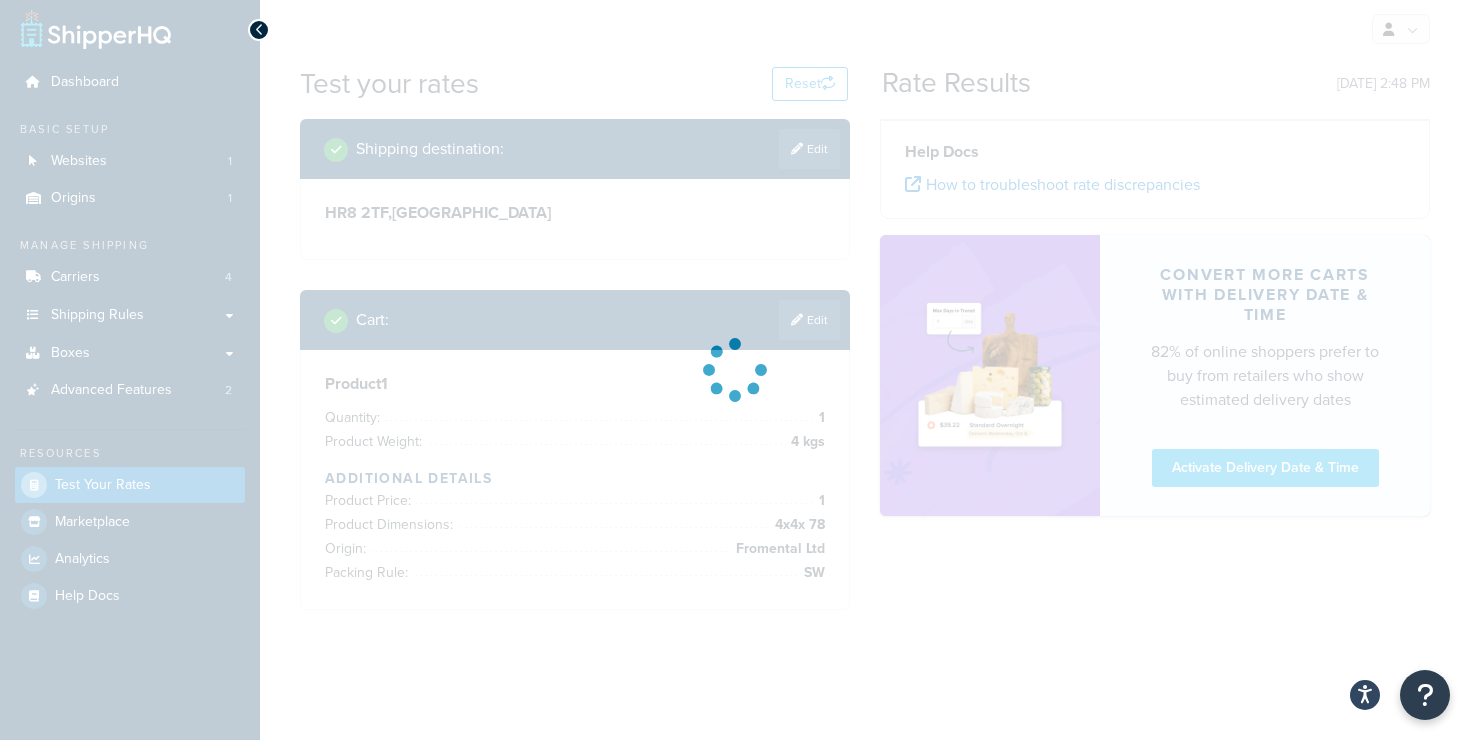 scroll, scrollTop: 265, scrollLeft: 0, axis: vertical 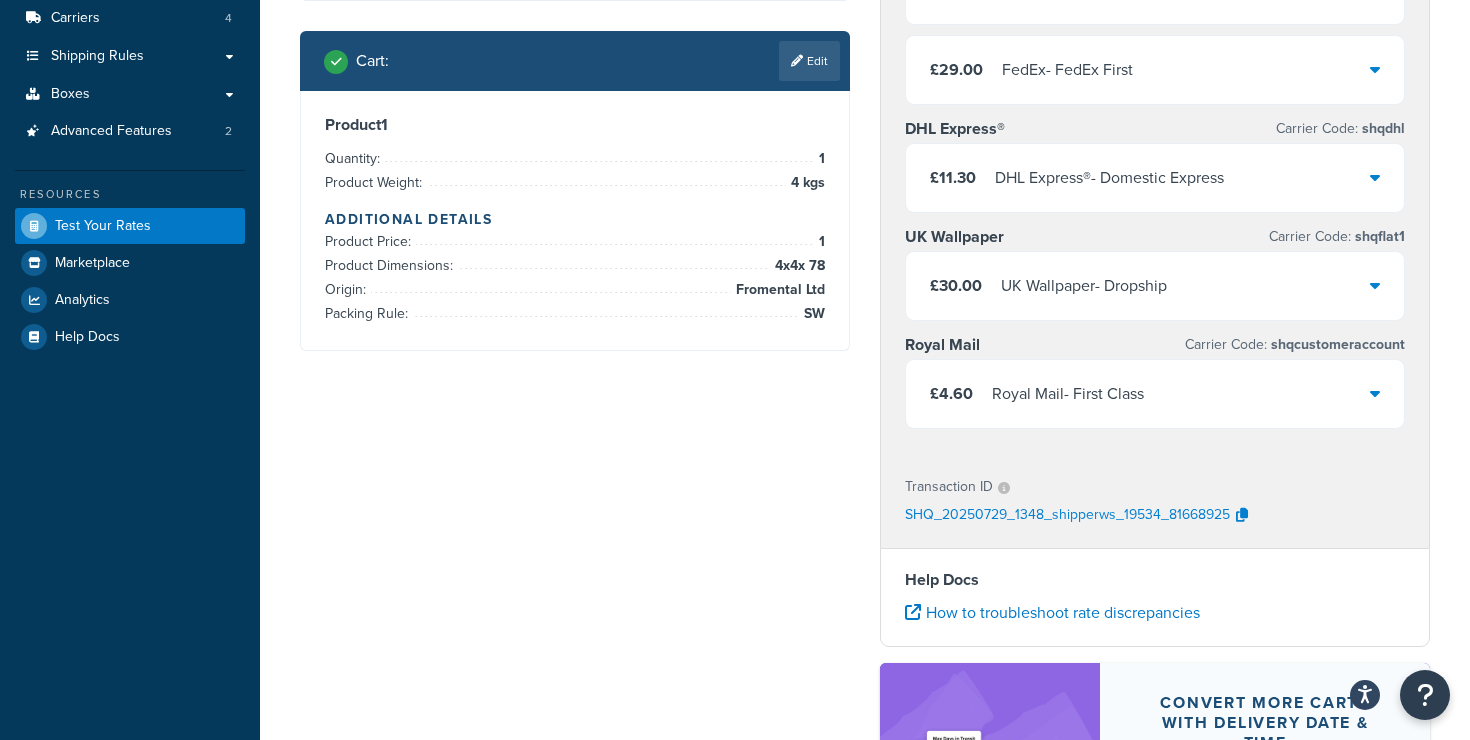 click on "£30.00 UK Wallpaper  -   Dropship" at bounding box center (1155, 286) 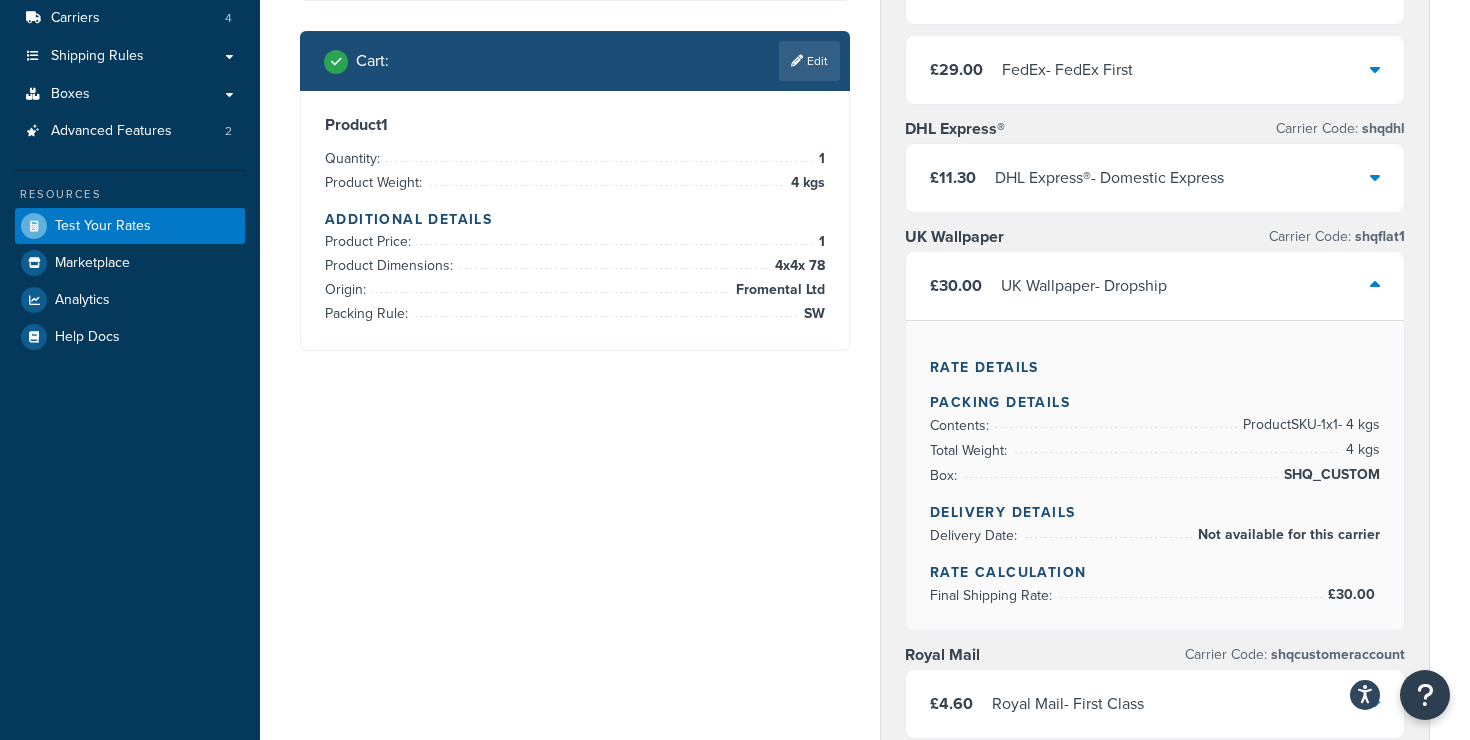 click on "Cart :  Edit" at bounding box center [575, 61] 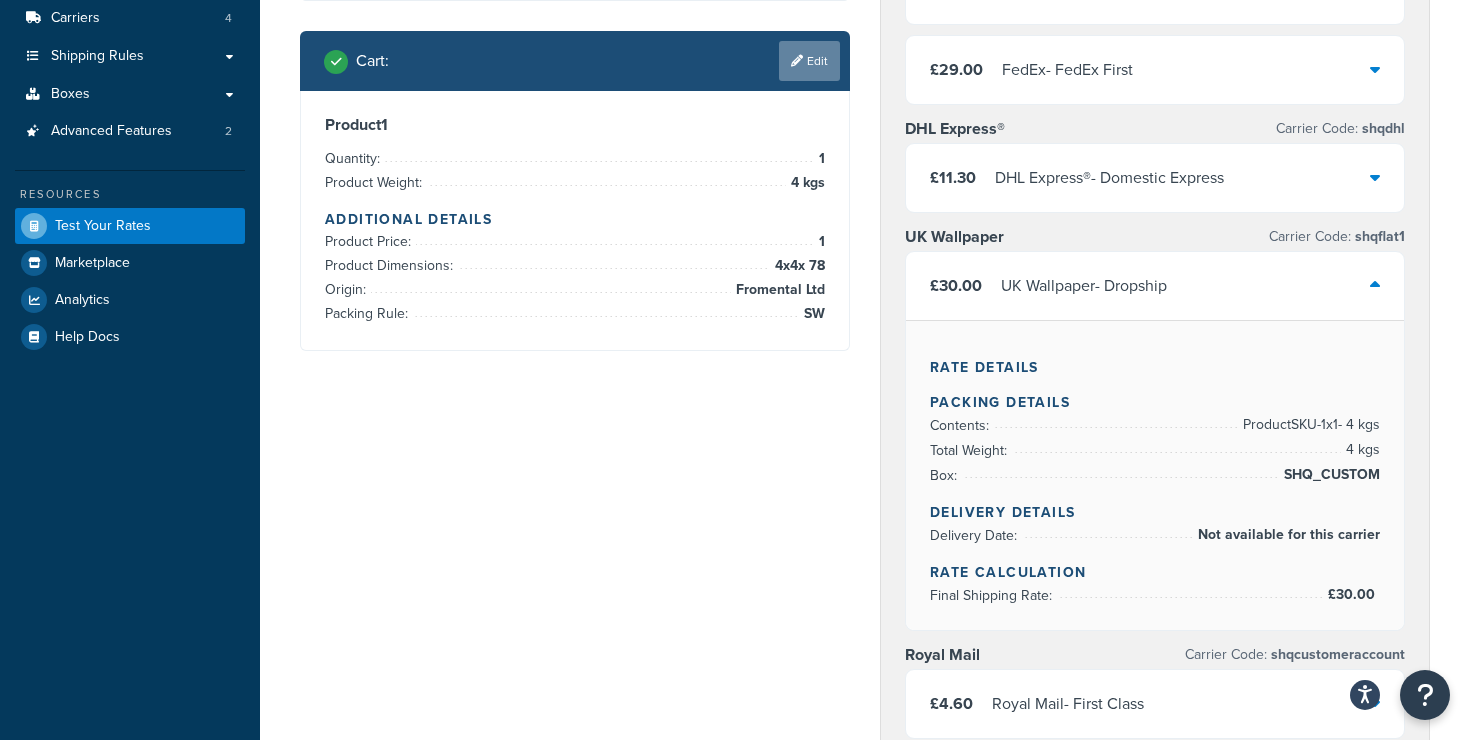 click on "Edit" at bounding box center [809, 61] 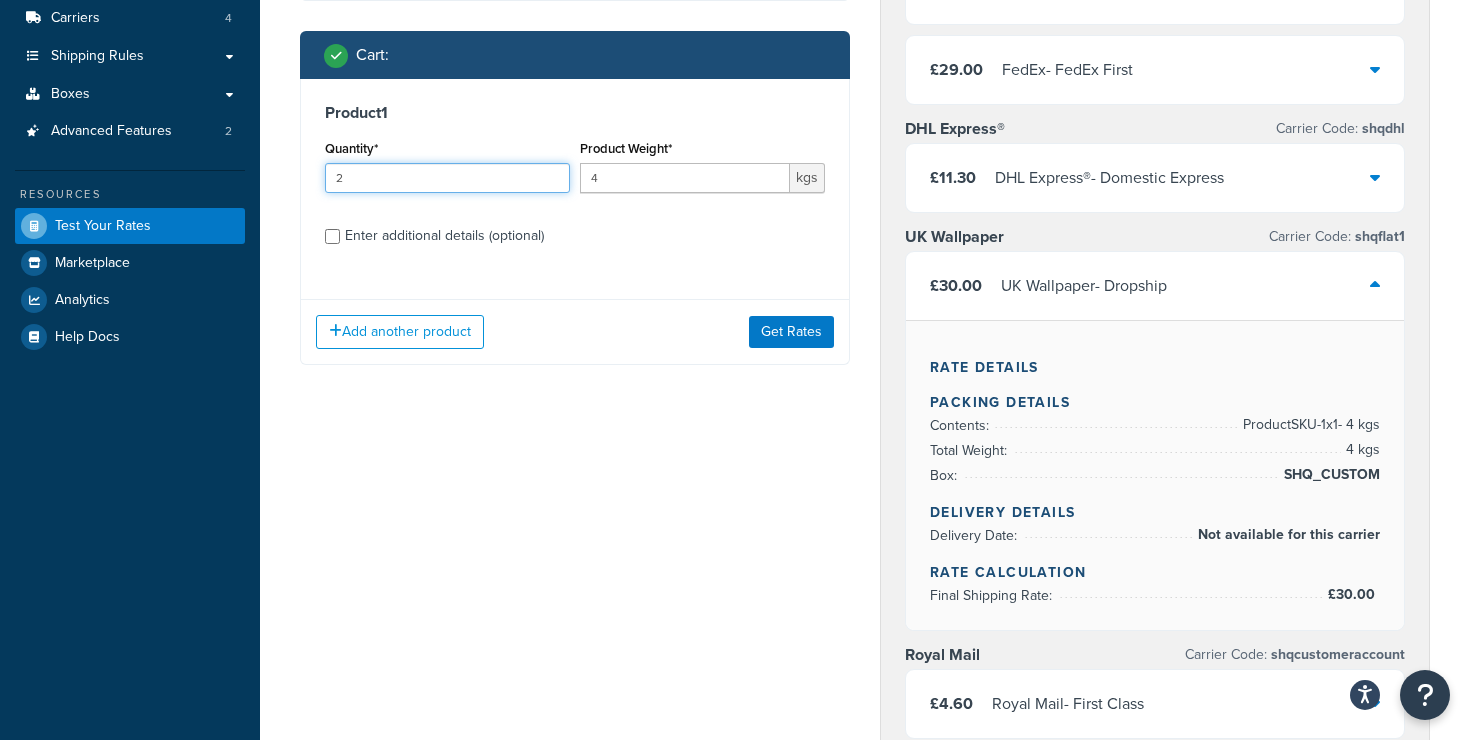 click on "2" at bounding box center (447, 178) 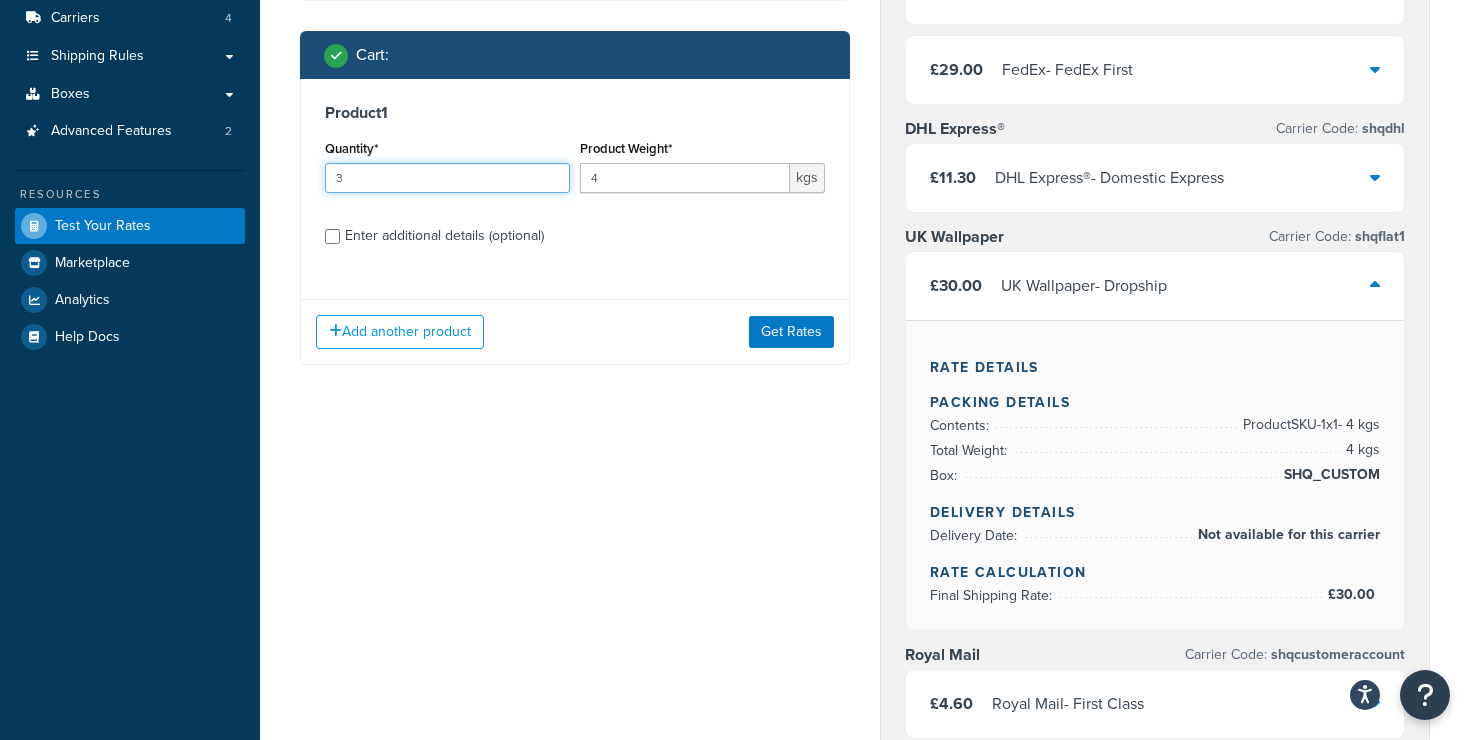 type on "3" 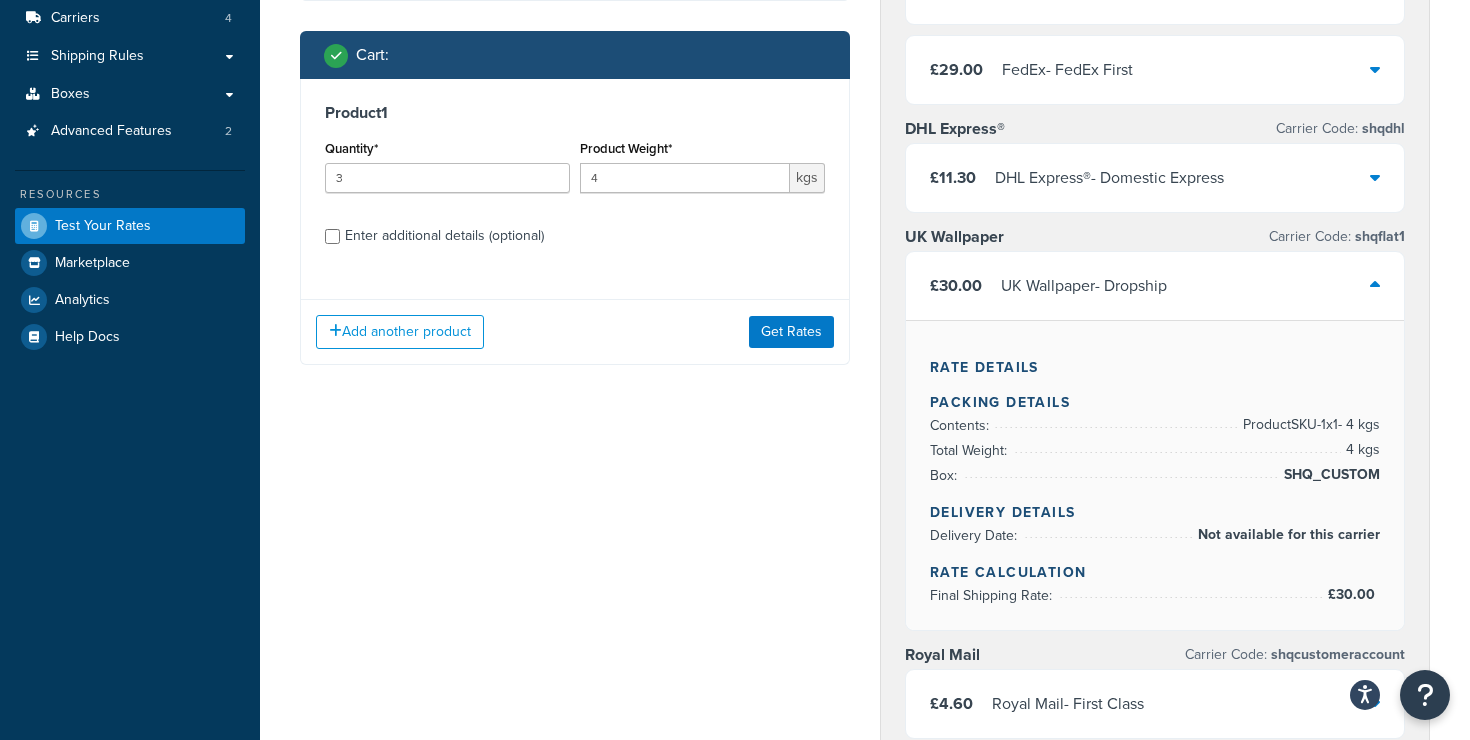 click on "Add another product Get Rates" at bounding box center [575, 331] 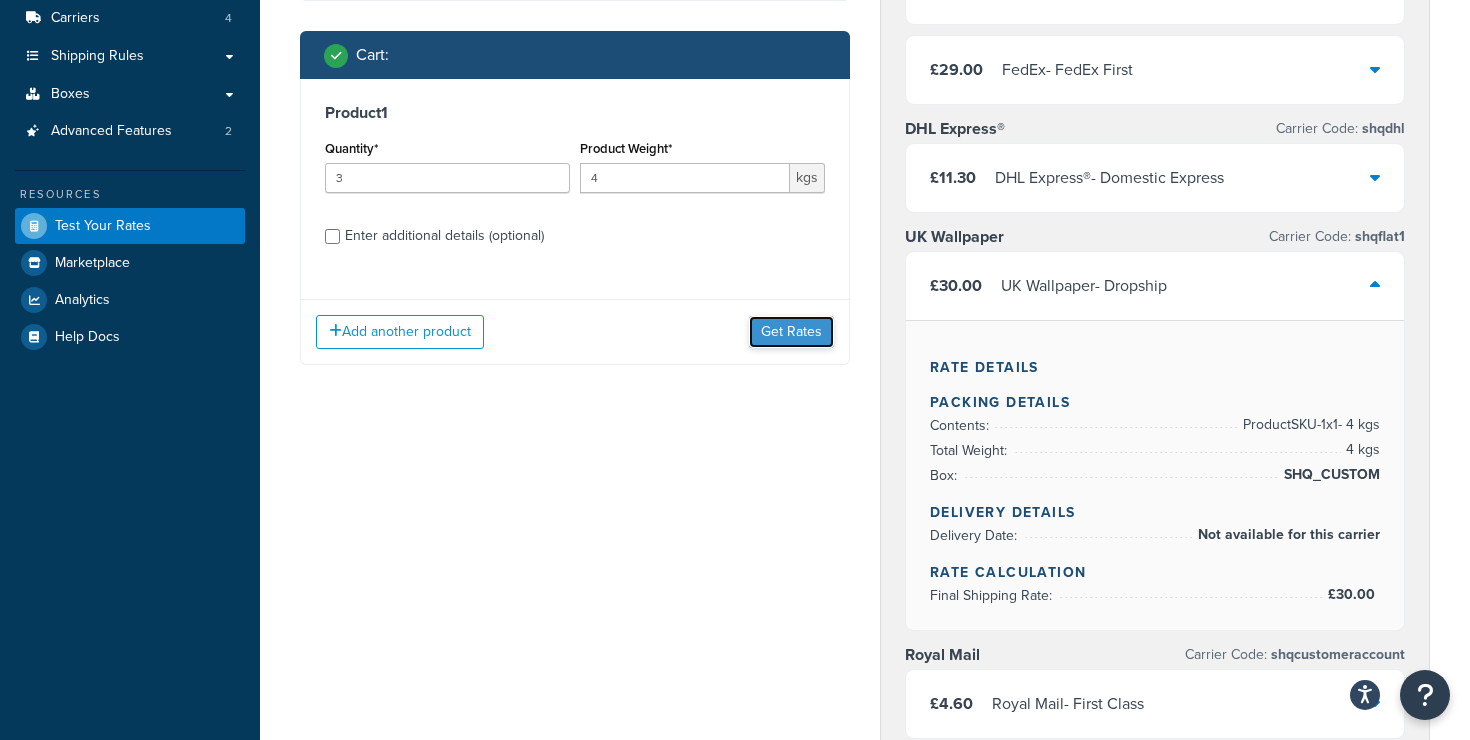click on "Get Rates" at bounding box center (791, 332) 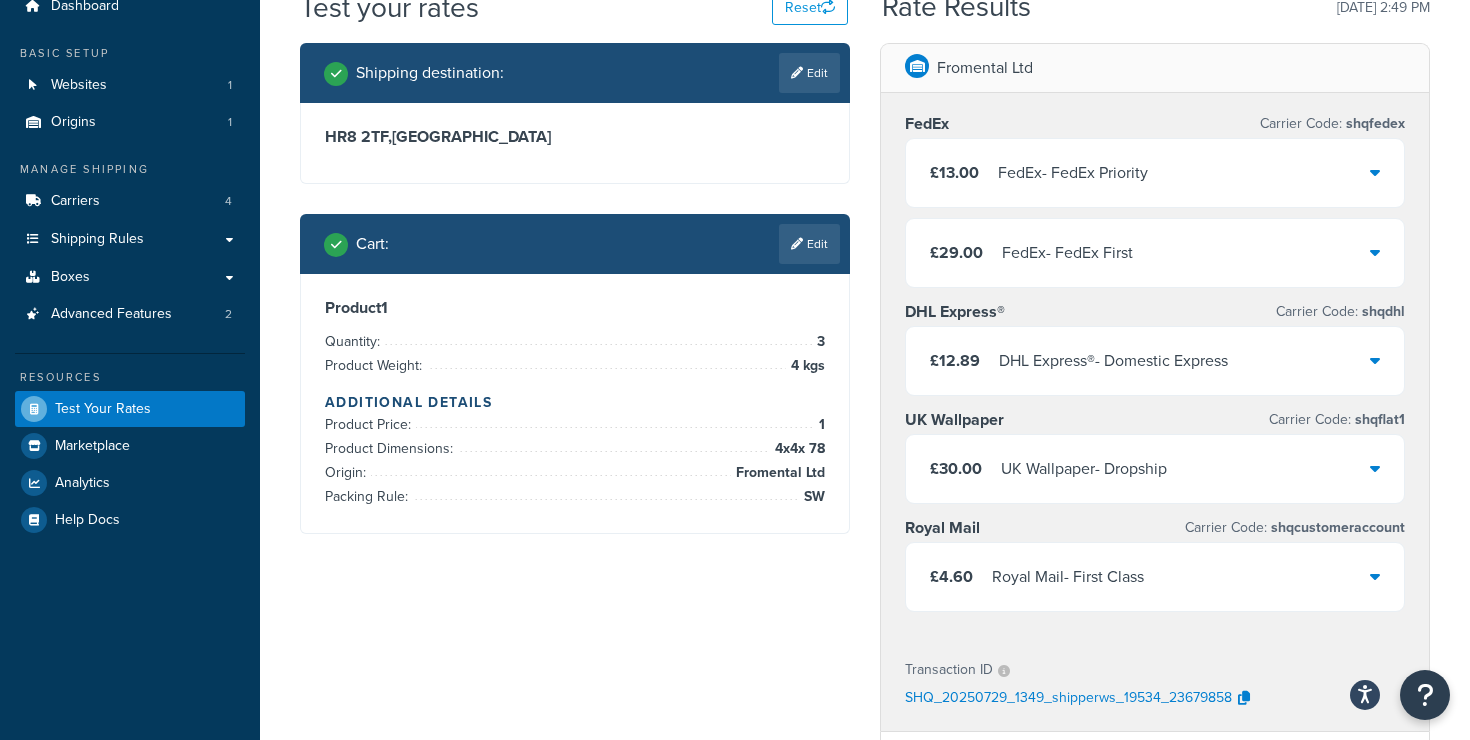 scroll, scrollTop: 65, scrollLeft: 0, axis: vertical 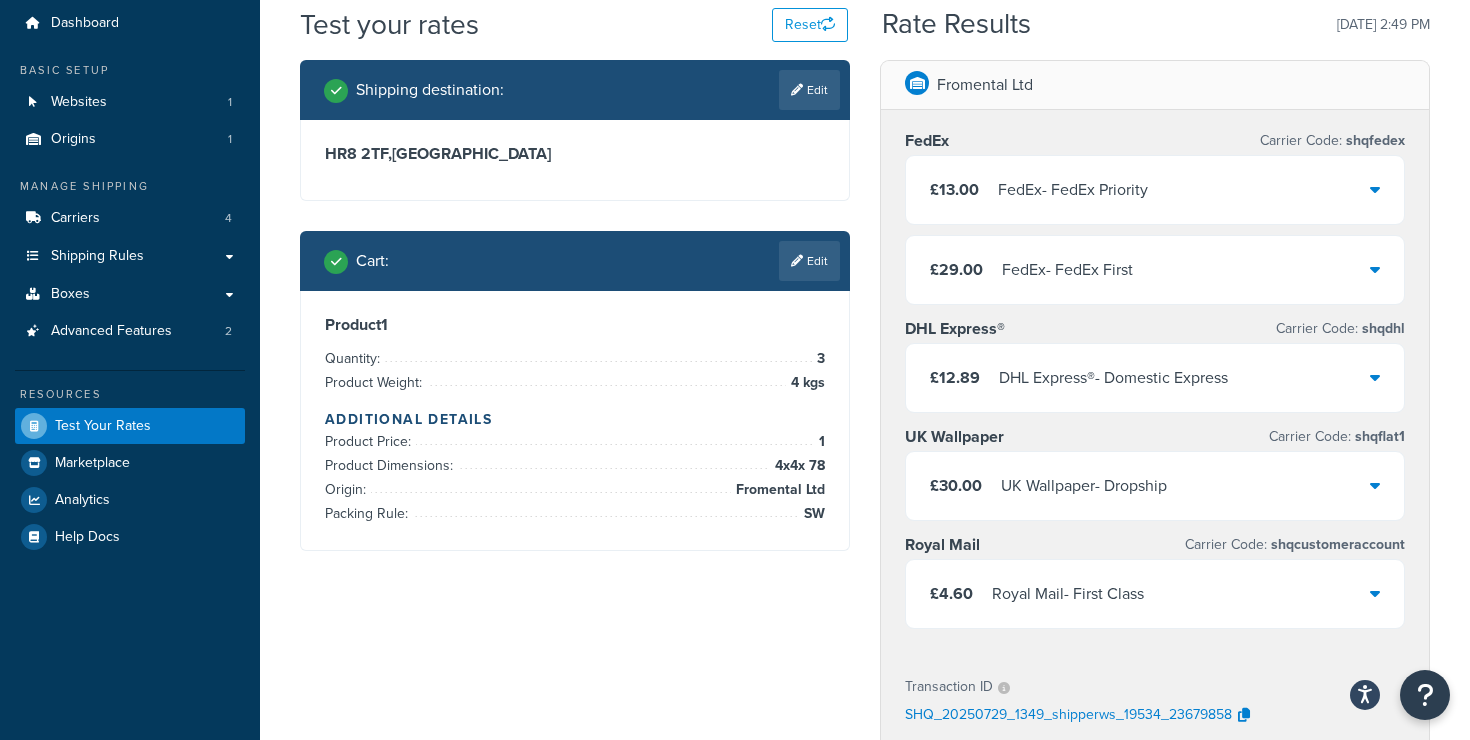 click on "£30.00 UK Wallpaper  -   Dropship" at bounding box center (1155, 486) 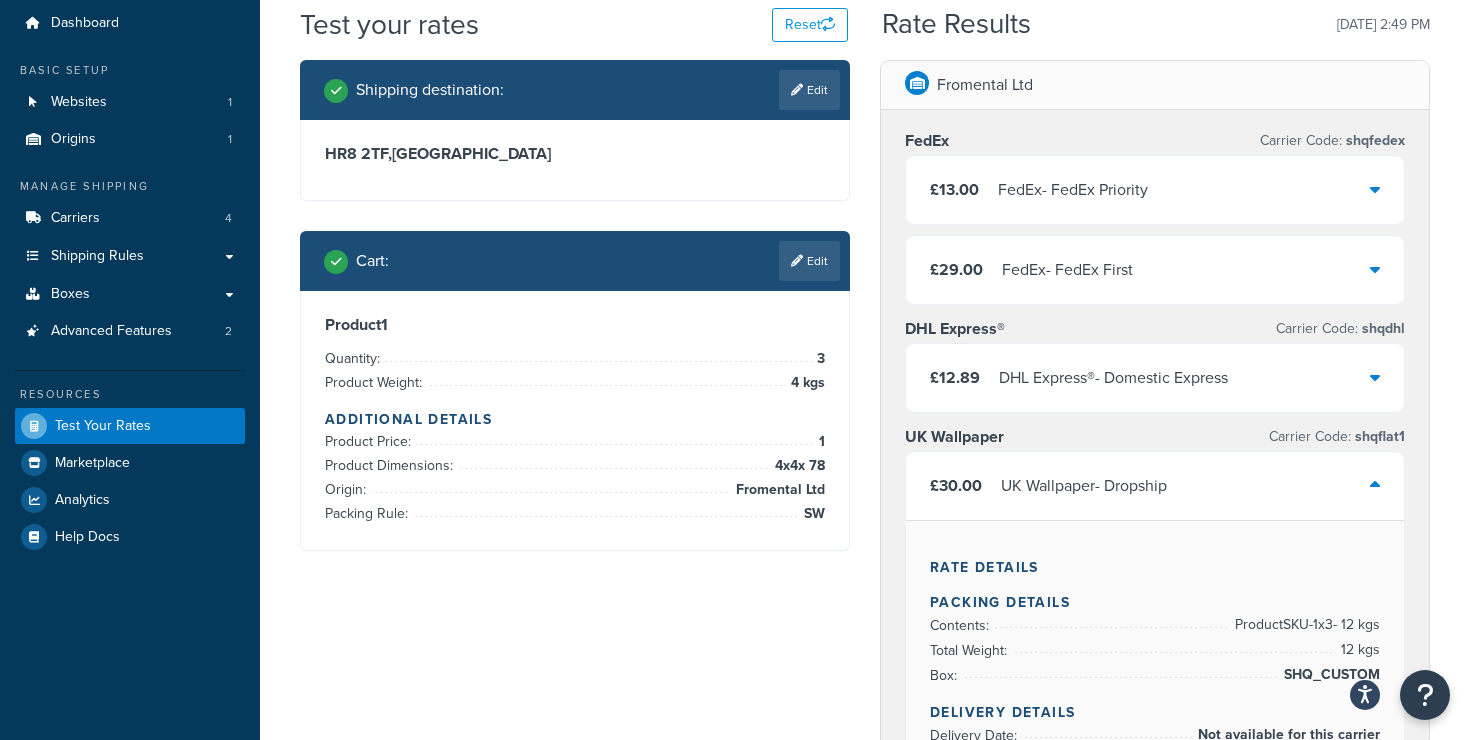 click on "DHL Express®  -   Domestic Express" at bounding box center [1113, 378] 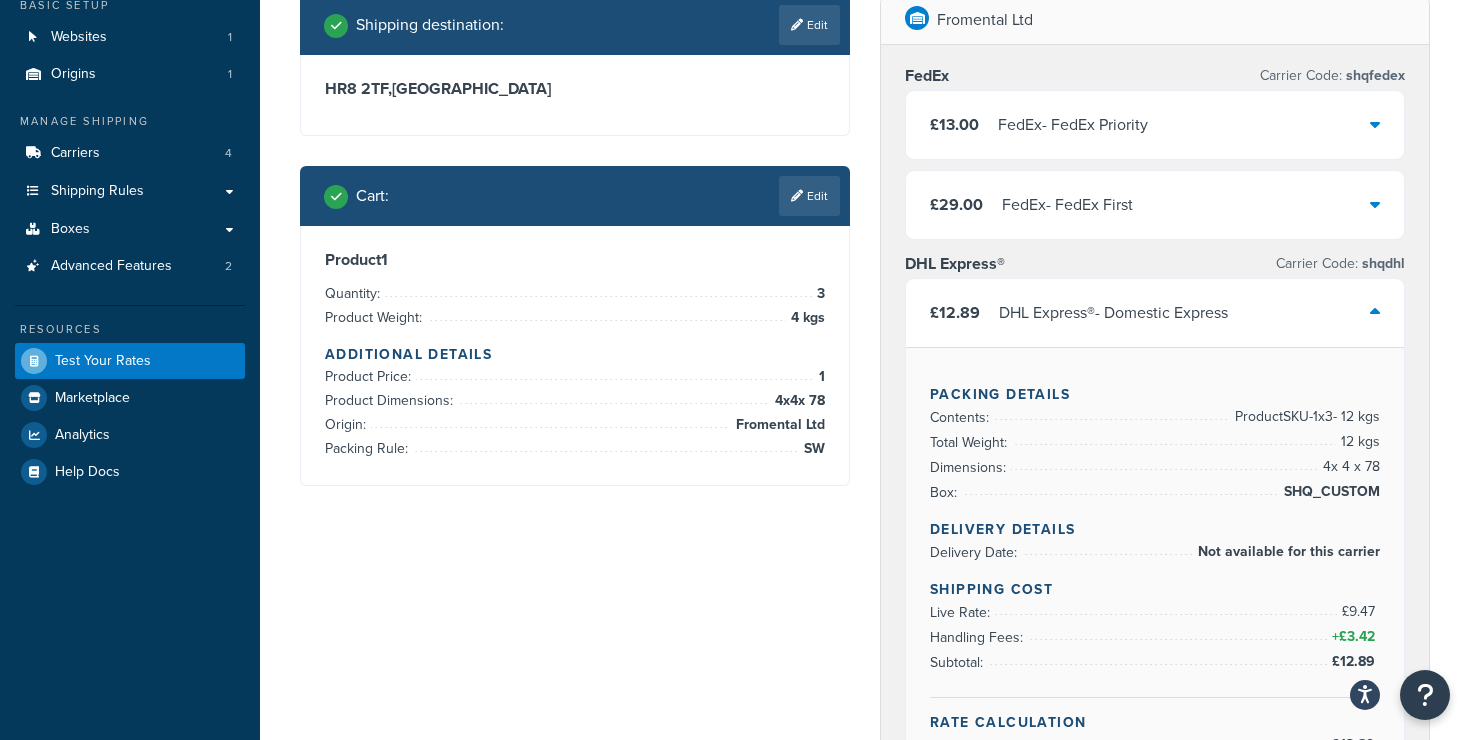scroll, scrollTop: 0, scrollLeft: 0, axis: both 